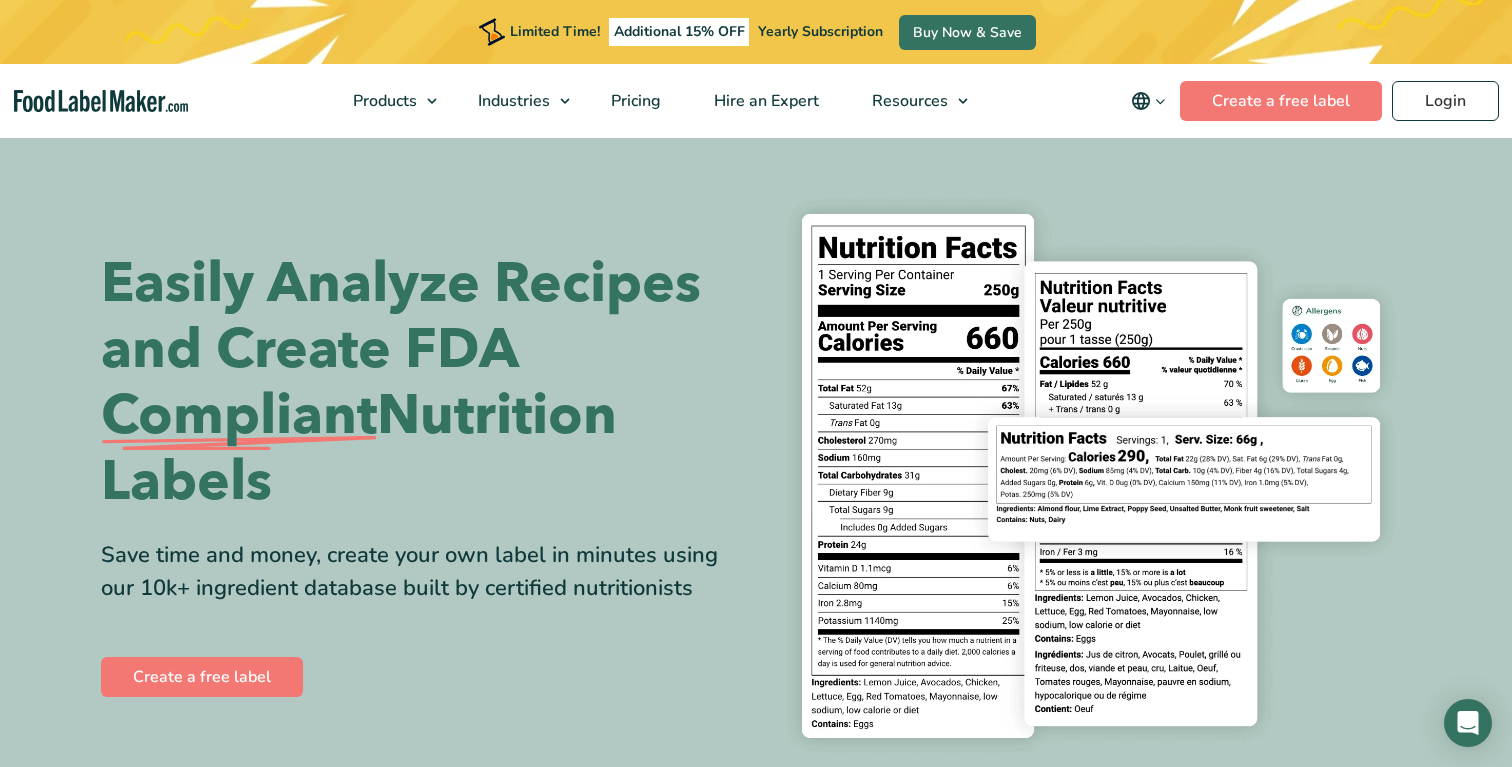 scroll, scrollTop: 0, scrollLeft: 0, axis: both 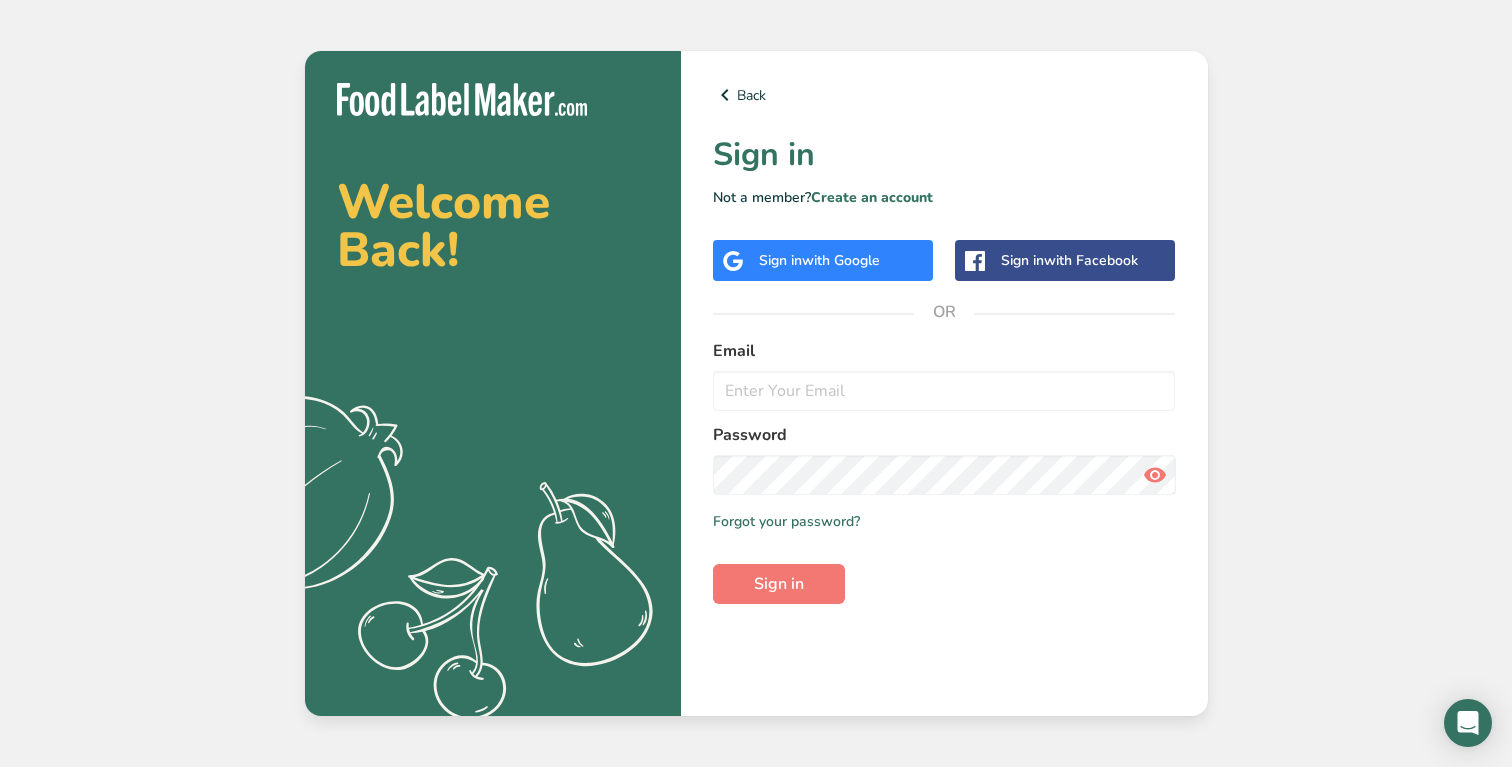 click on "Sign in   with Google" at bounding box center (823, 260) 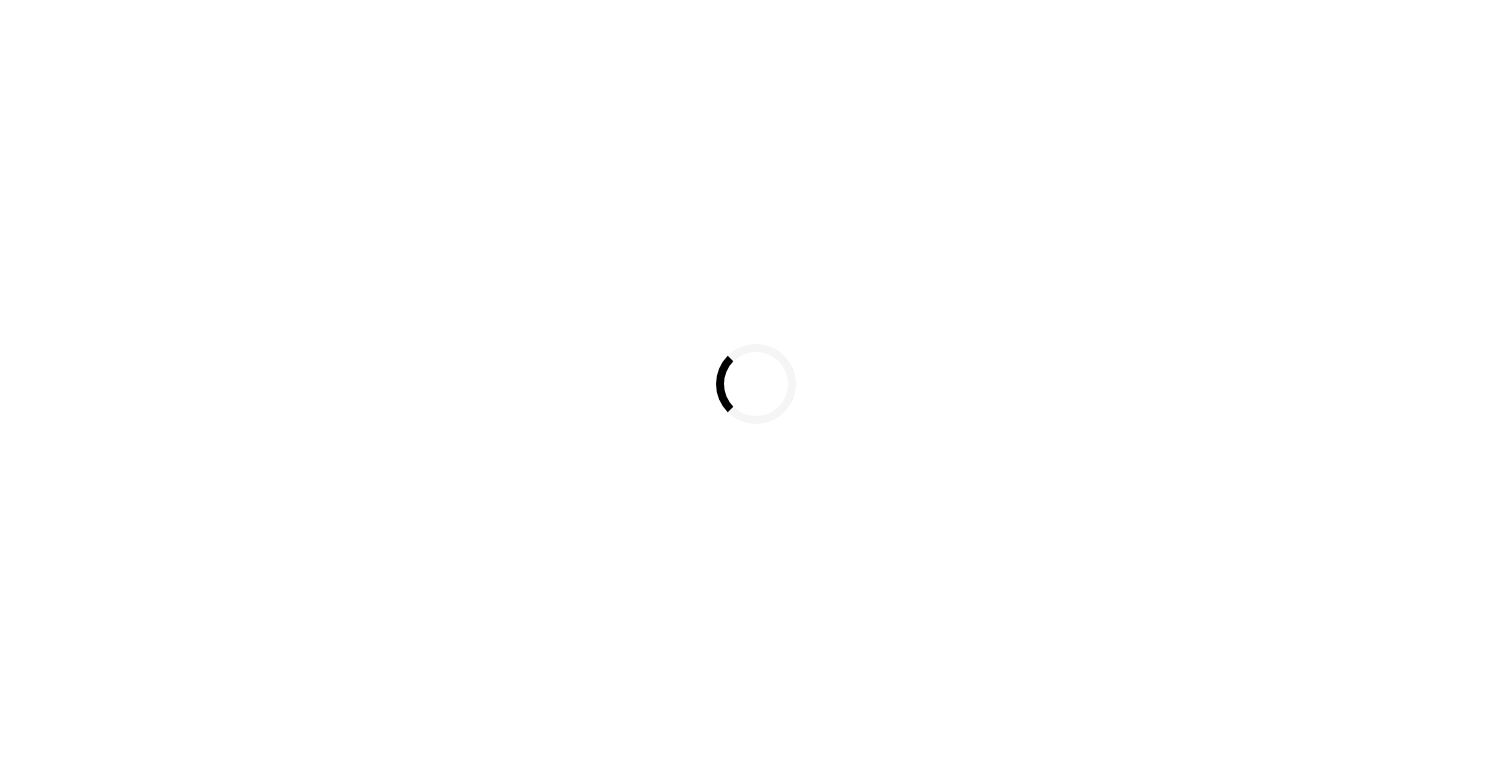 scroll, scrollTop: 0, scrollLeft: 0, axis: both 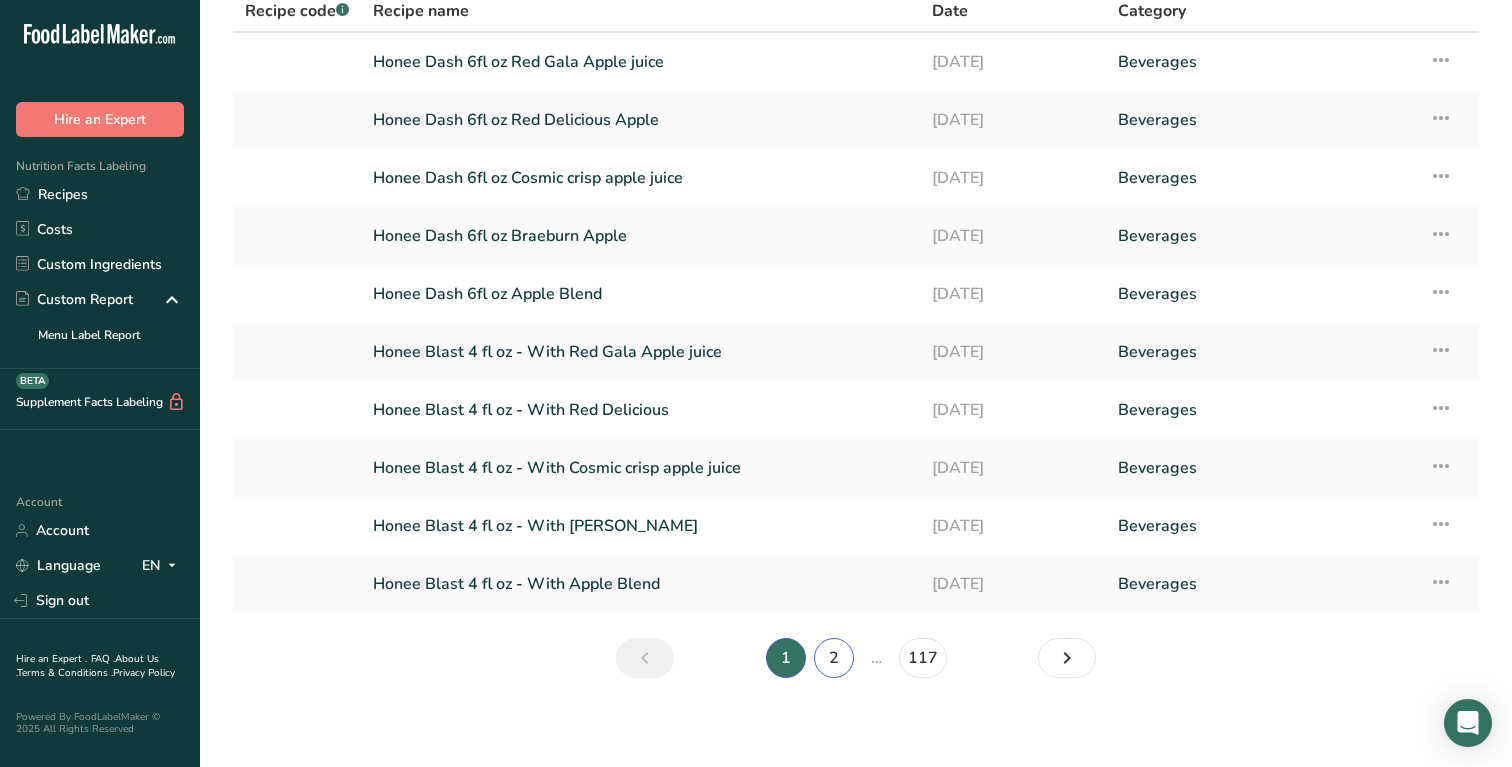click on "2" at bounding box center (834, 658) 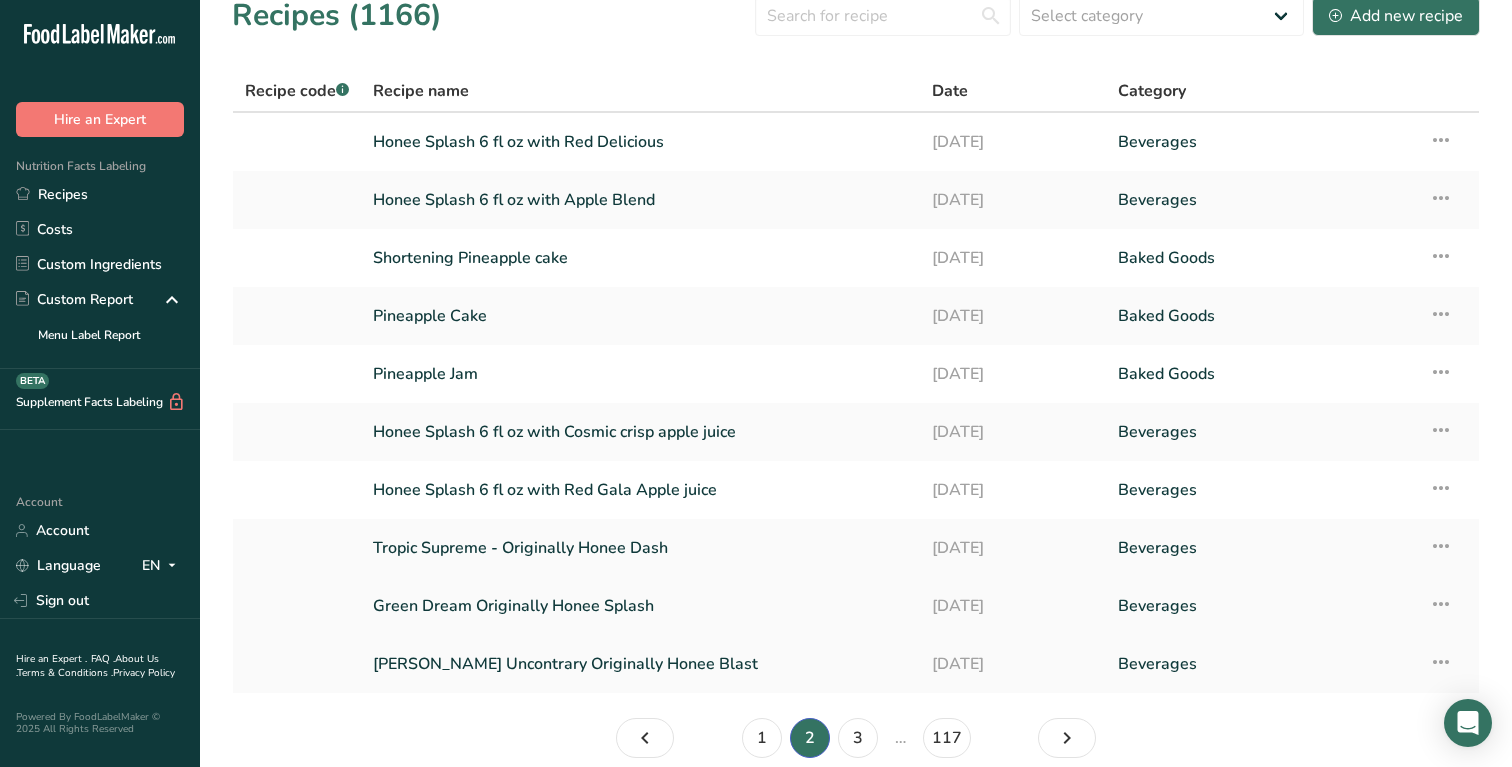scroll, scrollTop: 10, scrollLeft: 0, axis: vertical 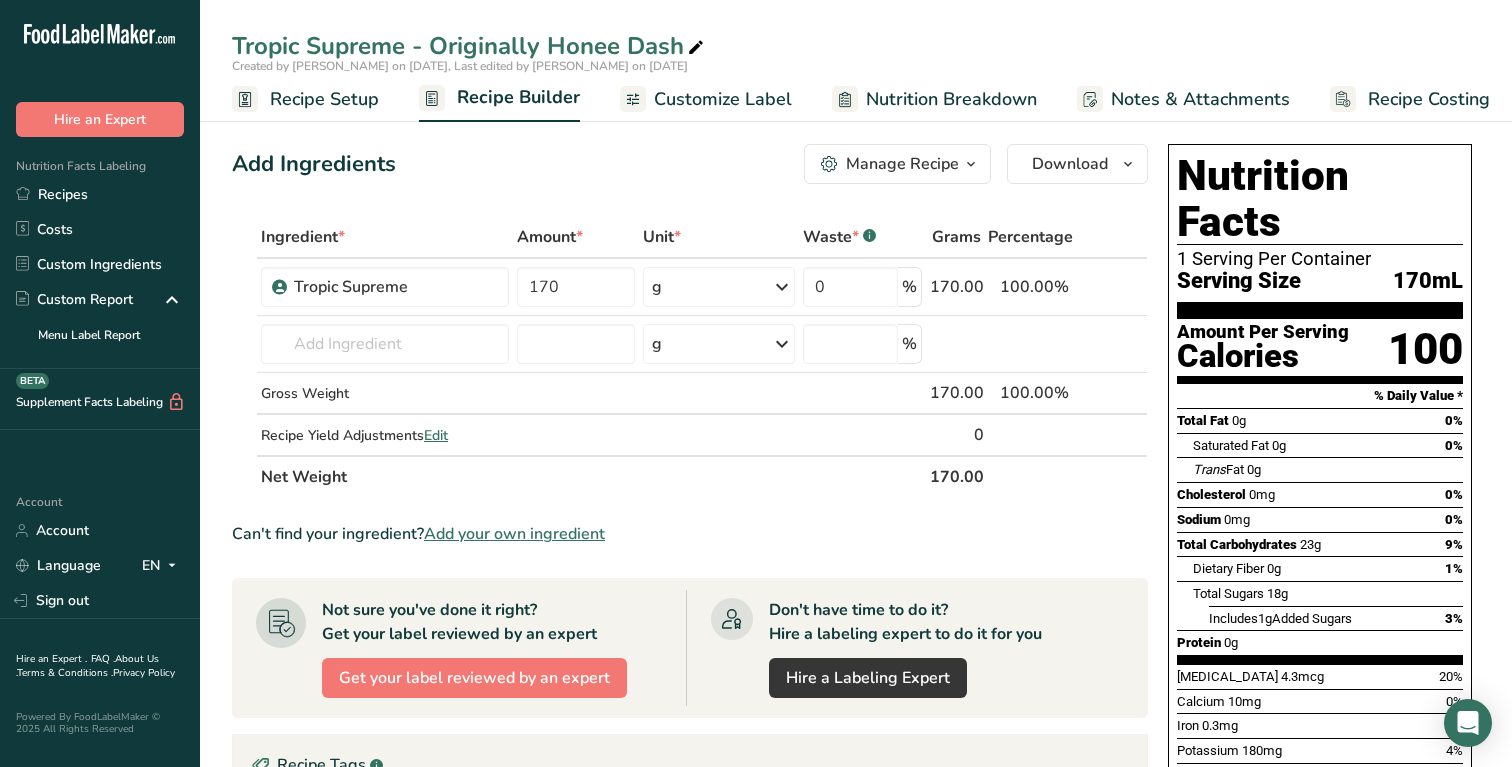 click on "Recipe Setup" at bounding box center (324, 99) 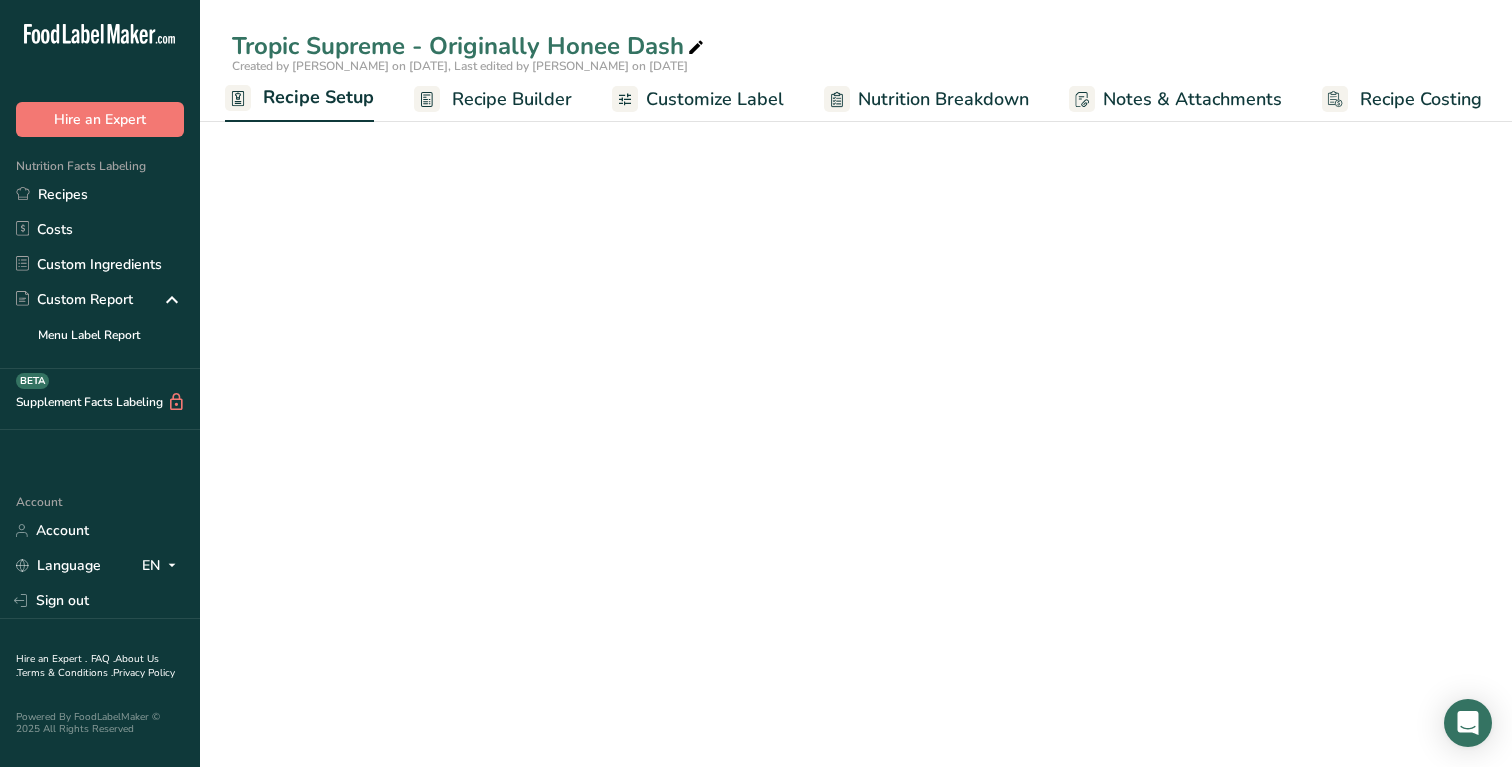 select on "22" 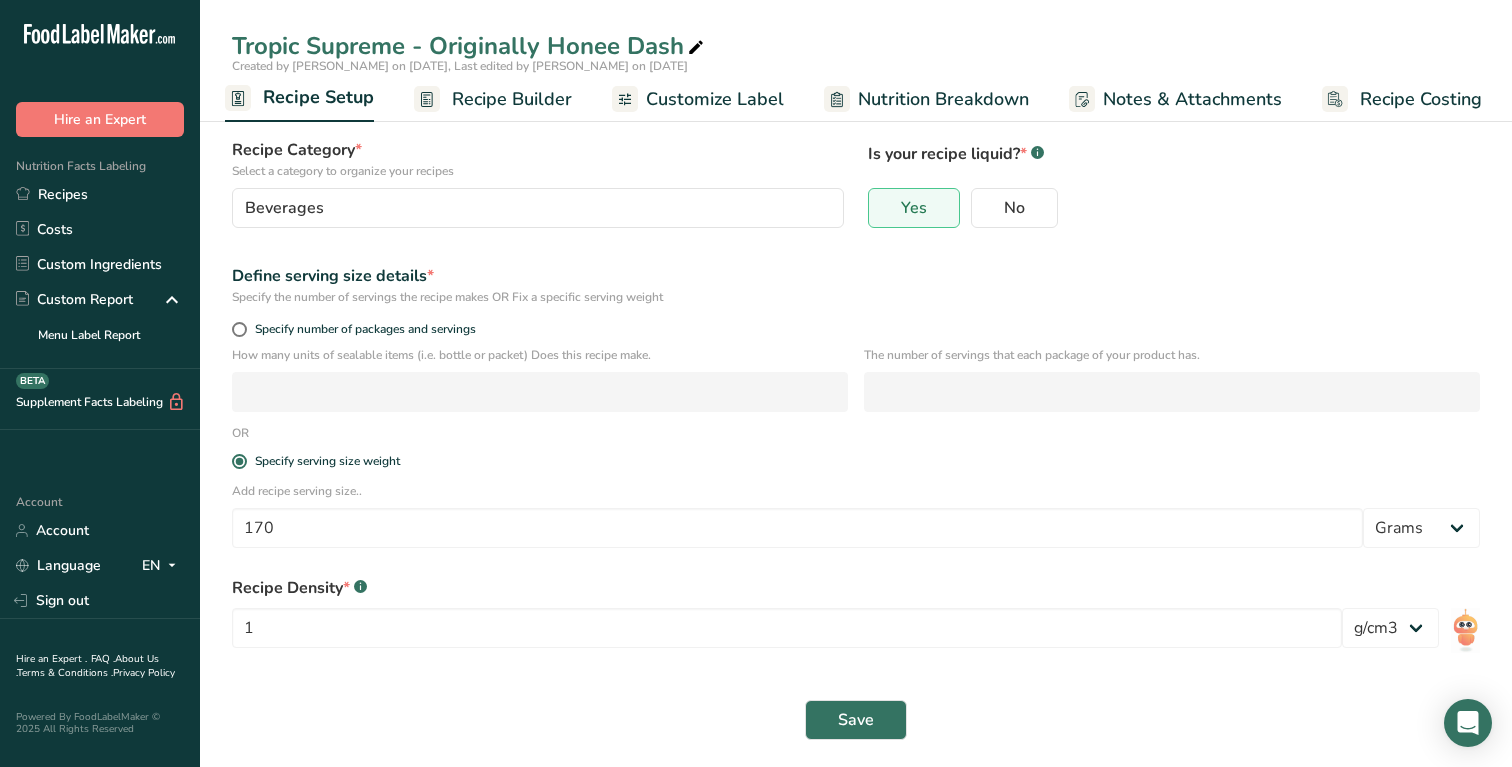 scroll, scrollTop: 131, scrollLeft: 0, axis: vertical 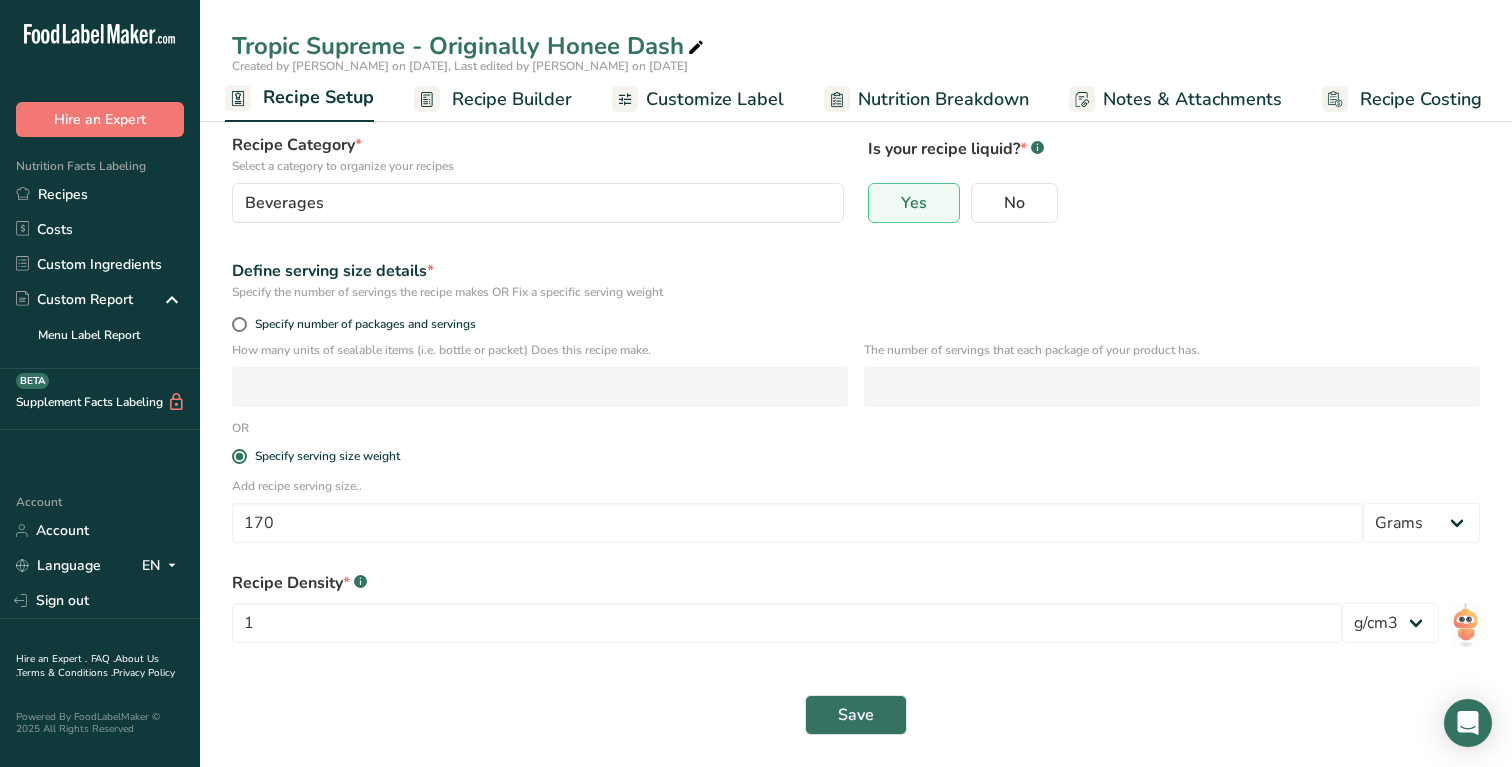 click on "Recipe Setup" at bounding box center [318, 97] 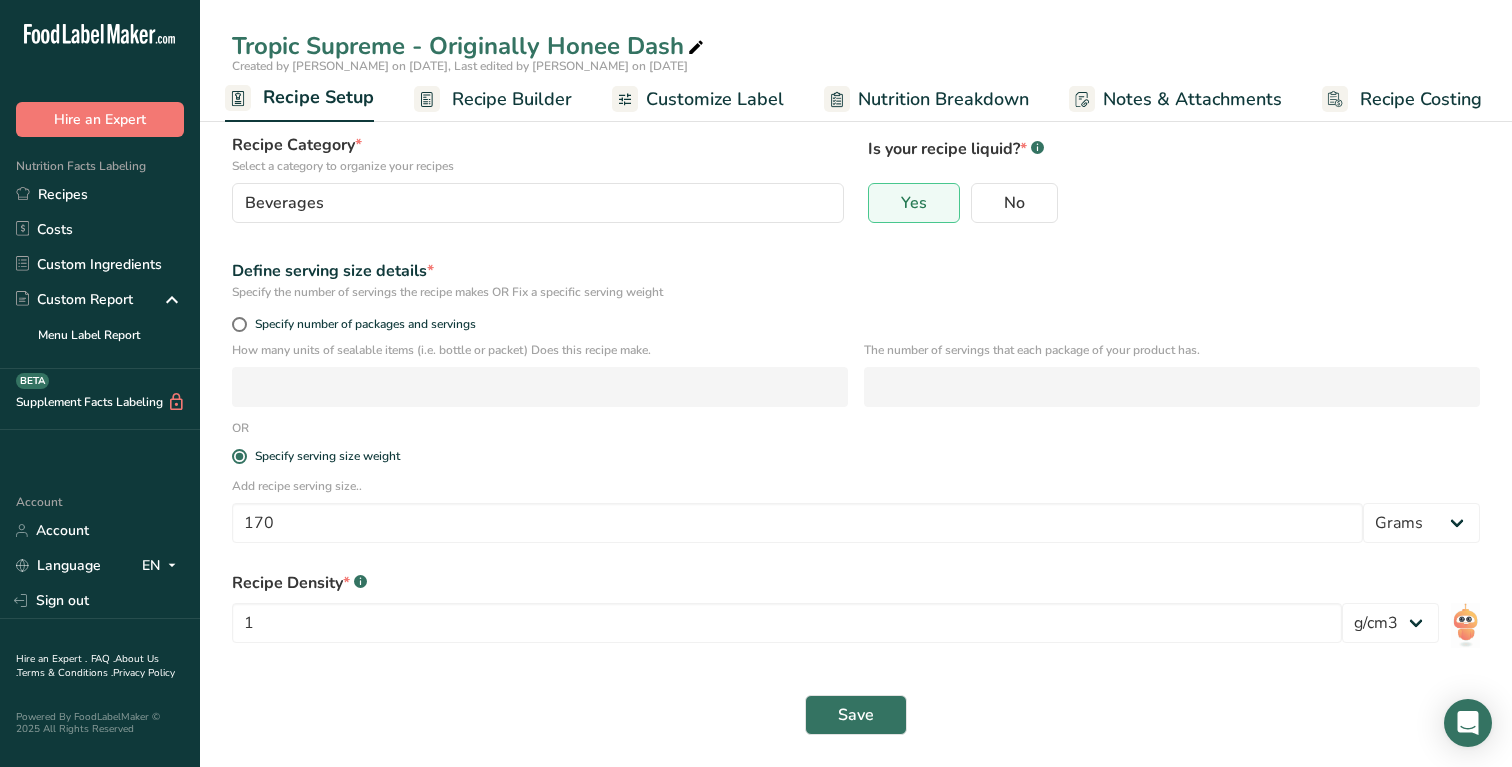 click on "Recipe Builder" at bounding box center (512, 99) 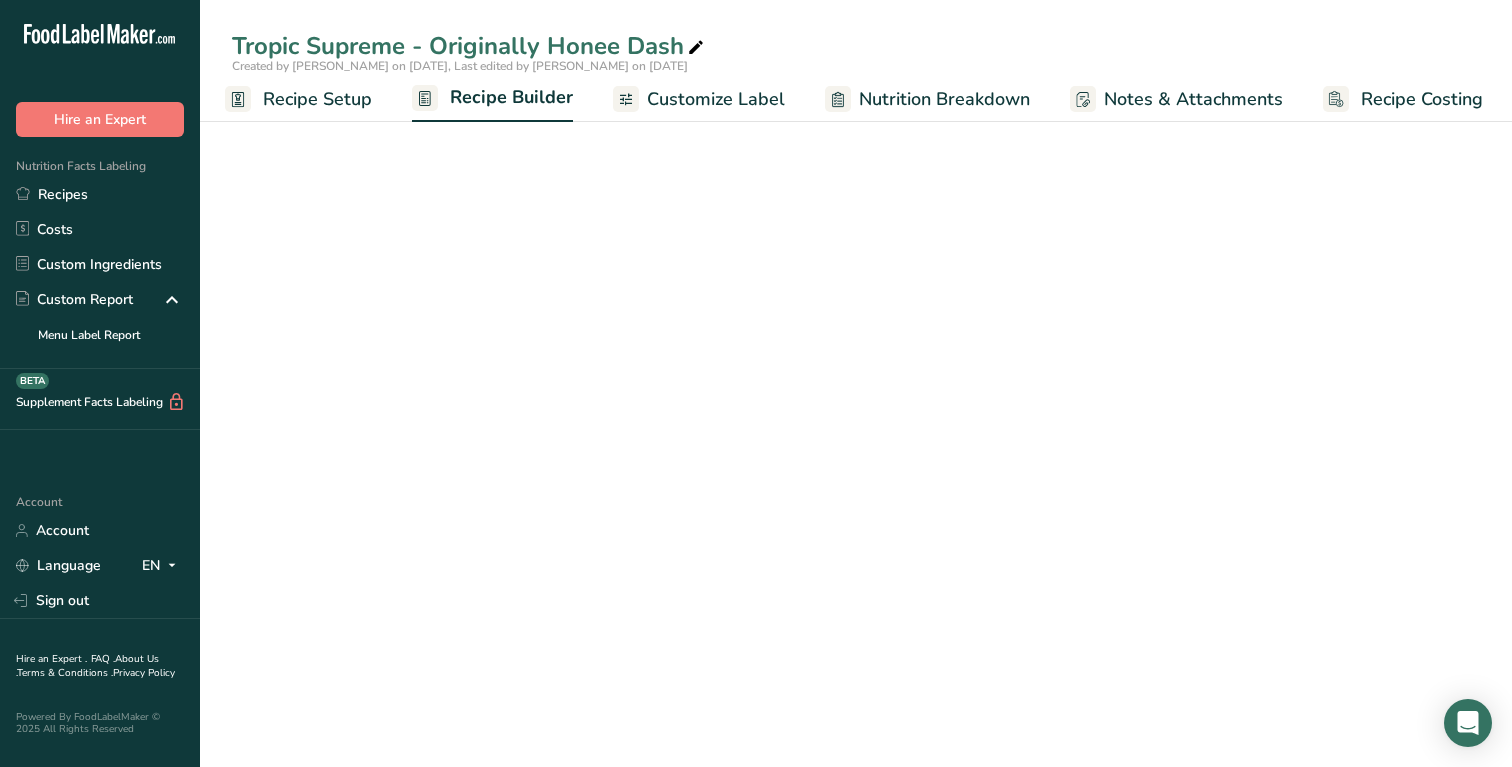 scroll, scrollTop: 0, scrollLeft: 9, axis: horizontal 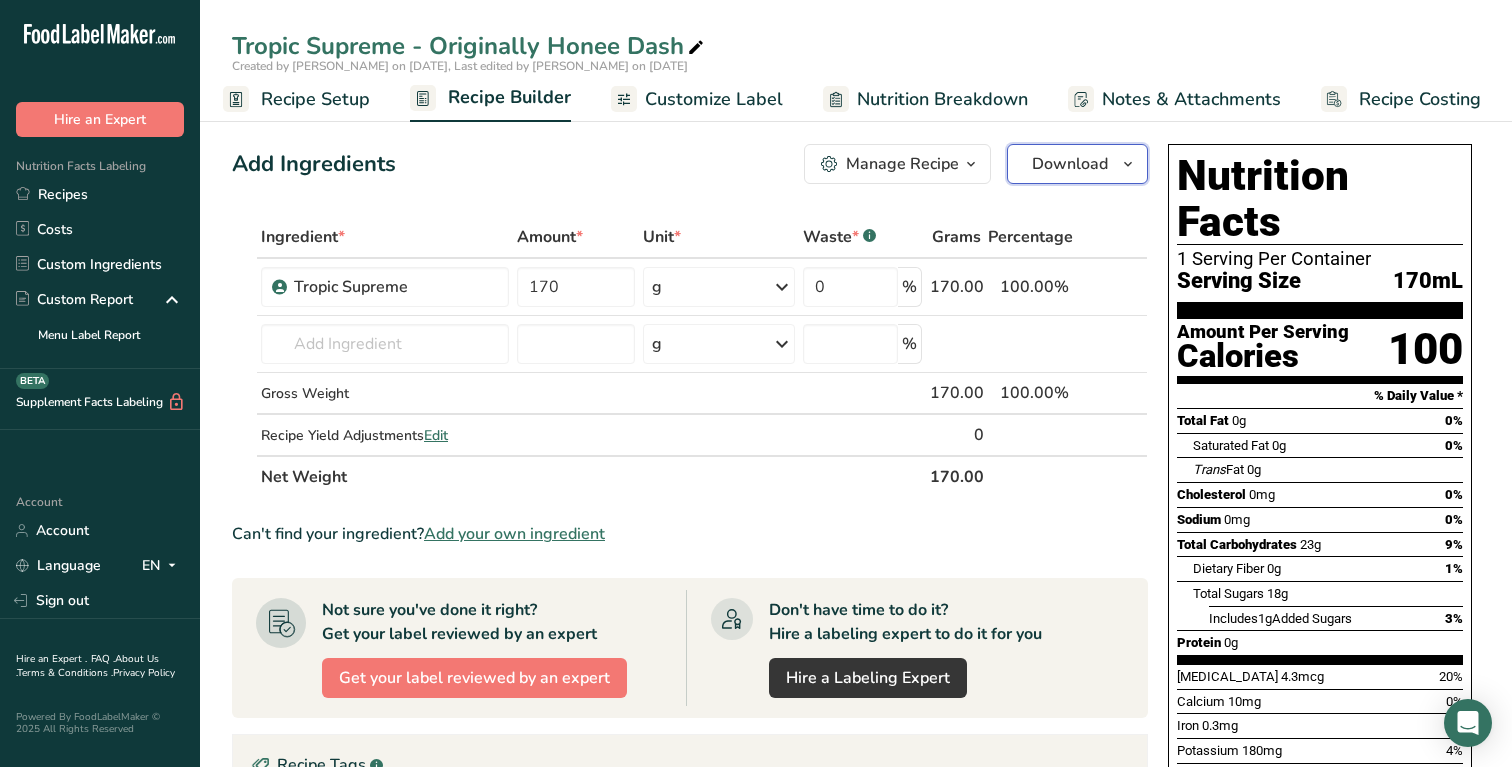 click on "Download" at bounding box center [1070, 164] 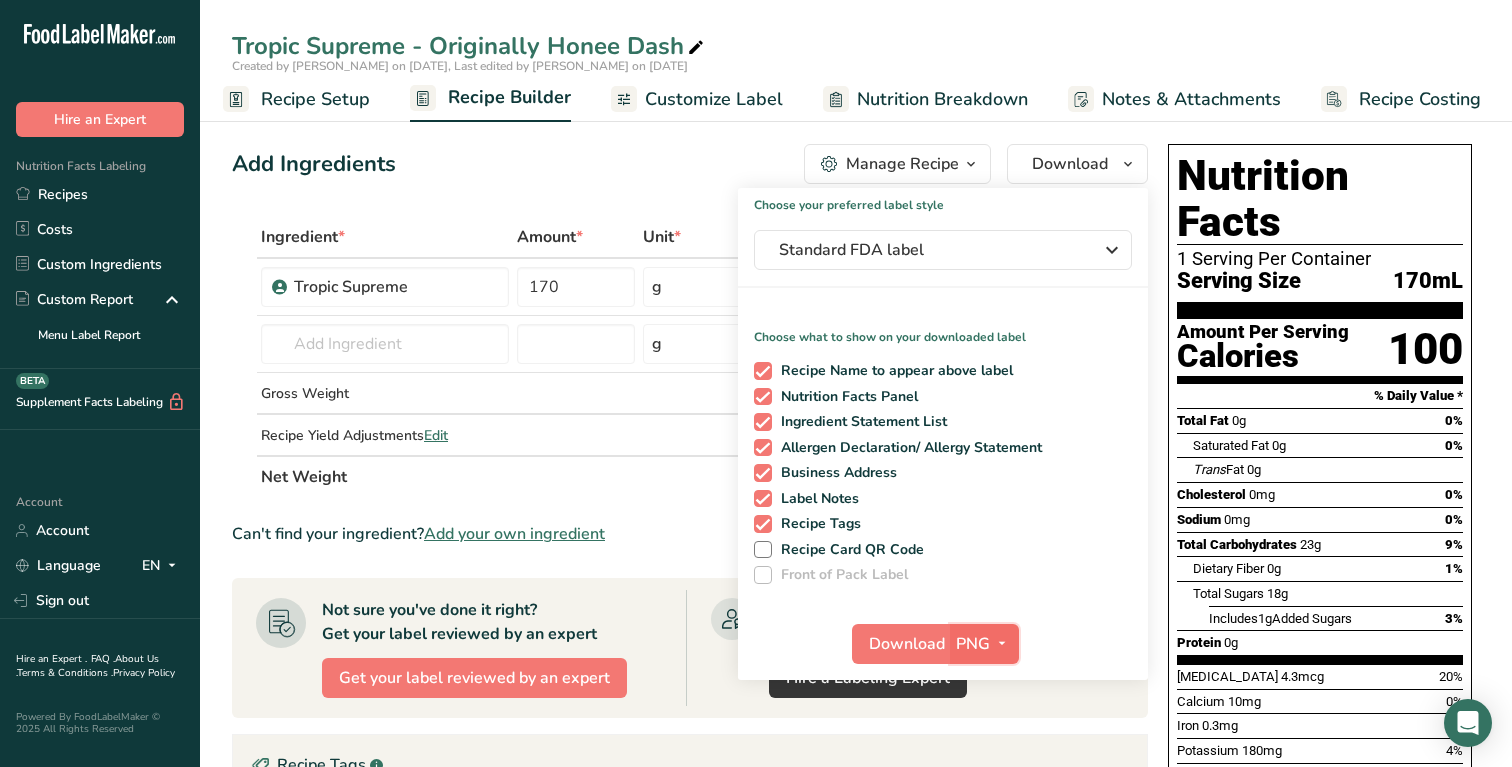 click at bounding box center (1002, 644) 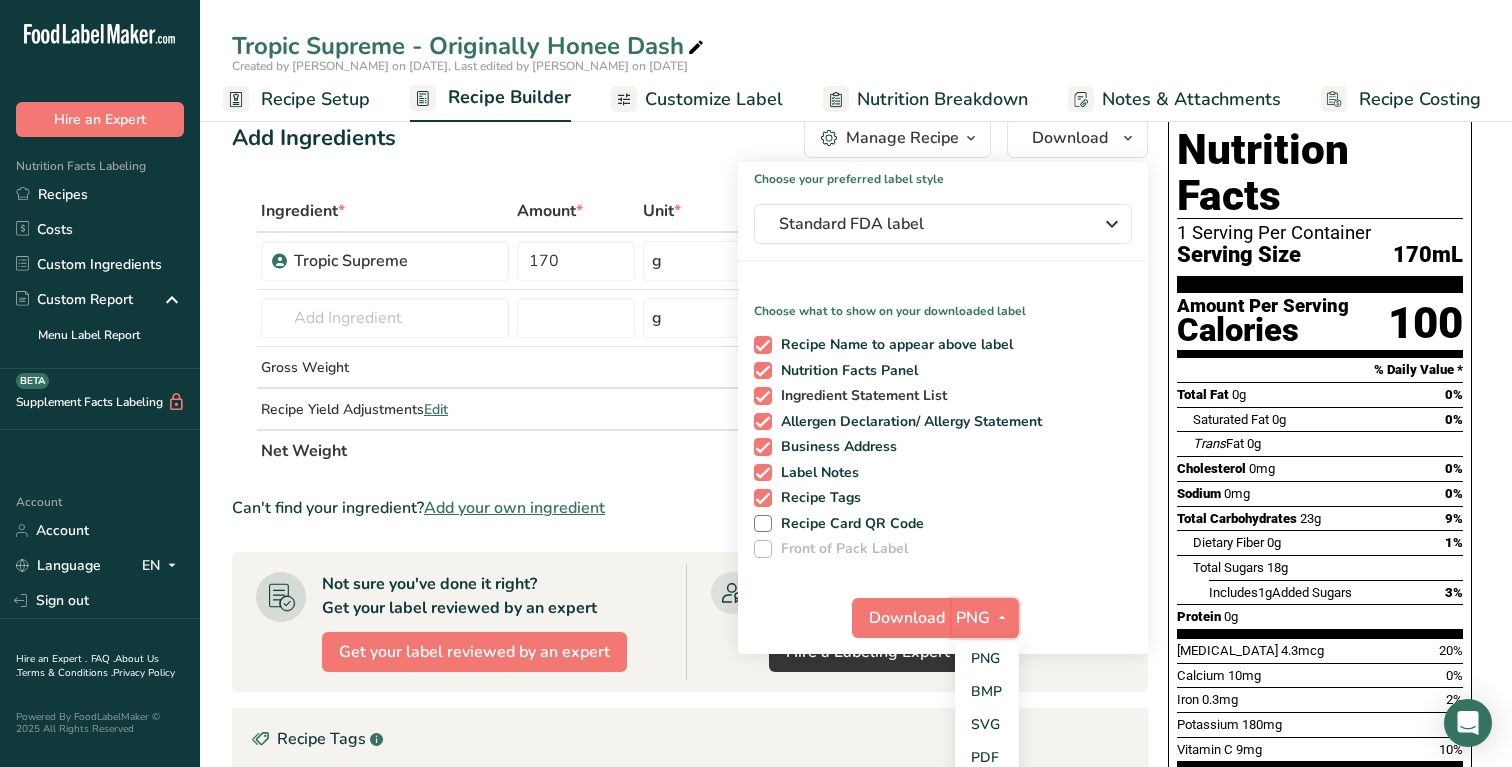 scroll, scrollTop: 0, scrollLeft: 0, axis: both 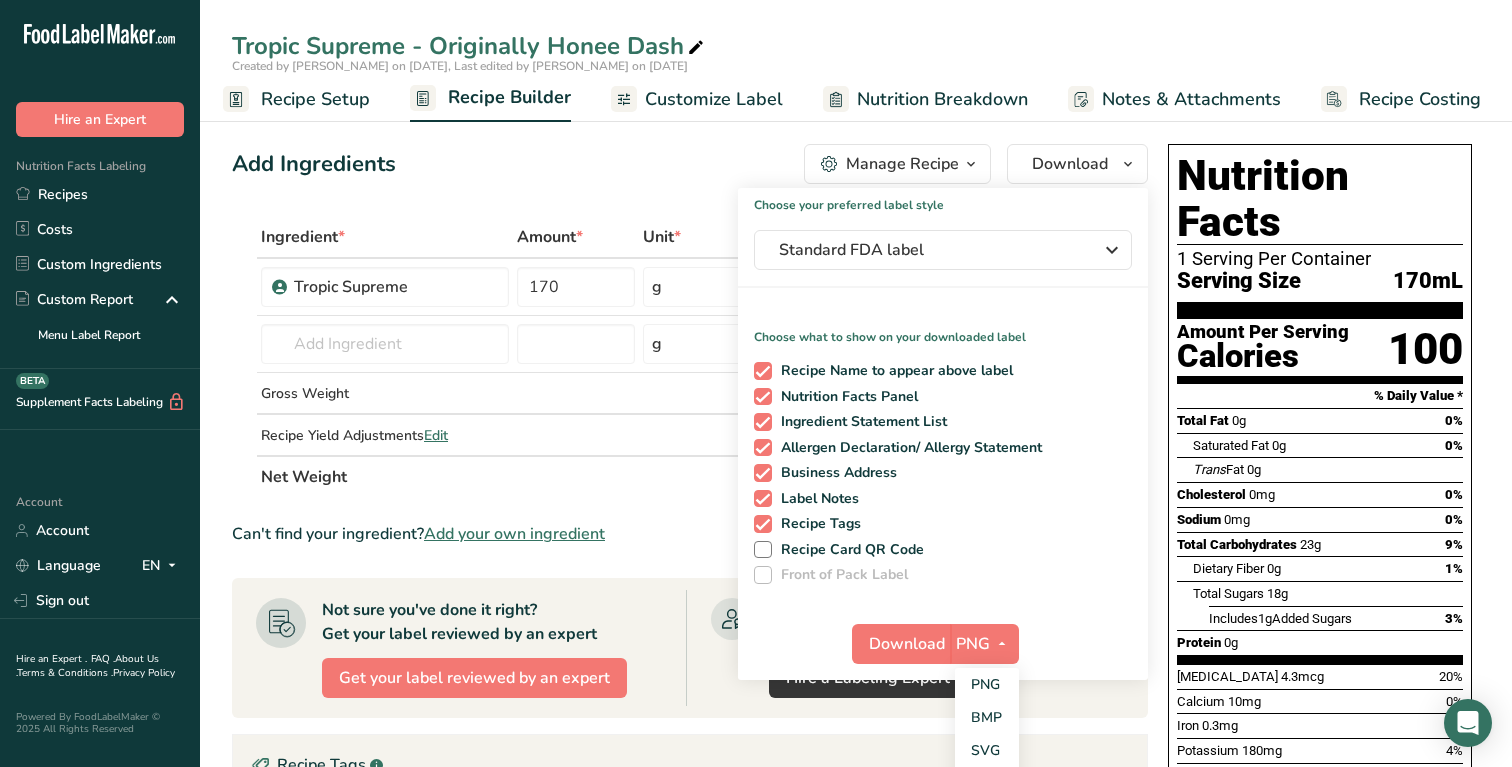 click on "% Daily Value *" at bounding box center [1320, 396] 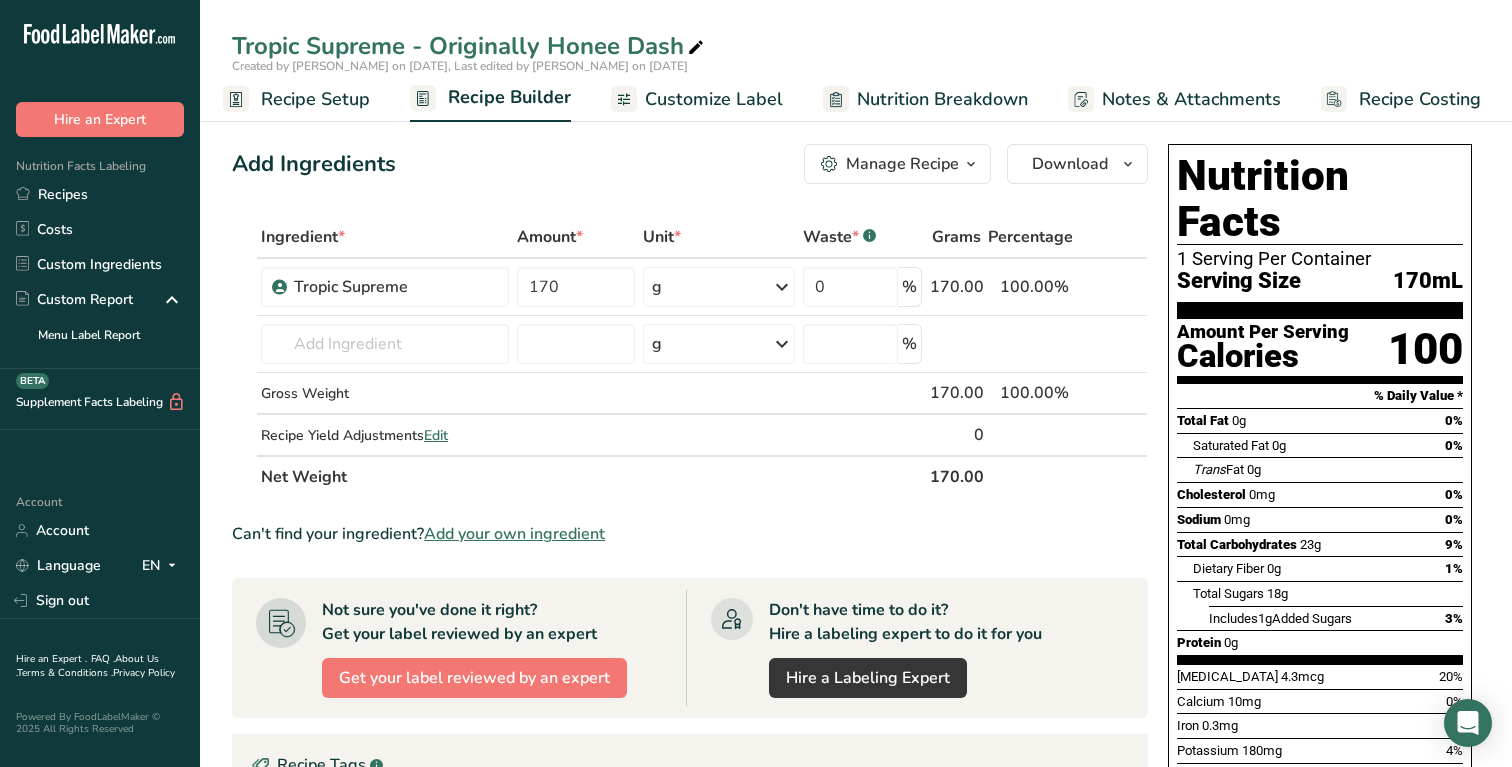 click on "Manage Recipe" at bounding box center (897, 164) 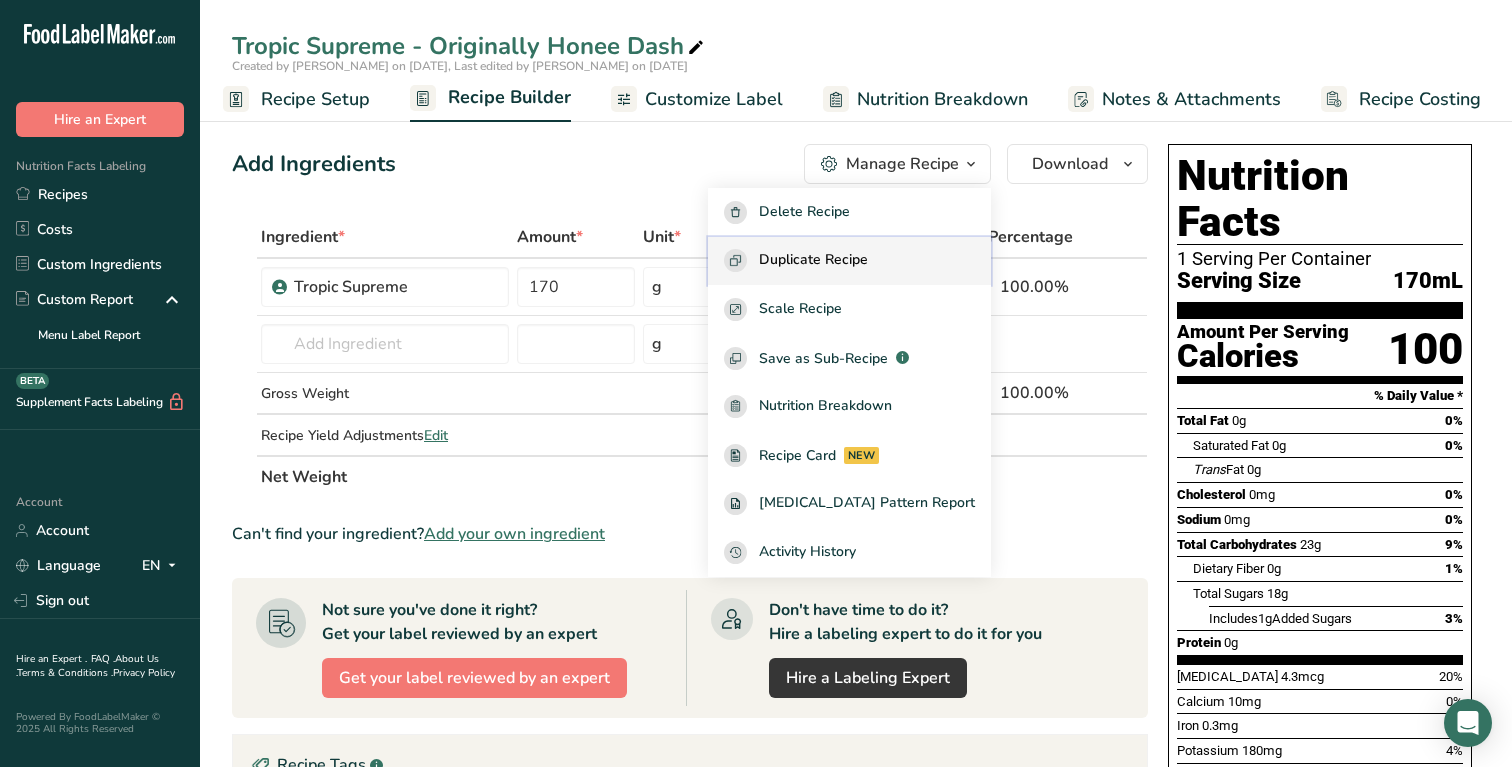 click on "Duplicate Recipe" at bounding box center [813, 260] 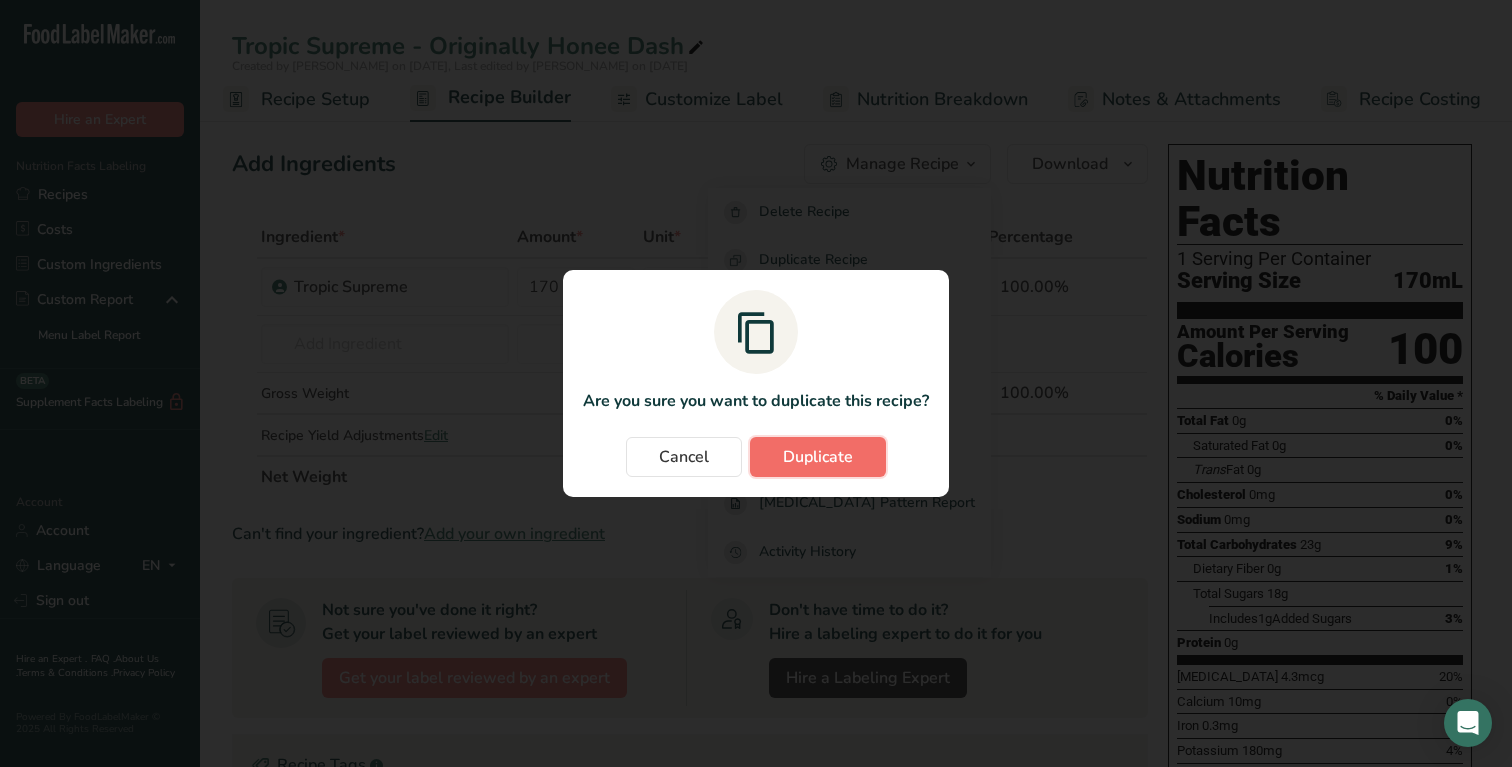 click on "Duplicate" at bounding box center (818, 457) 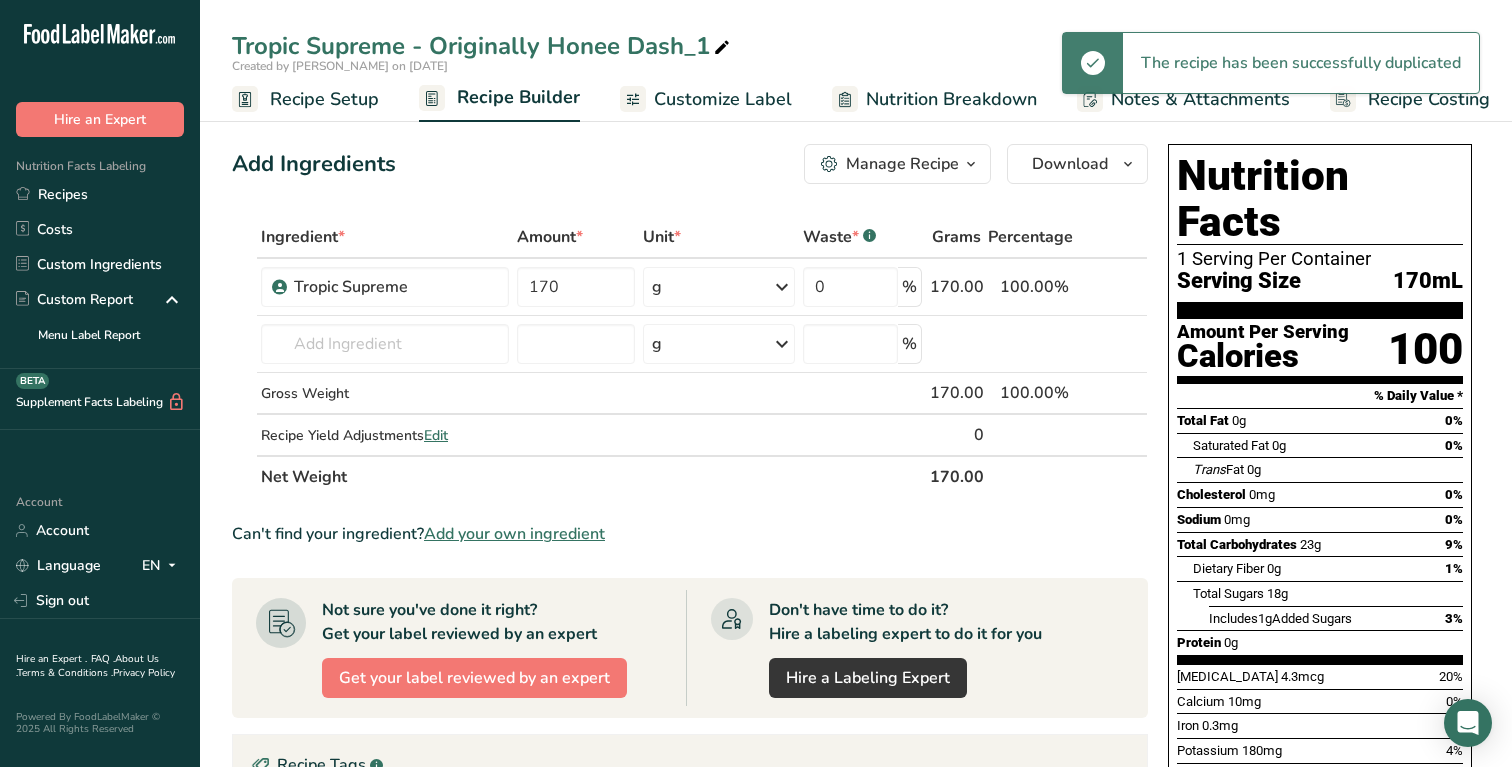 click on "Tropic Supreme - Originally Honee Dash_1" at bounding box center [483, 46] 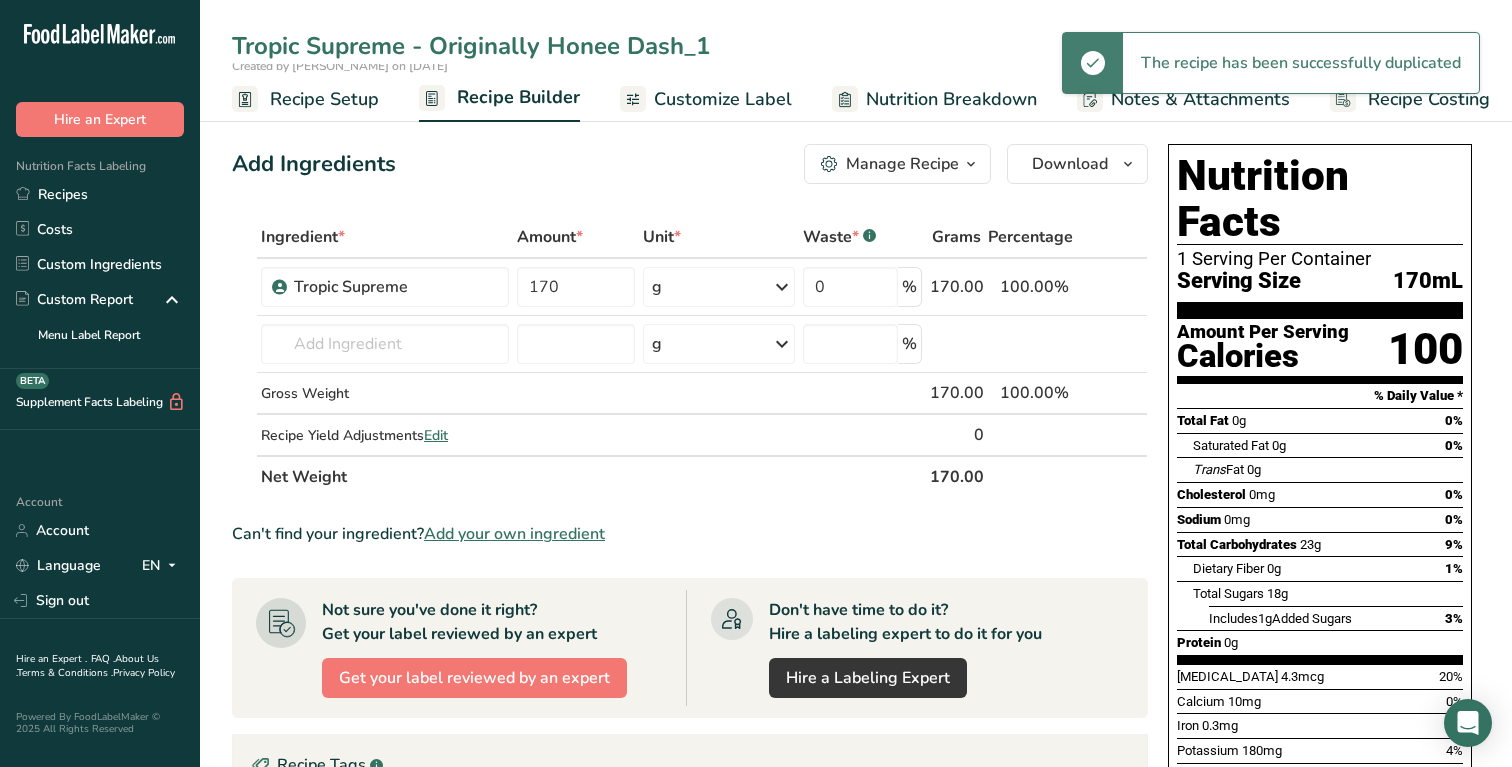 click on "Tropic Supreme - Originally Honee Dash_1" at bounding box center [856, 46] 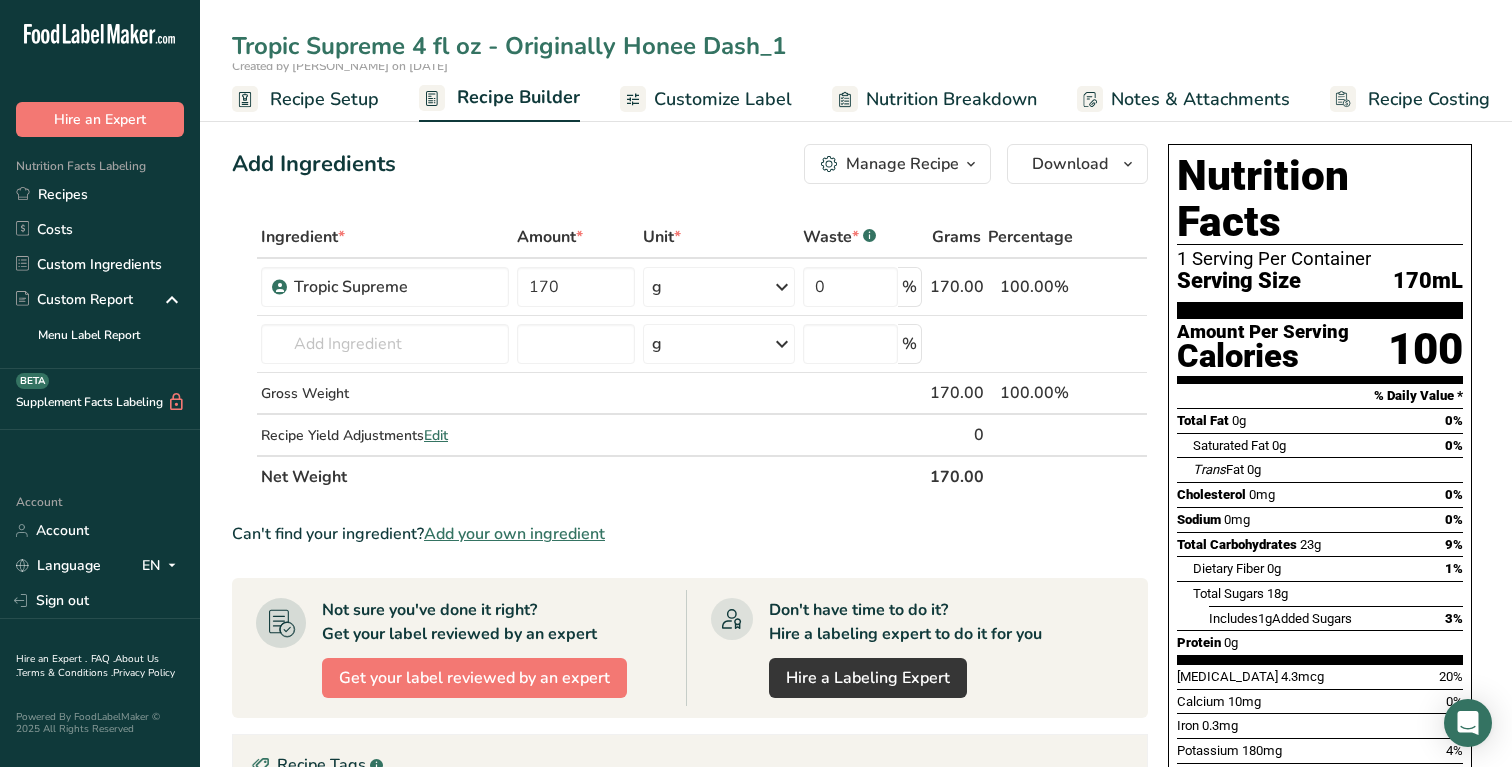drag, startPoint x: 749, startPoint y: 45, endPoint x: 824, endPoint y: 55, distance: 75.66373 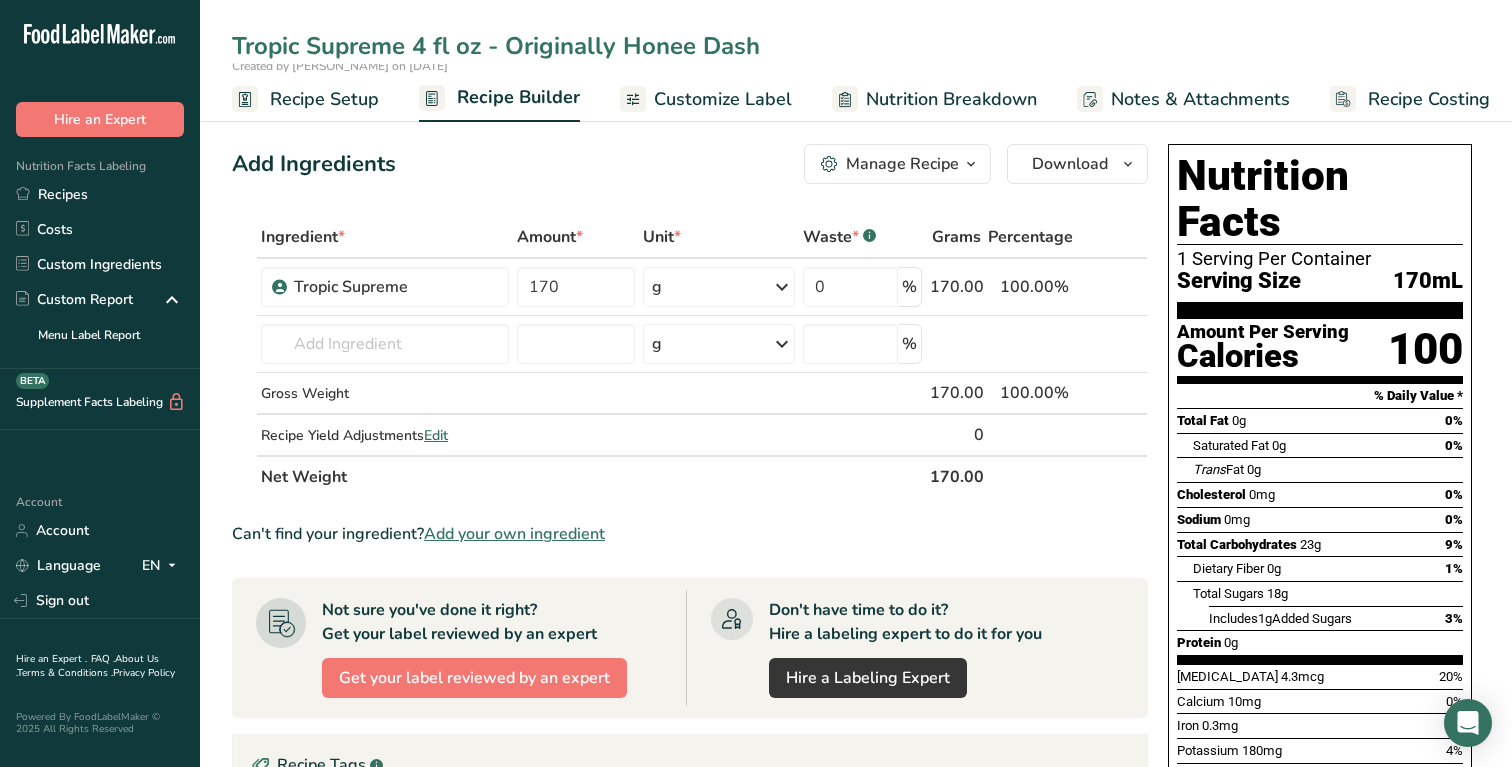 type on "Tropic Supreme 4 fl oz - Originally Honee Dash" 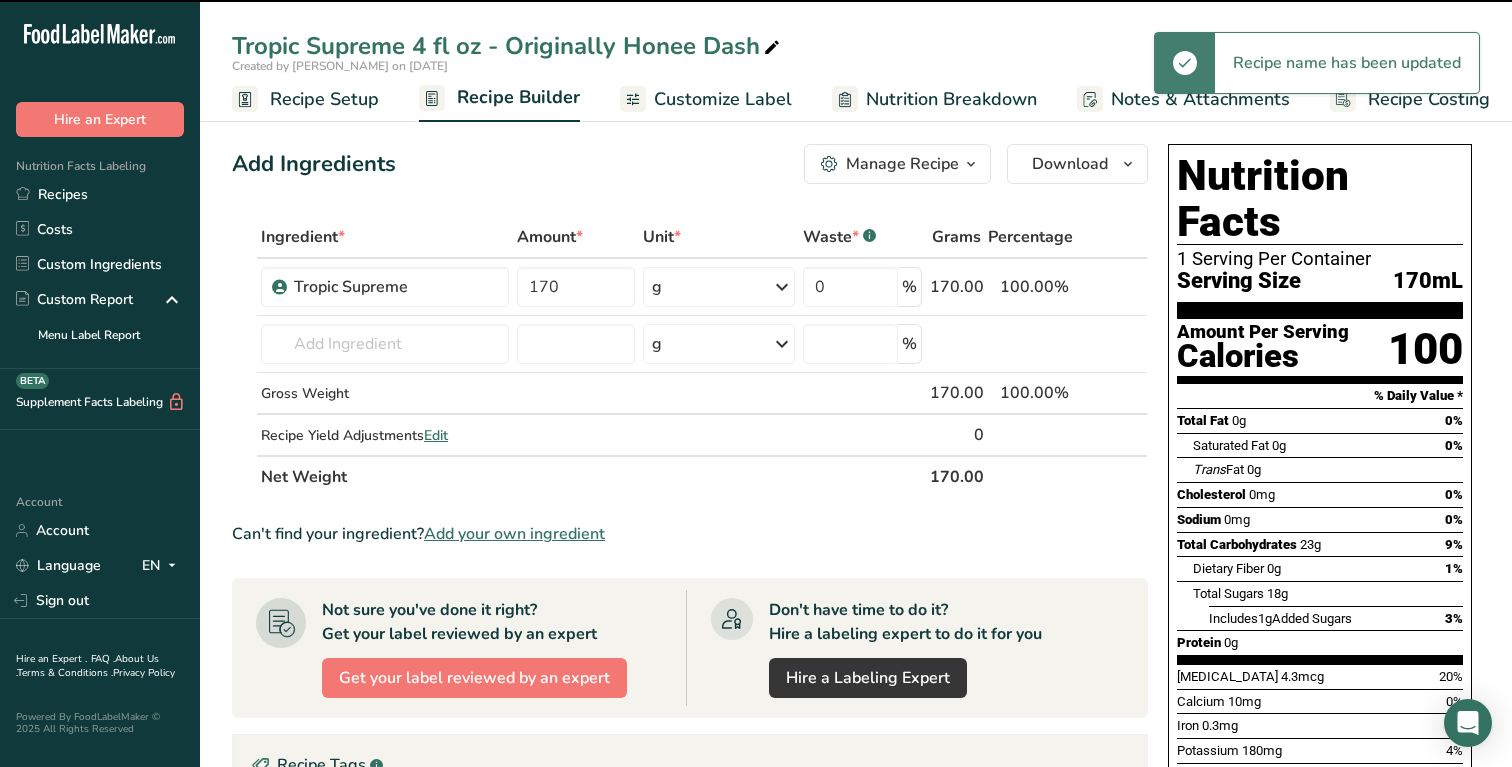 click on "Recipe Setup" at bounding box center (324, 99) 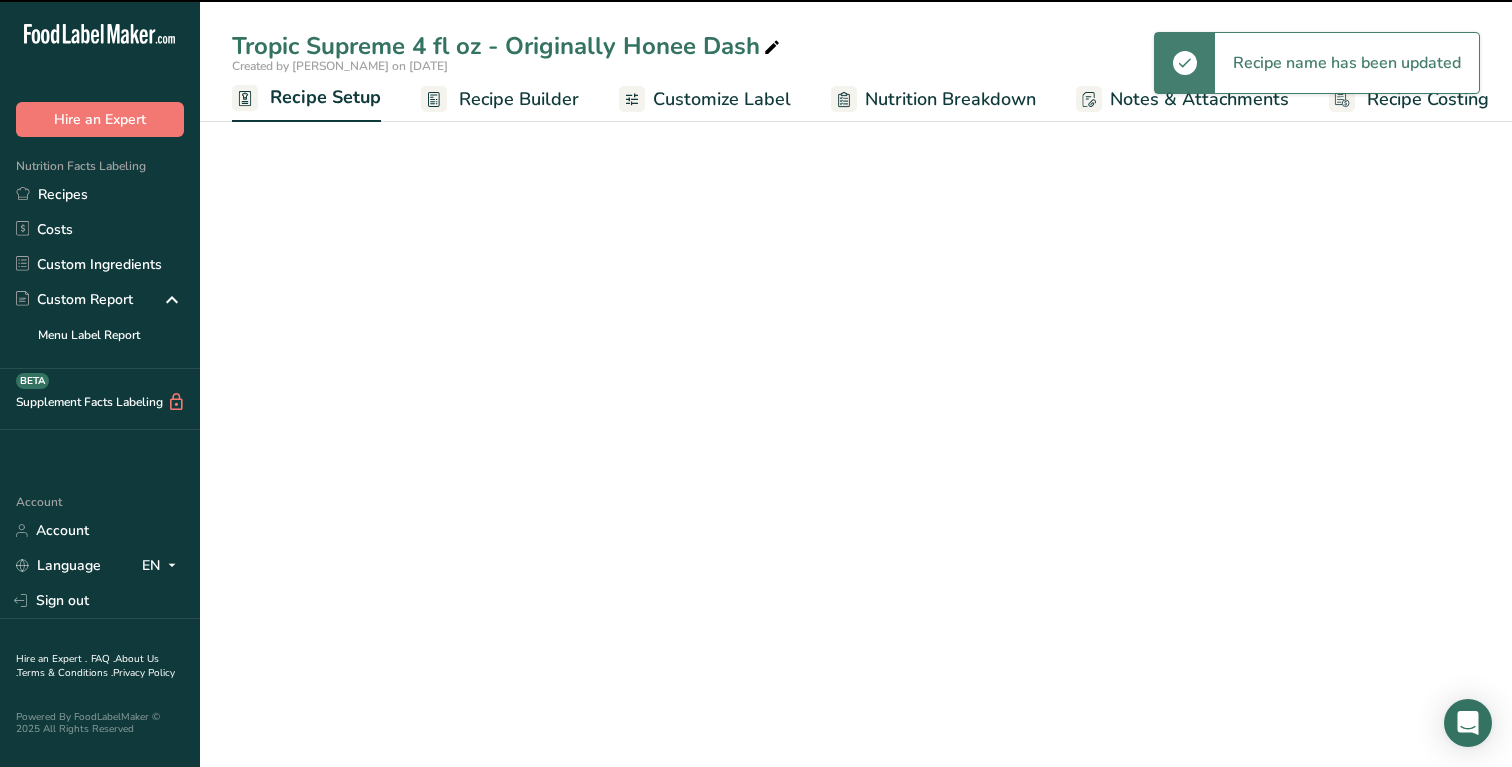 scroll, scrollTop: 0, scrollLeft: 7, axis: horizontal 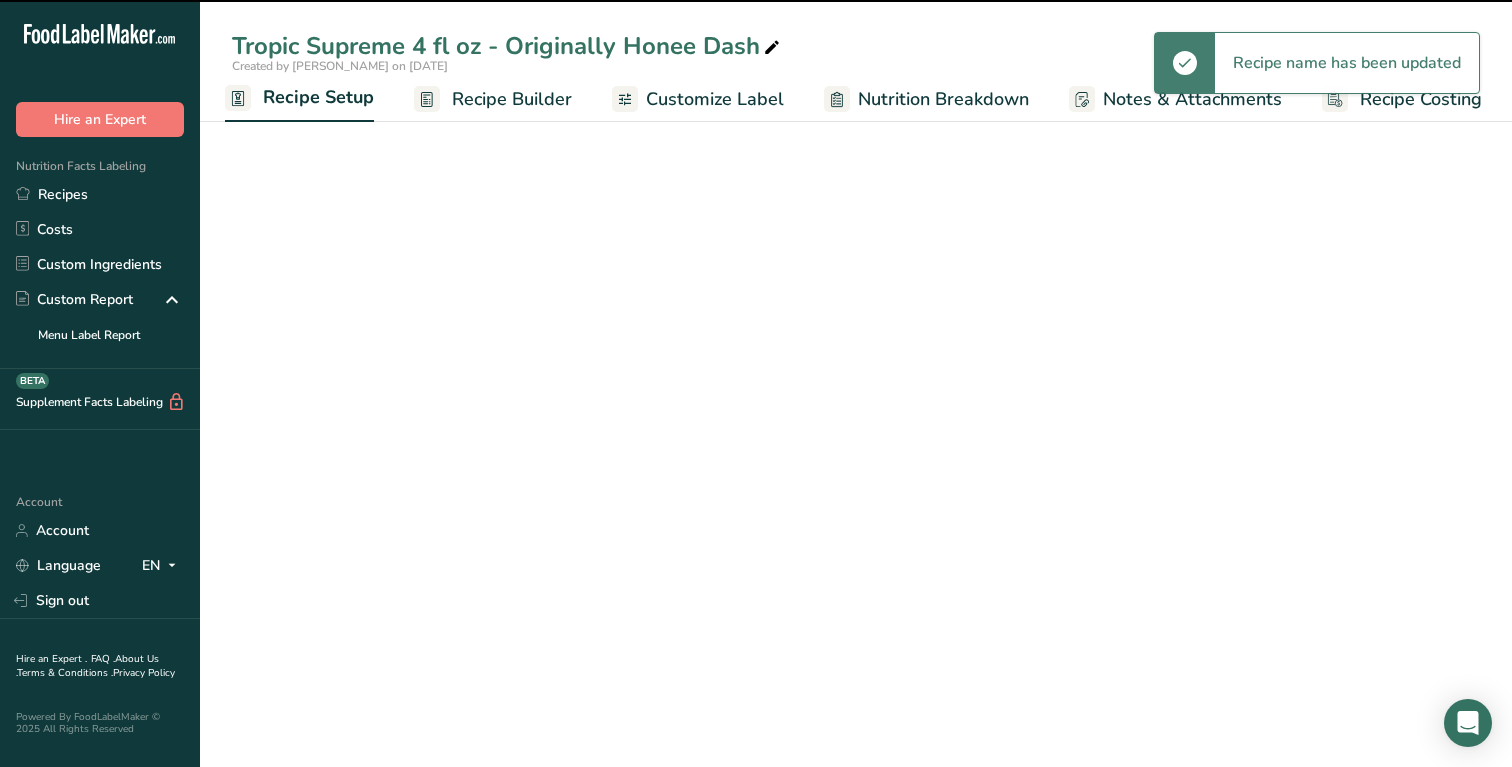 select on "22" 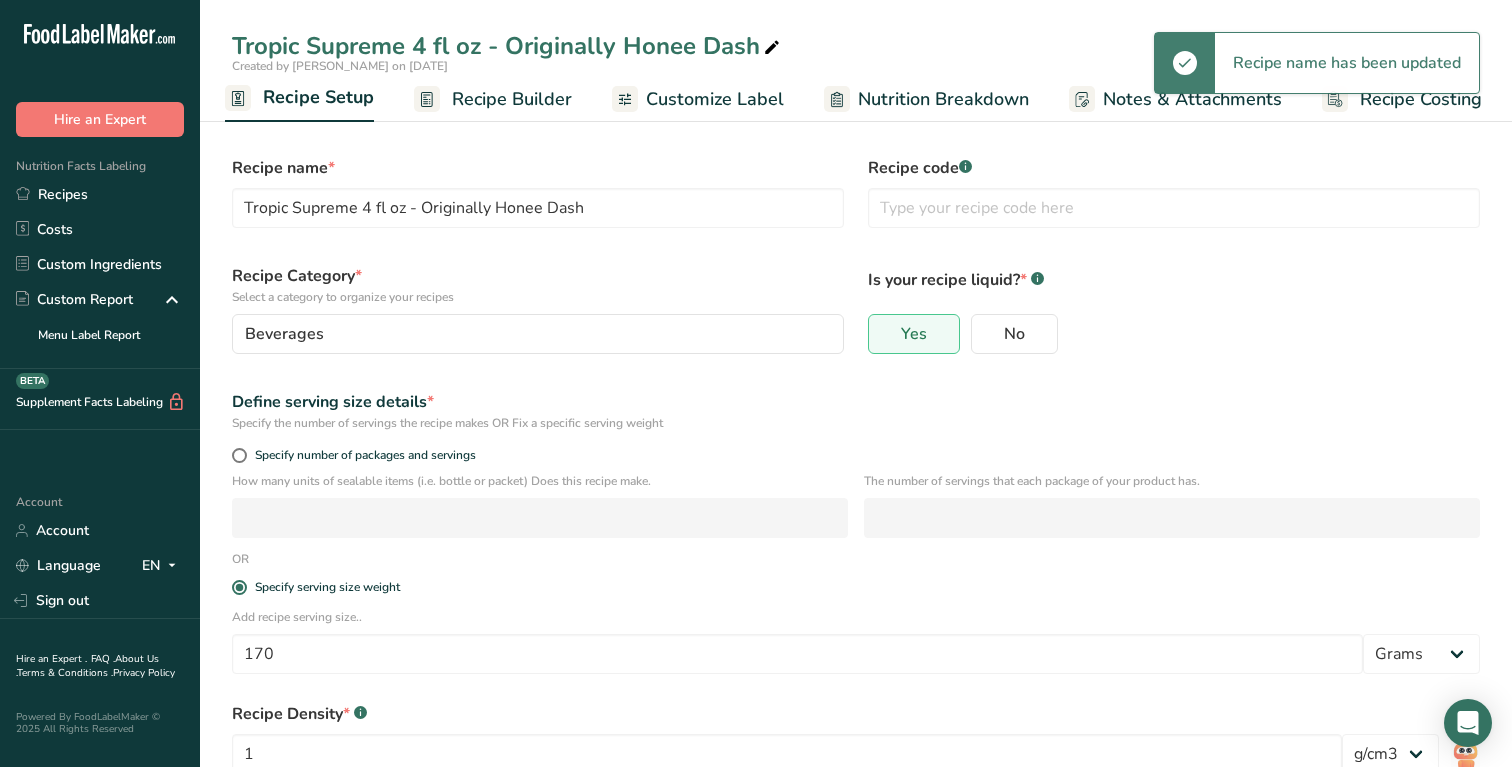 scroll, scrollTop: 131, scrollLeft: 0, axis: vertical 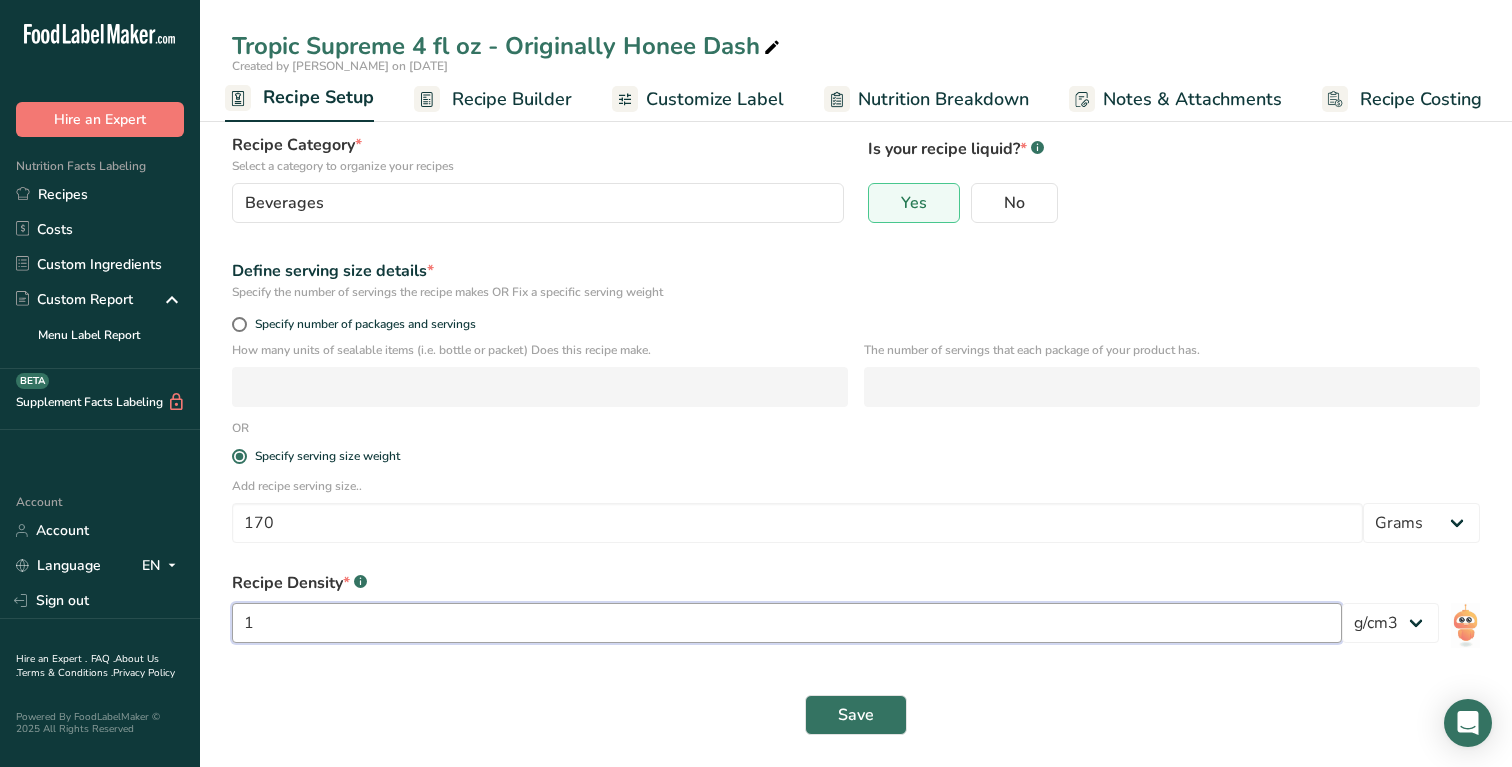 click on "1" at bounding box center (787, 623) 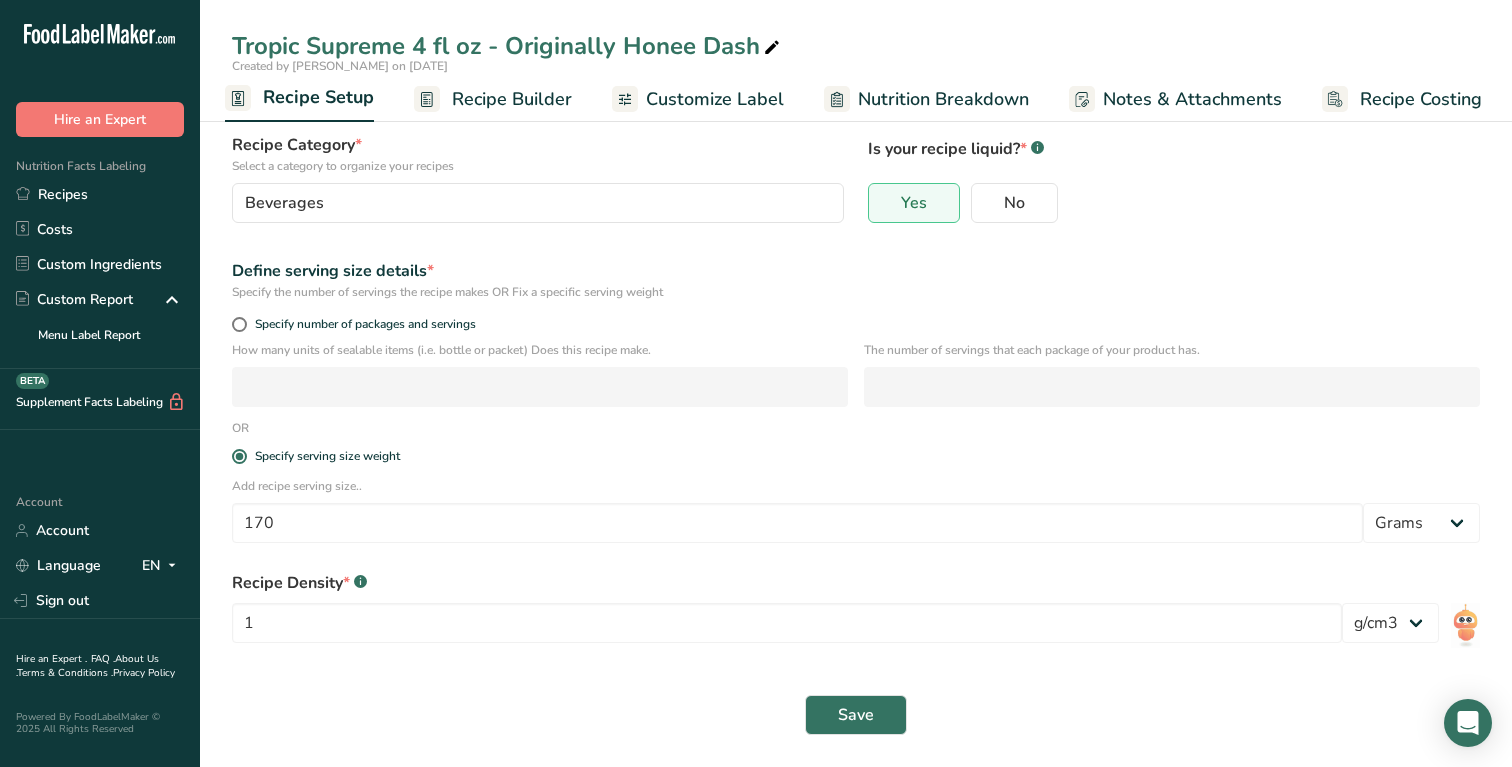 click on "Recipe Density *   .a-a{fill:#347362;}.b-a{fill:#fff;}           1
lb/ft3
g/cm3" at bounding box center [856, 613] 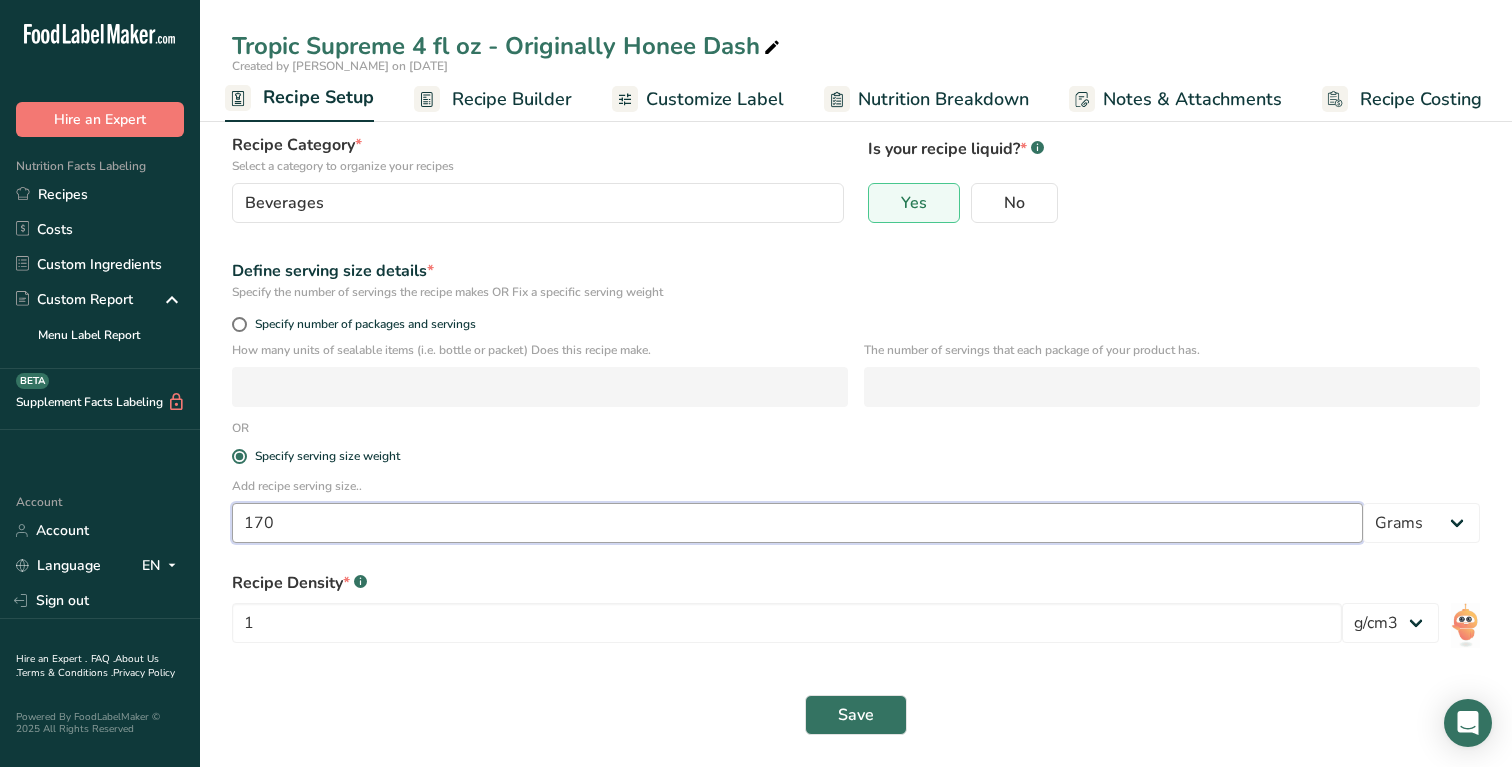 click on "170" at bounding box center [797, 523] 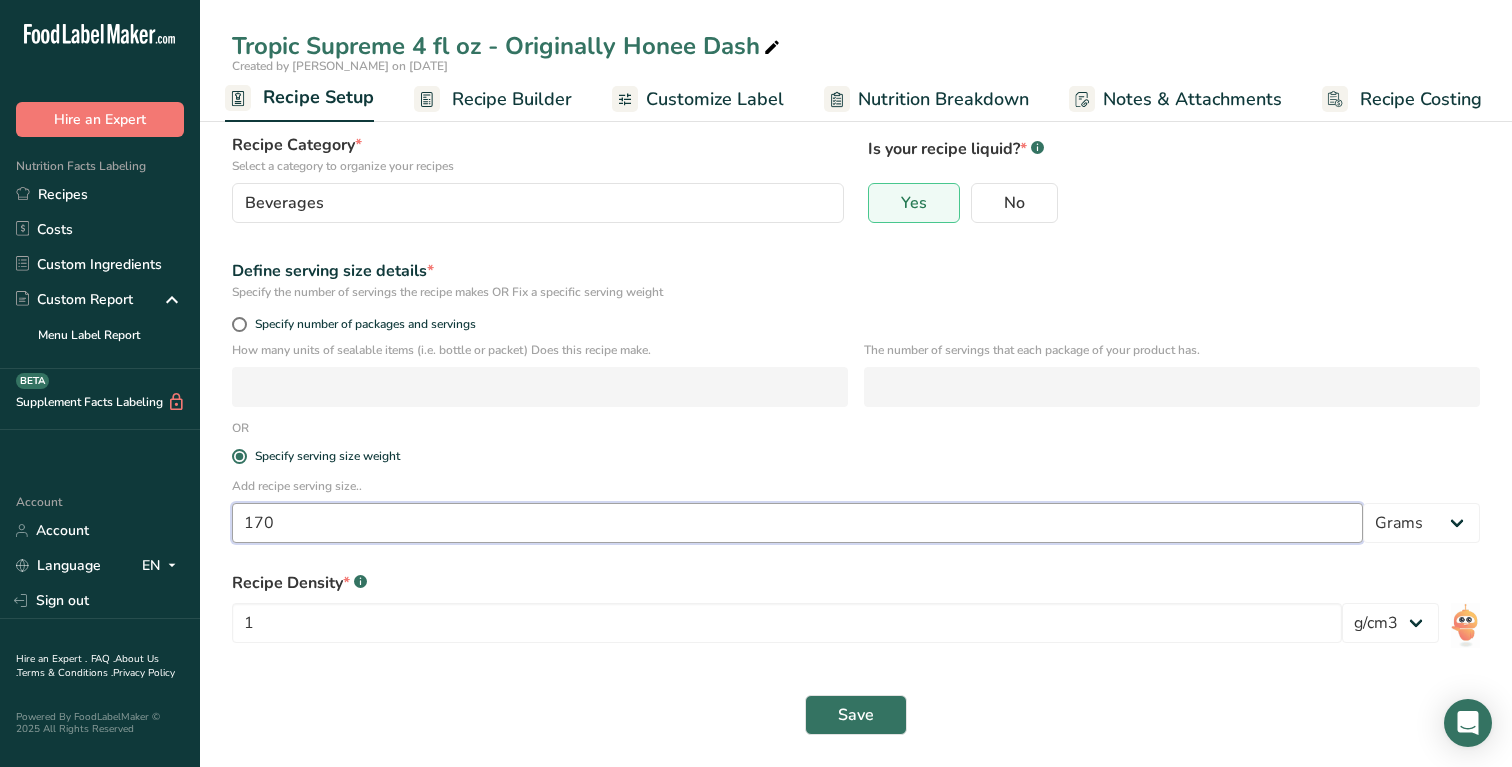 click on "170" at bounding box center (797, 523) 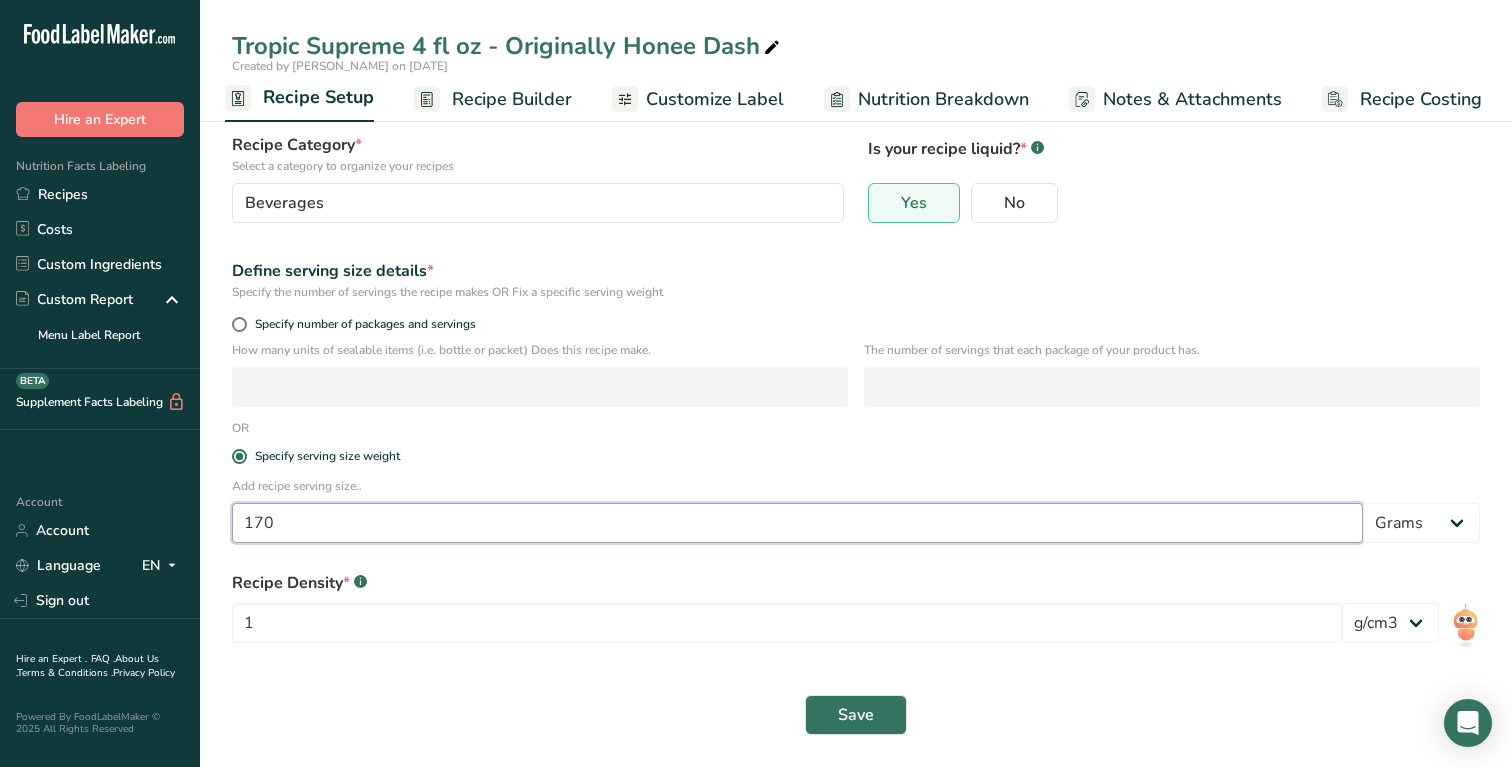 click on "170" at bounding box center [797, 523] 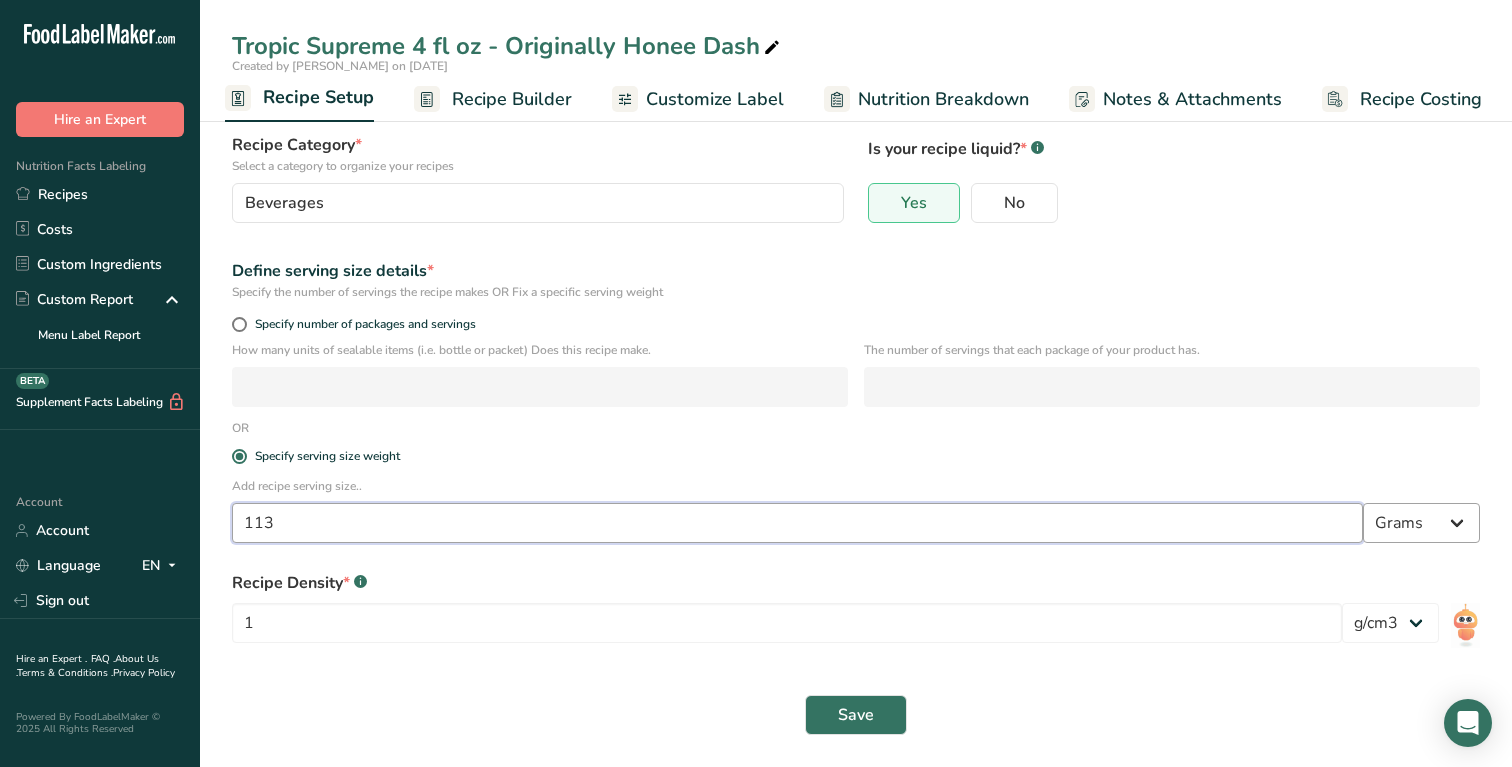 type on "113" 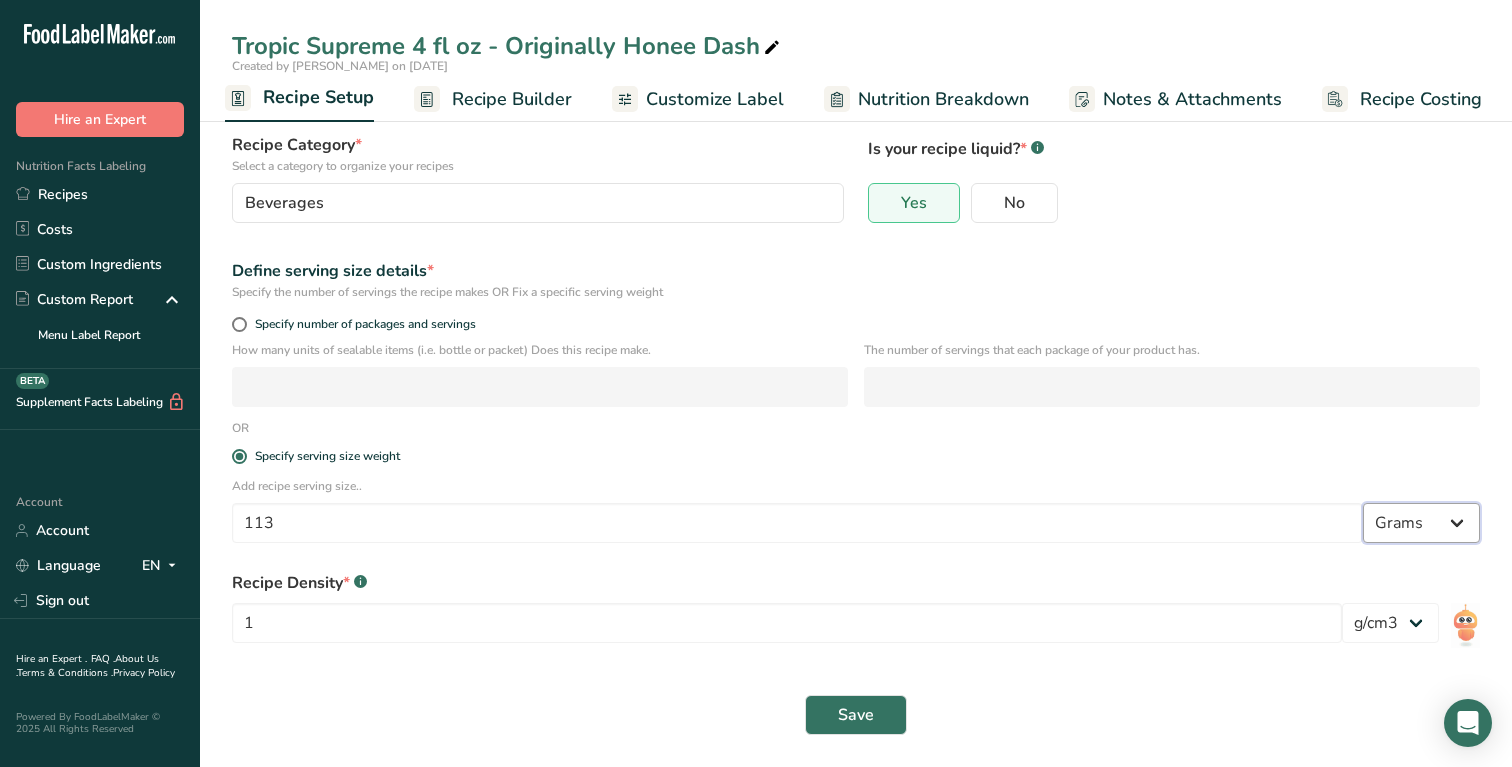 click on "Grams
kg
mg
mcg
lb
oz
l
mL
fl oz
tbsp
tsp
cup
qt
gallon" at bounding box center [1421, 523] 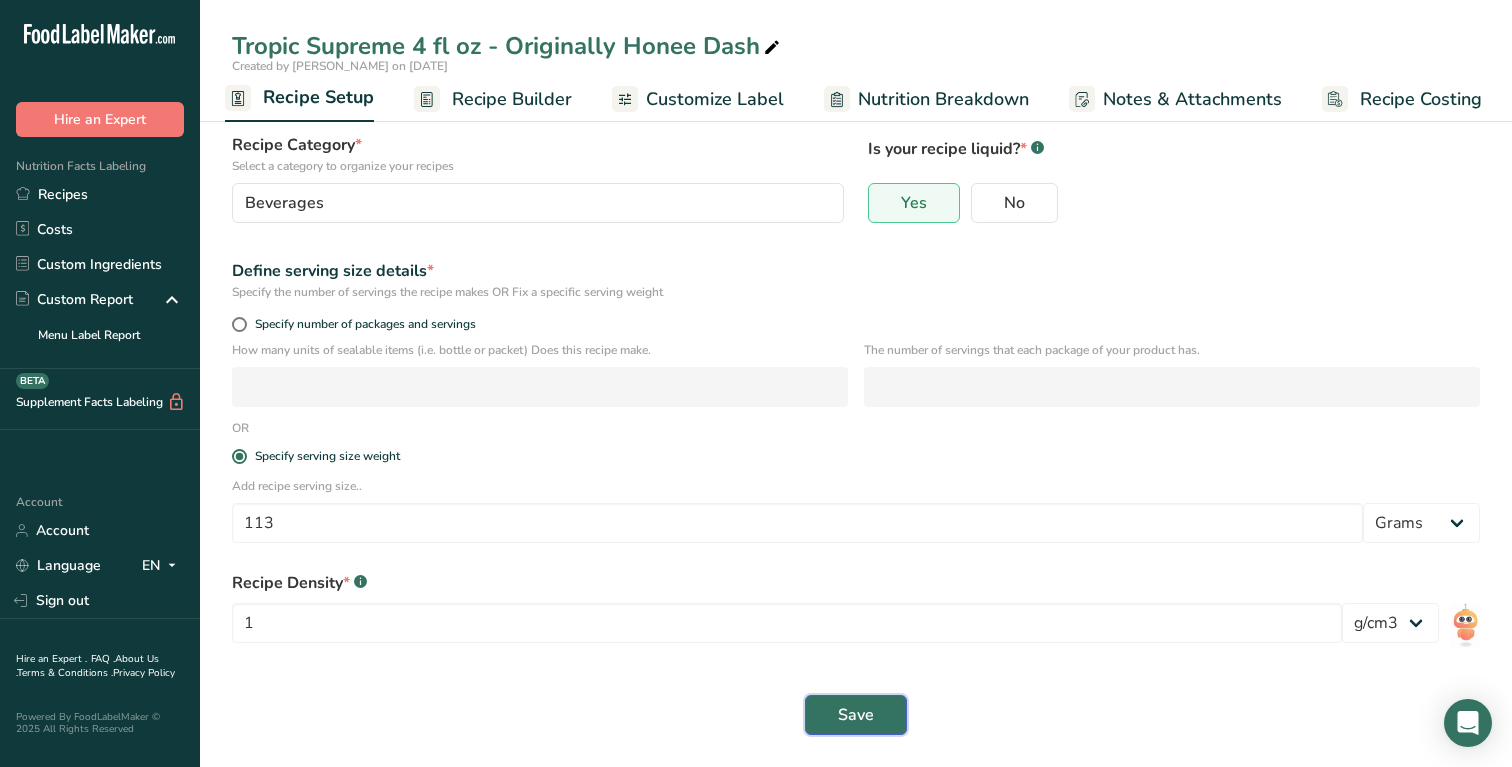 click on "Save" at bounding box center (856, 715) 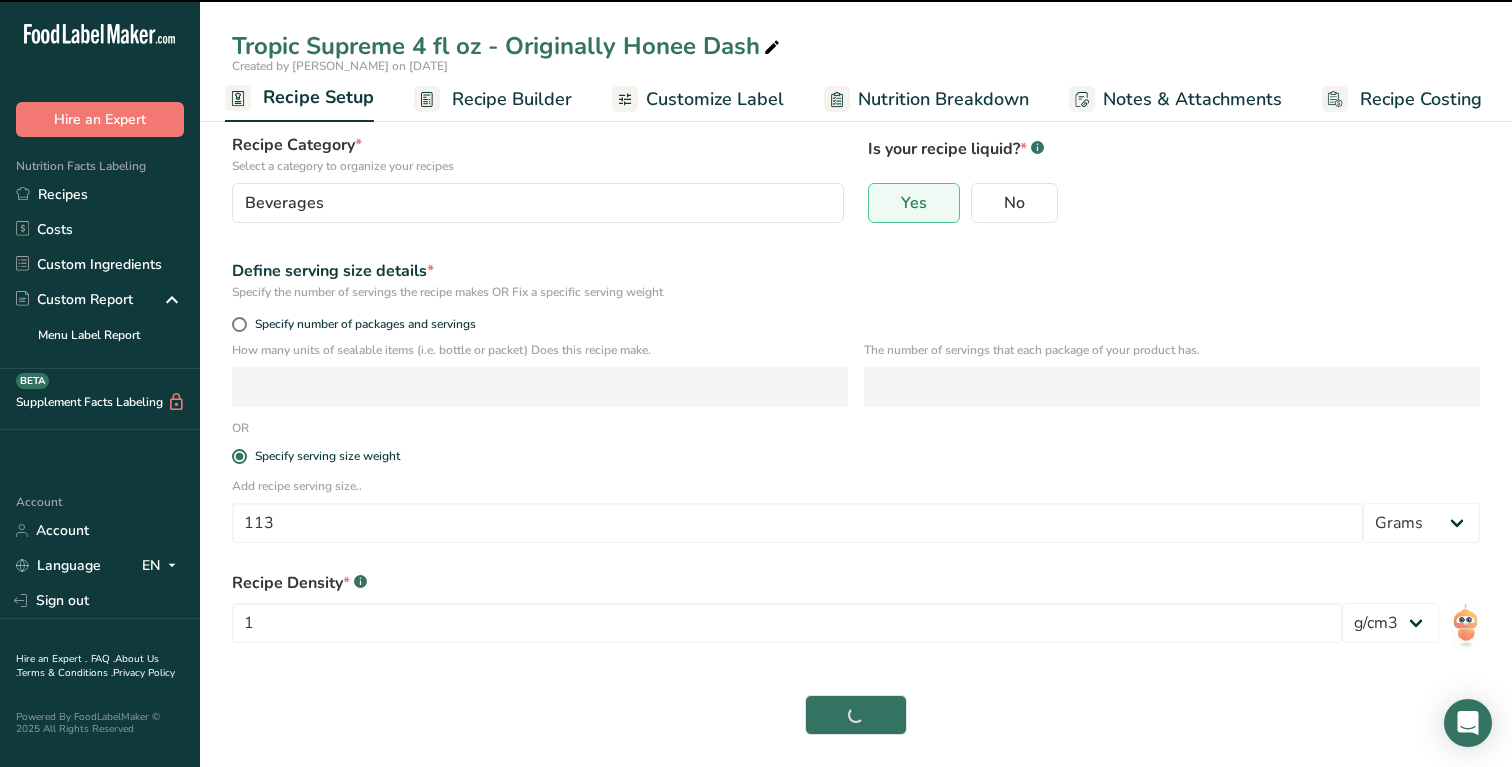 click on "Recipe Builder" at bounding box center (512, 99) 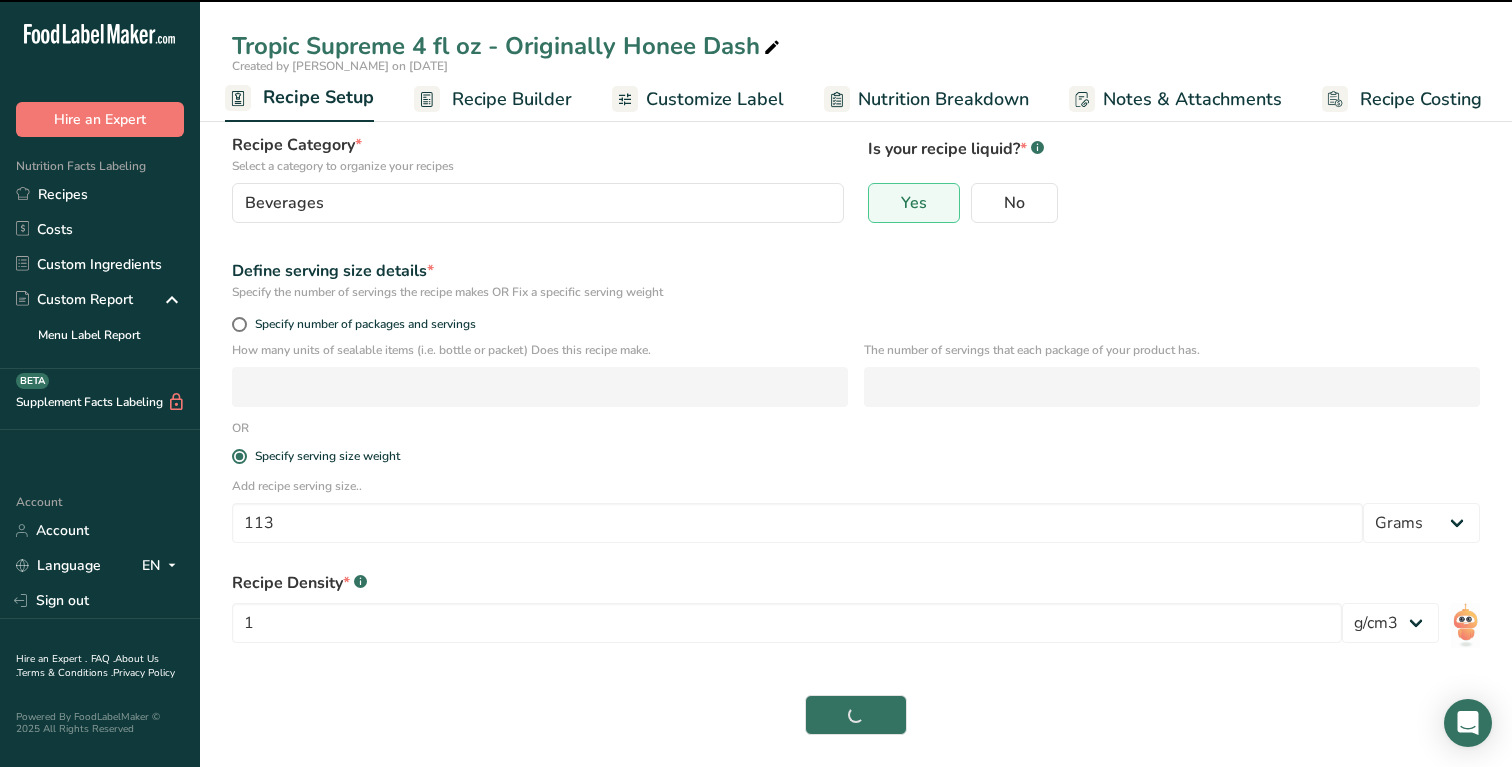 scroll, scrollTop: 0, scrollLeft: 9, axis: horizontal 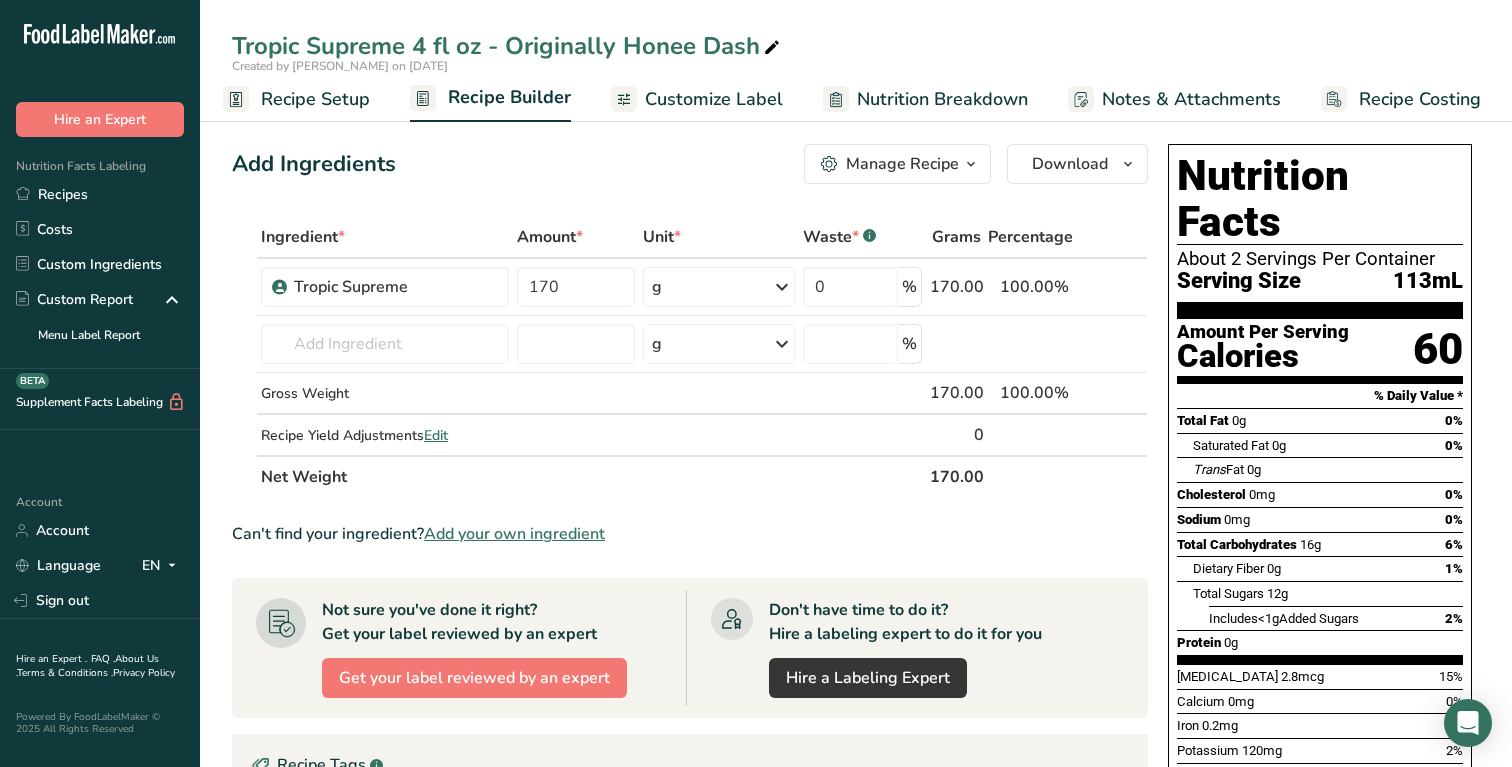 click on "Nutrition Breakdown" at bounding box center (942, 99) 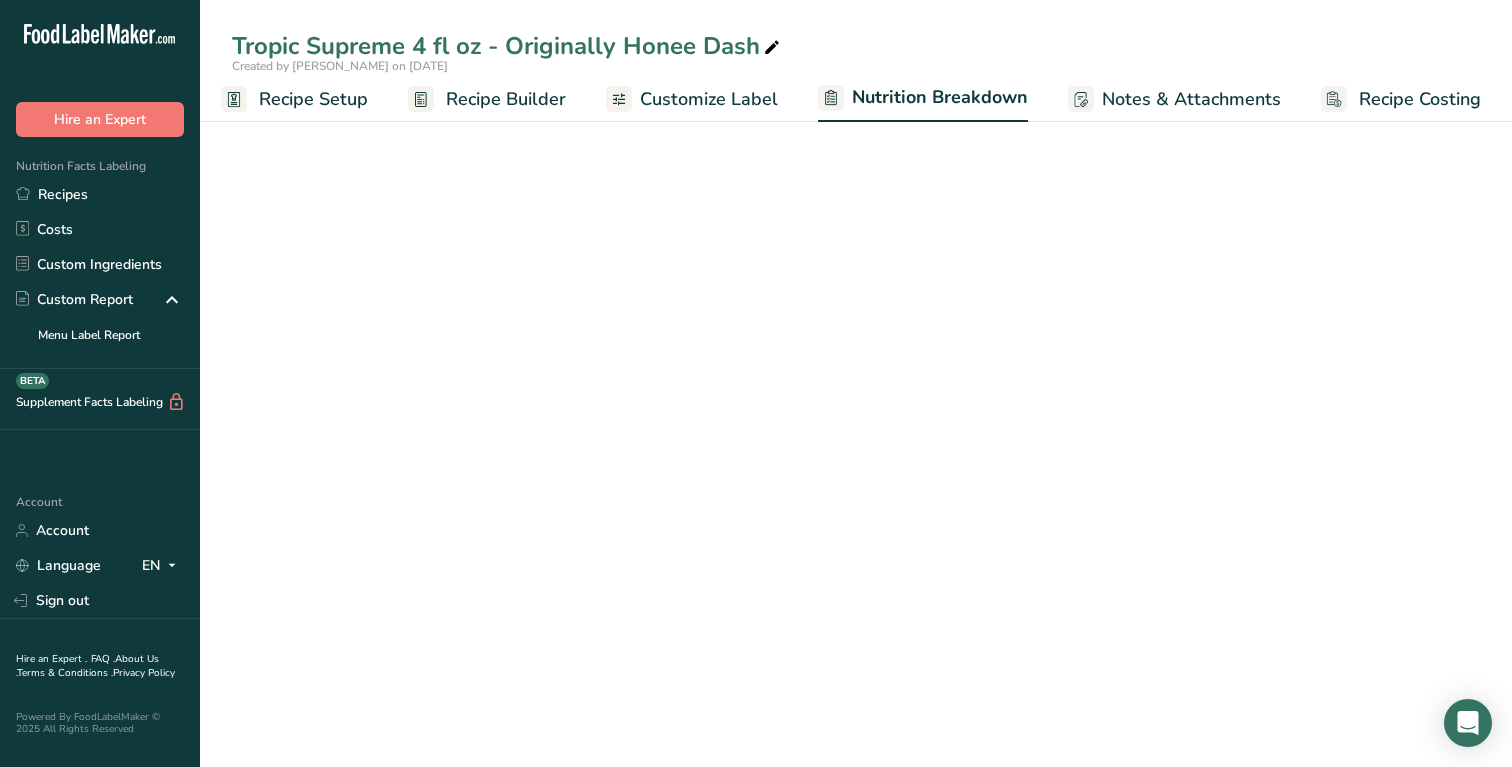 select on "Calories" 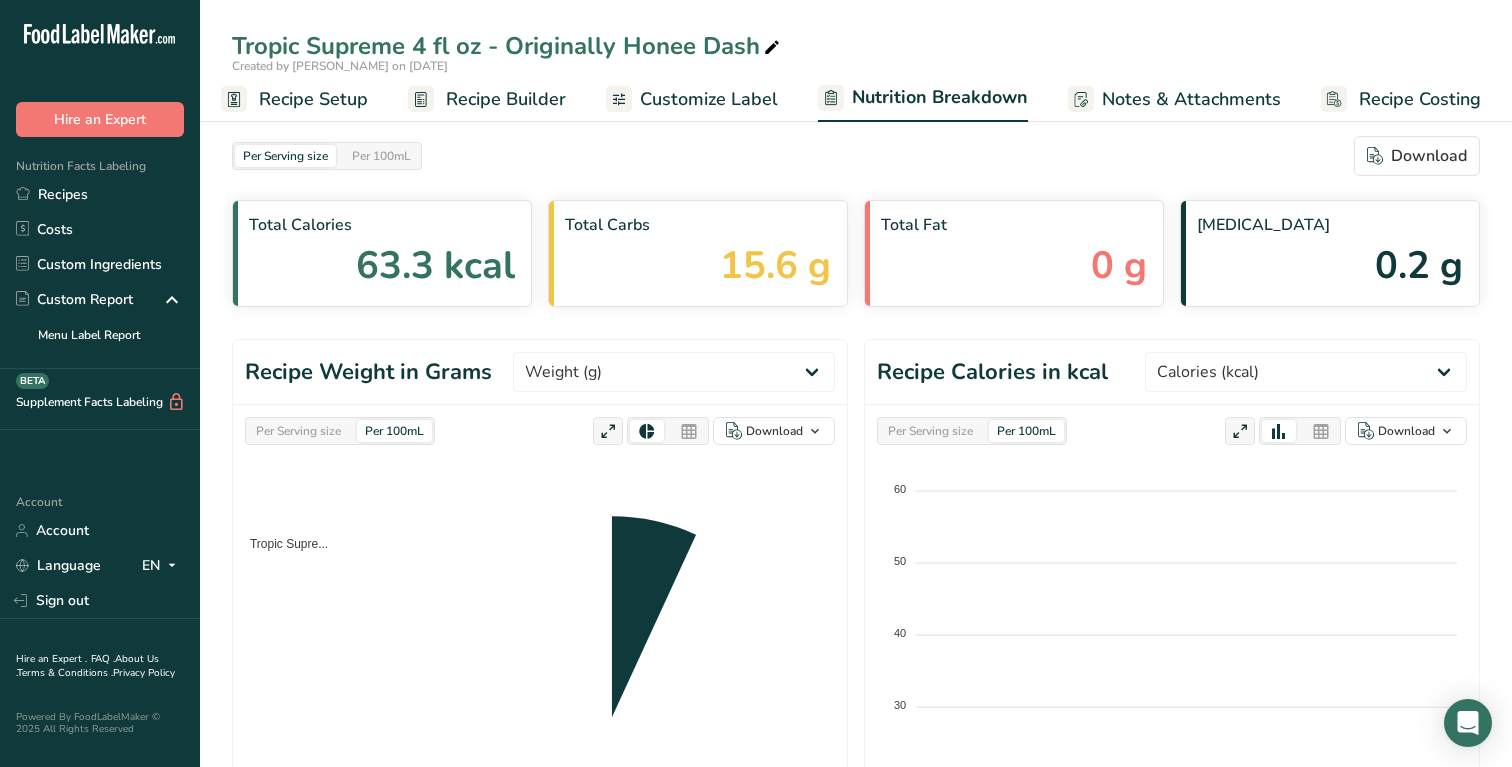 click on "Customize Label" at bounding box center [692, 99] 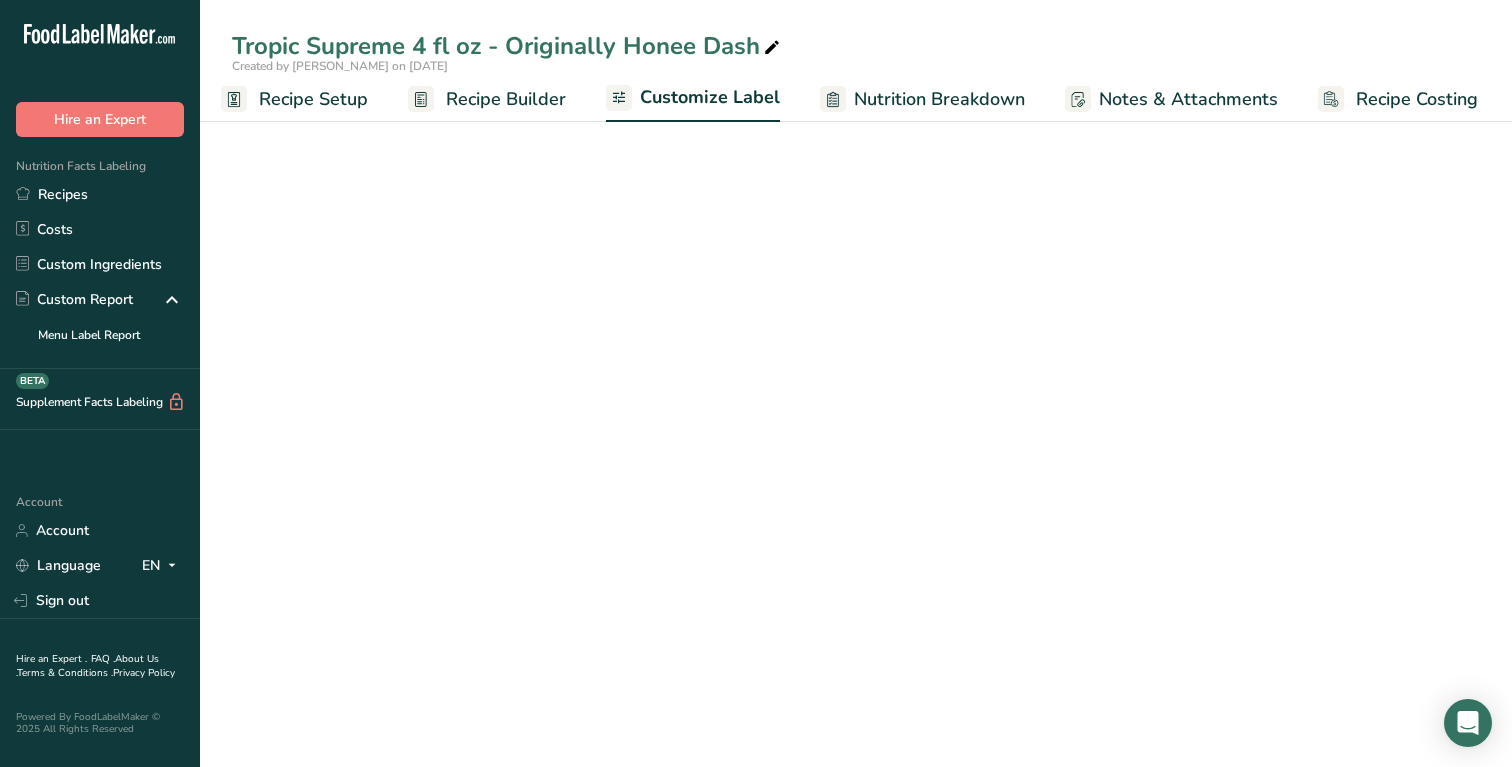 scroll, scrollTop: 0, scrollLeft: 9, axis: horizontal 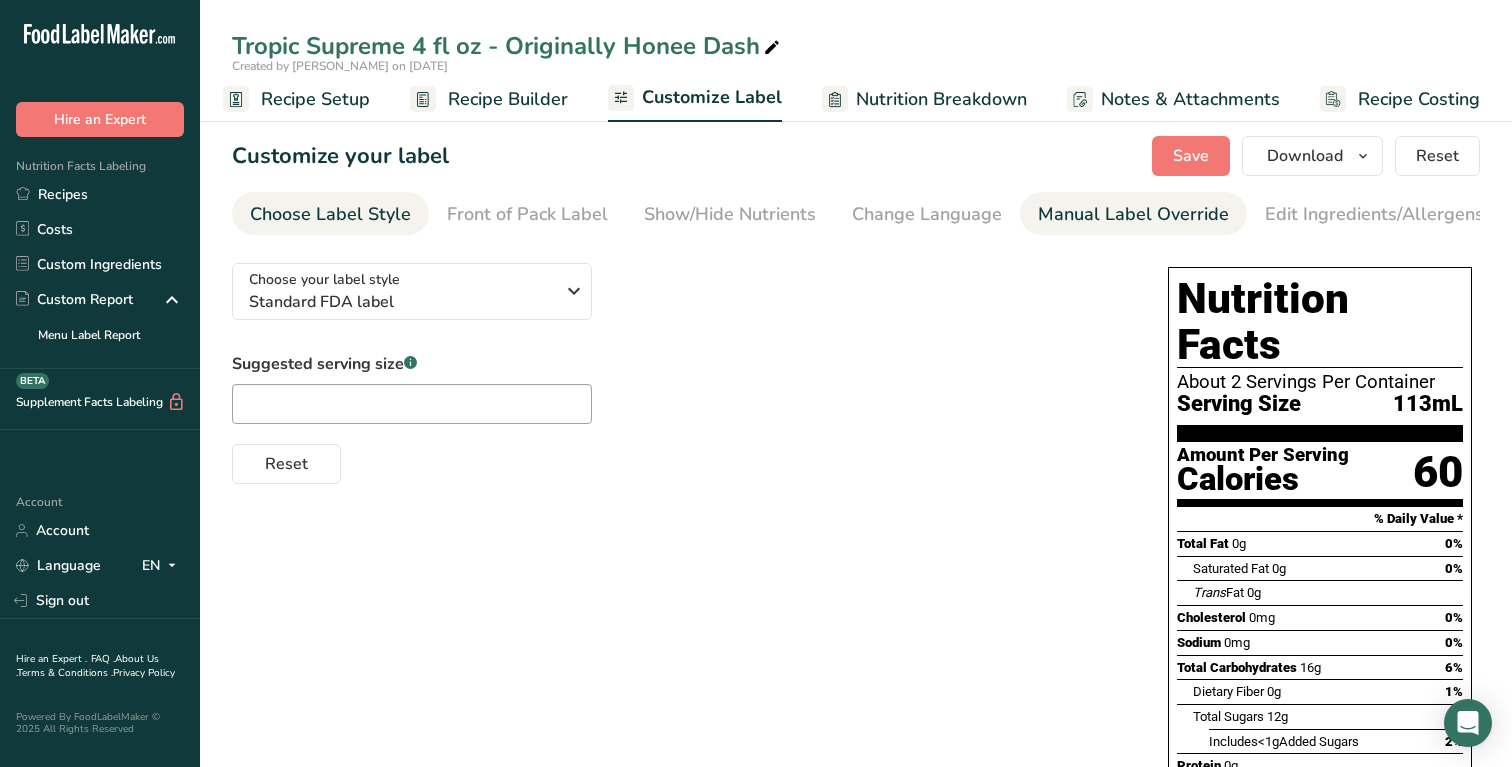 click on "Manual Label Override" at bounding box center (1133, 214) 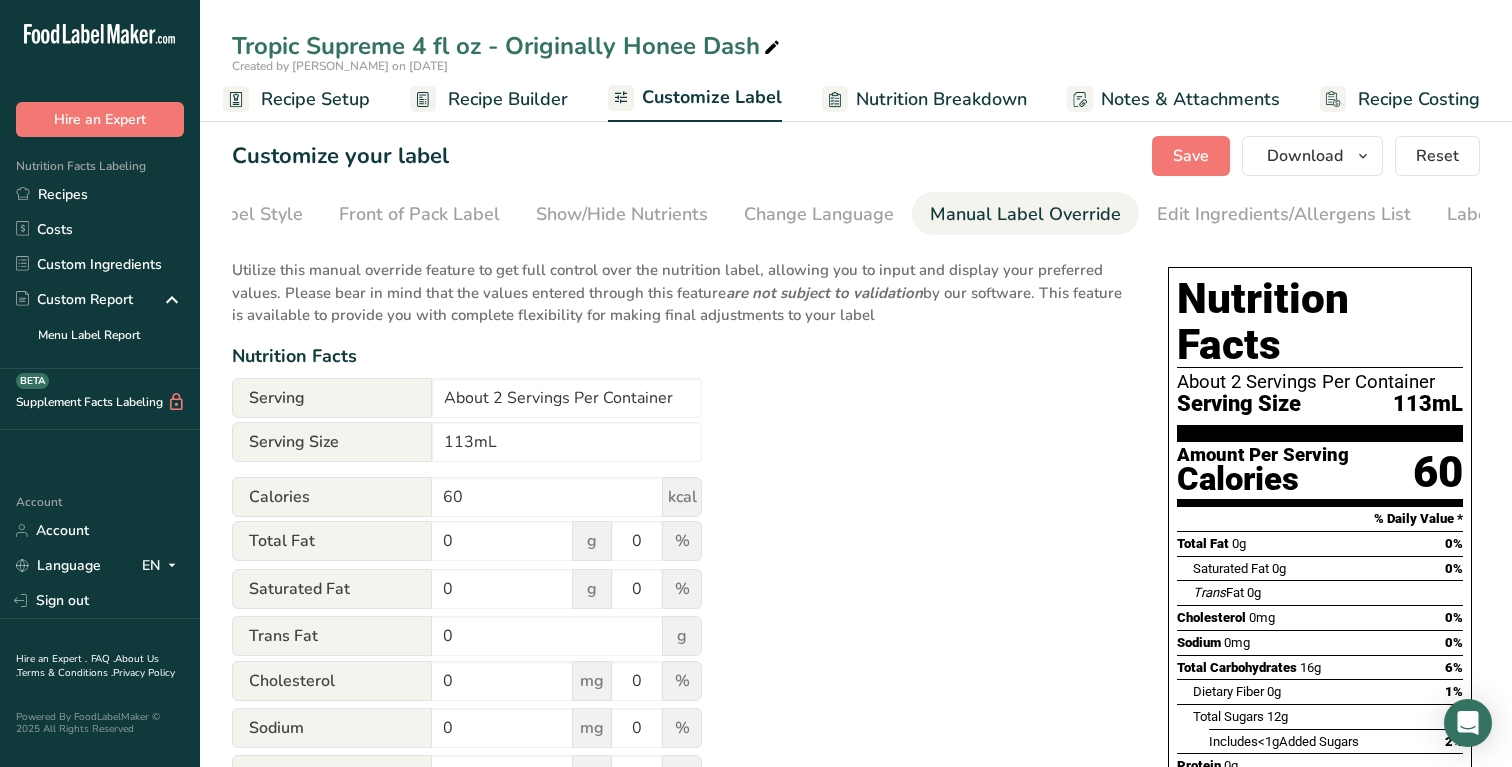 scroll, scrollTop: 0, scrollLeft: 205, axis: horizontal 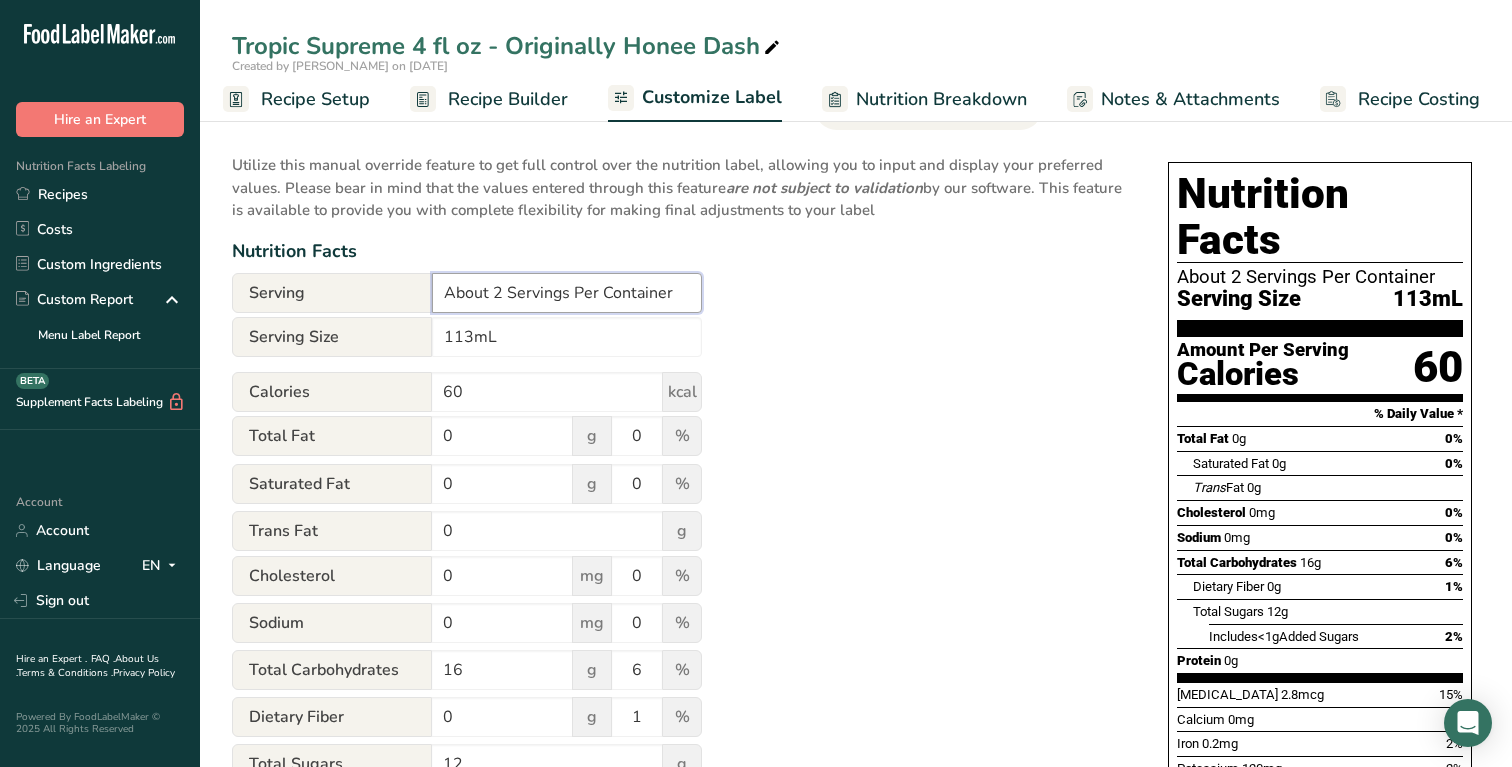 click on "About 2 Servings Per Container" at bounding box center (567, 293) 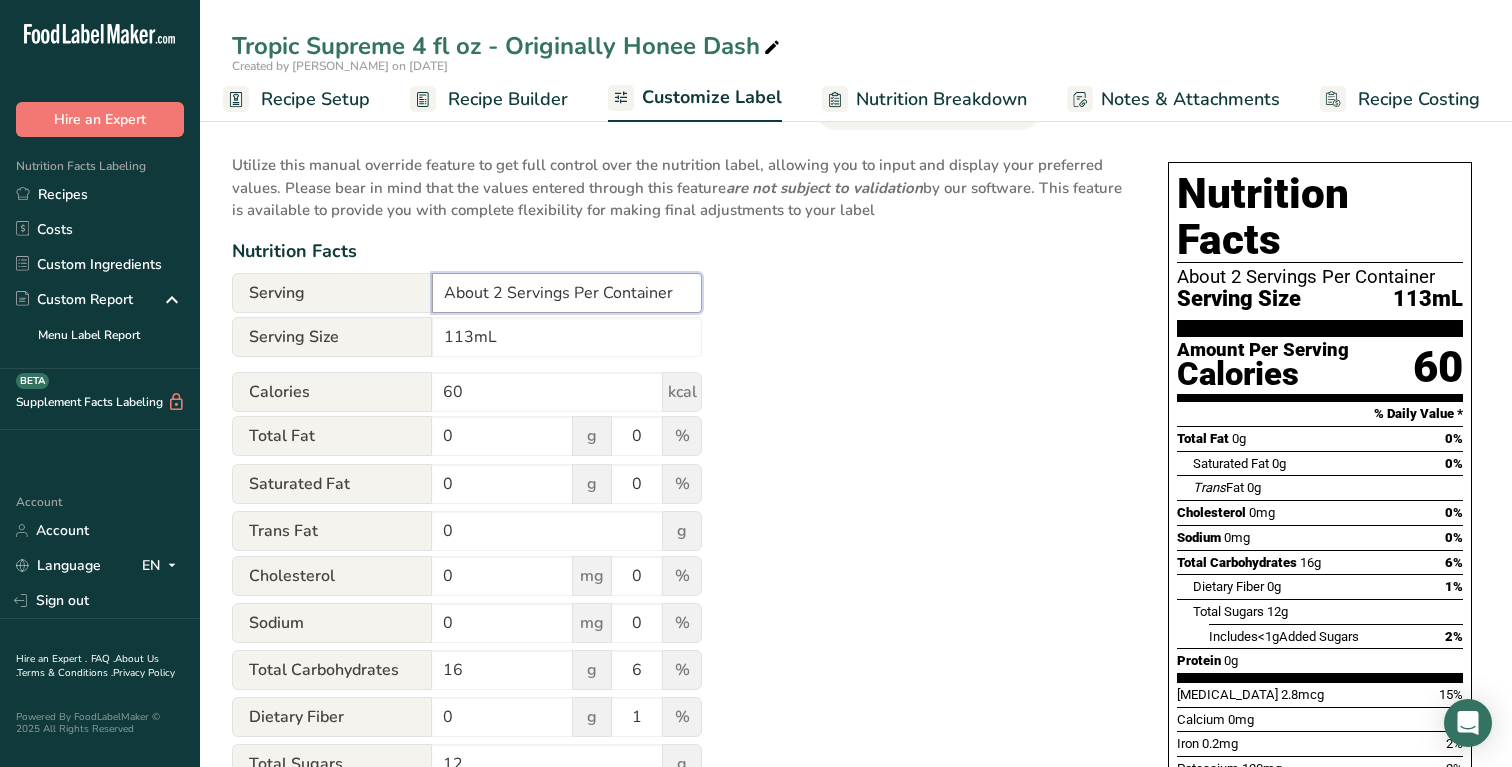click on "About 2 Servings Per Container" at bounding box center [567, 293] 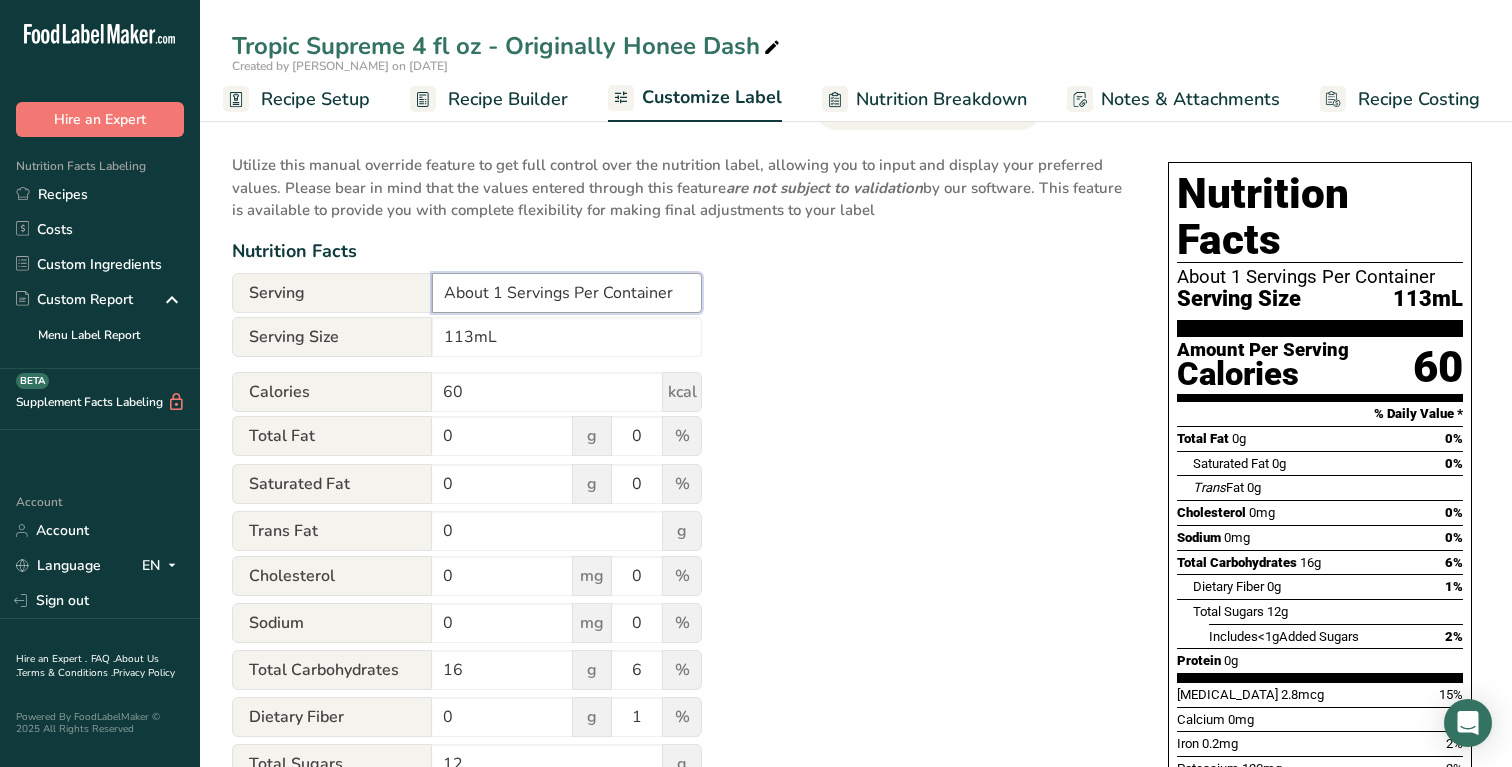 click on "About 1 Servings Per Container" at bounding box center [567, 293] 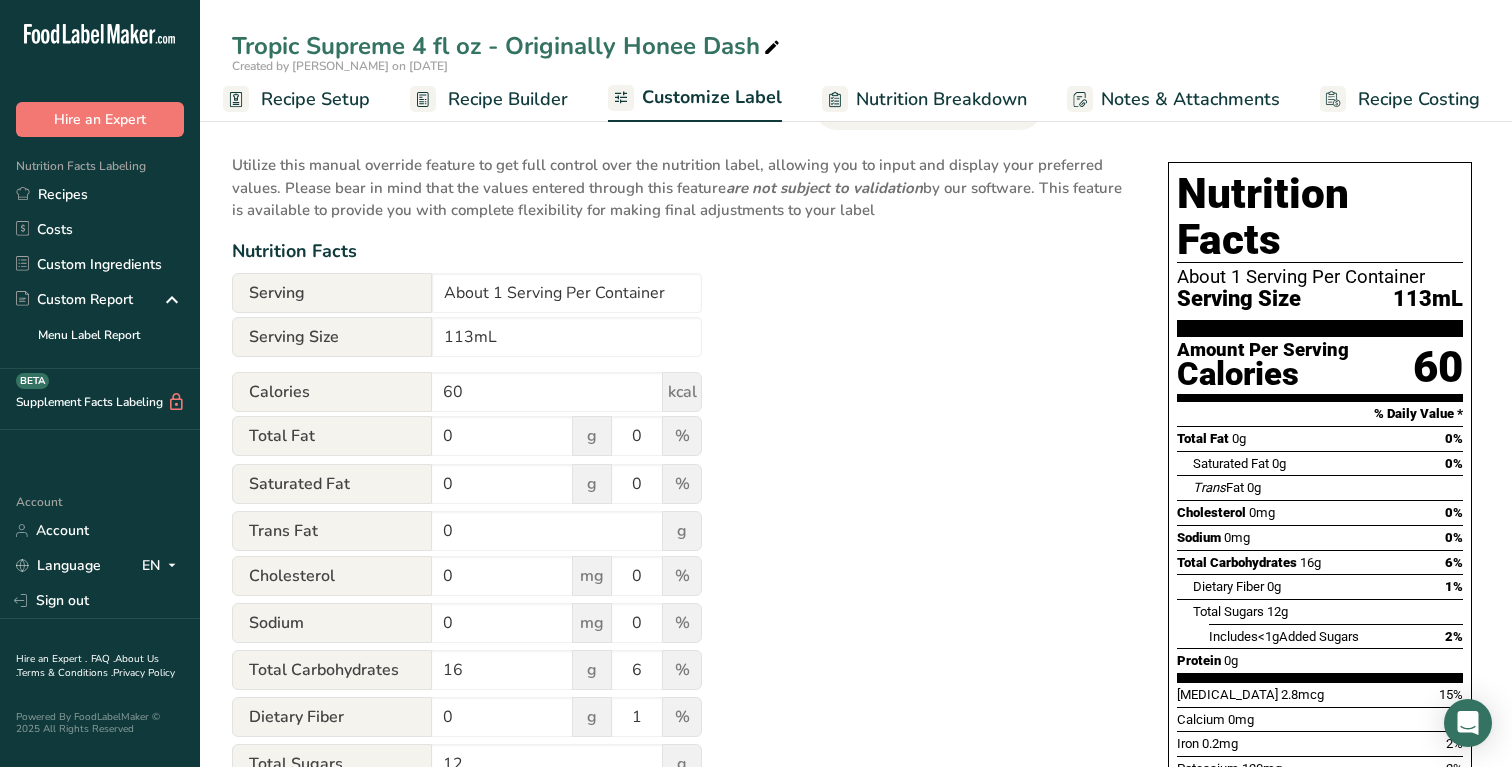 click on "Utilize this manual override feature to get full control over the nutrition label, allowing you to input and display your preferred values. Please bear in mind that the values entered through this feature
are not subject to validation
by our software. This feature is available to provide you with complete flexibility for making final adjustments to your label
Nutrition Facts
Serving
About 1 Serving Per Container
Serving Size
113mL
Calories
60
kcal
Total Fat
0
g
0
%
Saturated Fat
0
g
0
%
Trans Fat
0
g
Cholesterol
0
mg
0
%
Sodium
0
mg
0
%
16" at bounding box center (680, 655) 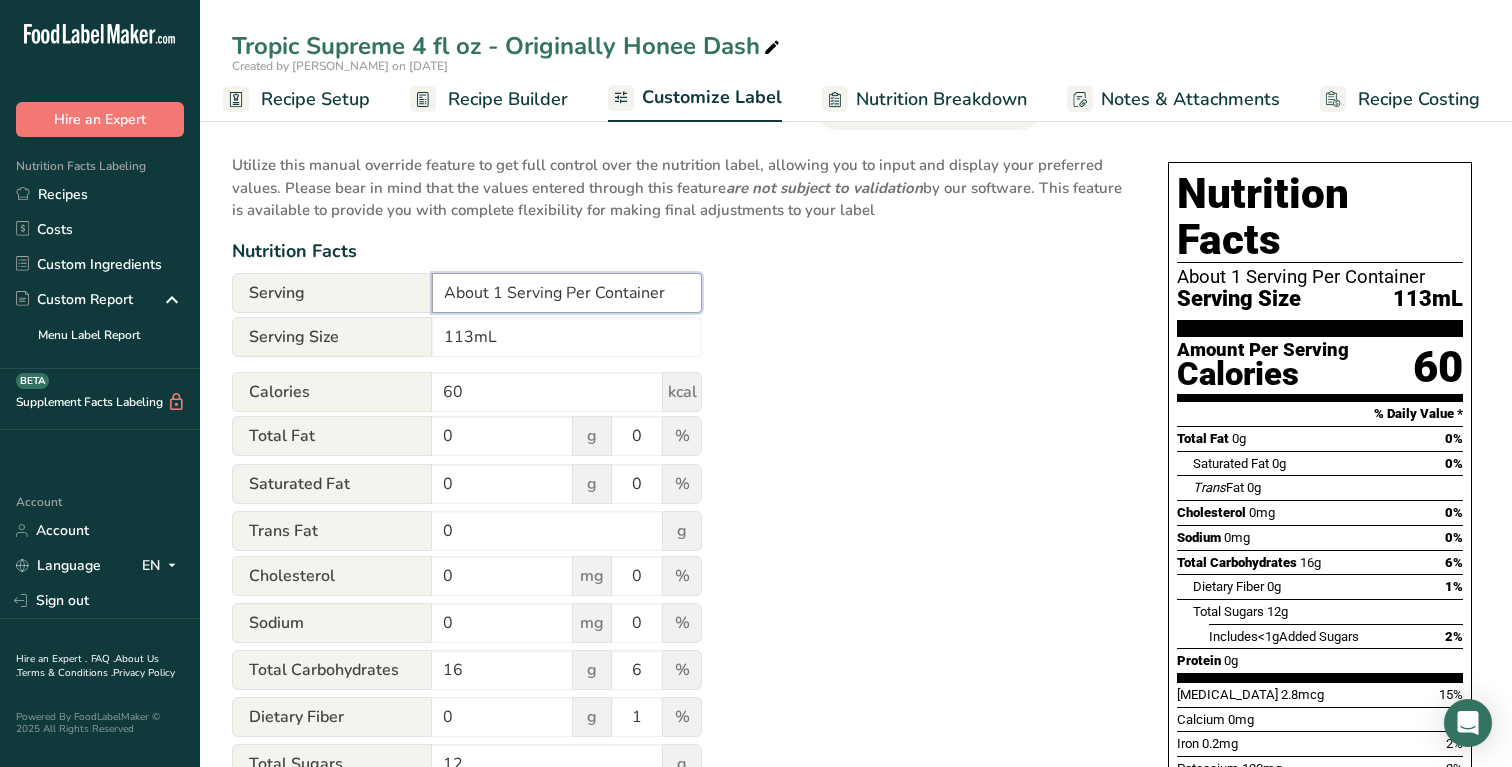 click on "About 1 Serving Per Container" at bounding box center [567, 293] 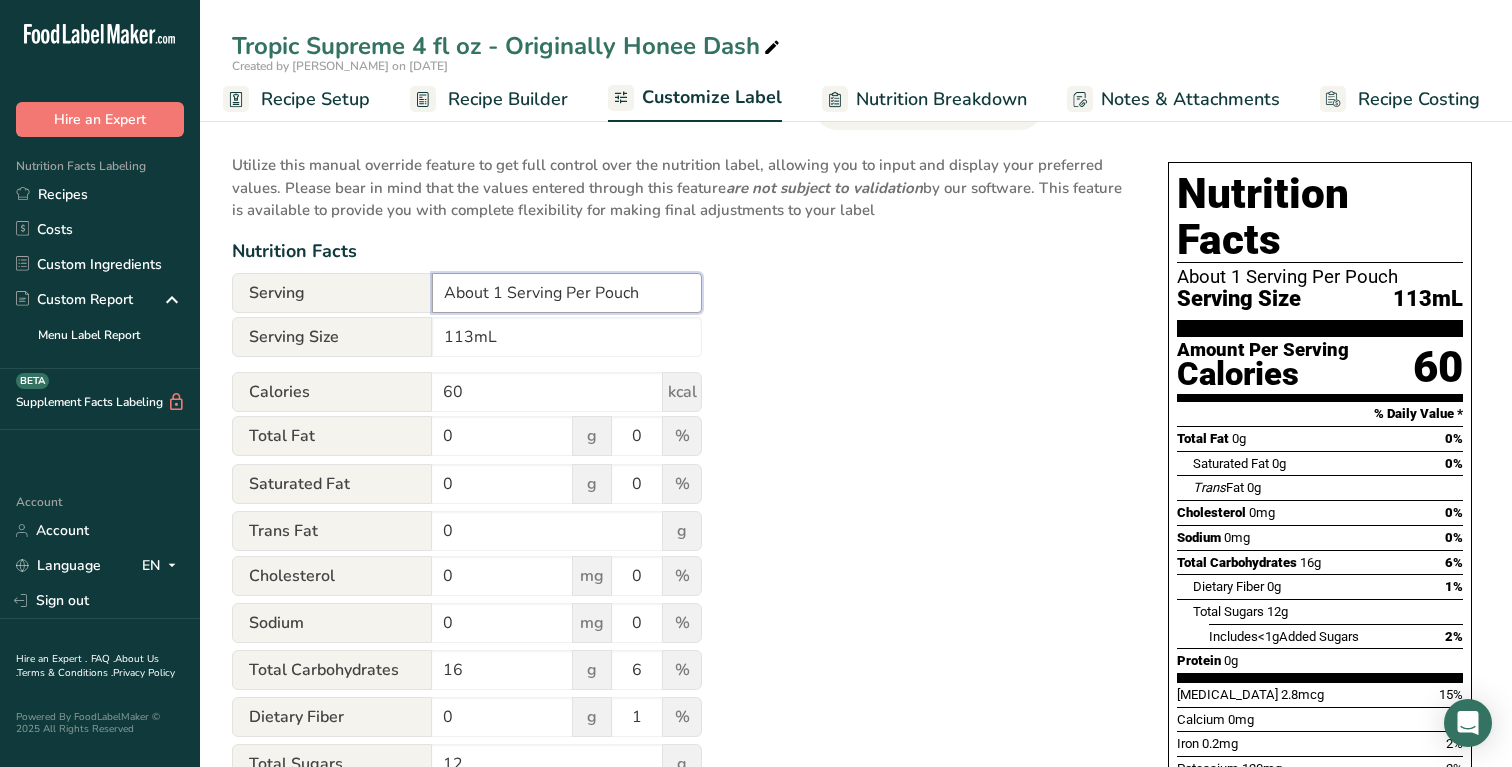 drag, startPoint x: 491, startPoint y: 295, endPoint x: 688, endPoint y: 295, distance: 197 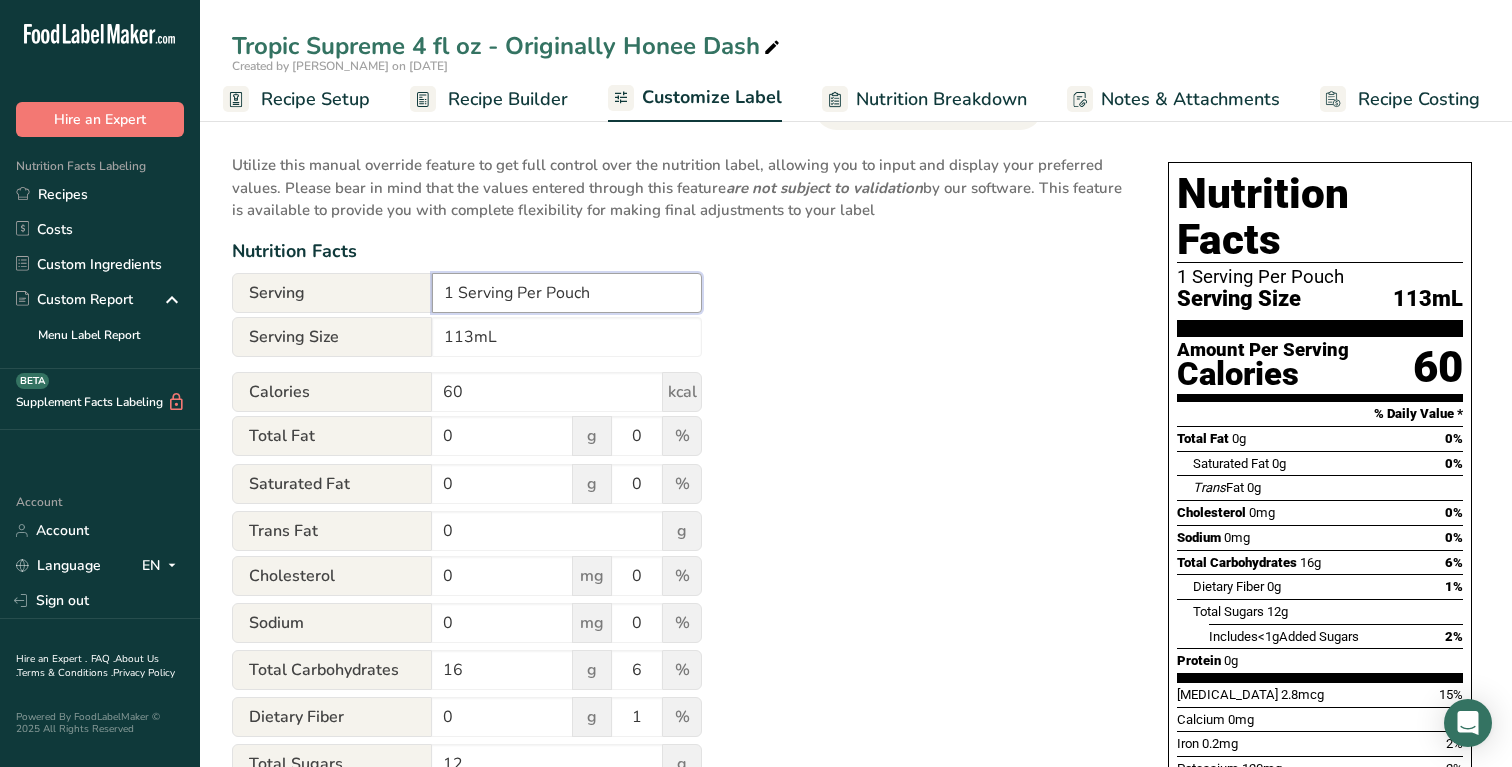 drag, startPoint x: 519, startPoint y: 295, endPoint x: 850, endPoint y: 295, distance: 331 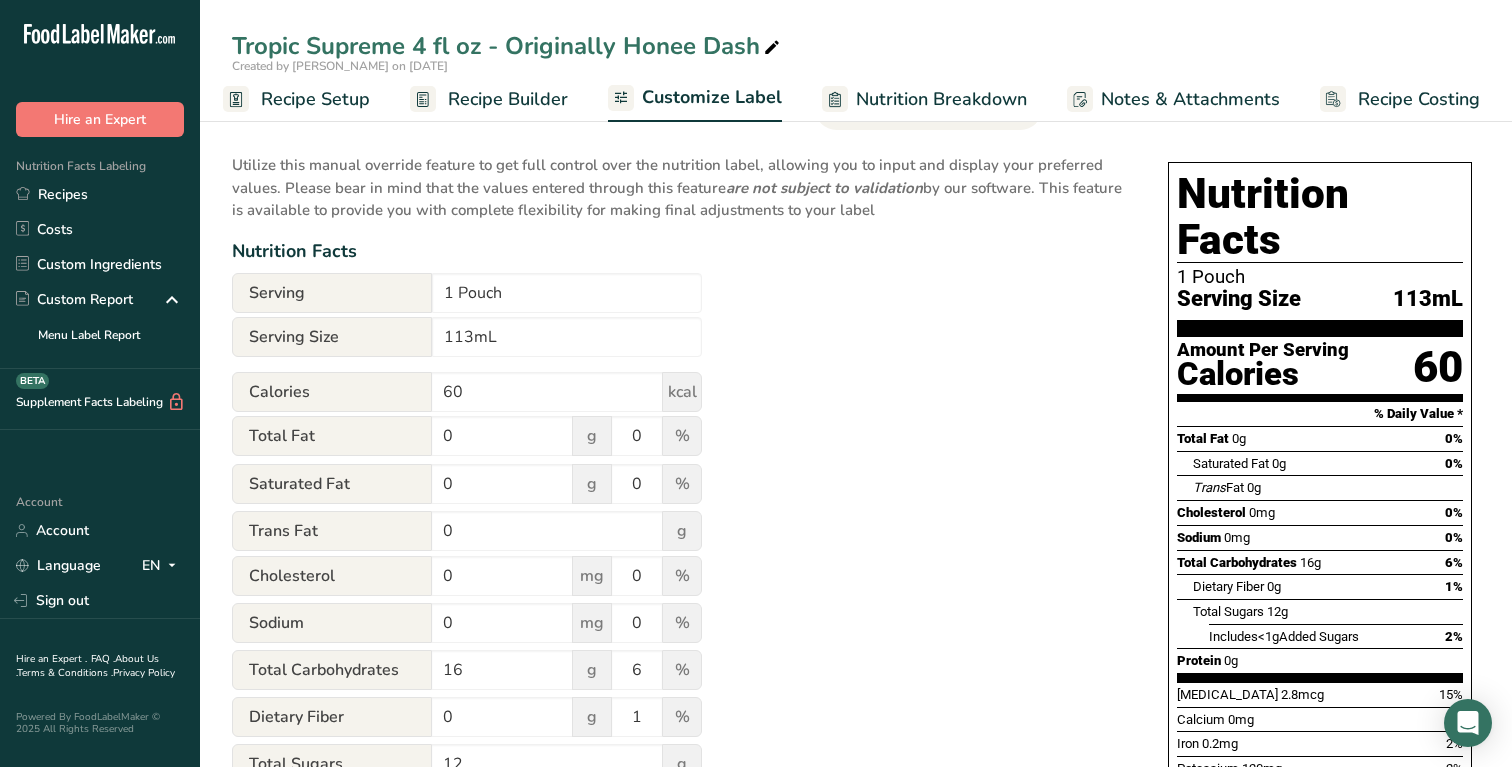 click on "Utilize this manual override feature to get full control over the nutrition label, allowing you to input and display your preferred values. Please bear in mind that the values entered through this feature
are not subject to validation
by our software. This feature is available to provide you with complete flexibility for making final adjustments to your label
Nutrition Facts
Serving
1 Pouch
Serving Size
113mL
Calories
60
kcal
Total Fat
0
g
0
%
Saturated Fat
0
g
0
%
Trans Fat
0
g
Cholesterol
0
mg
0
%
Sodium
0
mg
0
%
16
g" at bounding box center [680, 655] 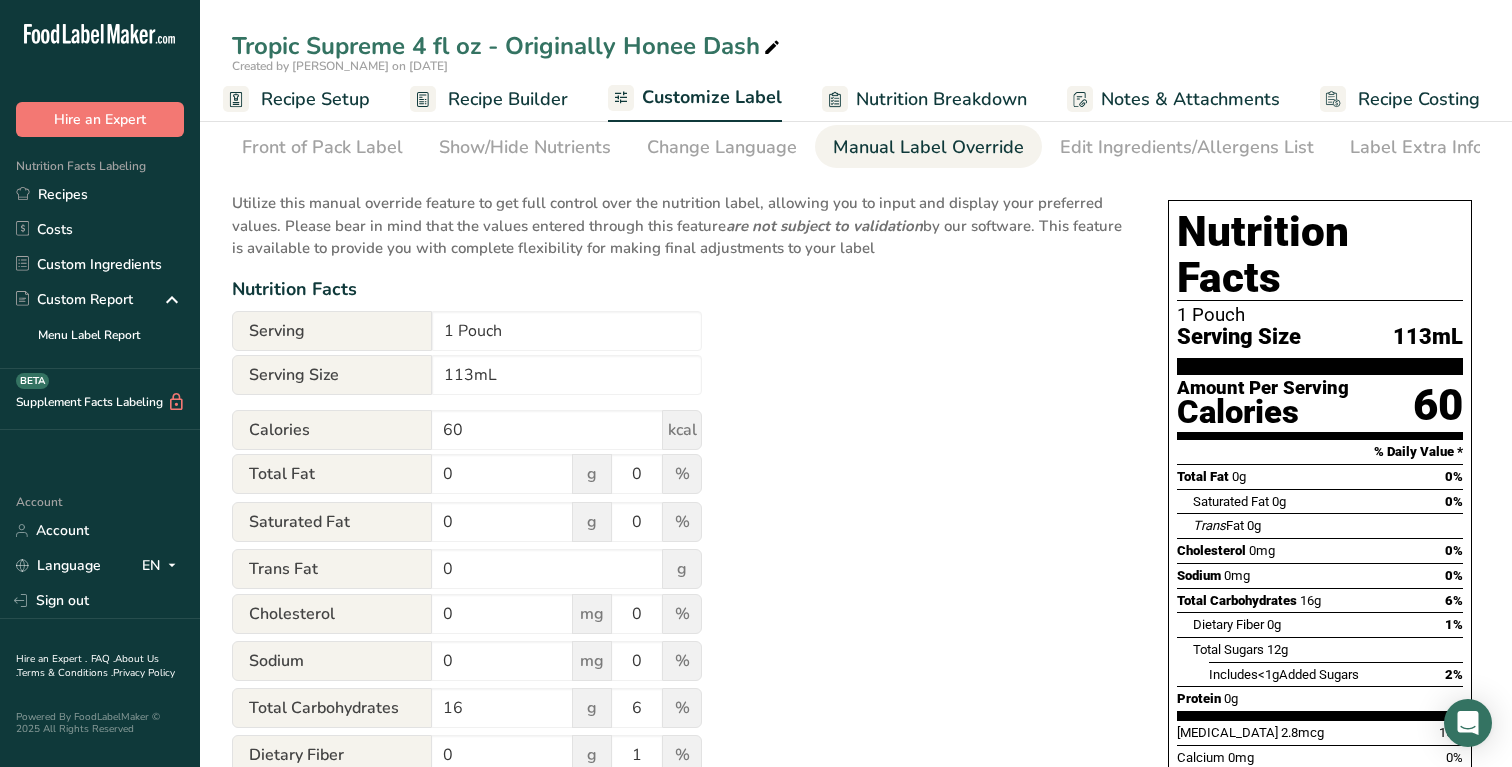 scroll, scrollTop: 0, scrollLeft: 0, axis: both 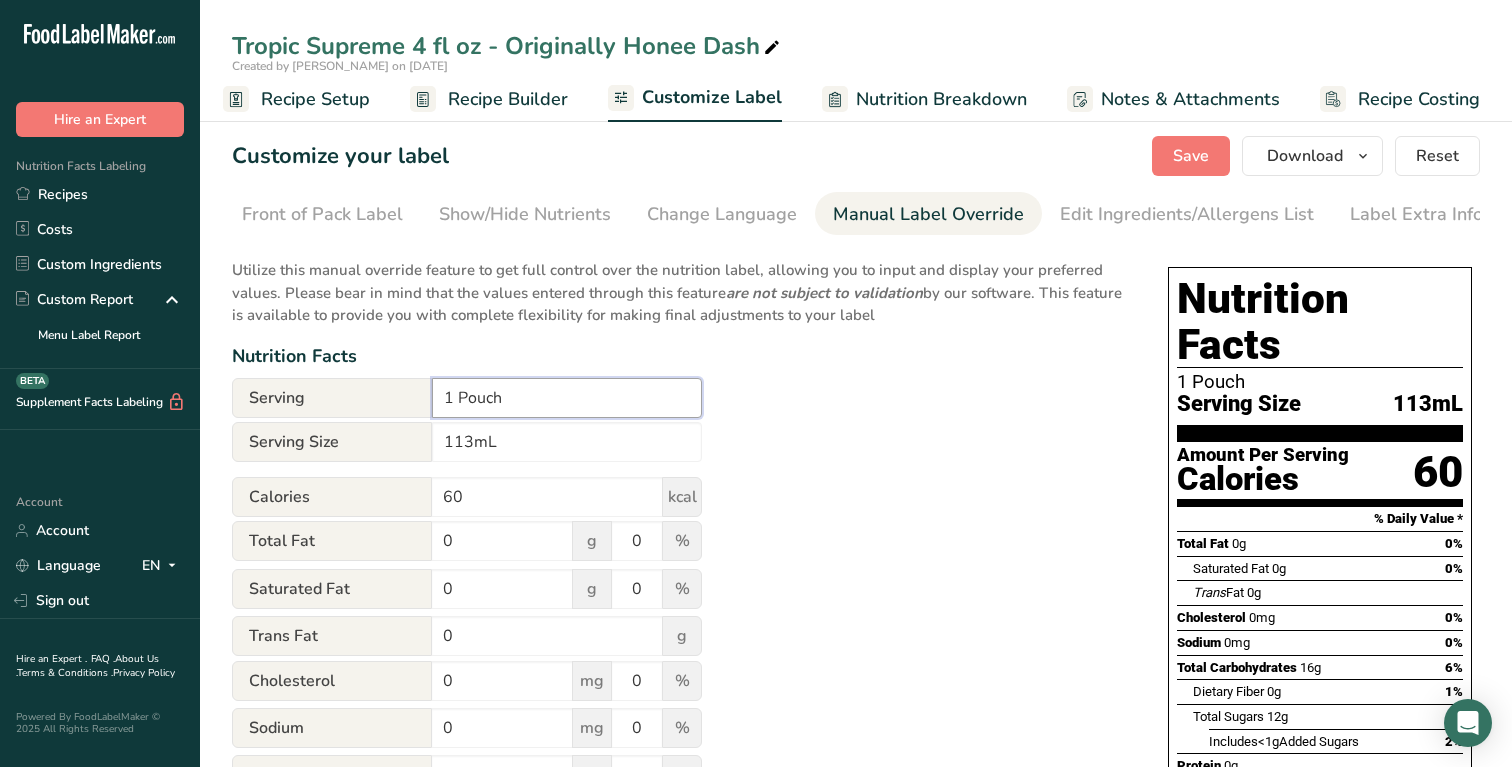click on "1 Pouch" at bounding box center (567, 398) 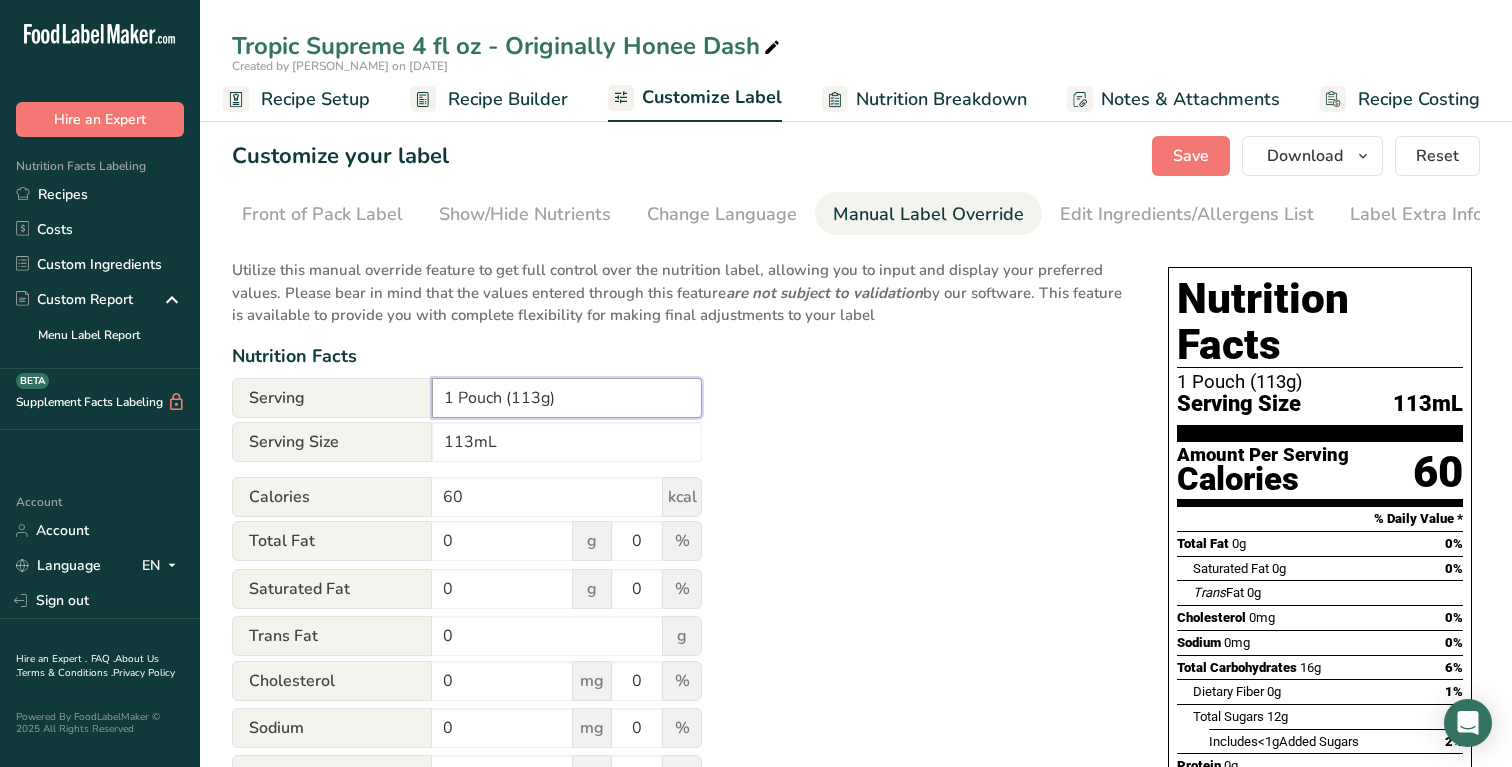 type on "1 Pouch (113g)" 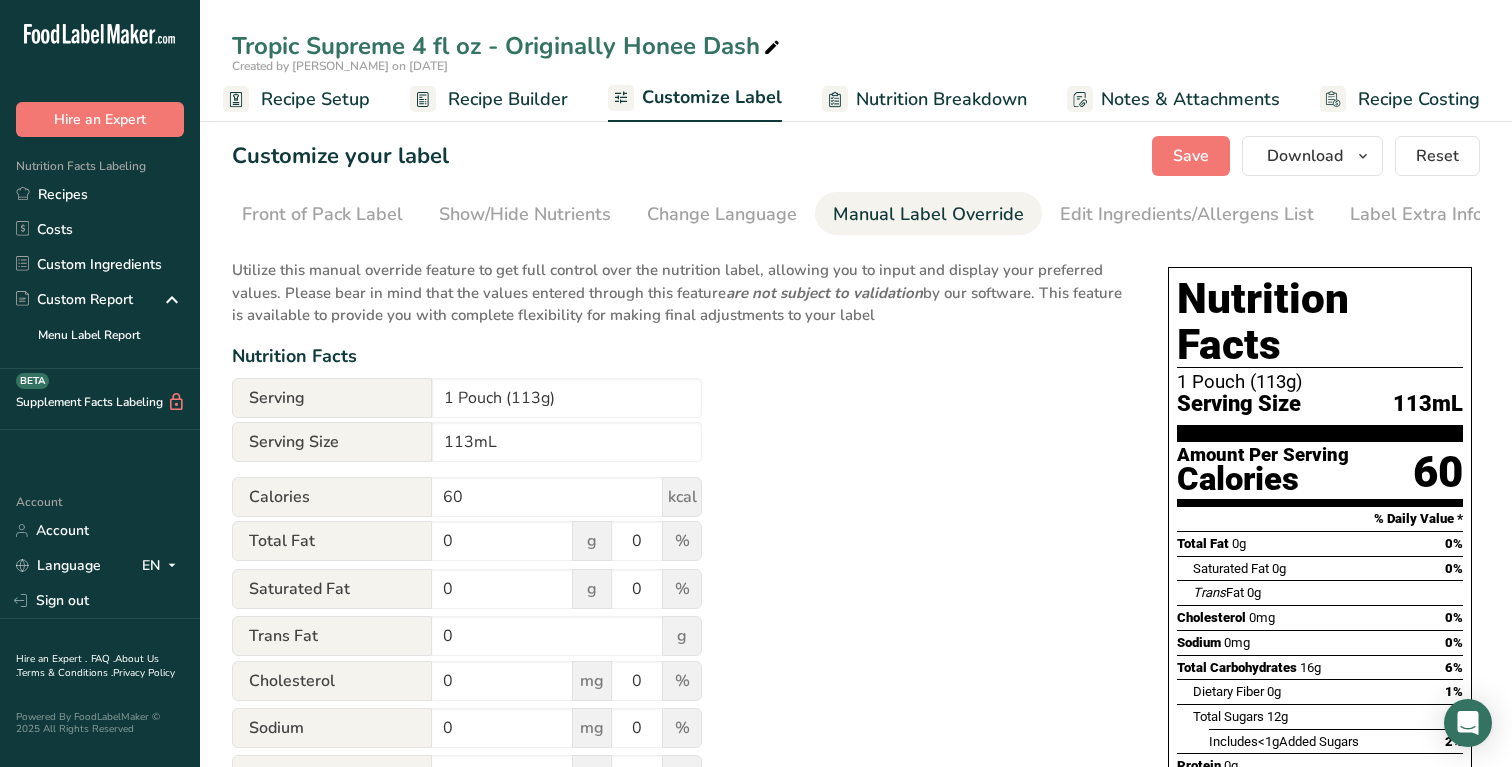 click on "Utilize this manual override feature to get full control over the nutrition label, allowing you to input and display your preferred values. Please bear in mind that the values entered through this feature
are not subject to validation
by our software. This feature is available to provide you with complete flexibility for making final adjustments to your label
Nutrition Facts
Serving
1 Pouch (113g)
Serving Size
113mL
Calories
60
kcal
Total Fat
0
g
0
%
Saturated Fat
0
g
0
%
Trans Fat
0
g
Cholesterol
0
mg
0
%
Sodium
0
mg
0
%
16     6     0     1" at bounding box center [680, 760] 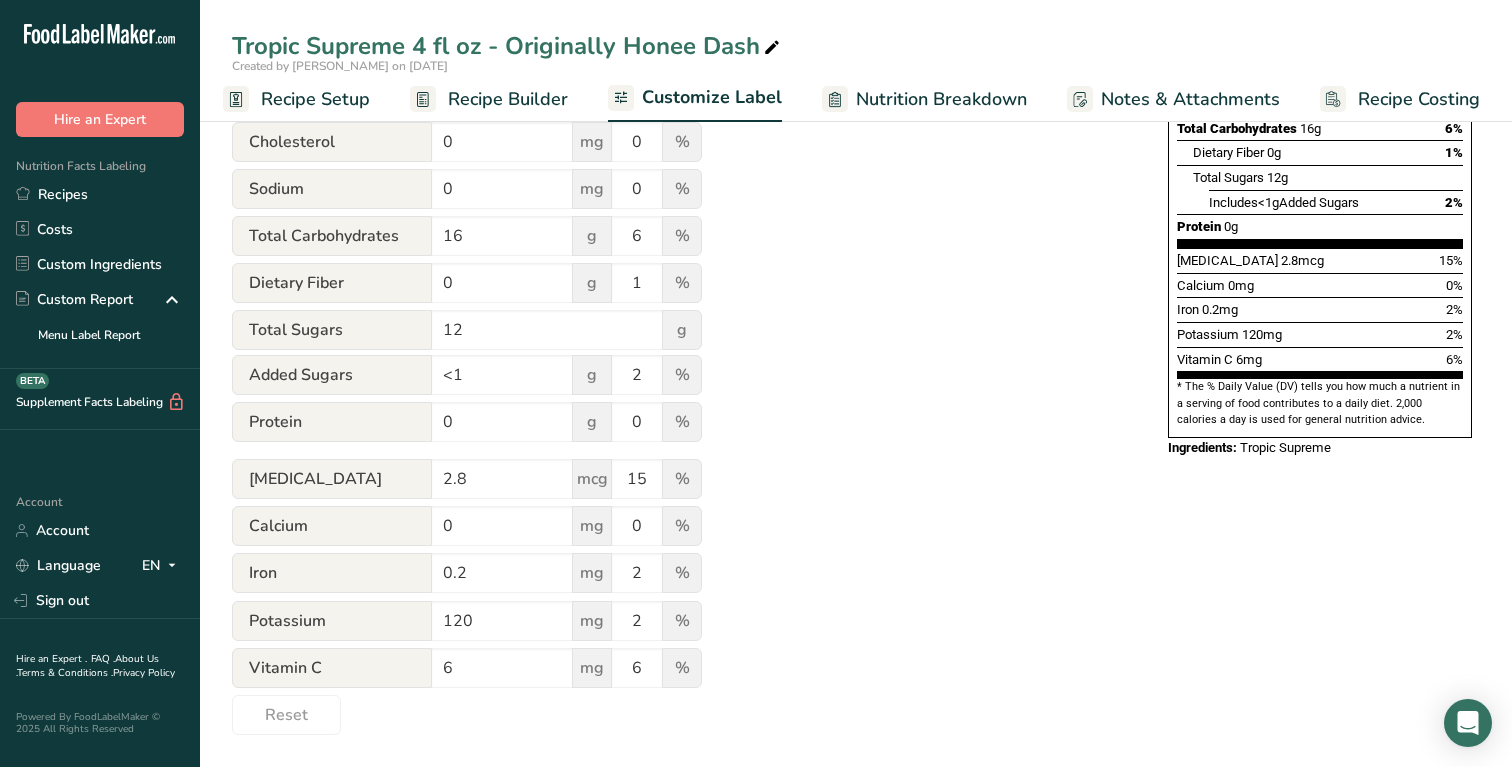 scroll, scrollTop: 0, scrollLeft: 0, axis: both 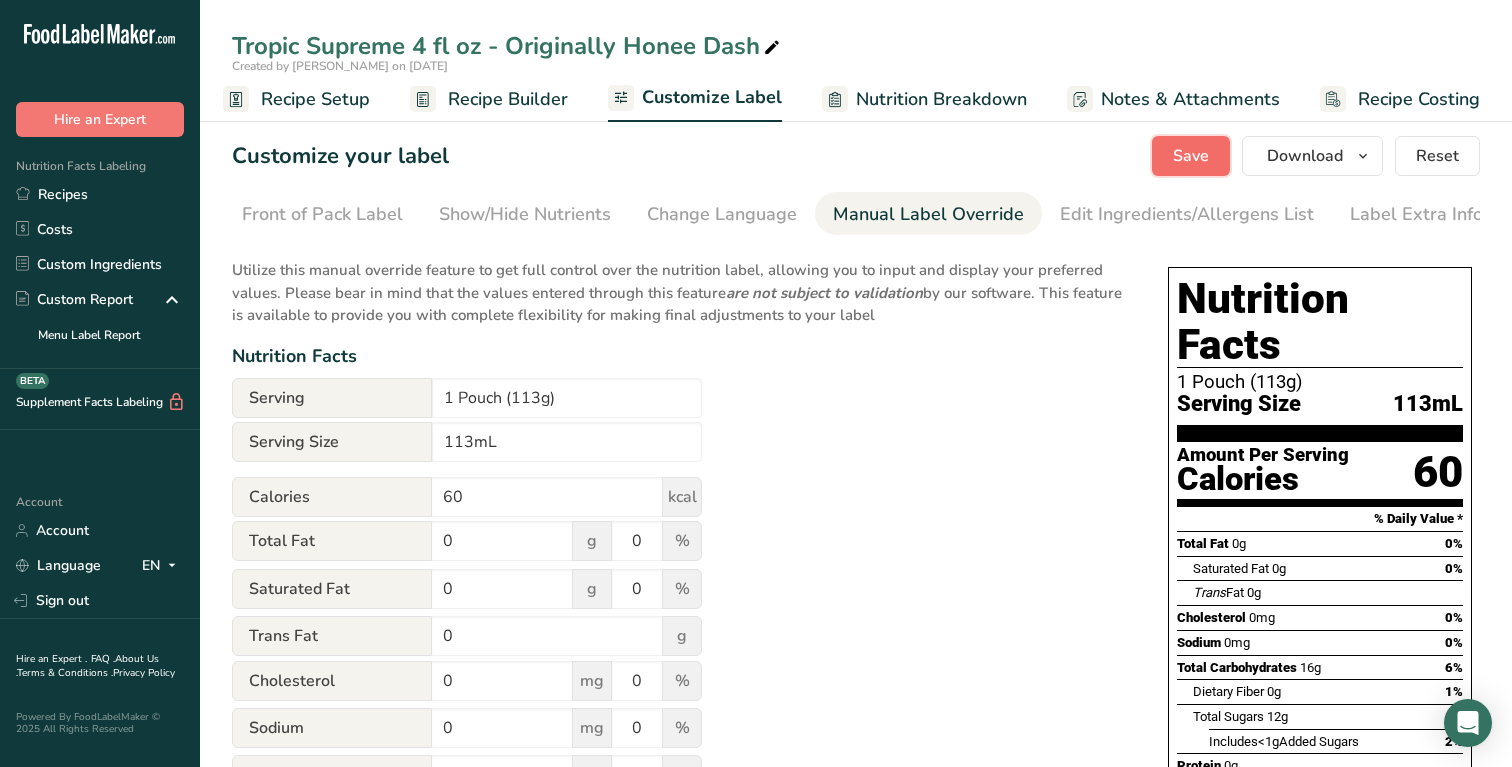 click on "Save" at bounding box center [1191, 156] 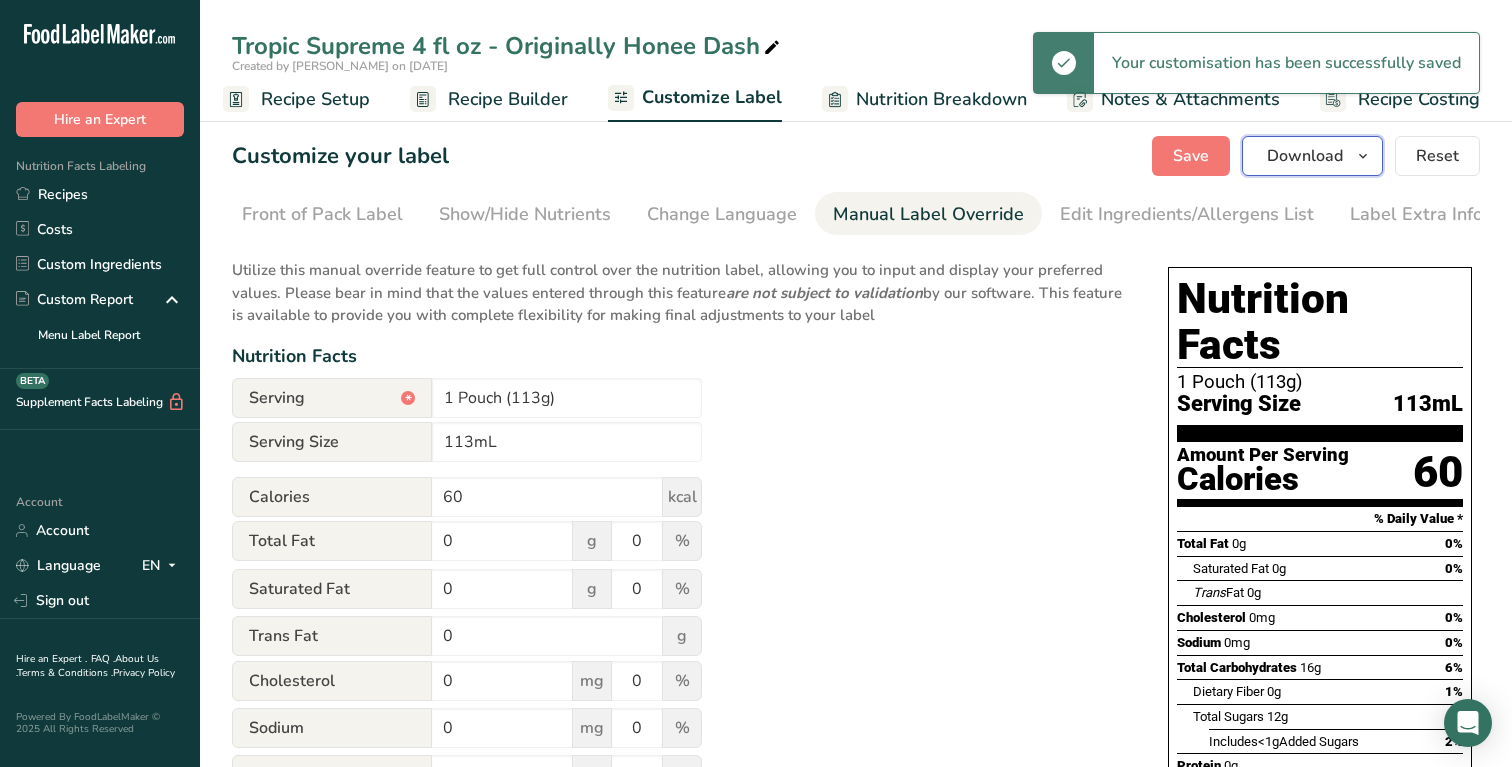 click at bounding box center [1363, 156] 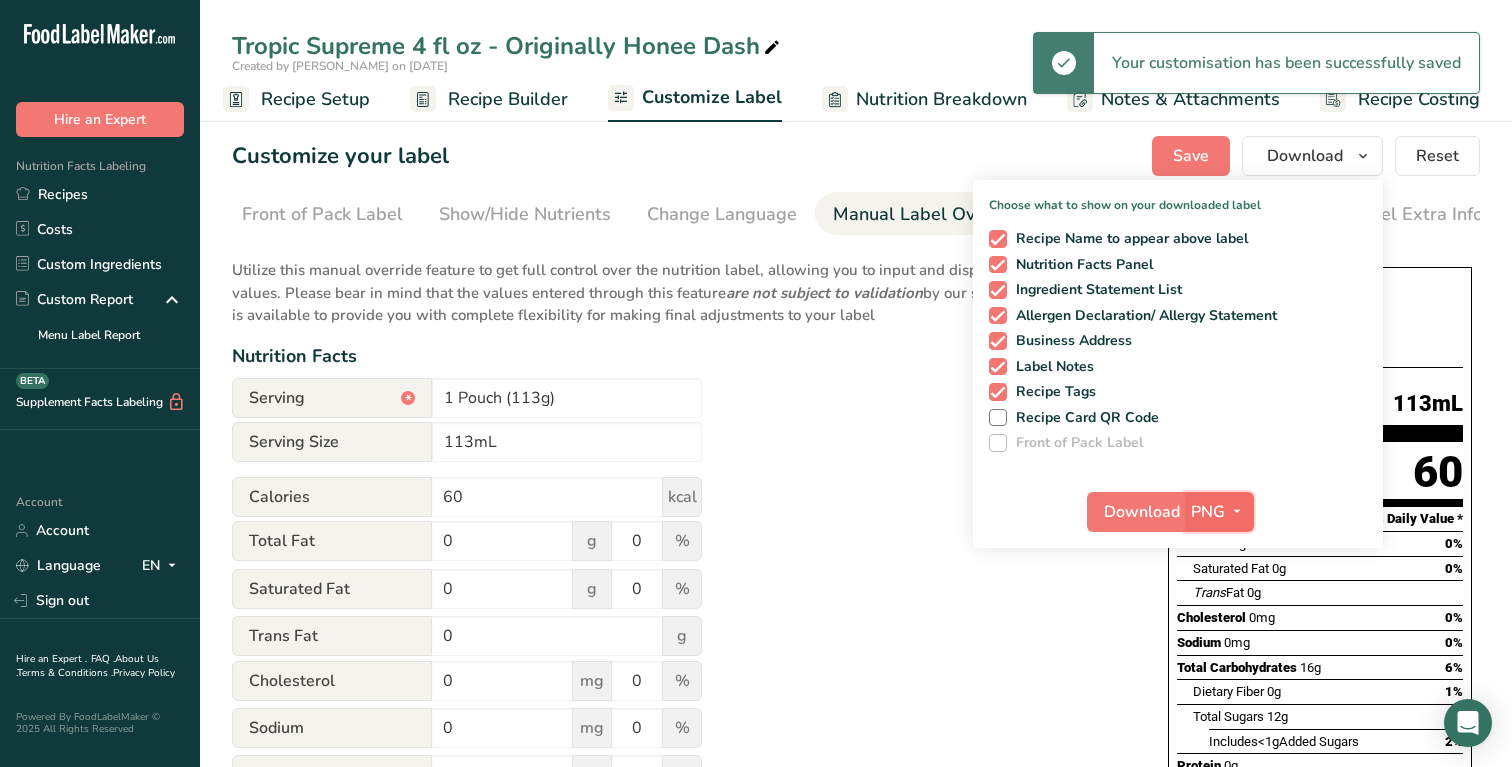 click on "PNG" at bounding box center (1208, 512) 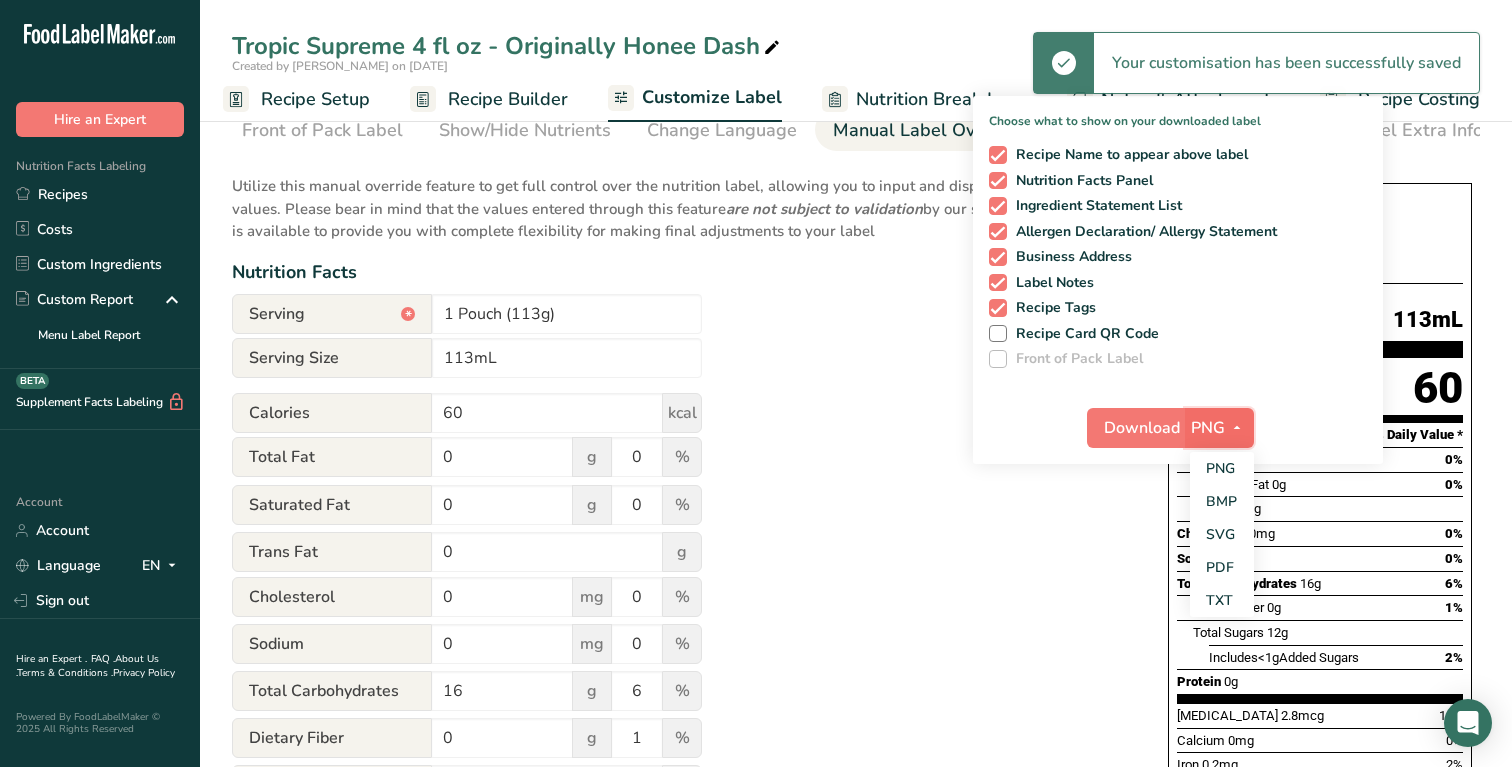 scroll, scrollTop: 125, scrollLeft: 0, axis: vertical 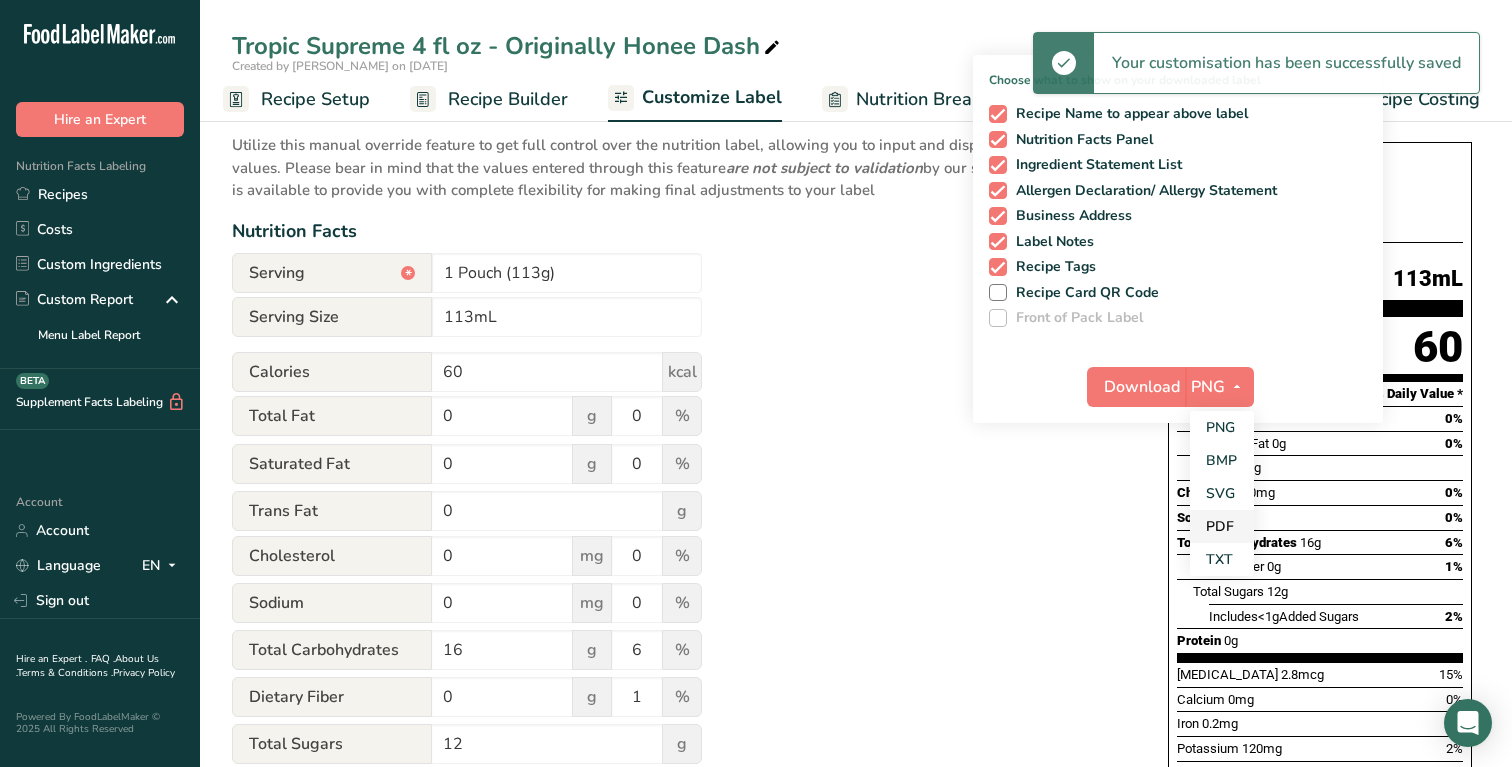 click on "PDF" at bounding box center [1222, 526] 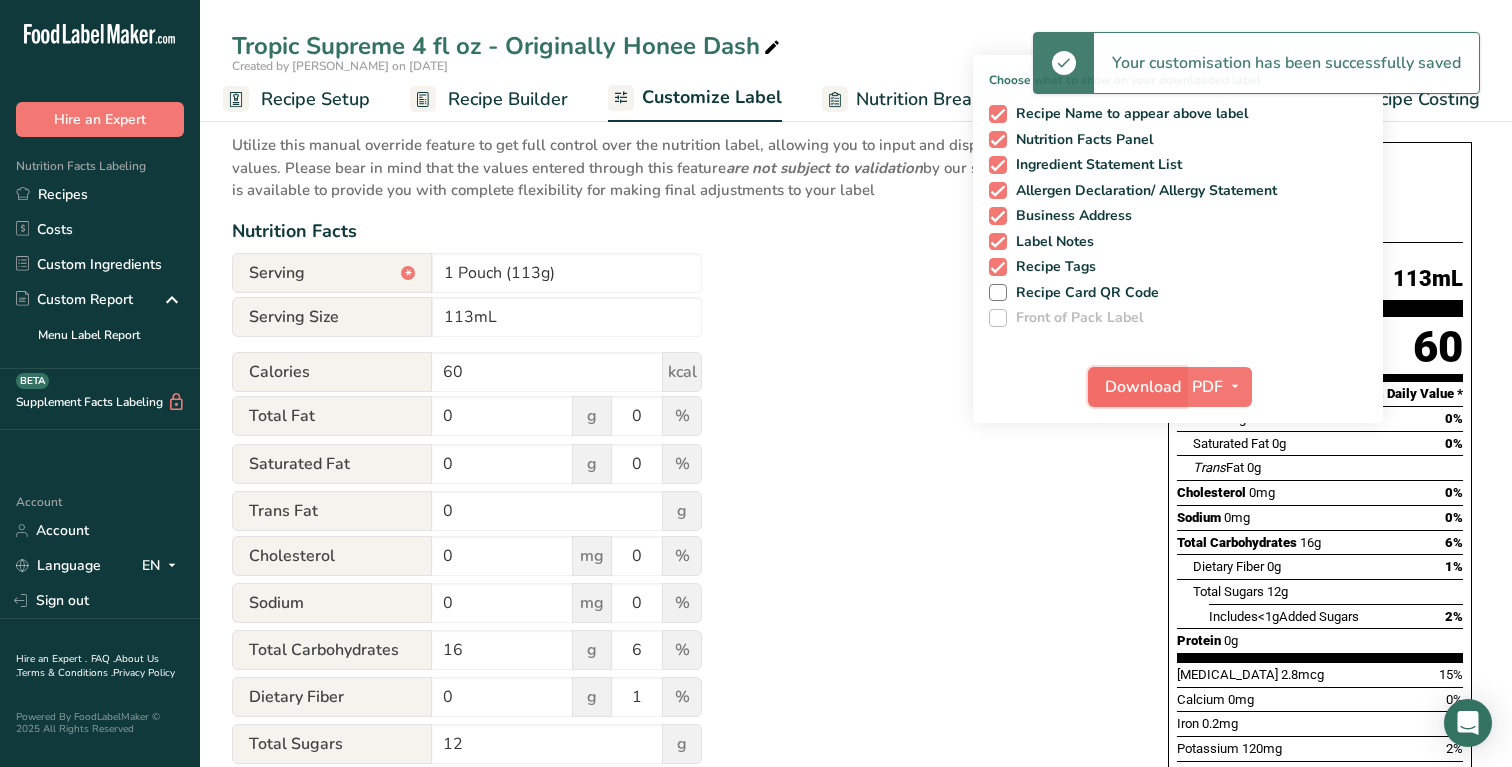 click on "Download" at bounding box center (1143, 387) 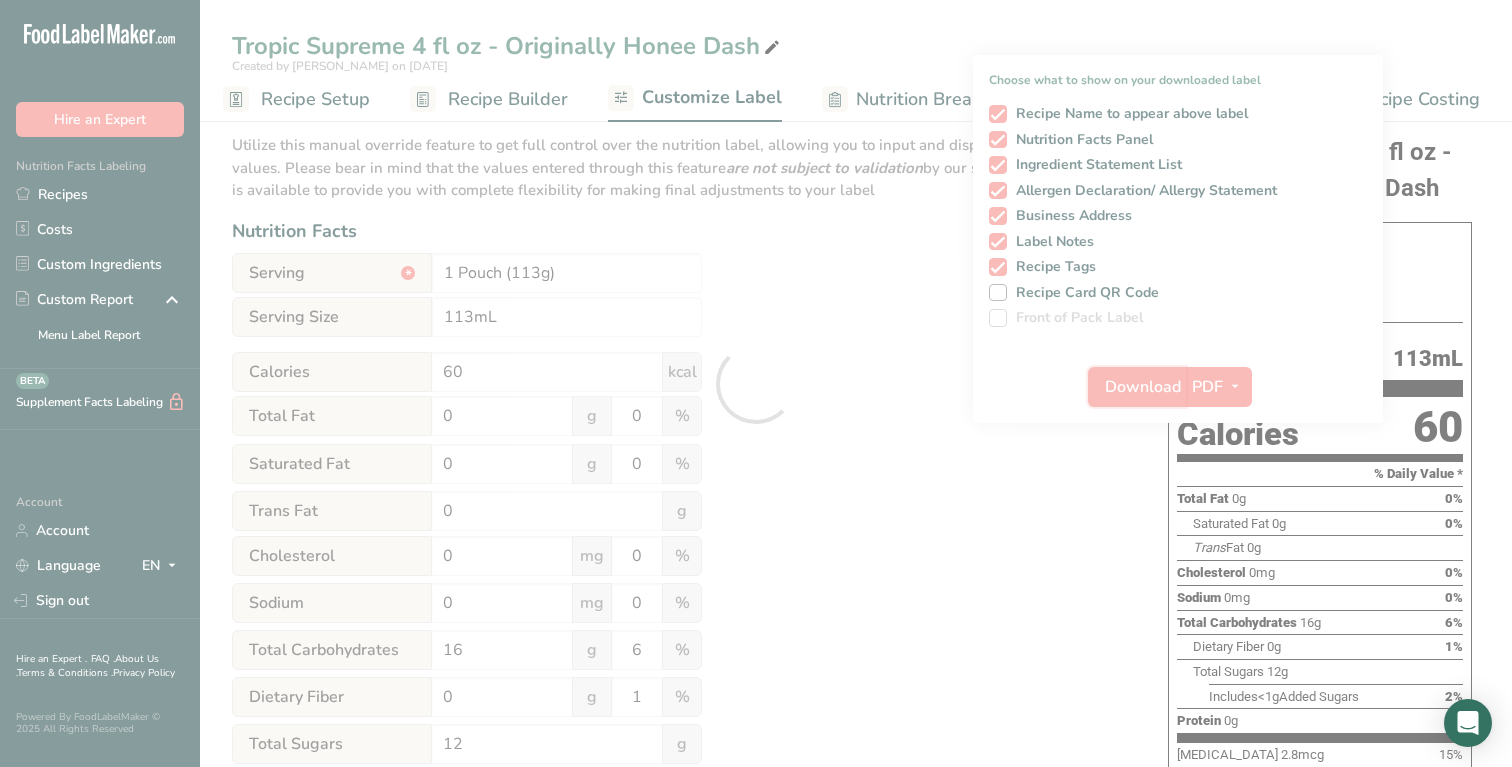 scroll, scrollTop: 0, scrollLeft: 0, axis: both 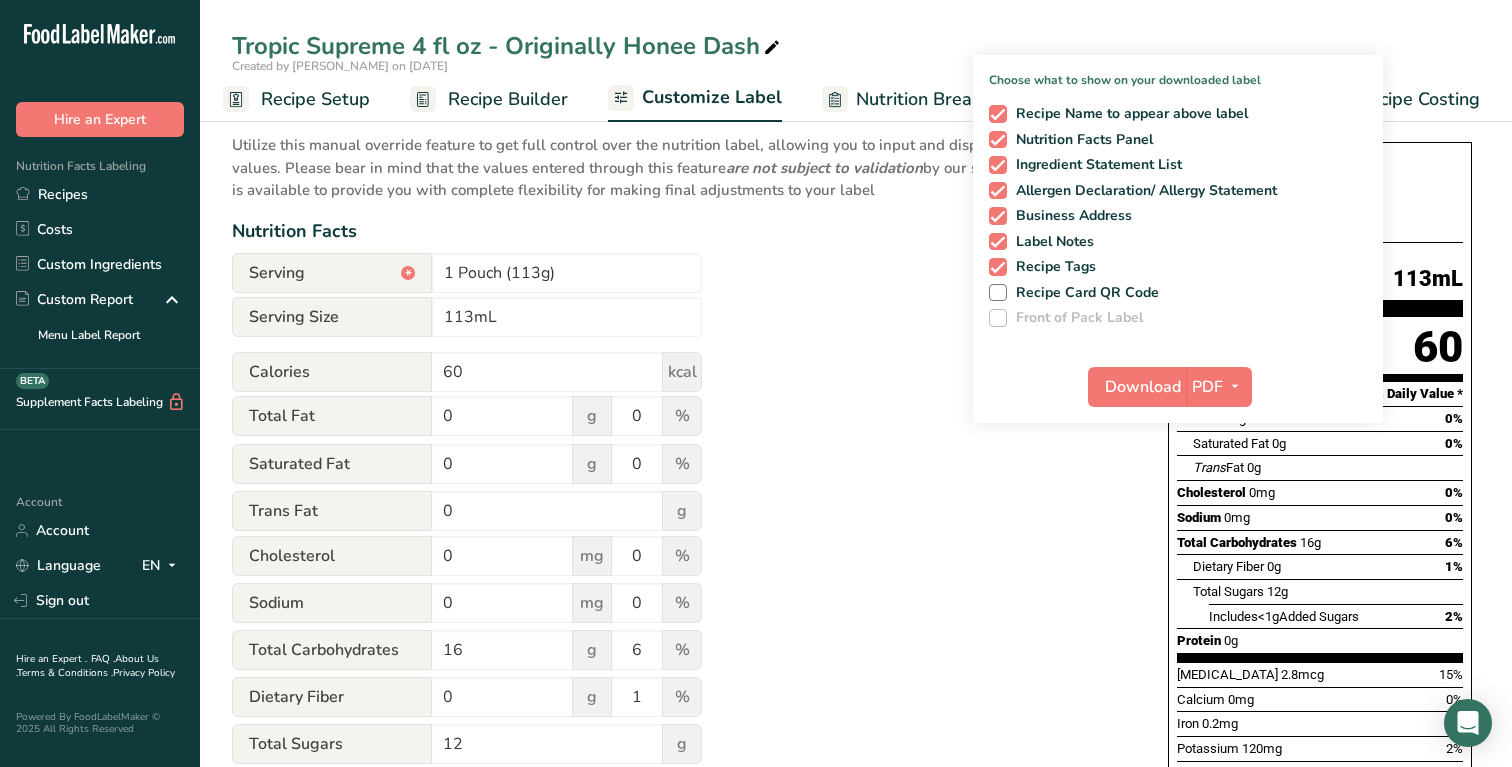 click on "Utilize this manual override feature to get full control over the nutrition label, allowing you to input and display your preferred values. Please bear in mind that the values entered through this feature
are not subject to validation
by our software. This feature is available to provide you with complete flexibility for making final adjustments to your label
Nutrition Facts
Serving
*
1 Pouch (113g)
Serving Size
113mL
Calories
60
kcal
Total Fat
0
g
0
%
Saturated Fat
0
g
0
%
Trans Fat
0
g
Cholesterol
0
mg
0
%
Sodium
0
mg
0     16     6     0" at bounding box center (680, 635) 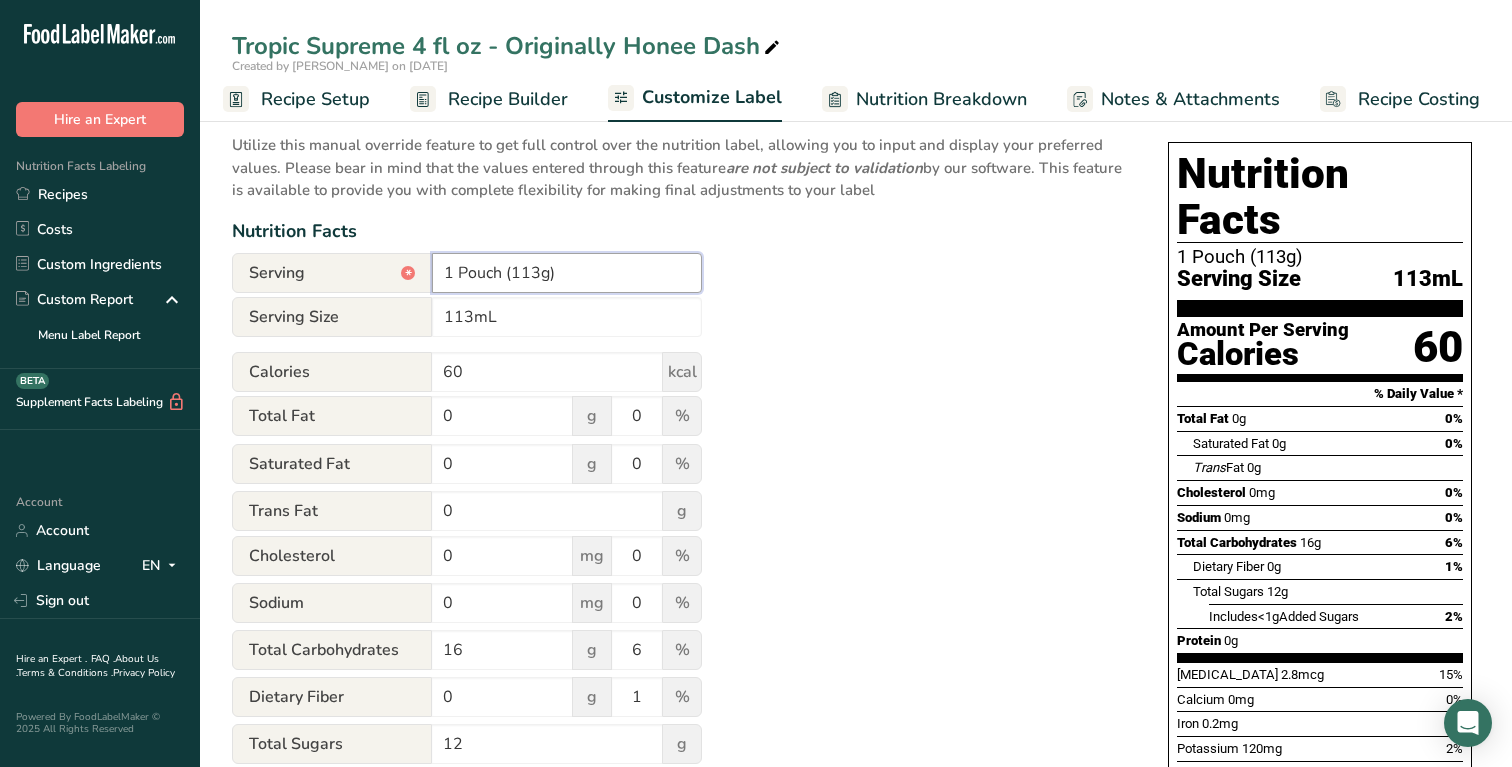 click on "1 Pouch (113g)" at bounding box center (567, 273) 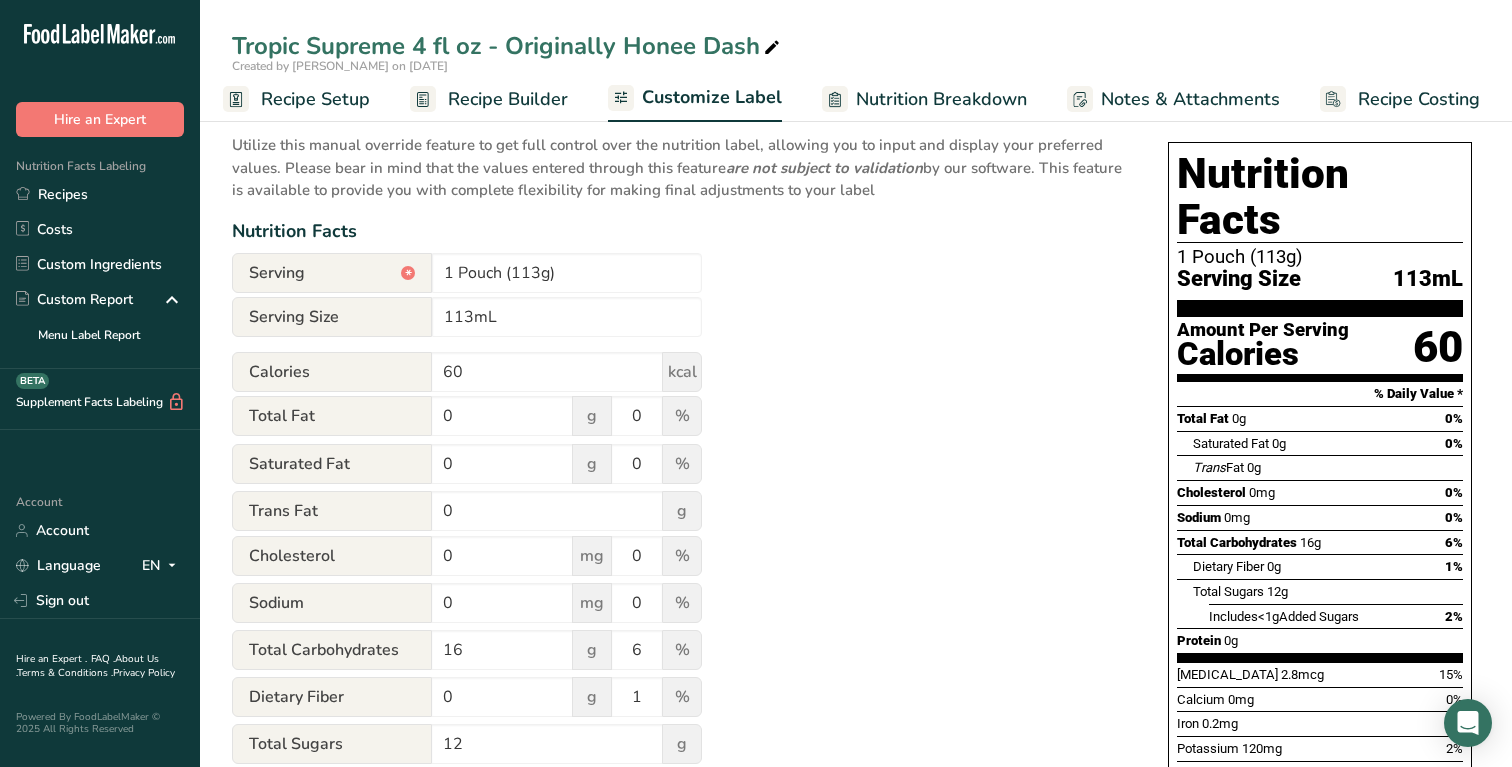click on "Utilize this manual override feature to get full control over the nutrition label, allowing you to input and display your preferred values. Please bear in mind that the values entered through this feature
are not subject to validation
by our software. This feature is available to provide you with complete flexibility for making final adjustments to your label
Nutrition Facts
Serving
*
1 Pouch (113g)
Serving Size
113mL
Calories
60
kcal
Total Fat
0
g
0
%
Saturated Fat
0
g
0
%
Trans Fat
0
g
Cholesterol
0
mg
0
%
Sodium
0
mg
0     16     6     0" at bounding box center [680, 635] 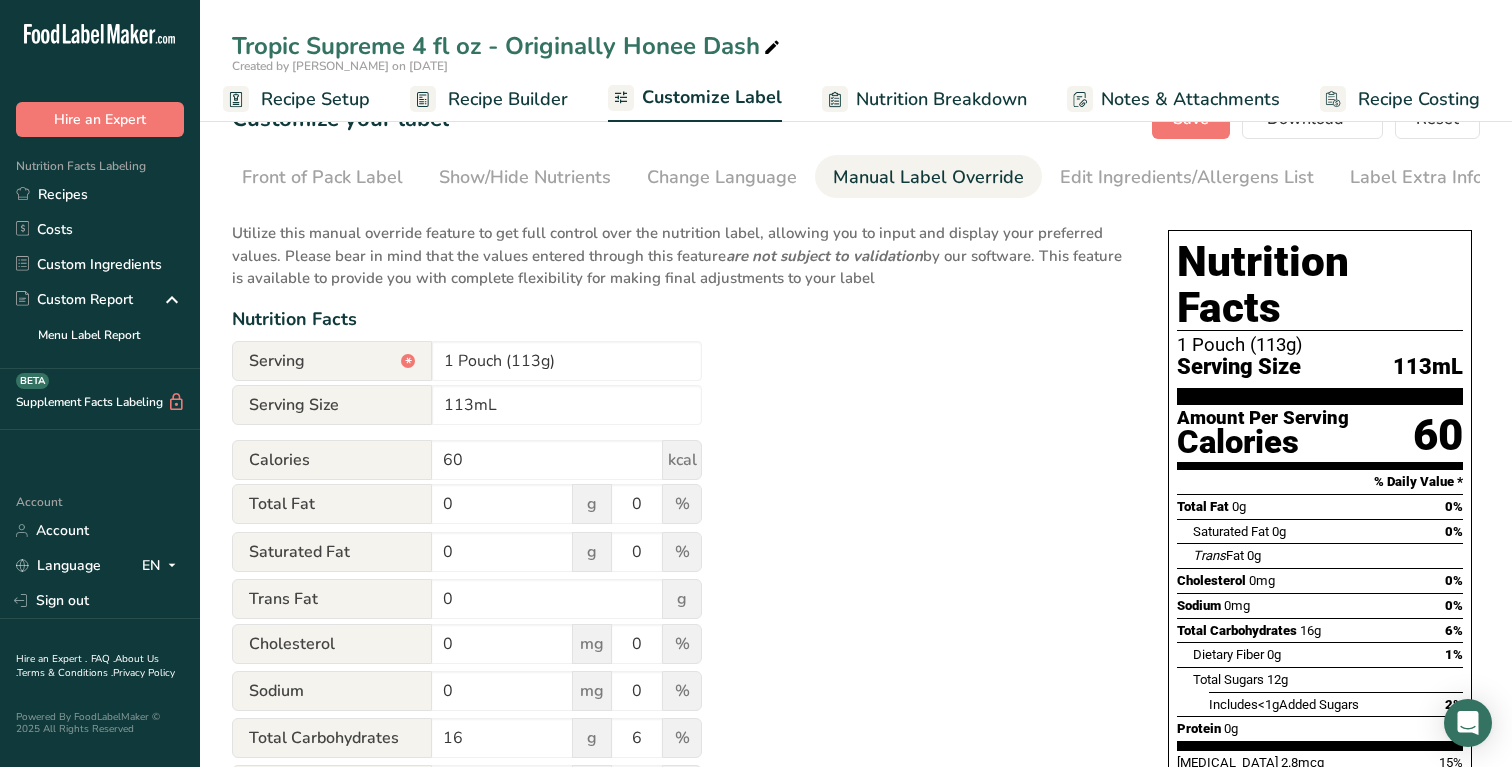 scroll, scrollTop: 6, scrollLeft: 0, axis: vertical 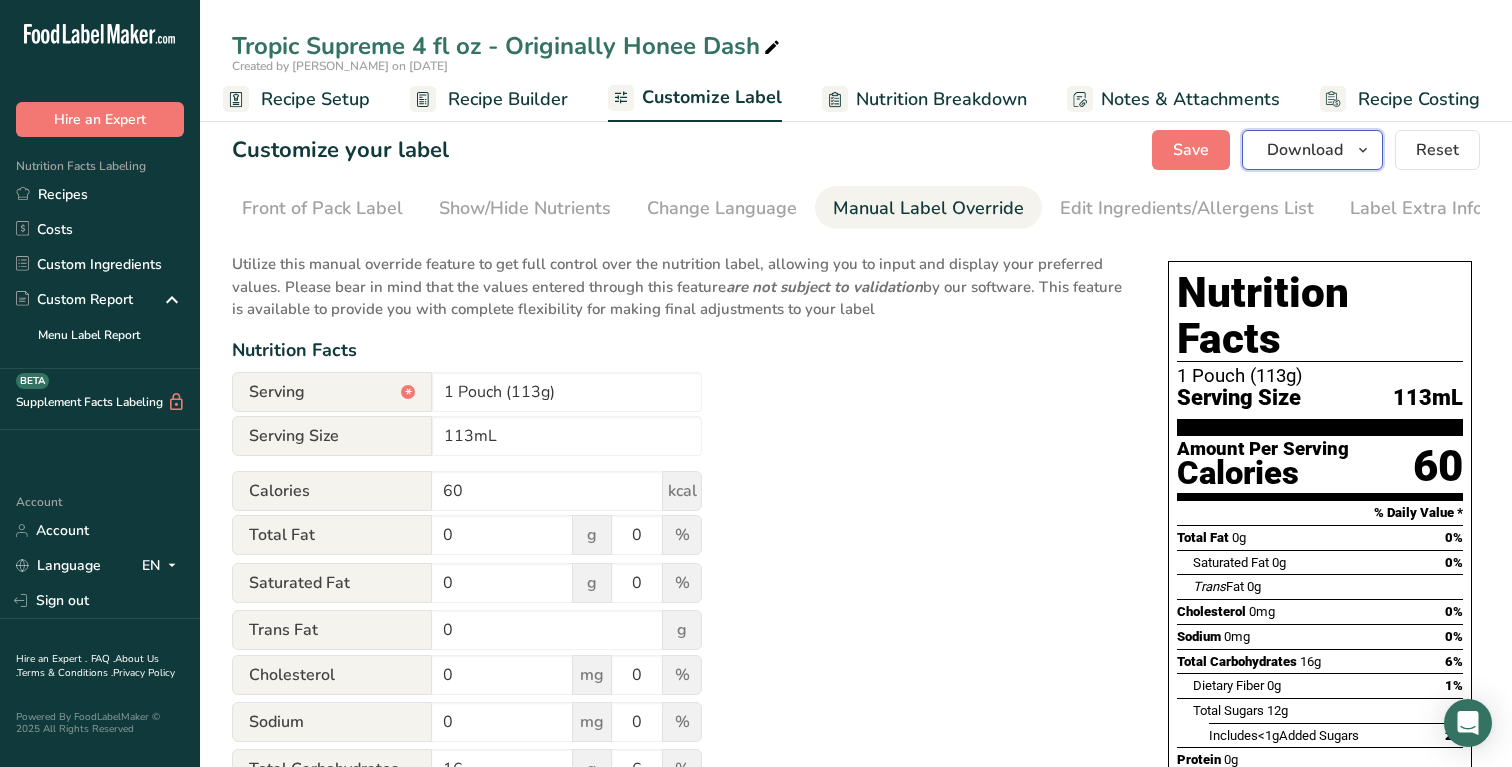 click on "Download" at bounding box center (1312, 150) 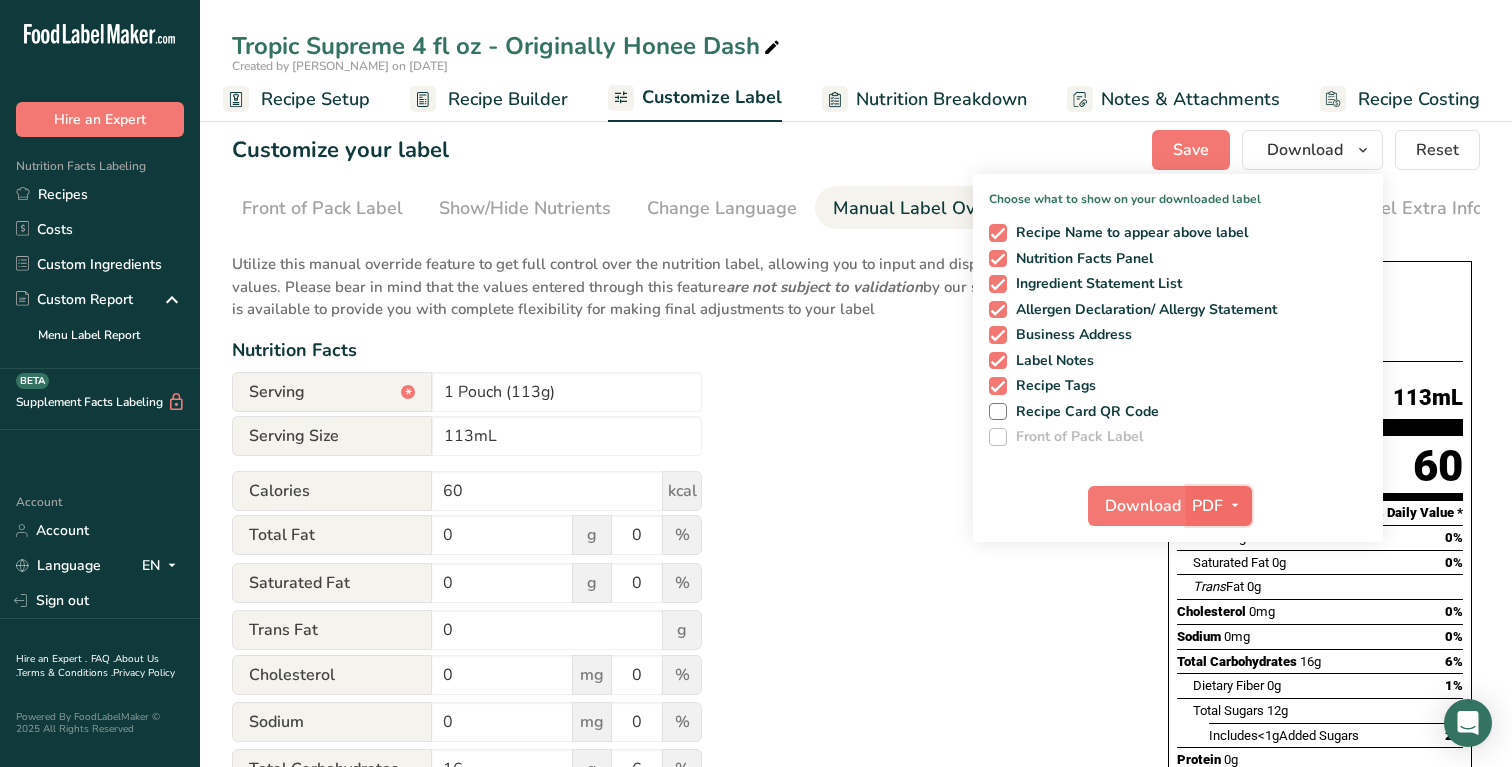 click at bounding box center [1235, 505] 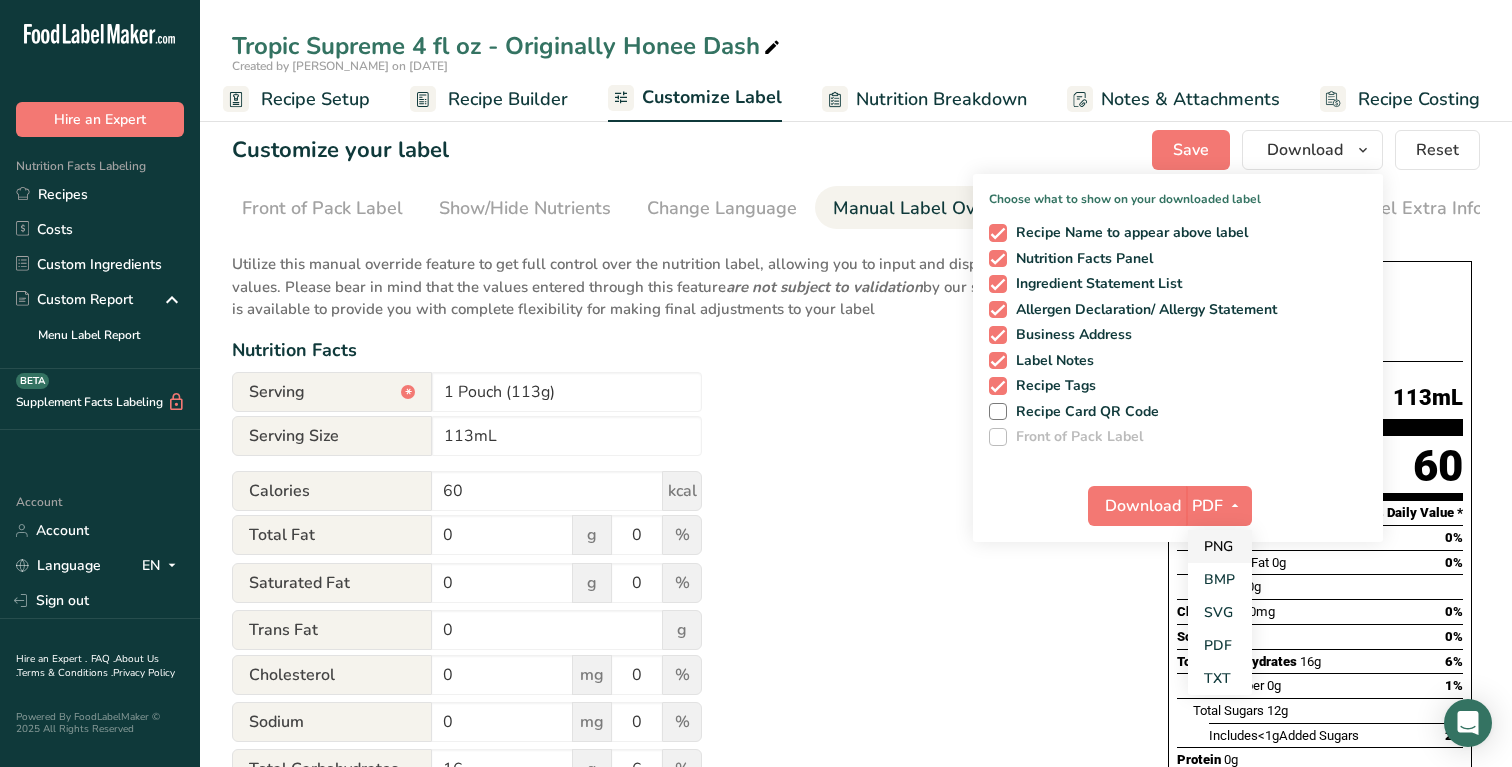 click on "PNG" at bounding box center [1220, 546] 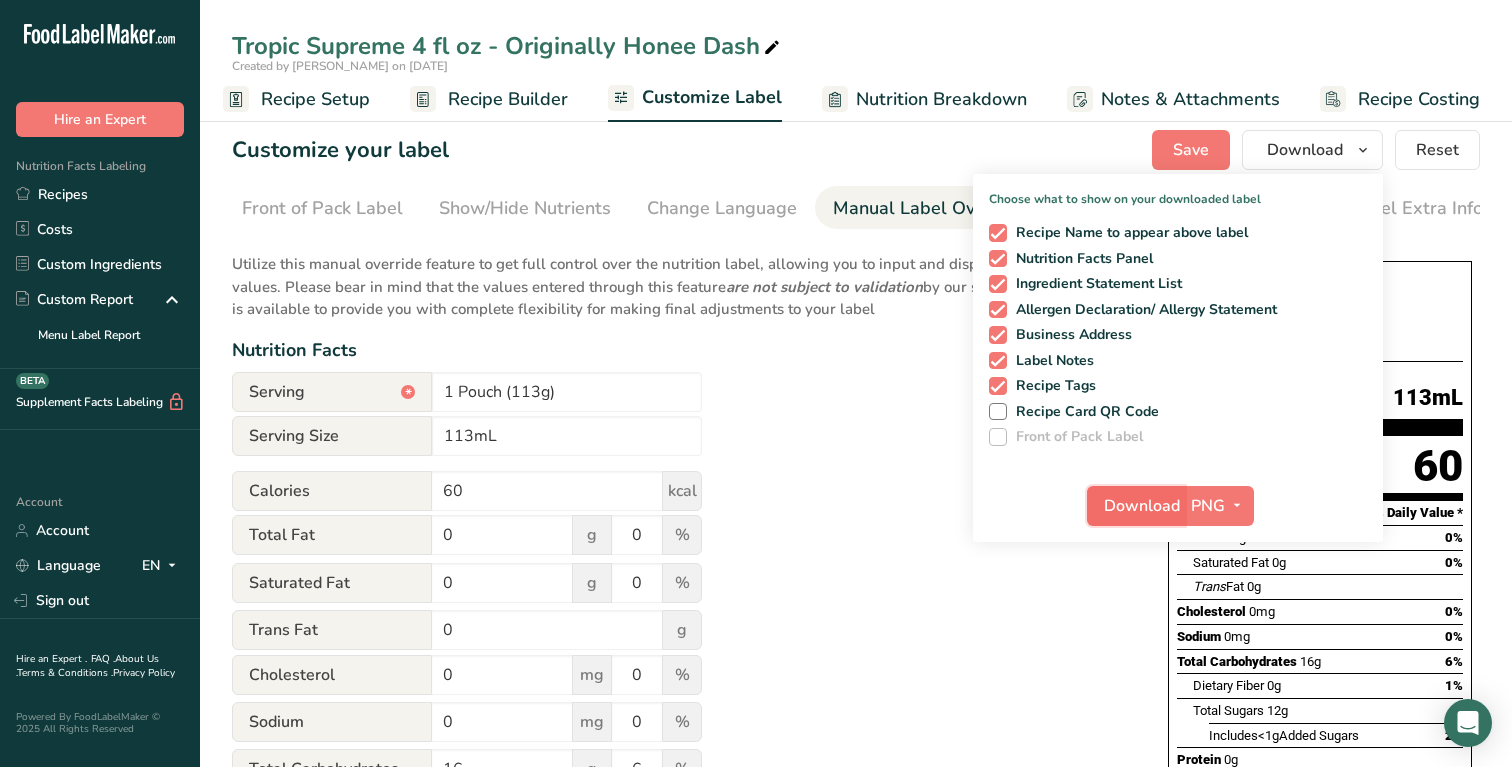 click on "Download" at bounding box center [1142, 506] 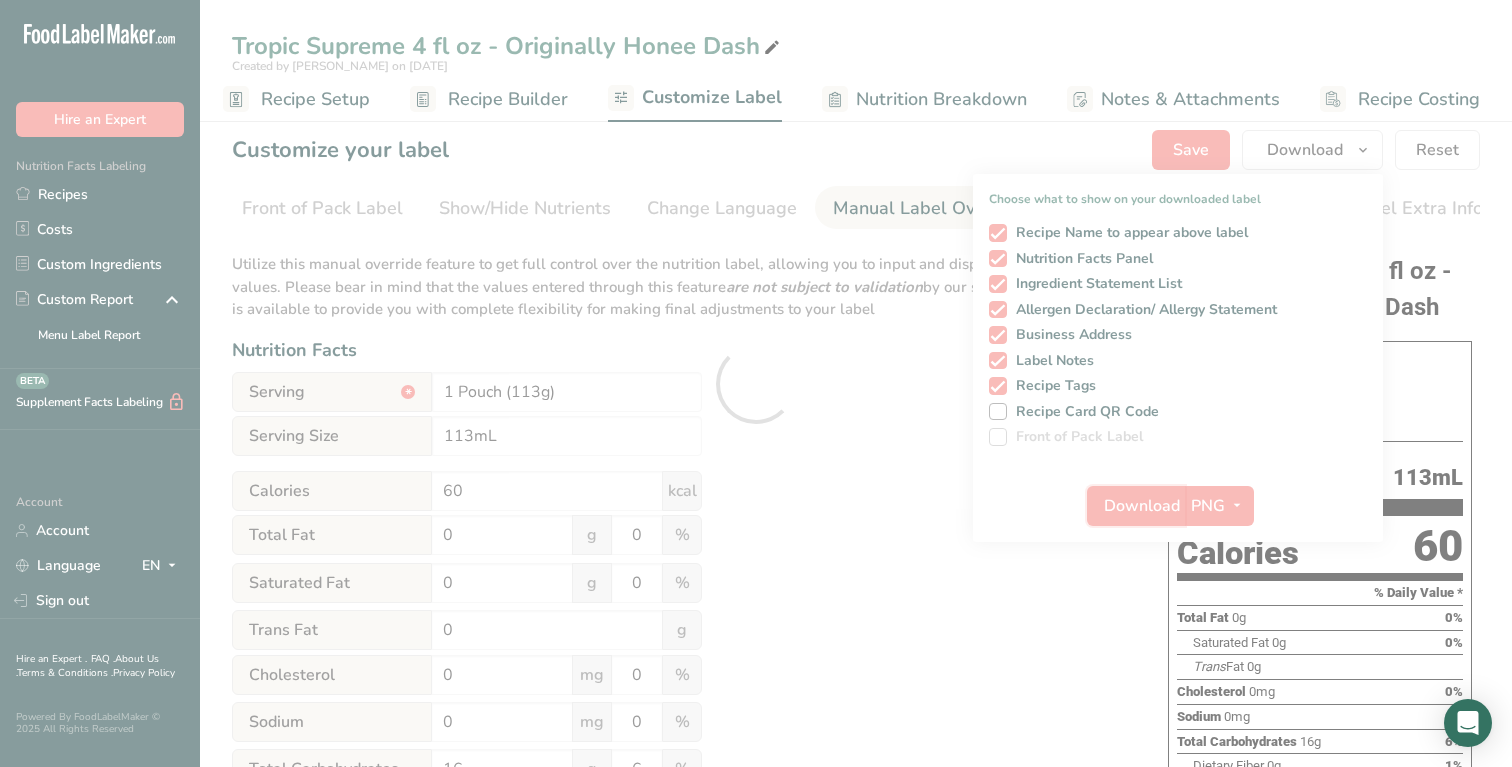 scroll, scrollTop: 0, scrollLeft: 0, axis: both 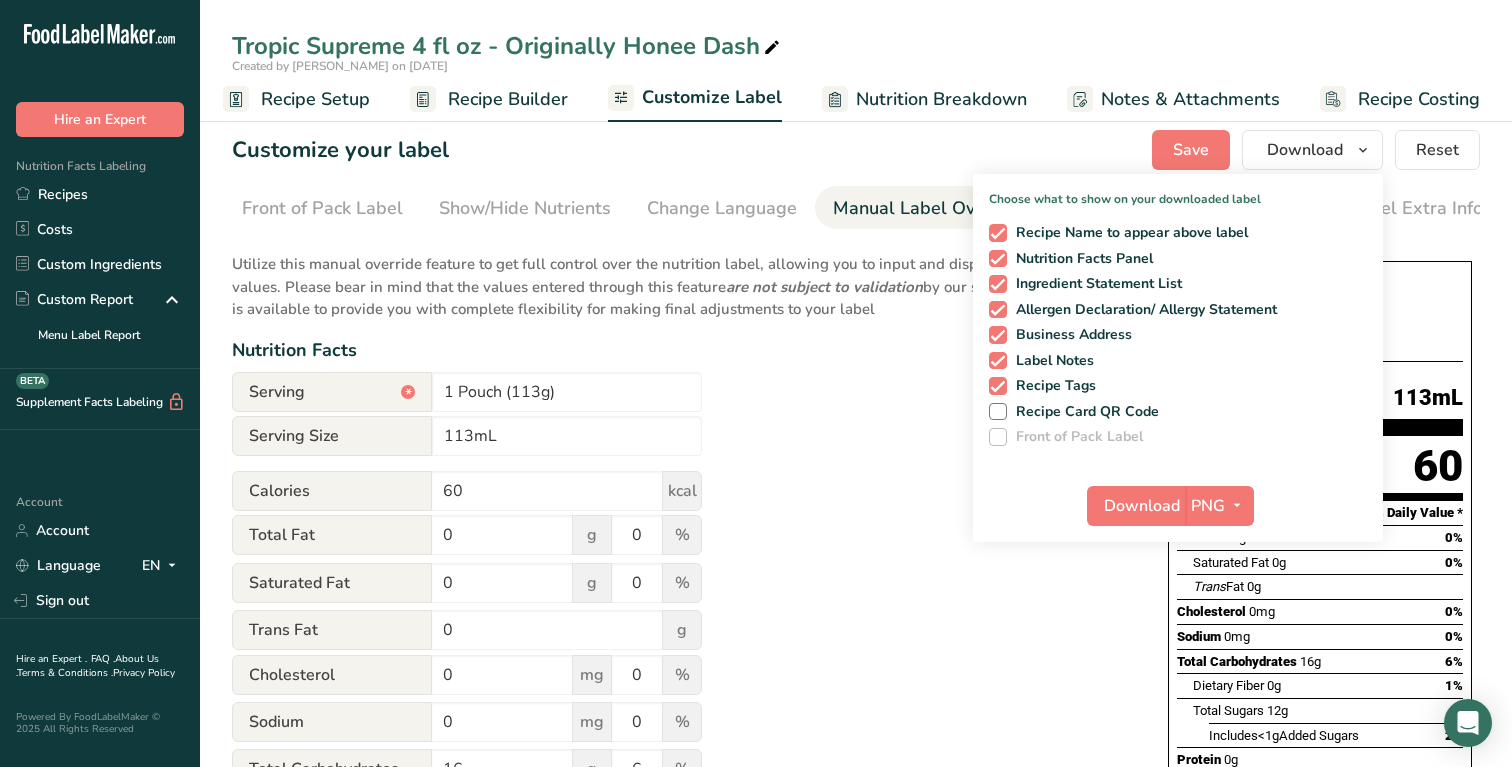 click on "Utilize this manual override feature to get full control over the nutrition label, allowing you to input and display your preferred values. Please bear in mind that the values entered through this feature
are not subject to validation
by our software. This feature is available to provide you with complete flexibility for making final adjustments to your label
Nutrition Facts
Serving
*
1 Pouch (113g)
Serving Size
113mL
Calories
60
kcal
Total Fat
0
g
0
%
Saturated Fat
0
g
0
%
Trans Fat
0
g
Cholesterol
0
mg
0
%
Sodium
0
mg
0     16     6     0" at bounding box center (680, 754) 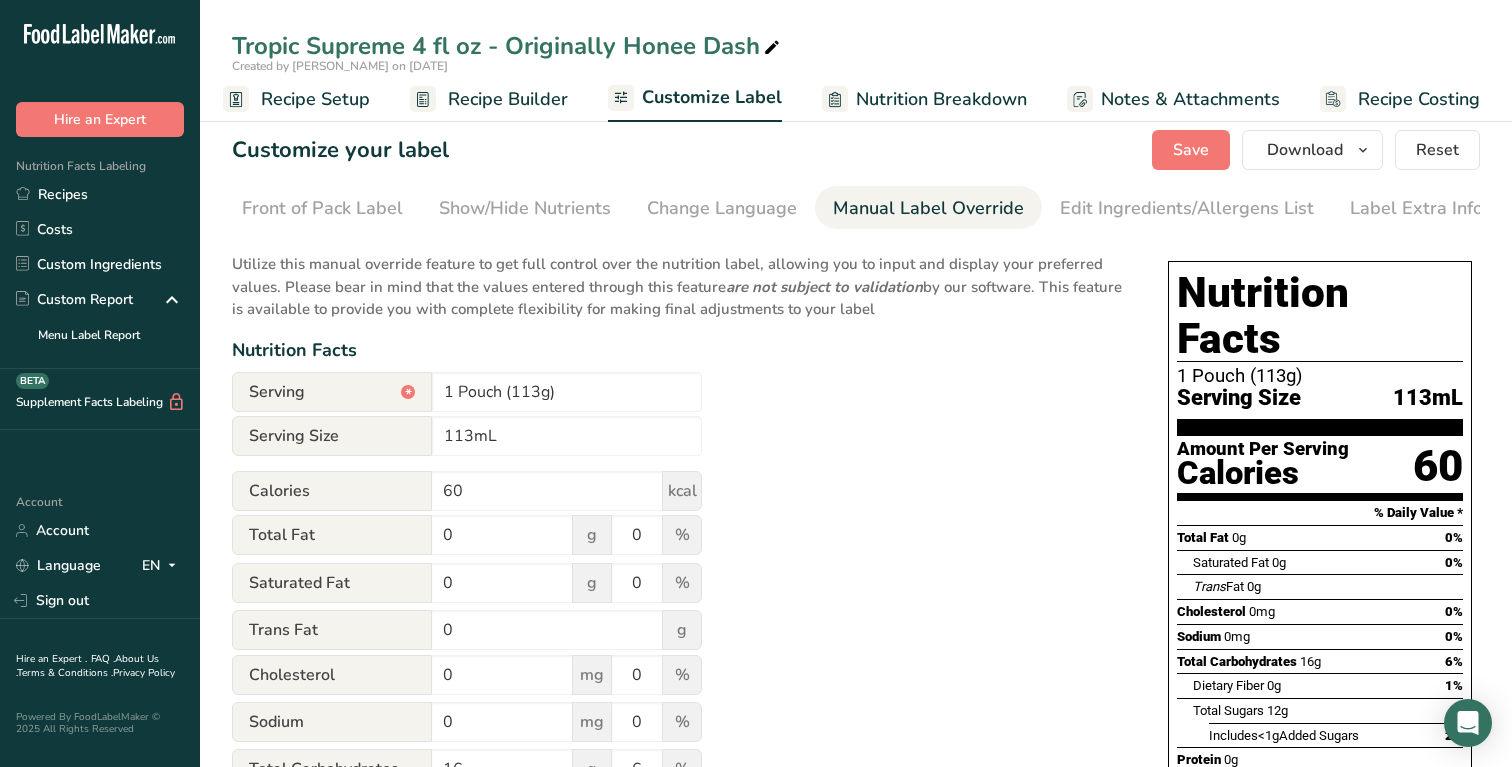 click on "Save
Download
Choose what to show on your downloaded label
Recipe Name to appear above label
Nutrition Facts Panel
Ingredient Statement List
Allergen Declaration/ Allergy Statement
Business Address
Label Notes
Recipe Tags
Recipe Card QR Code
Front of Pack Label
Download
PNG
PNG
BMP
SVG
PDF
TXT
Reset" at bounding box center (1316, 150) 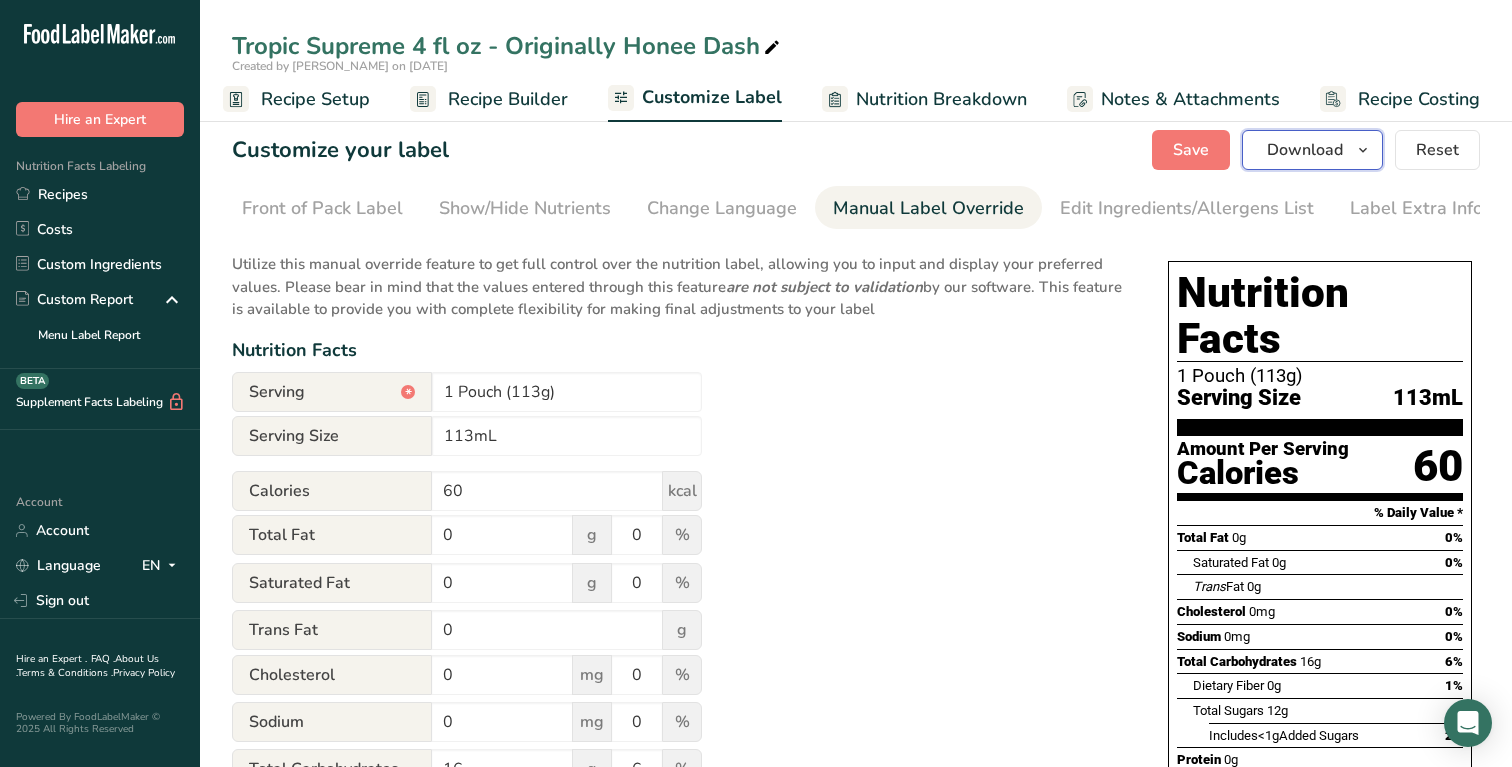 click on "Download" at bounding box center [1312, 150] 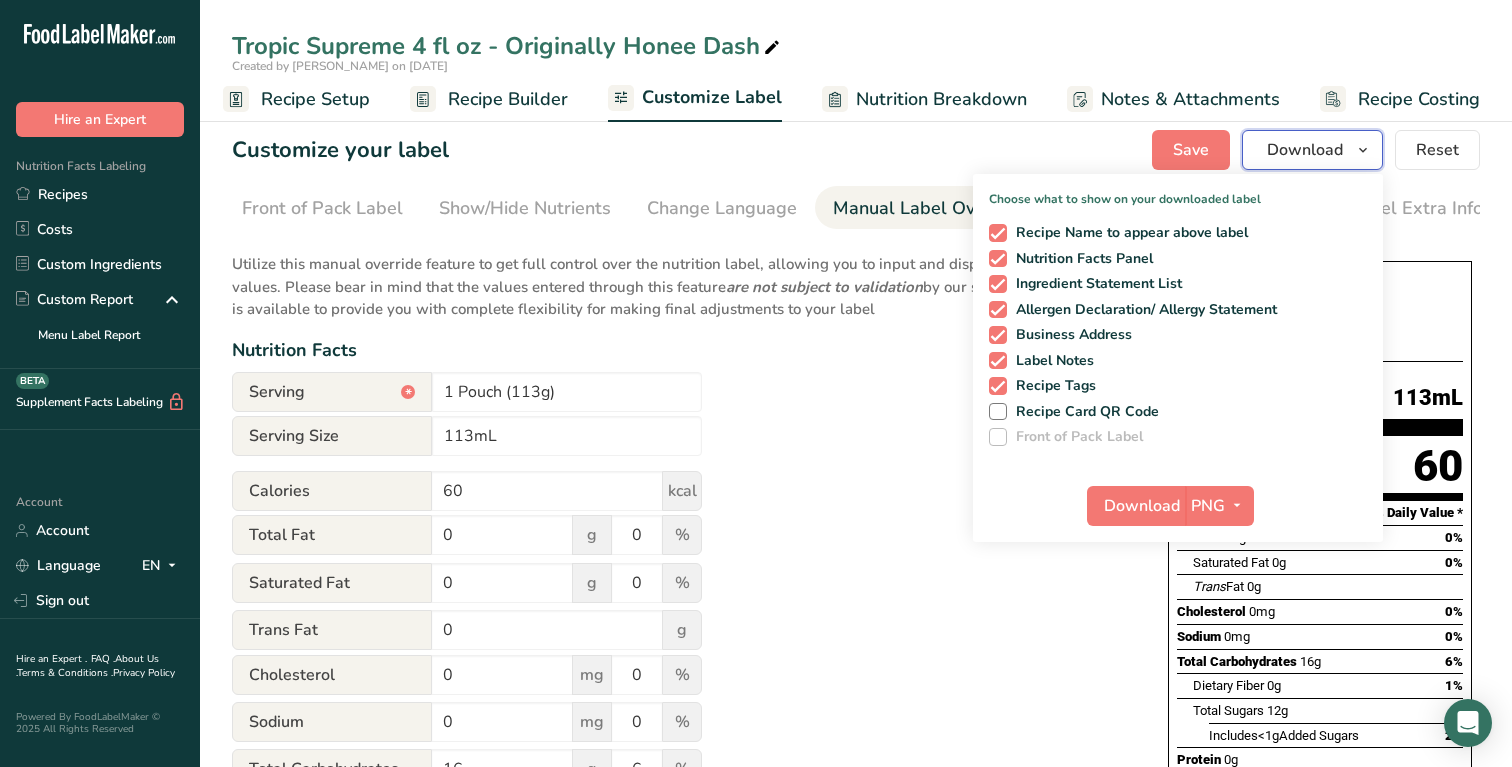 click on "Download" at bounding box center (1312, 150) 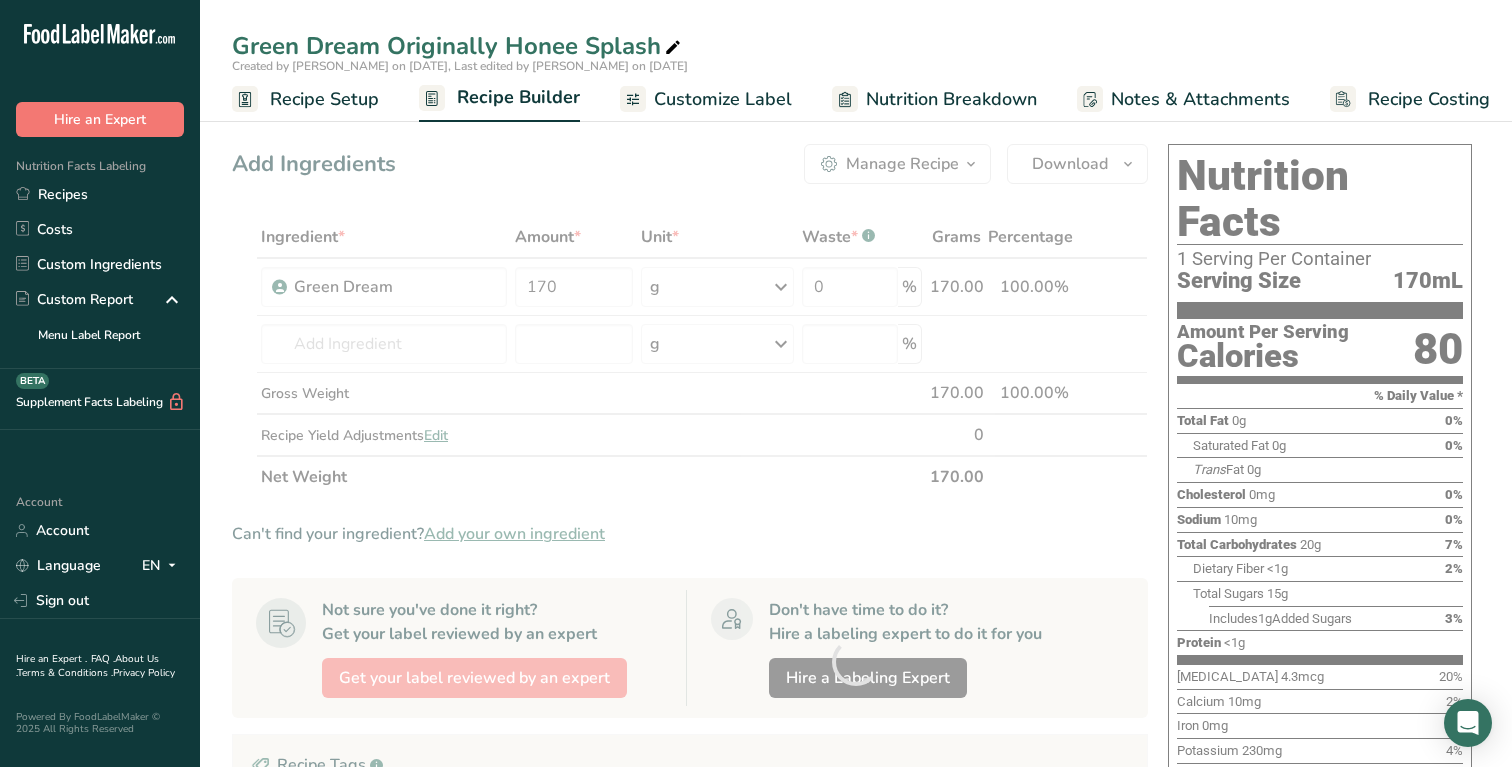 scroll, scrollTop: 0, scrollLeft: 0, axis: both 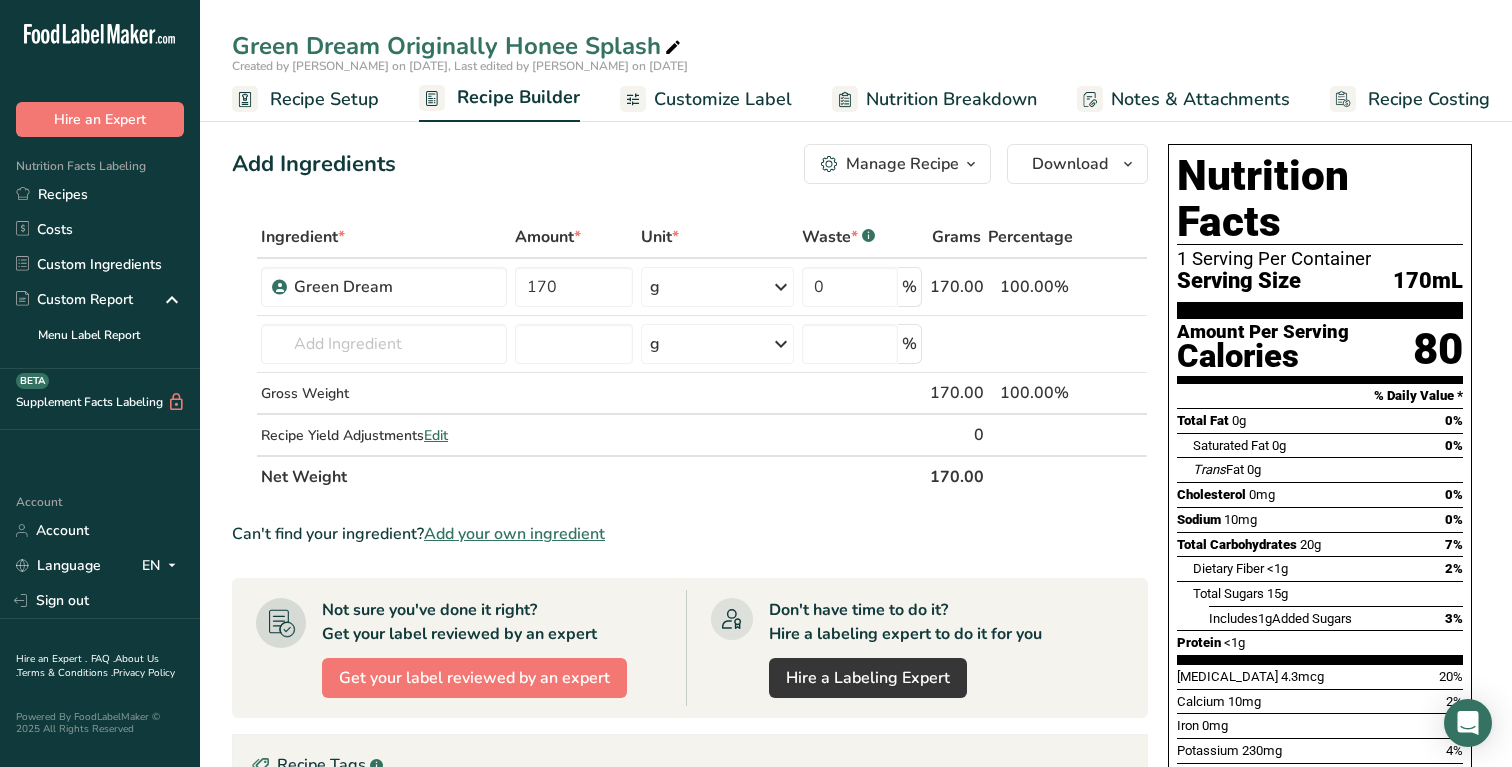 click on "Manage Recipe" at bounding box center (897, 164) 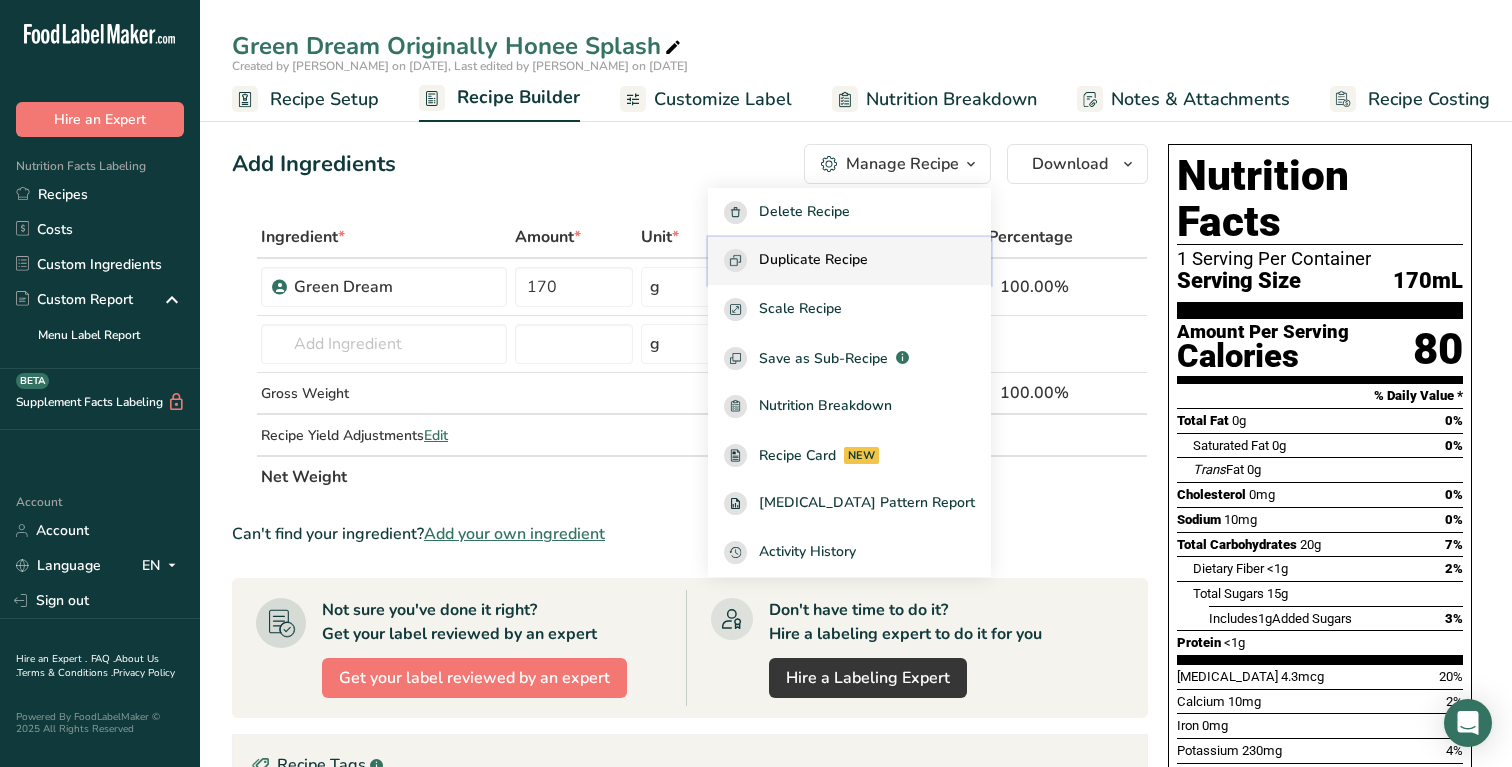 click on "Duplicate Recipe" at bounding box center (813, 260) 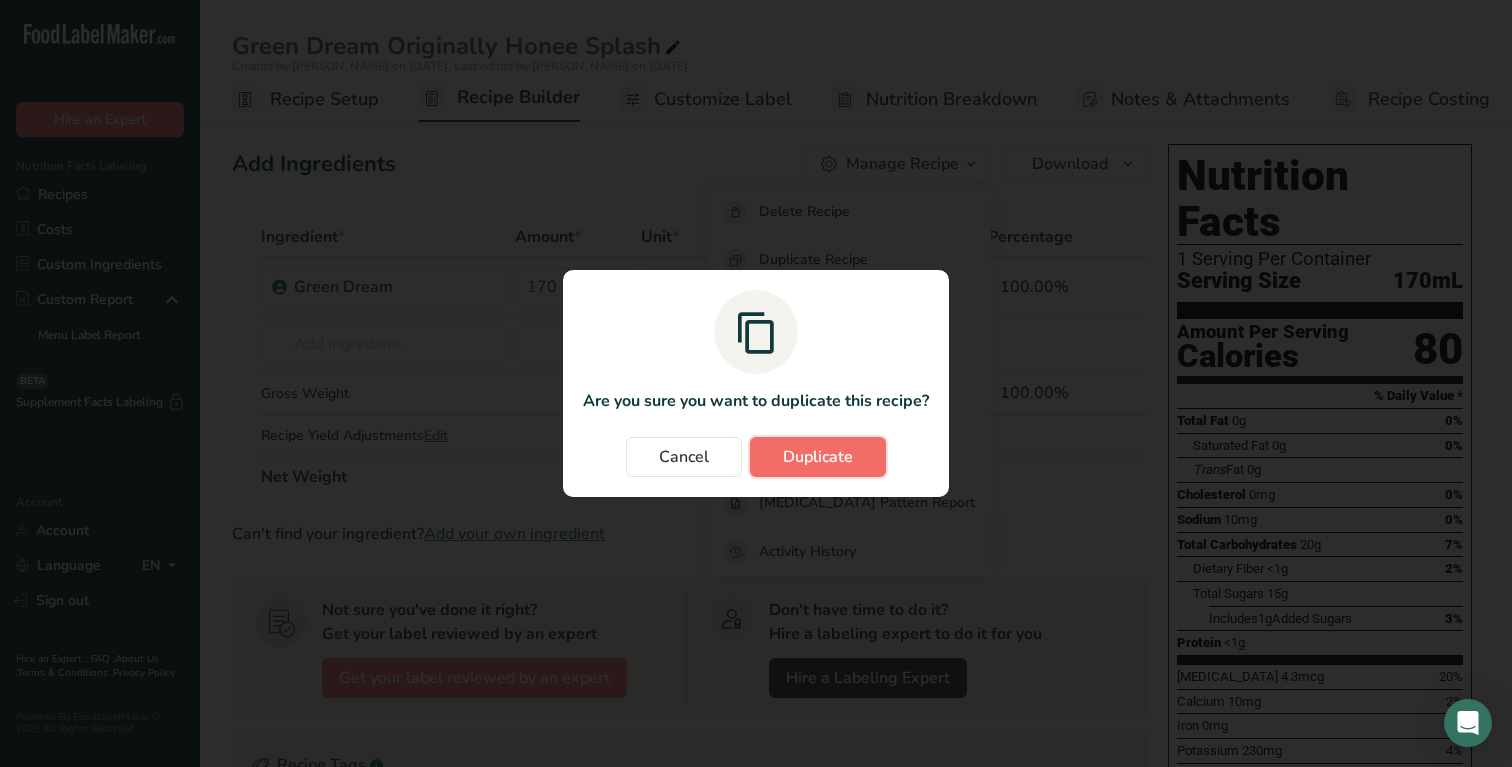 click on "Duplicate" at bounding box center (818, 457) 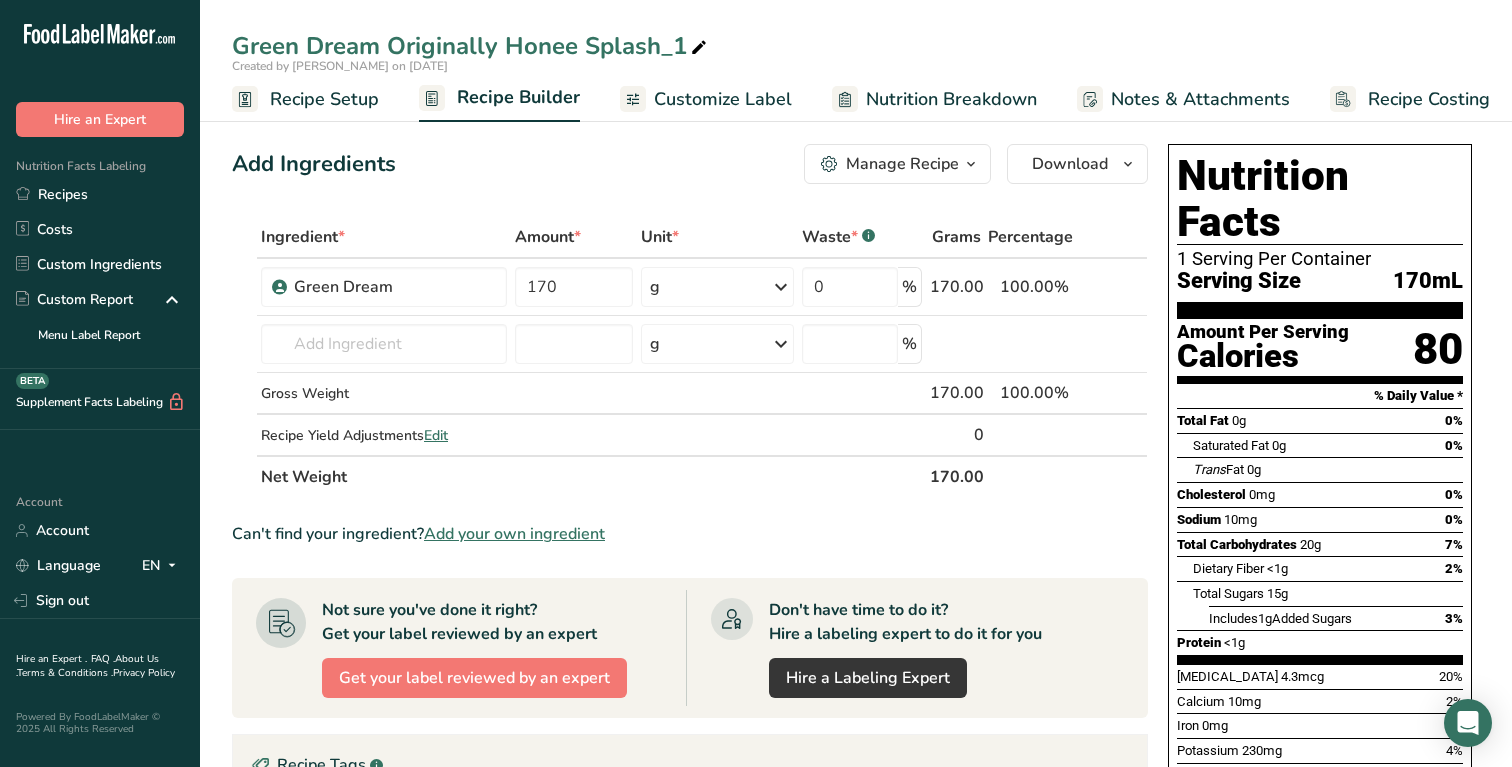 click on "Recipe Setup" at bounding box center (324, 99) 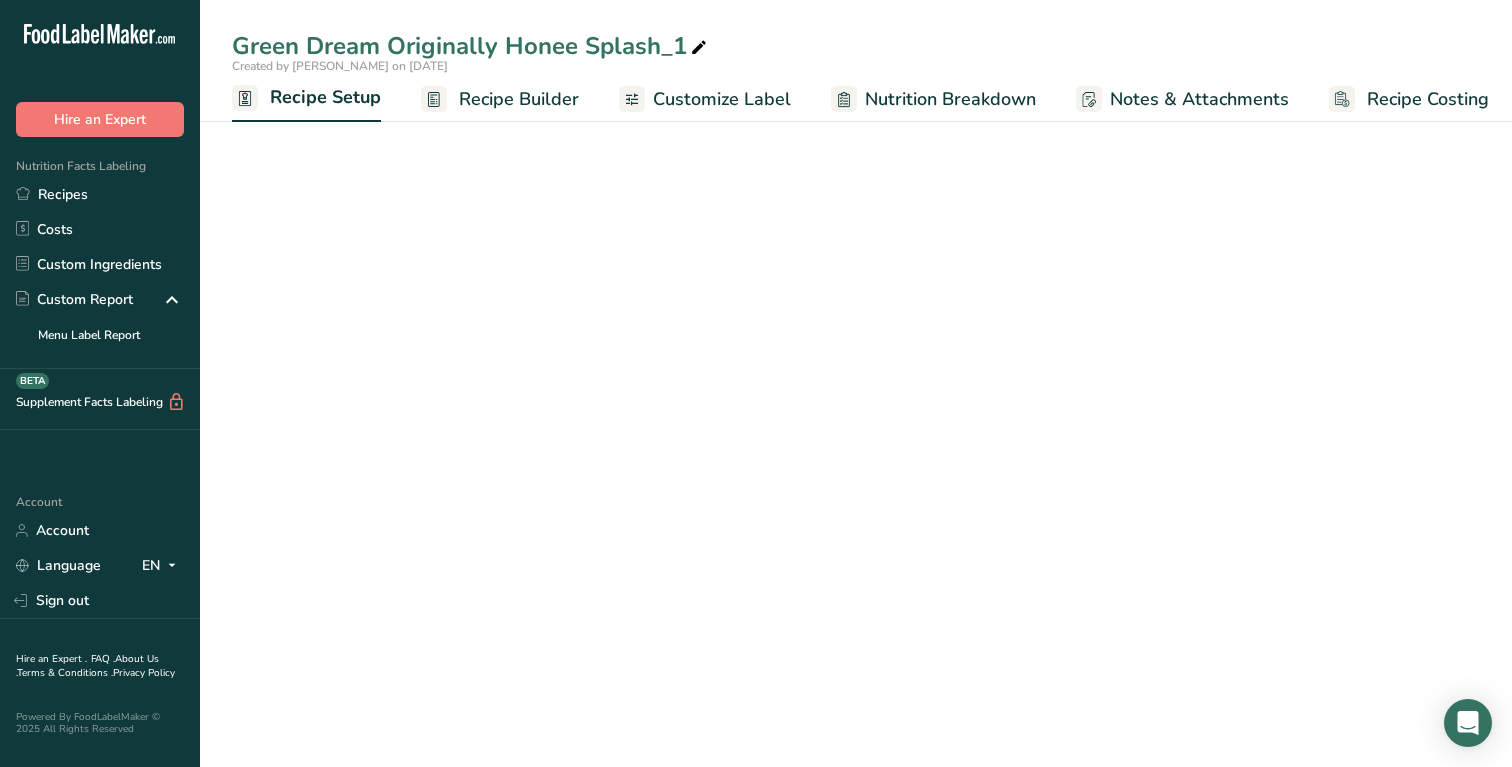 scroll, scrollTop: 0, scrollLeft: 7, axis: horizontal 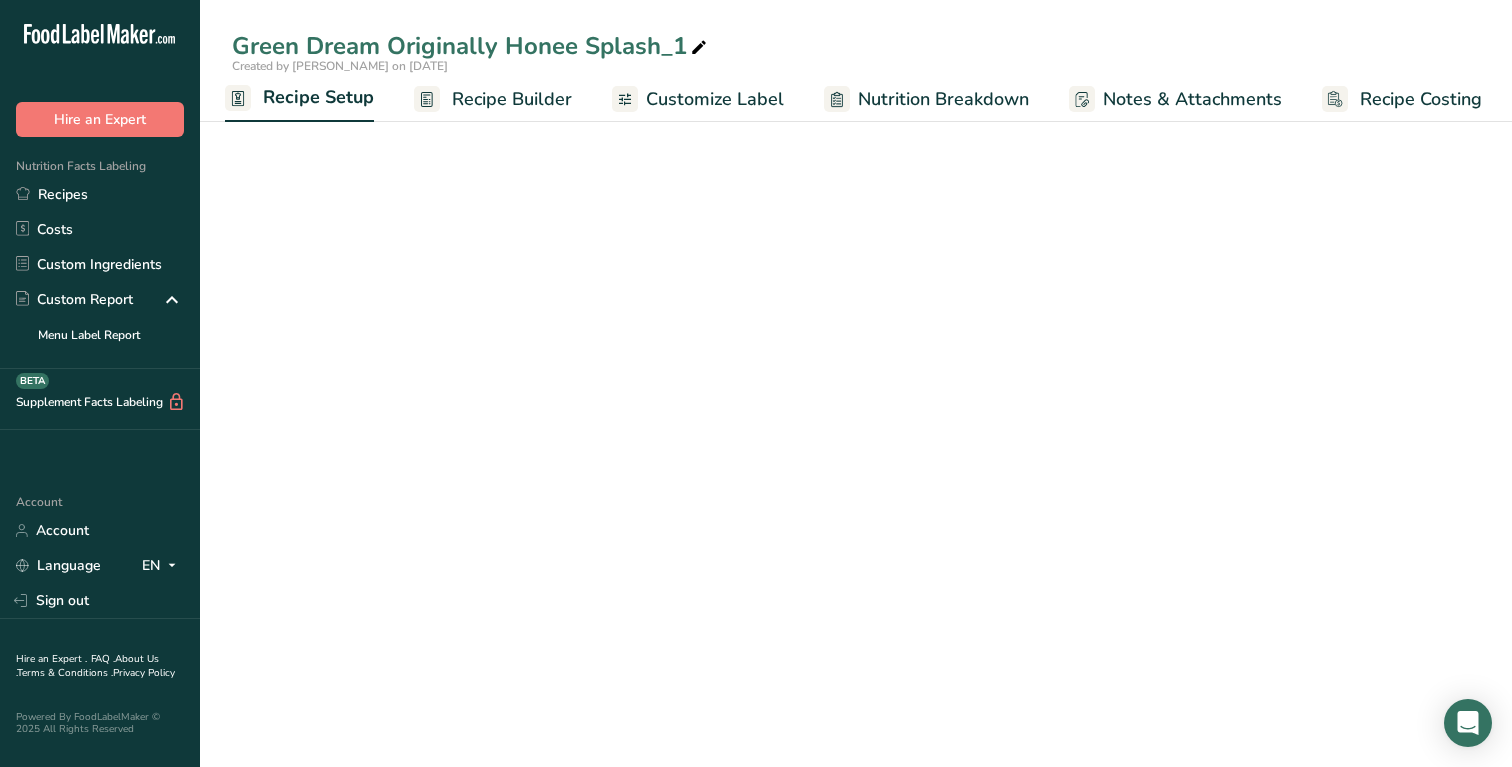 select on "22" 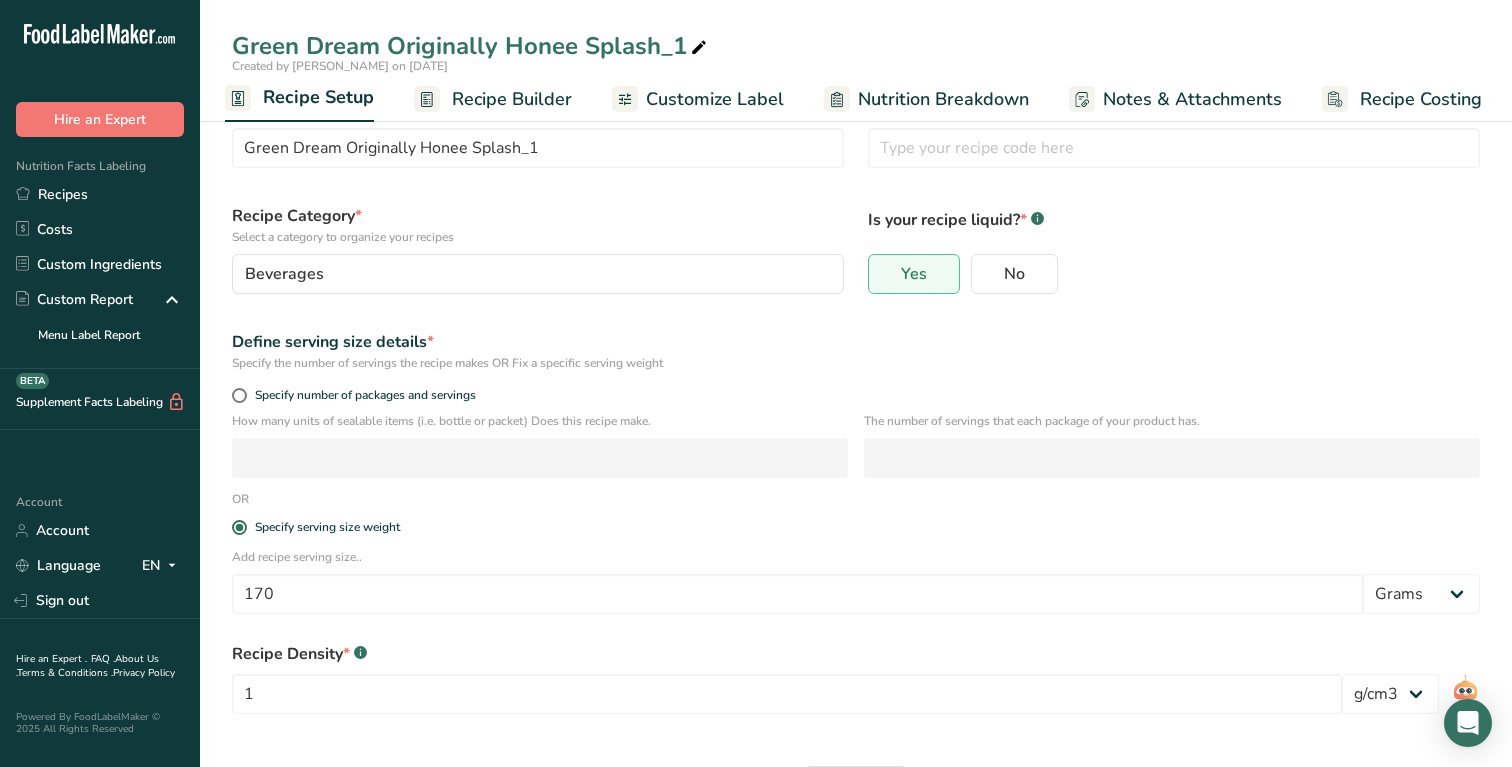 scroll, scrollTop: 131, scrollLeft: 0, axis: vertical 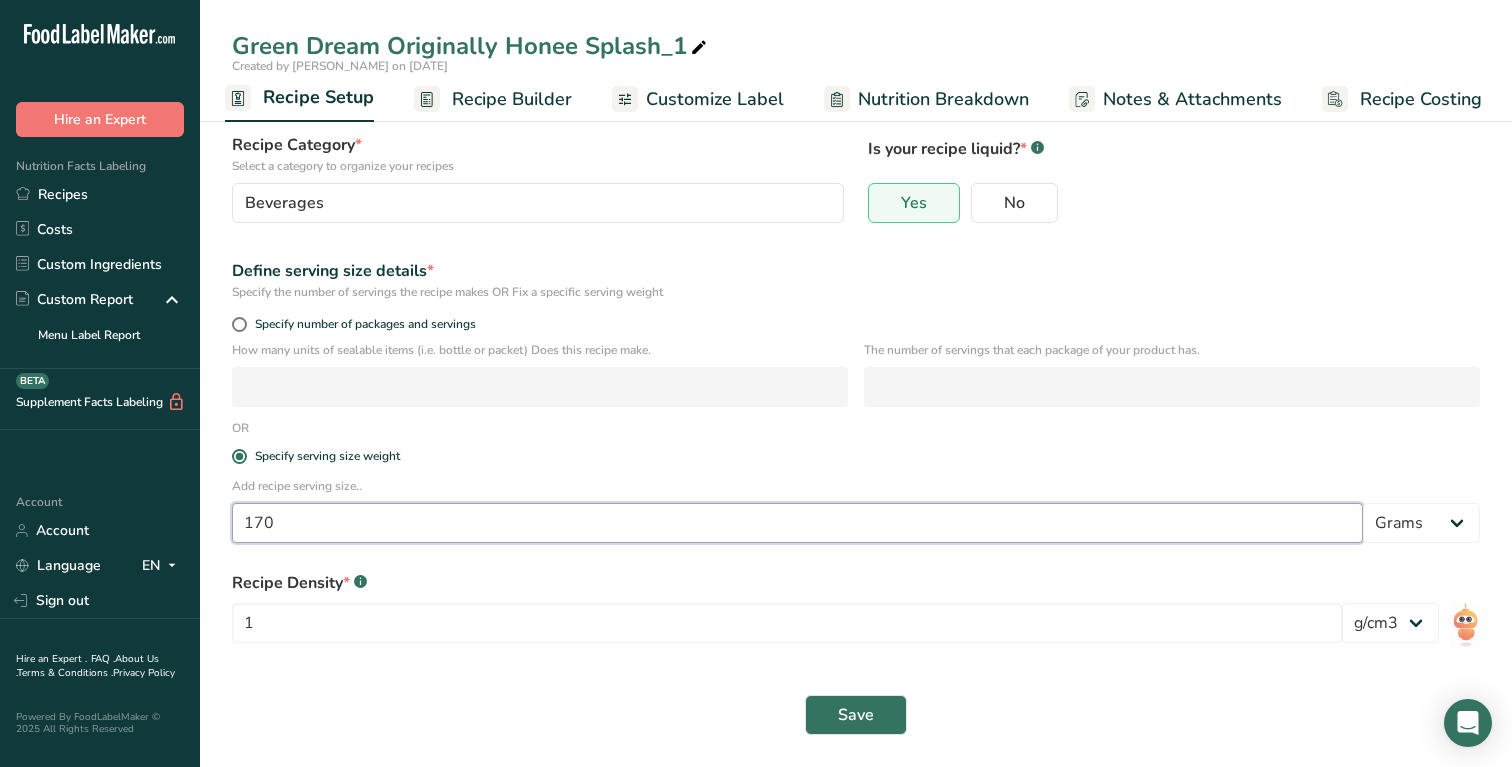 click on "170" at bounding box center [797, 523] 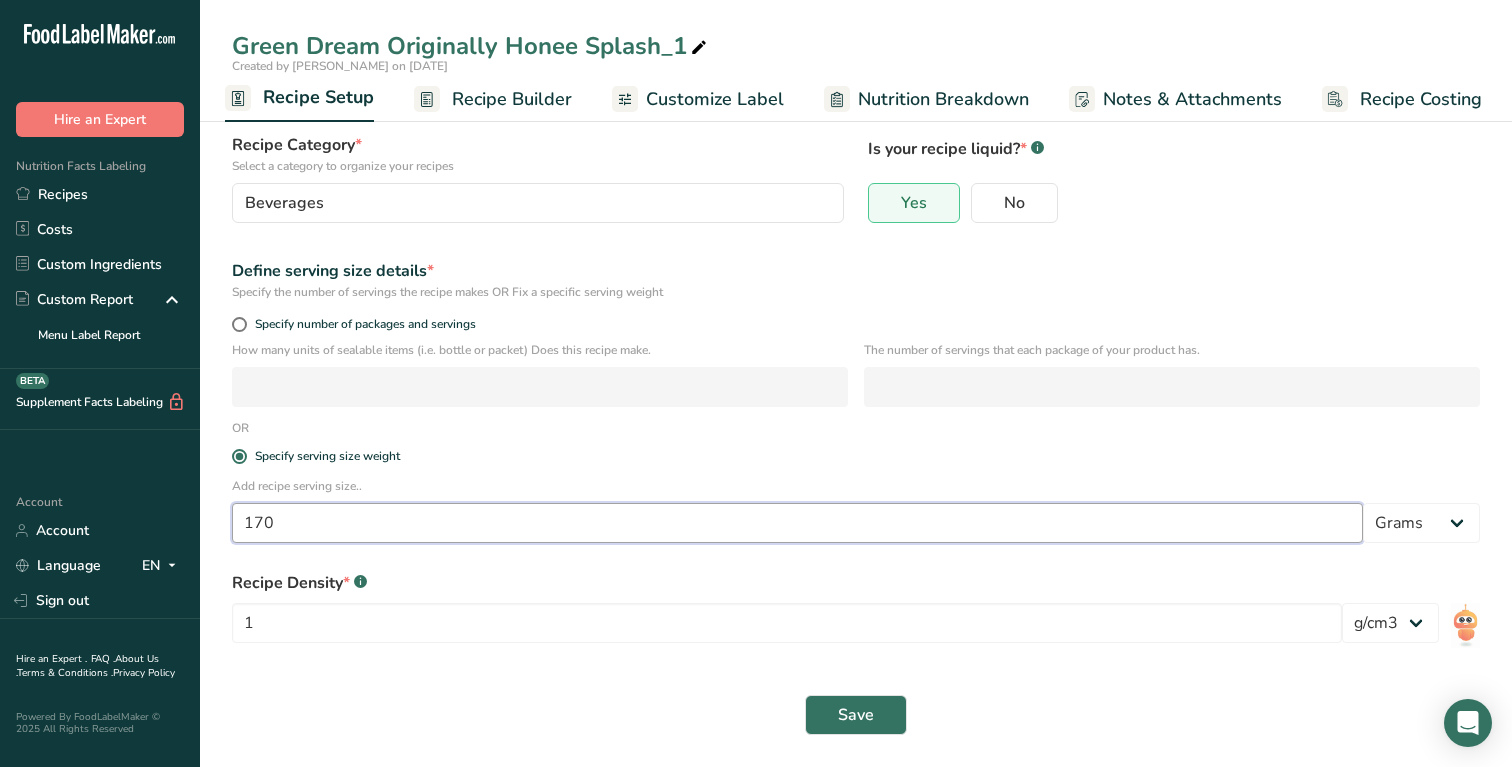 click on "170" at bounding box center (797, 523) 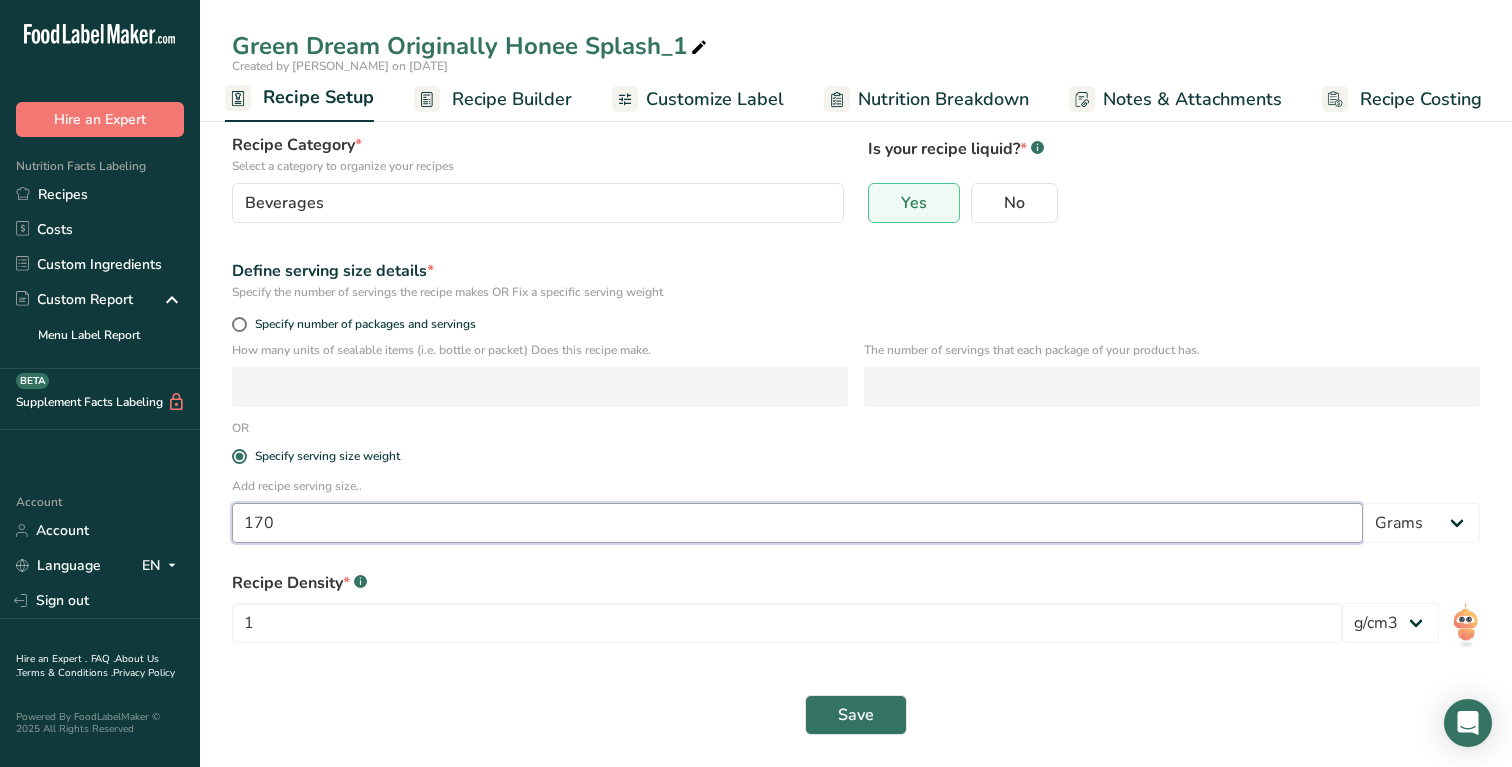 click on "170" at bounding box center [797, 523] 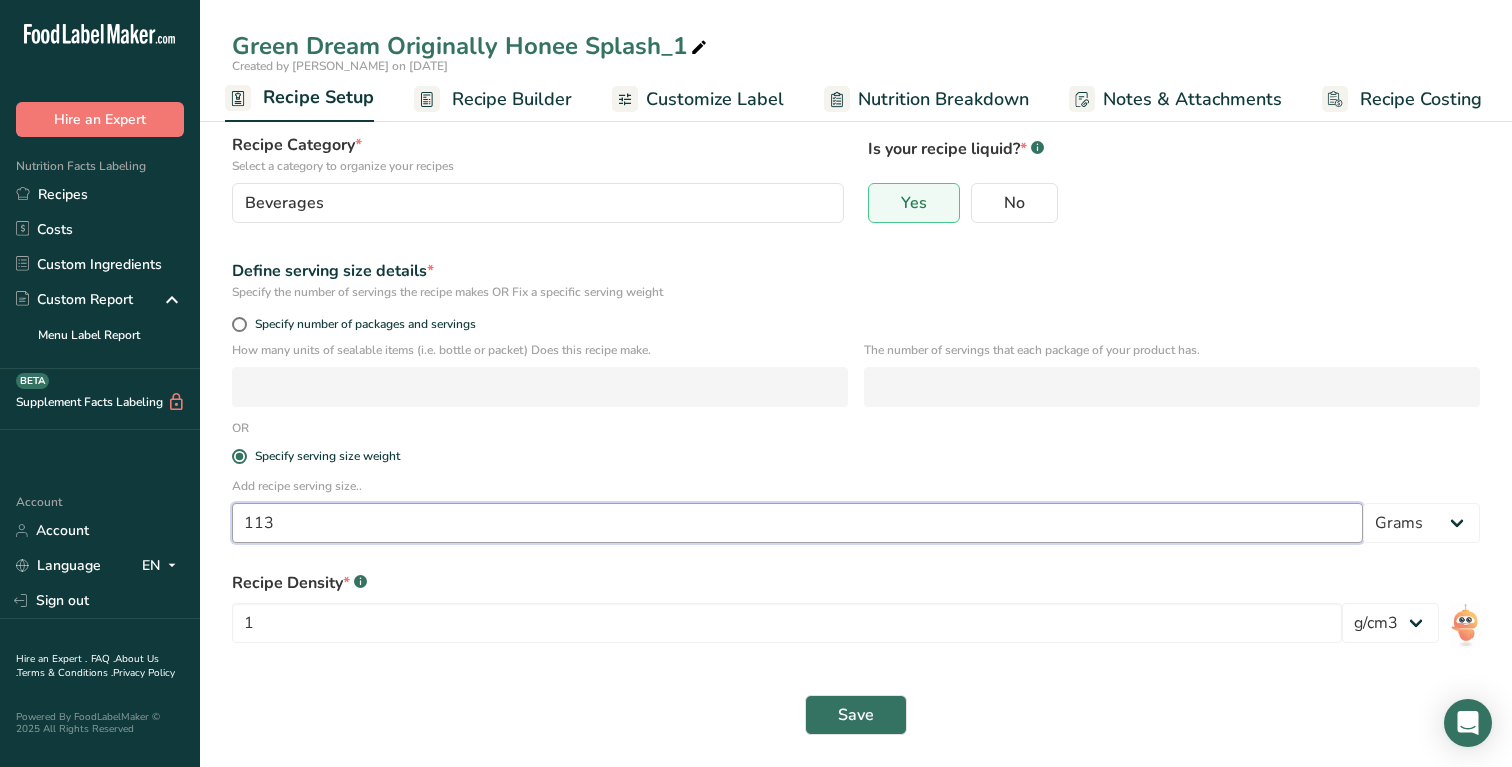 type on "113" 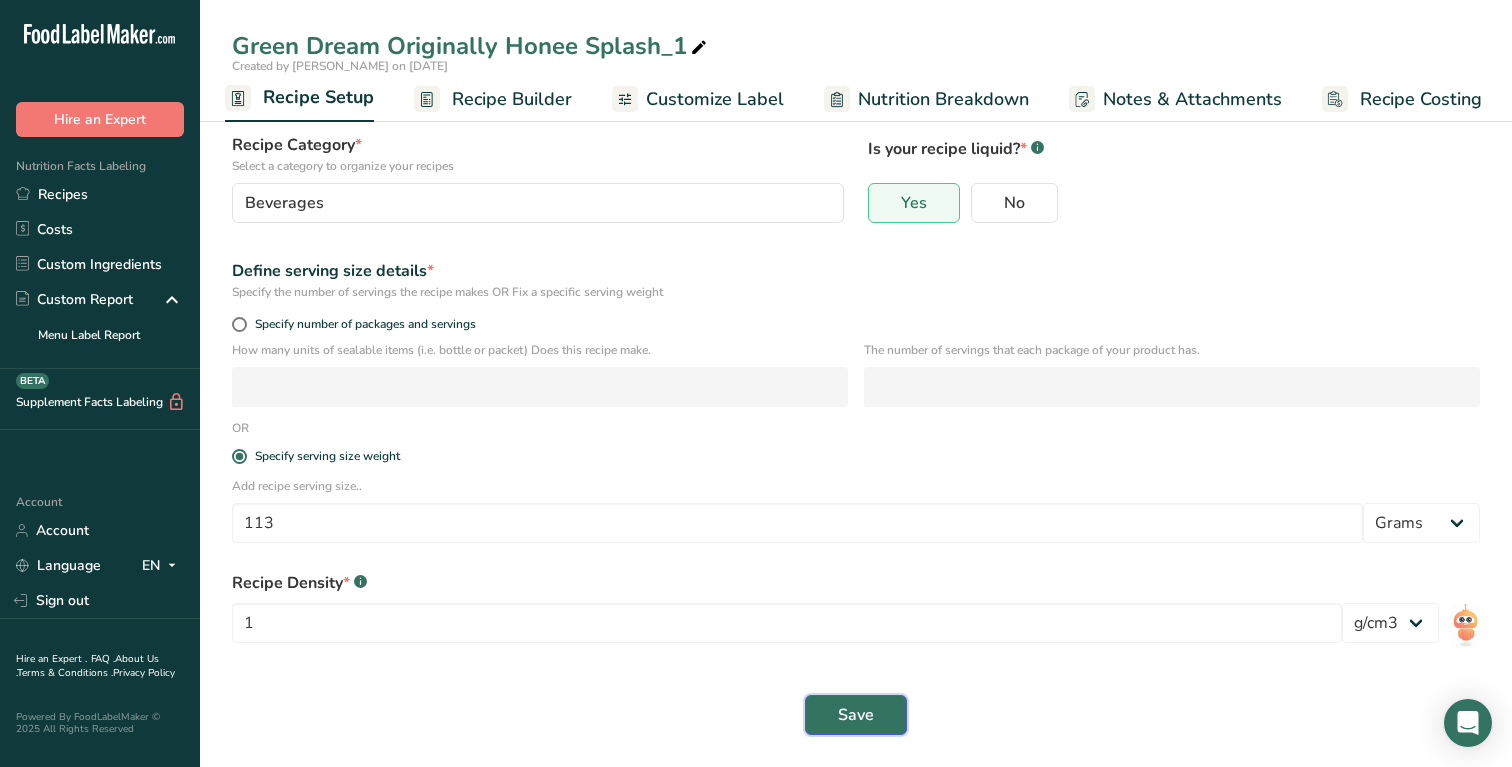 click on "Save" at bounding box center (856, 715) 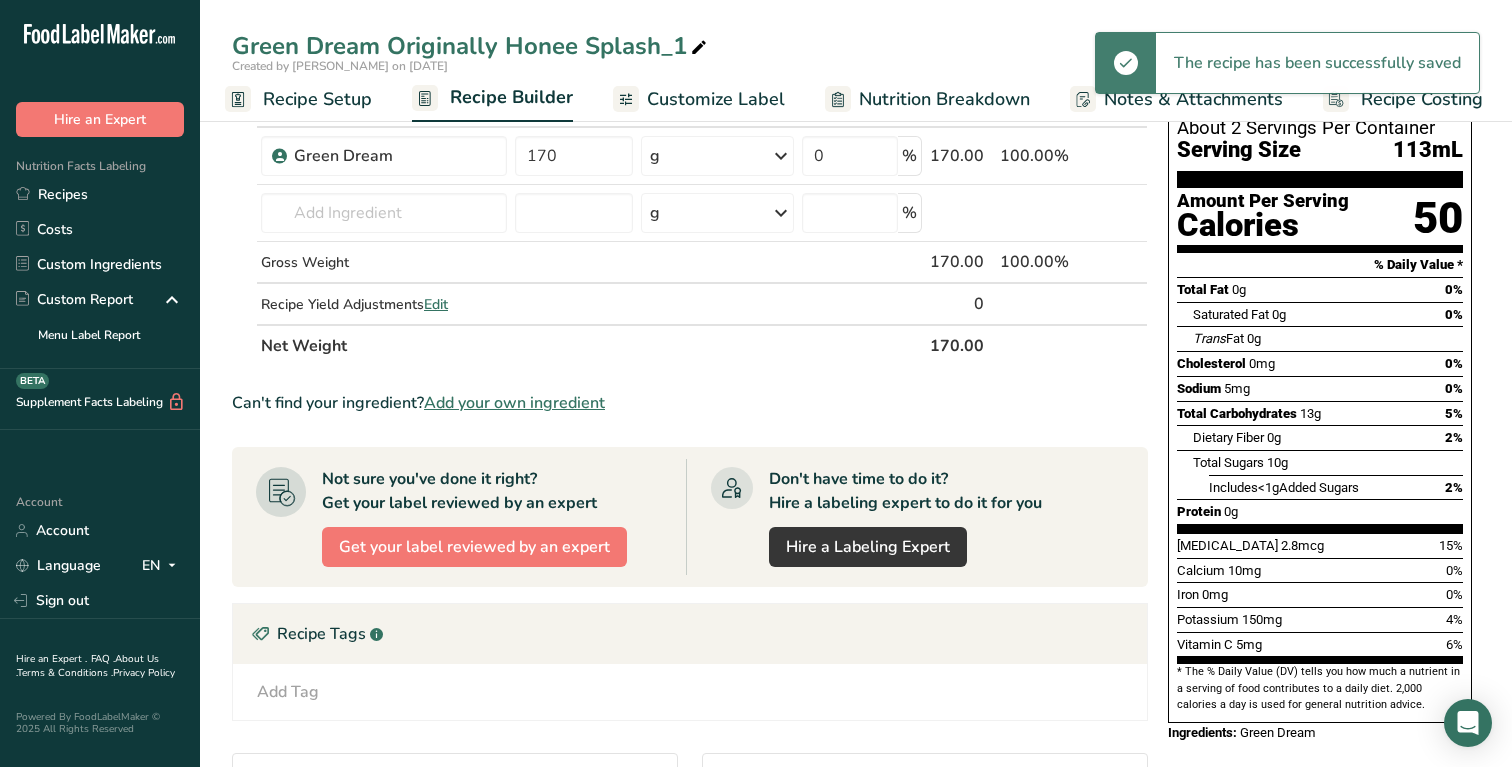 scroll, scrollTop: 0, scrollLeft: 0, axis: both 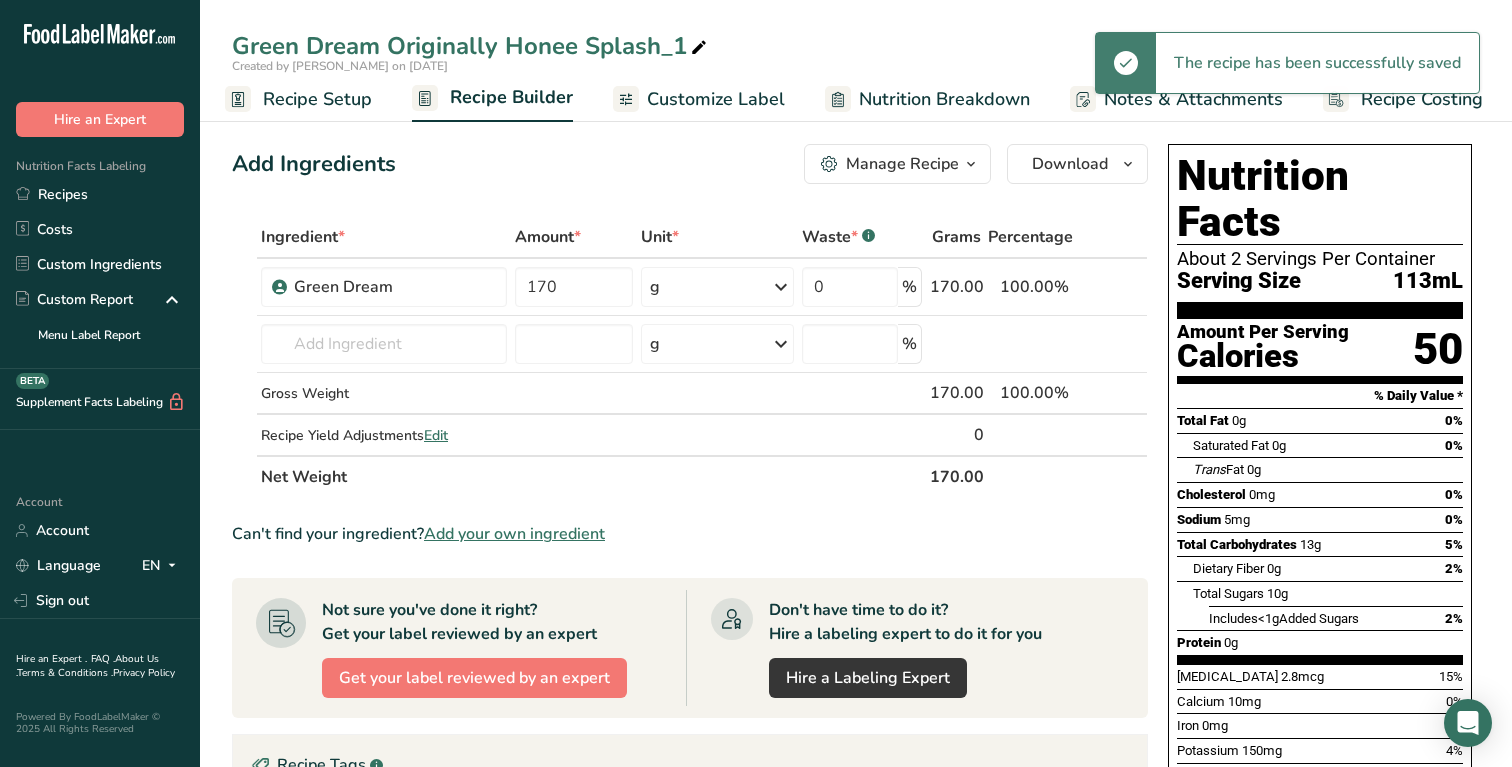 click on "Nutrition Breakdown" at bounding box center [944, 99] 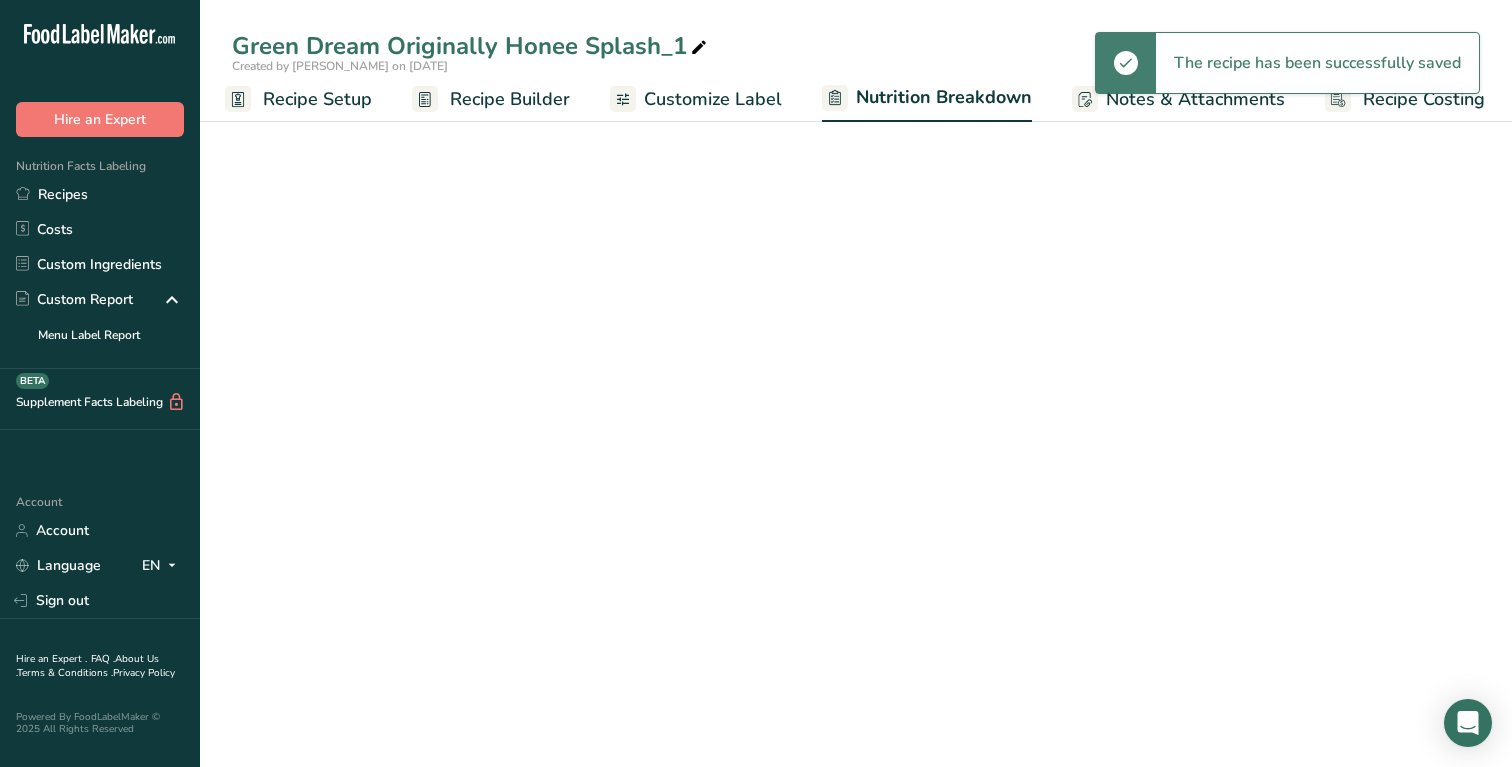 scroll, scrollTop: 0, scrollLeft: 11, axis: horizontal 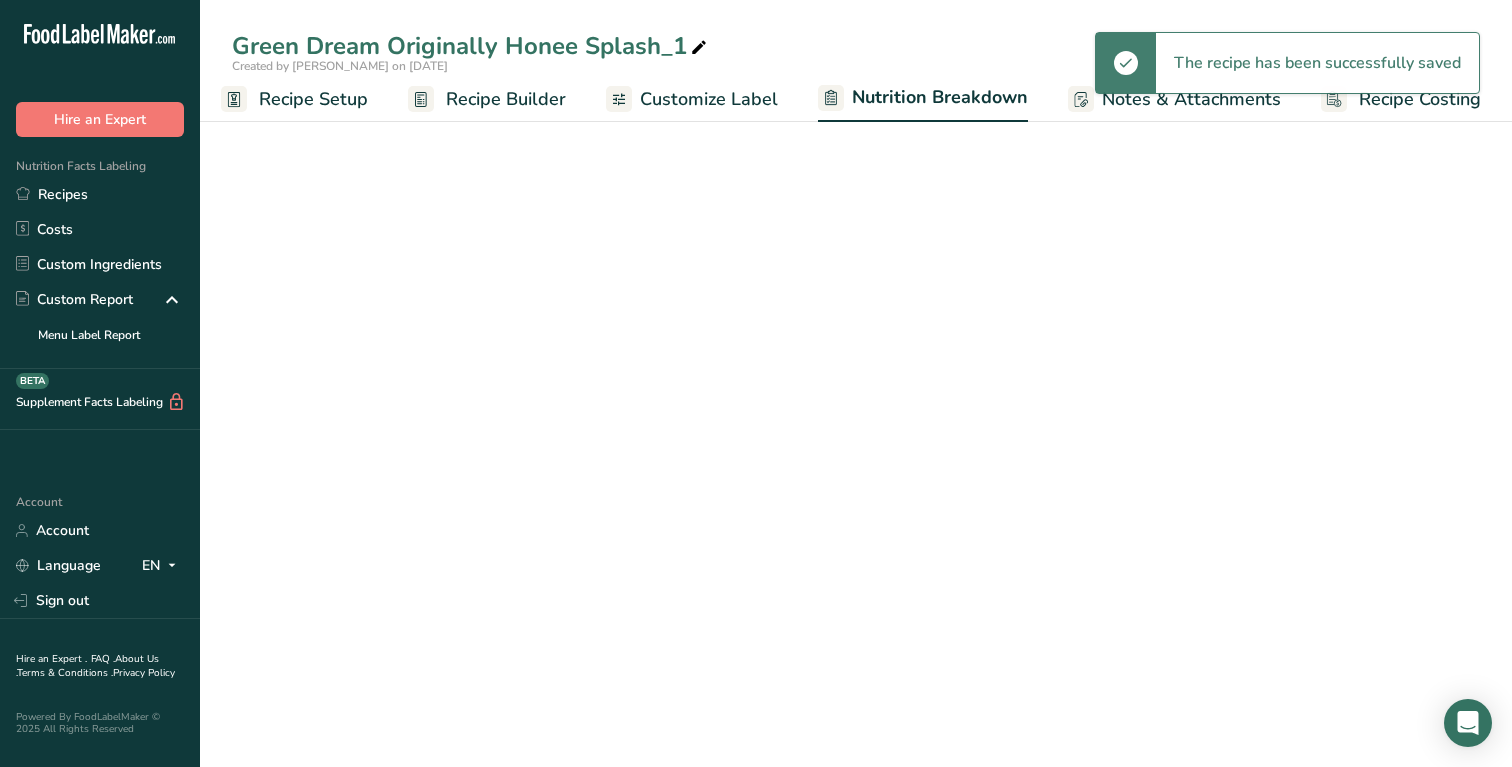 select on "Calories" 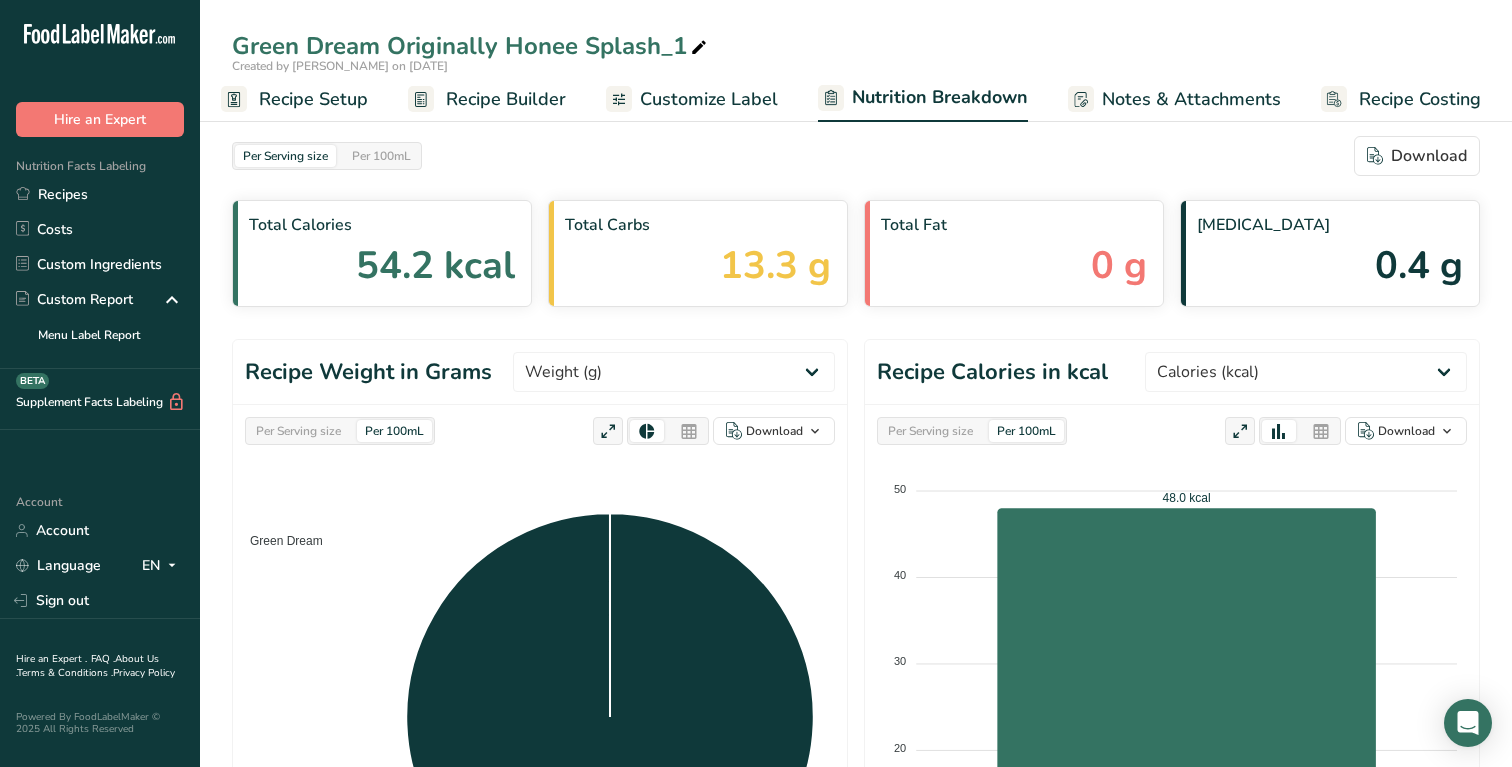 click on "Customize Label" at bounding box center (709, 99) 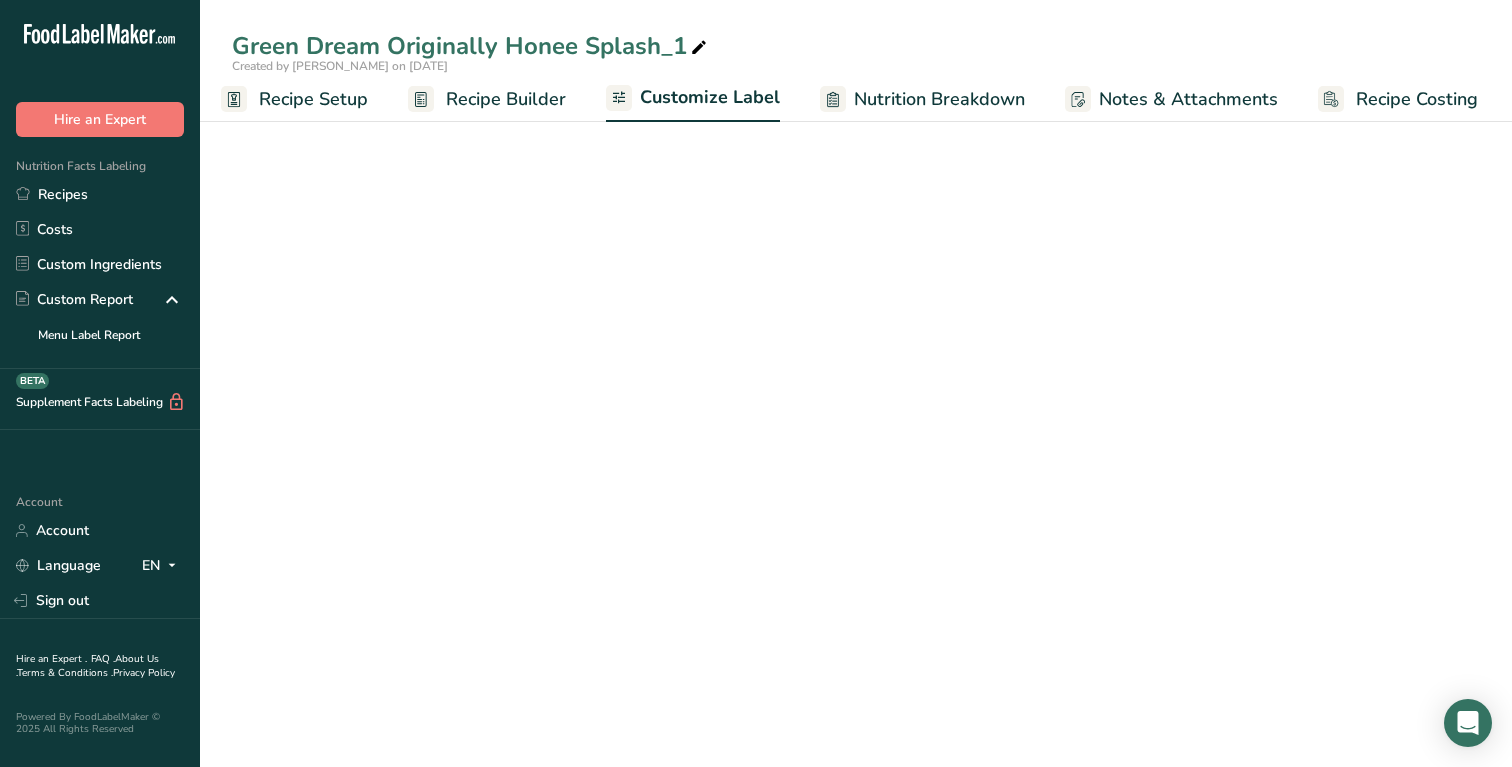 scroll, scrollTop: 0, scrollLeft: 9, axis: horizontal 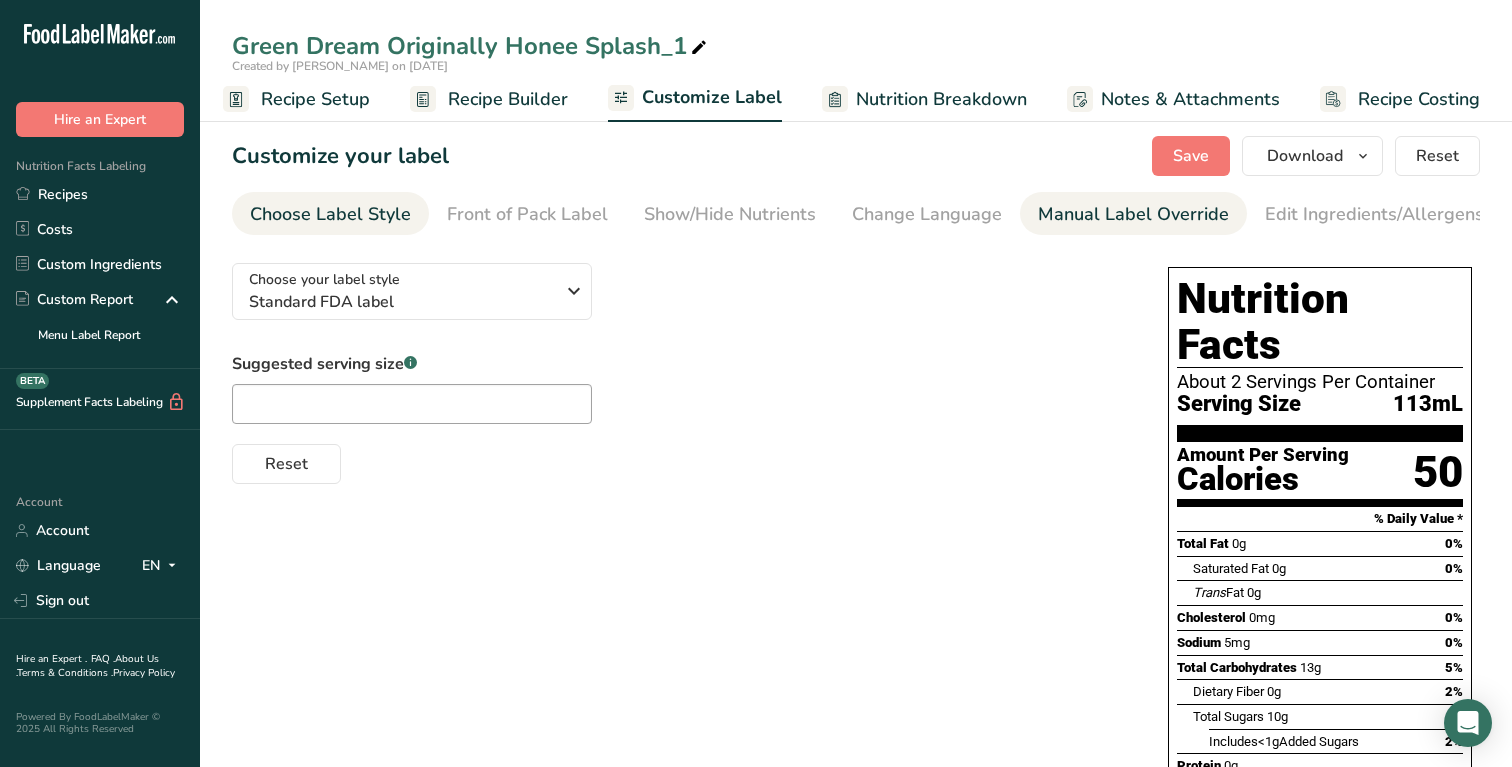 click on "Manual Label Override" at bounding box center (1133, 214) 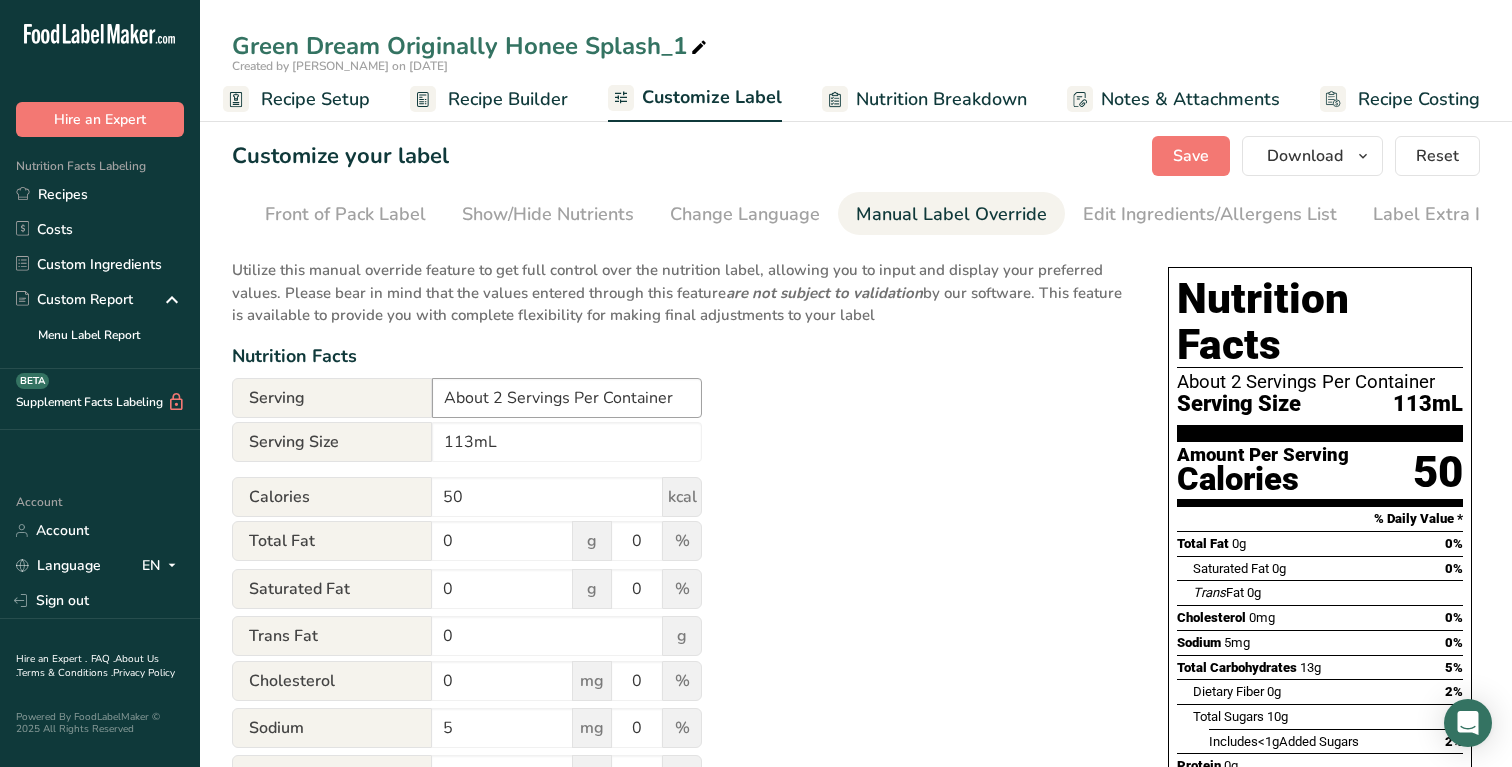 scroll, scrollTop: 0, scrollLeft: 205, axis: horizontal 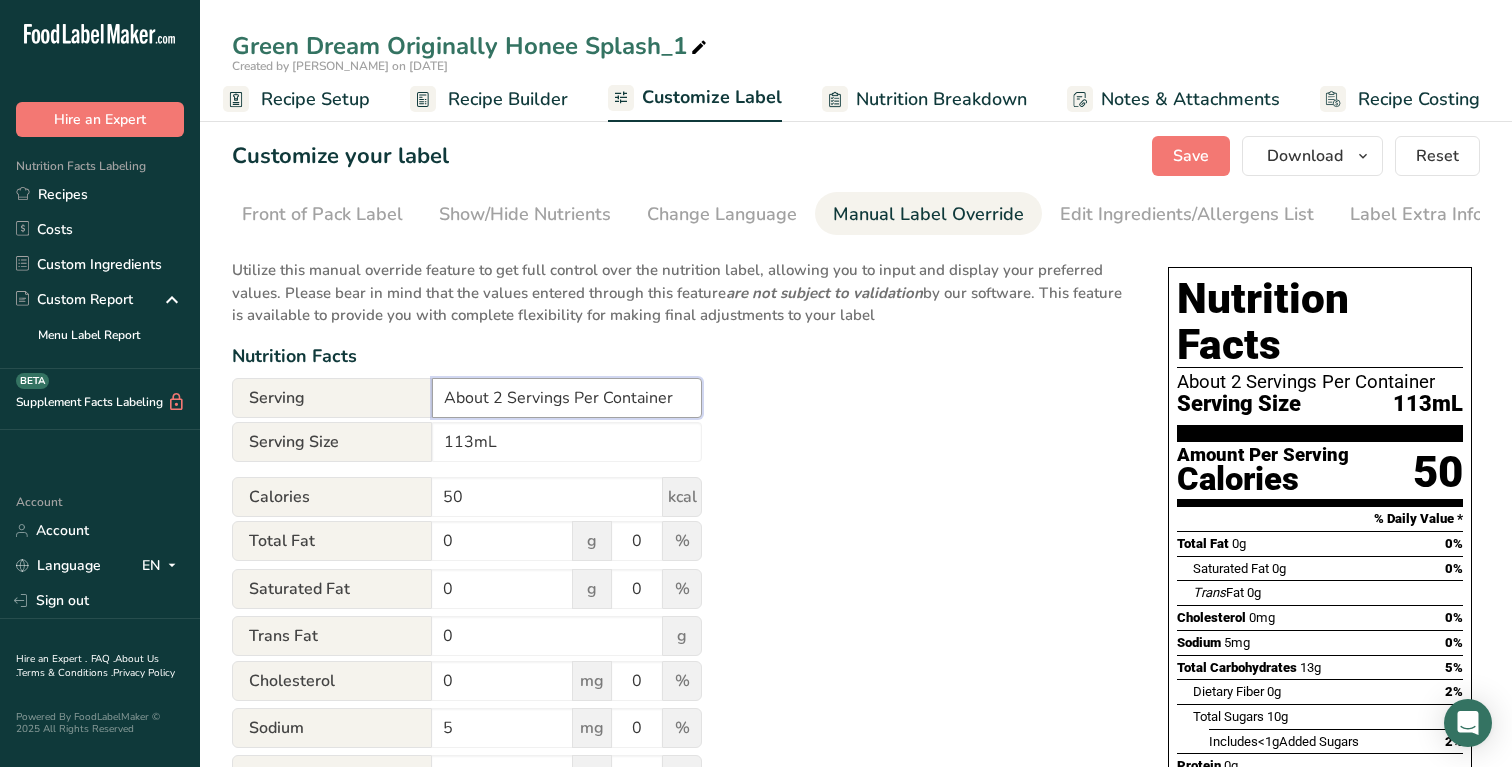 click on "About 2 Servings Per Container" at bounding box center (567, 398) 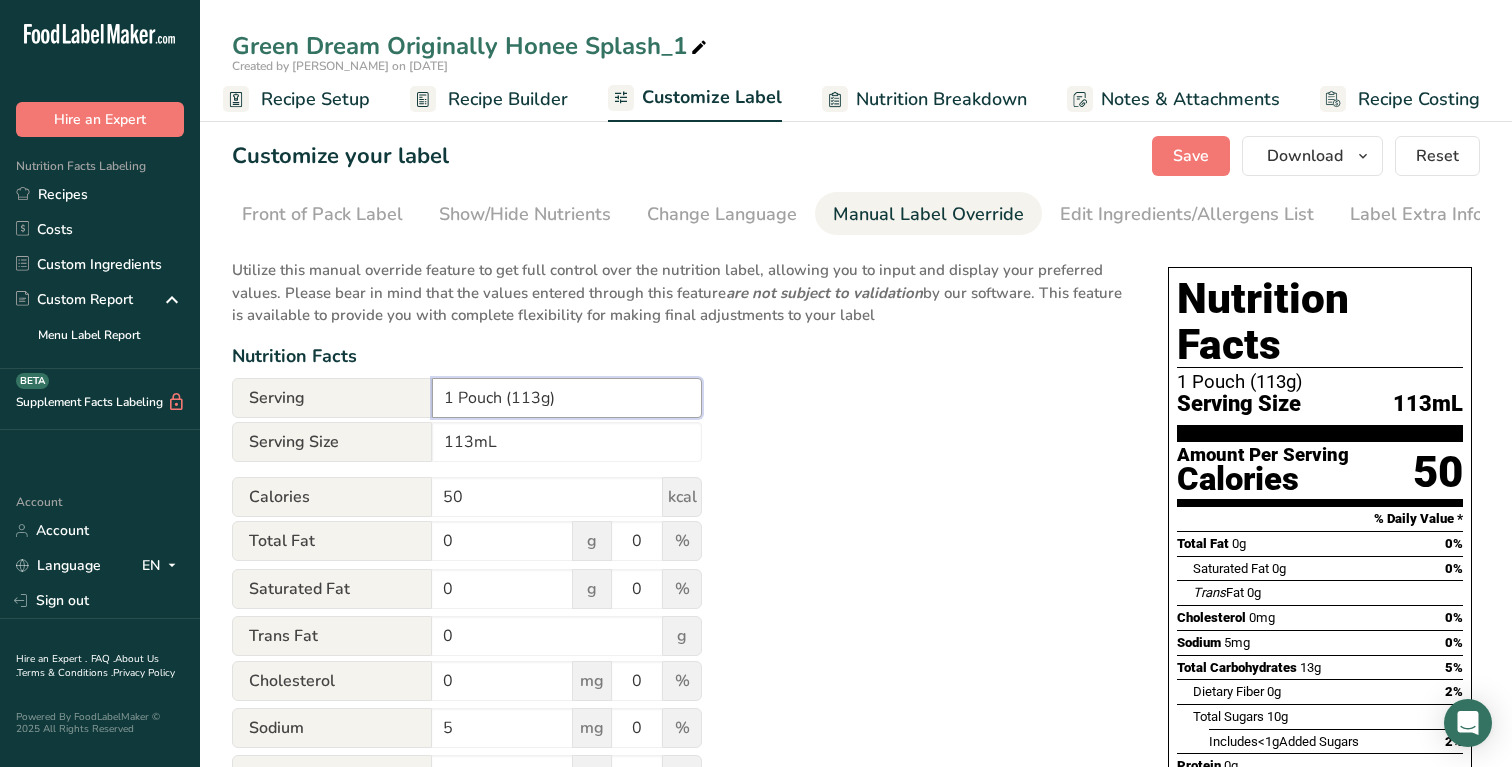 type on "1 Pouch (113g)" 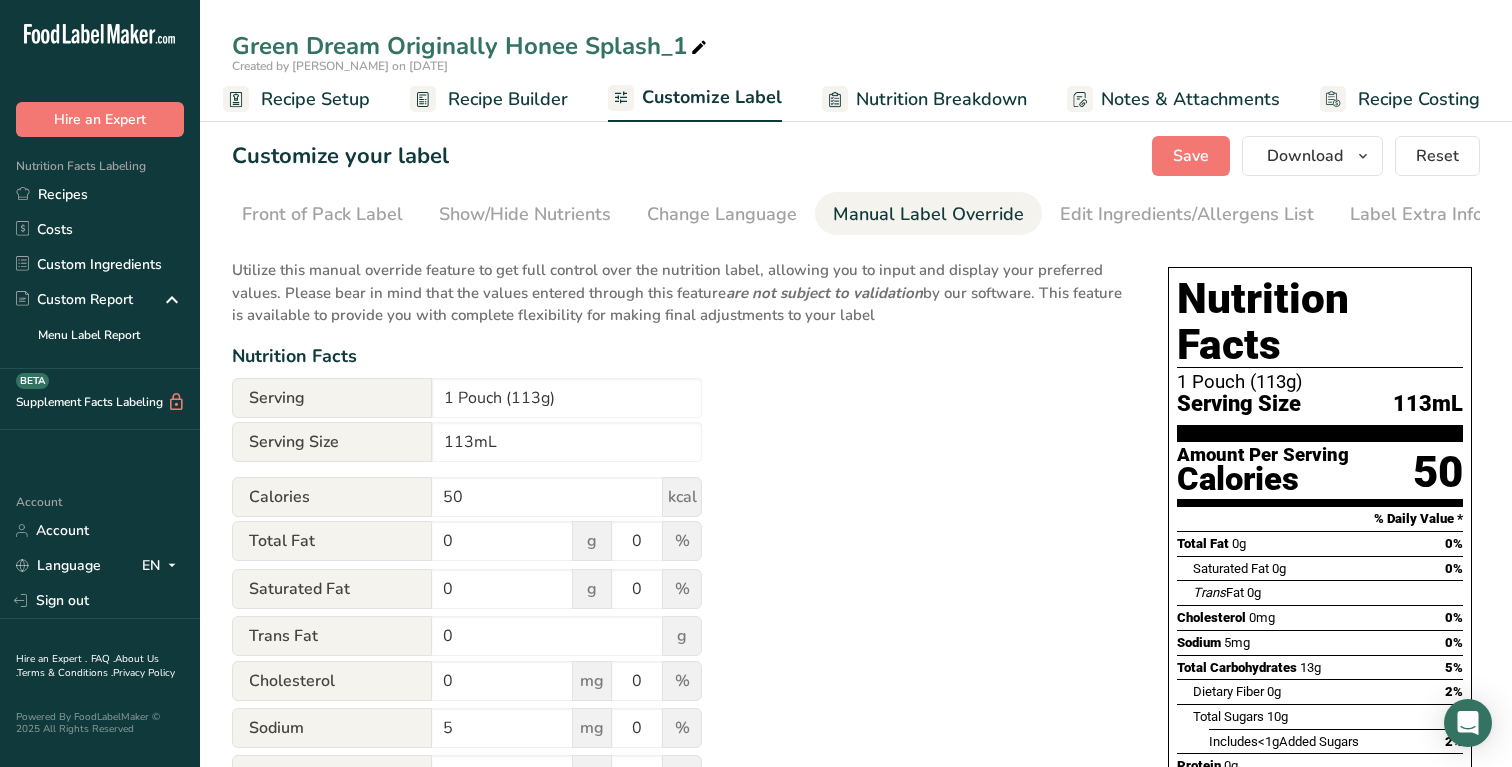 click on "Utilize this manual override feature to get full control over the nutrition label, allowing you to input and display your preferred values. Please bear in mind that the values entered through this feature
are not subject to validation
by our software. This feature is available to provide you with complete flexibility for making final adjustments to your label
Nutrition Facts
Serving
1 Pouch (113g)
Serving Size
113mL
Calories
50
kcal
Total Fat
0
g
0
%
Saturated Fat
0
g
0
%
Trans Fat
0
g
Cholesterol
0
mg
0
%
Sodium
5
mg
0
%
13     5     0     2" at bounding box center [680, 760] 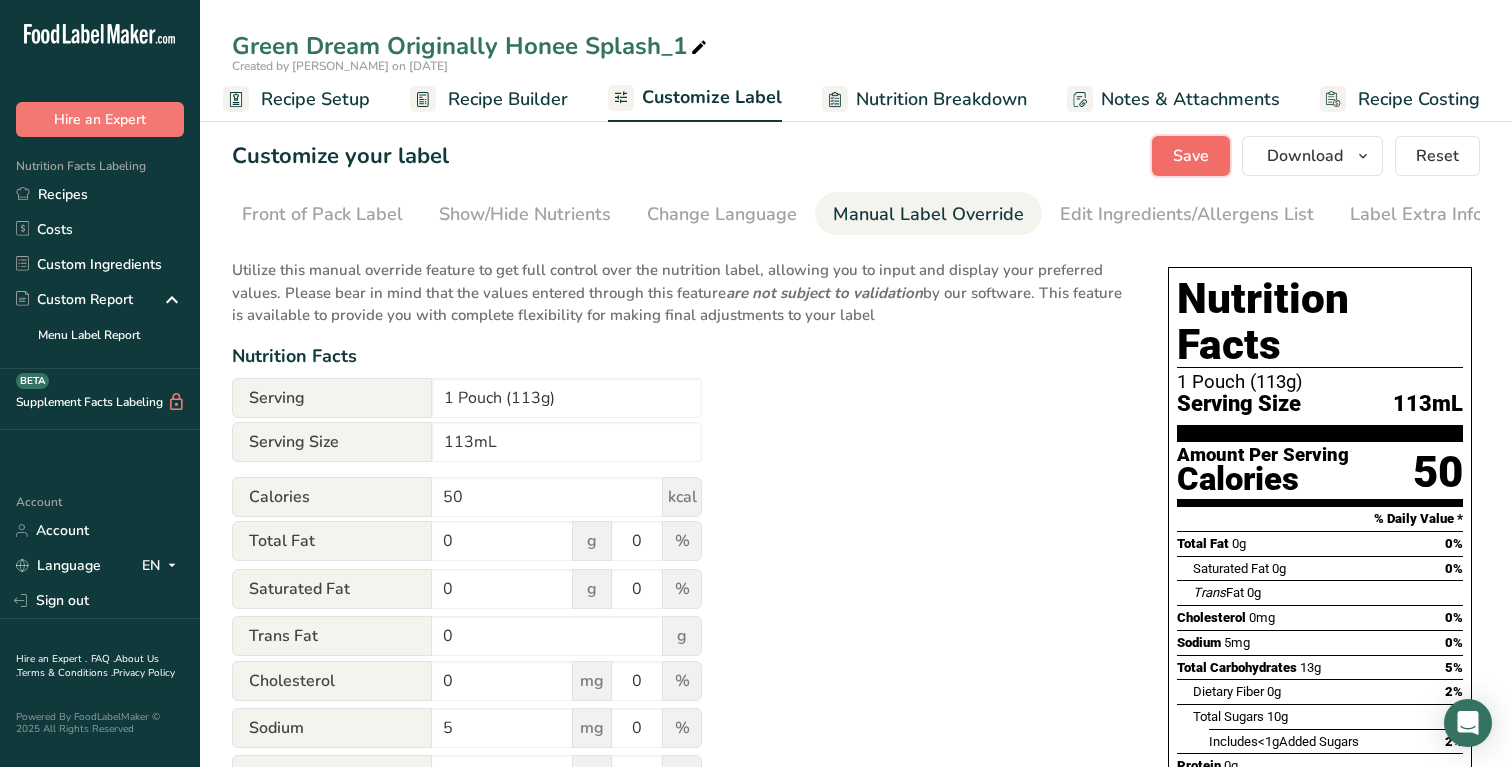 click on "Save" at bounding box center [1191, 156] 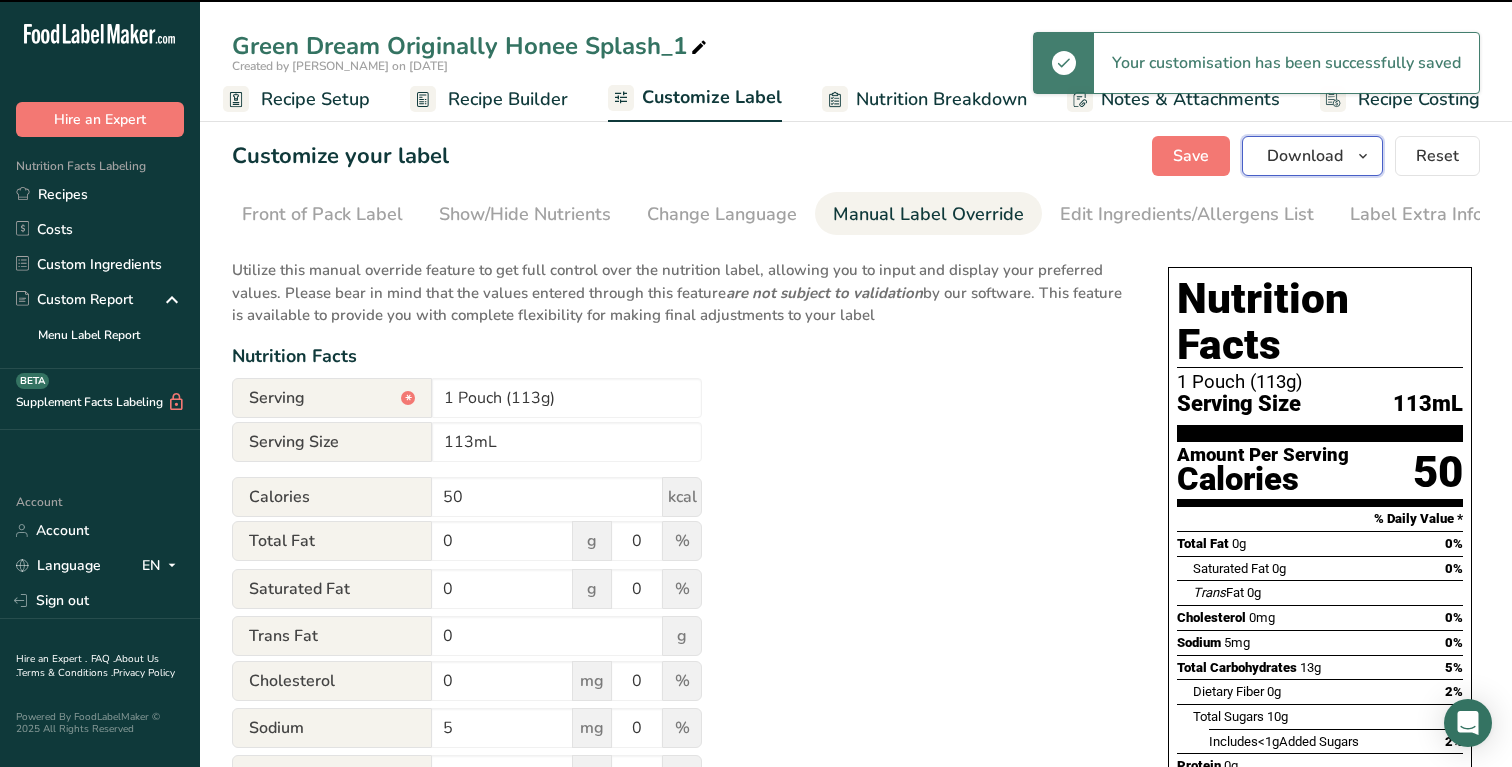 click at bounding box center (1363, 156) 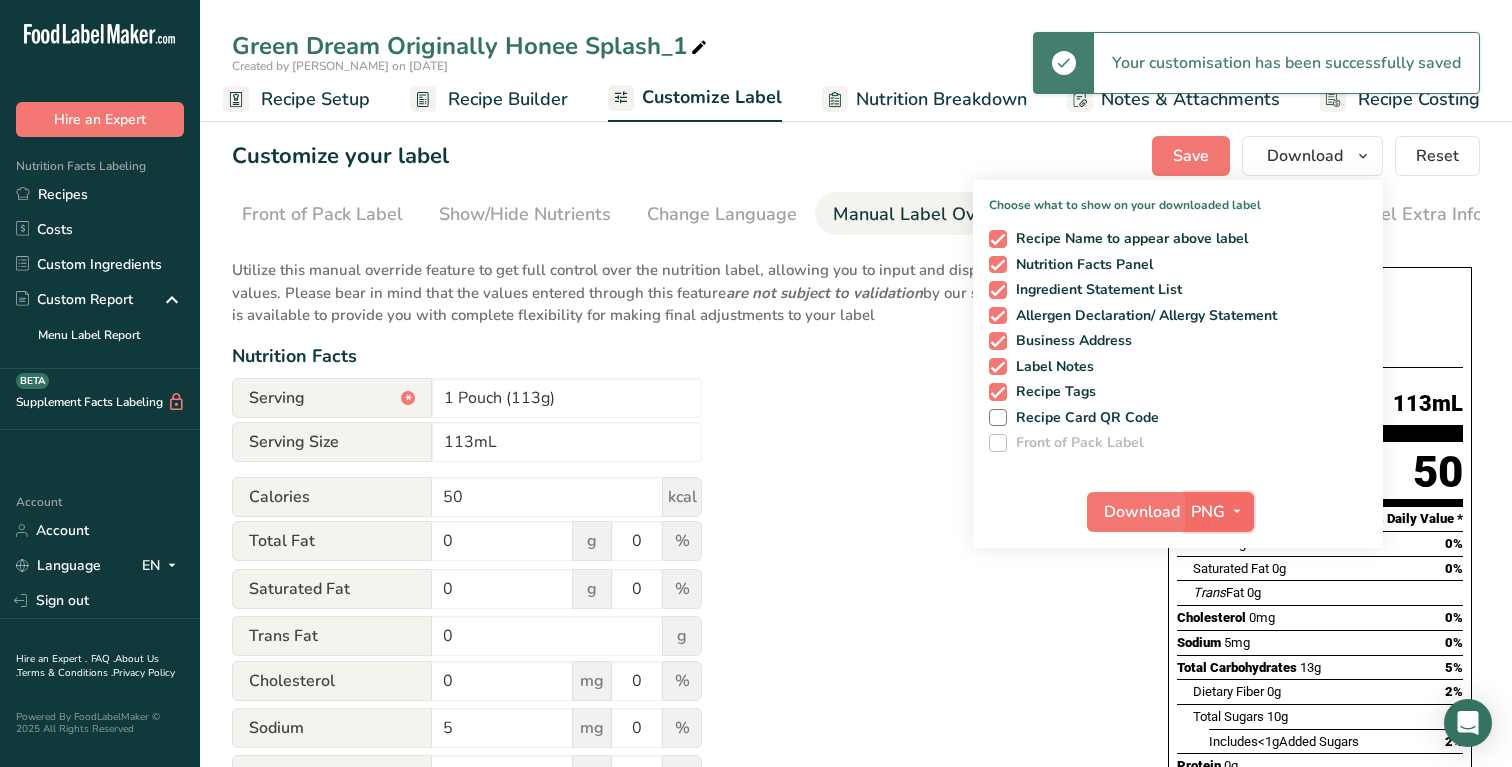click at bounding box center [1237, 511] 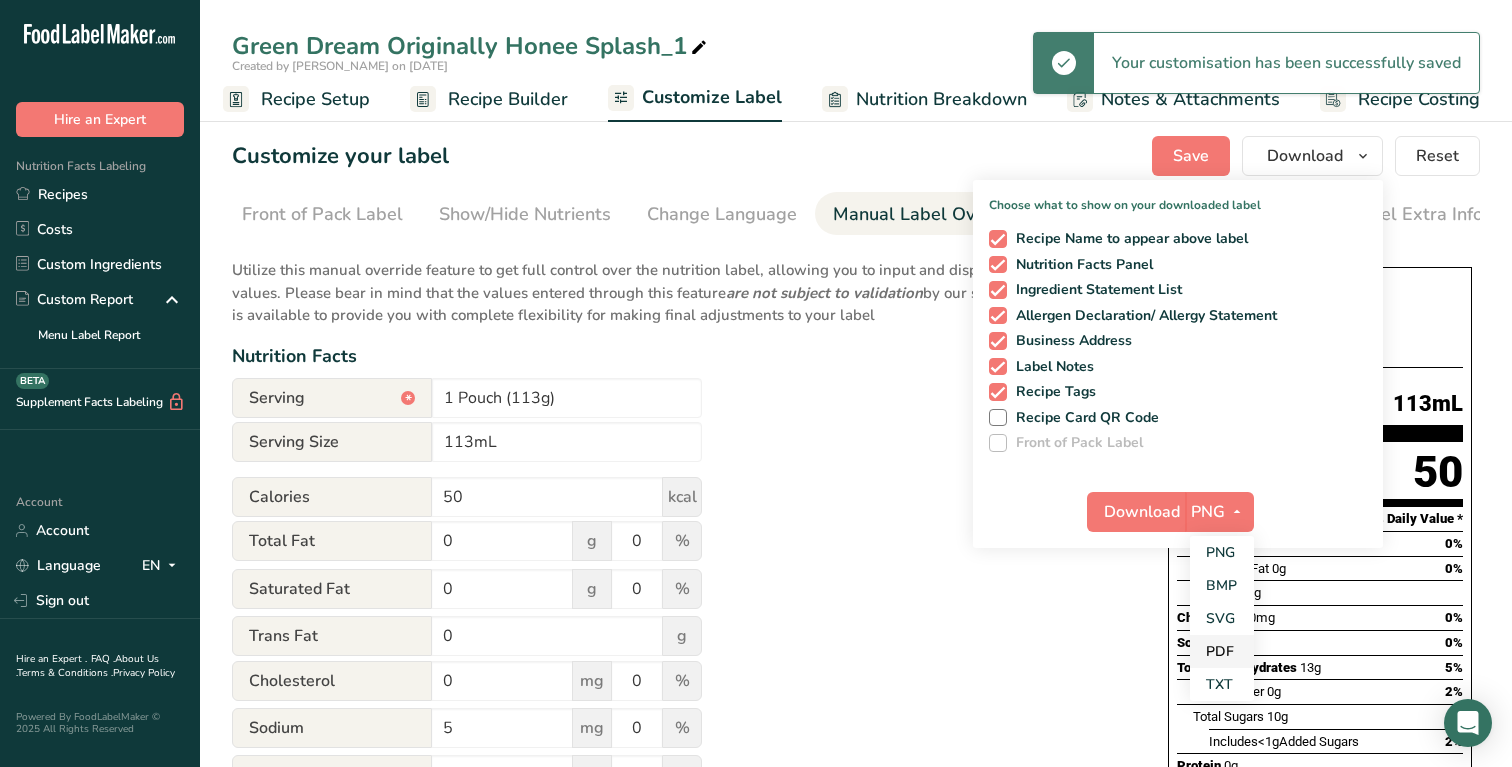 click on "PDF" at bounding box center (1222, 651) 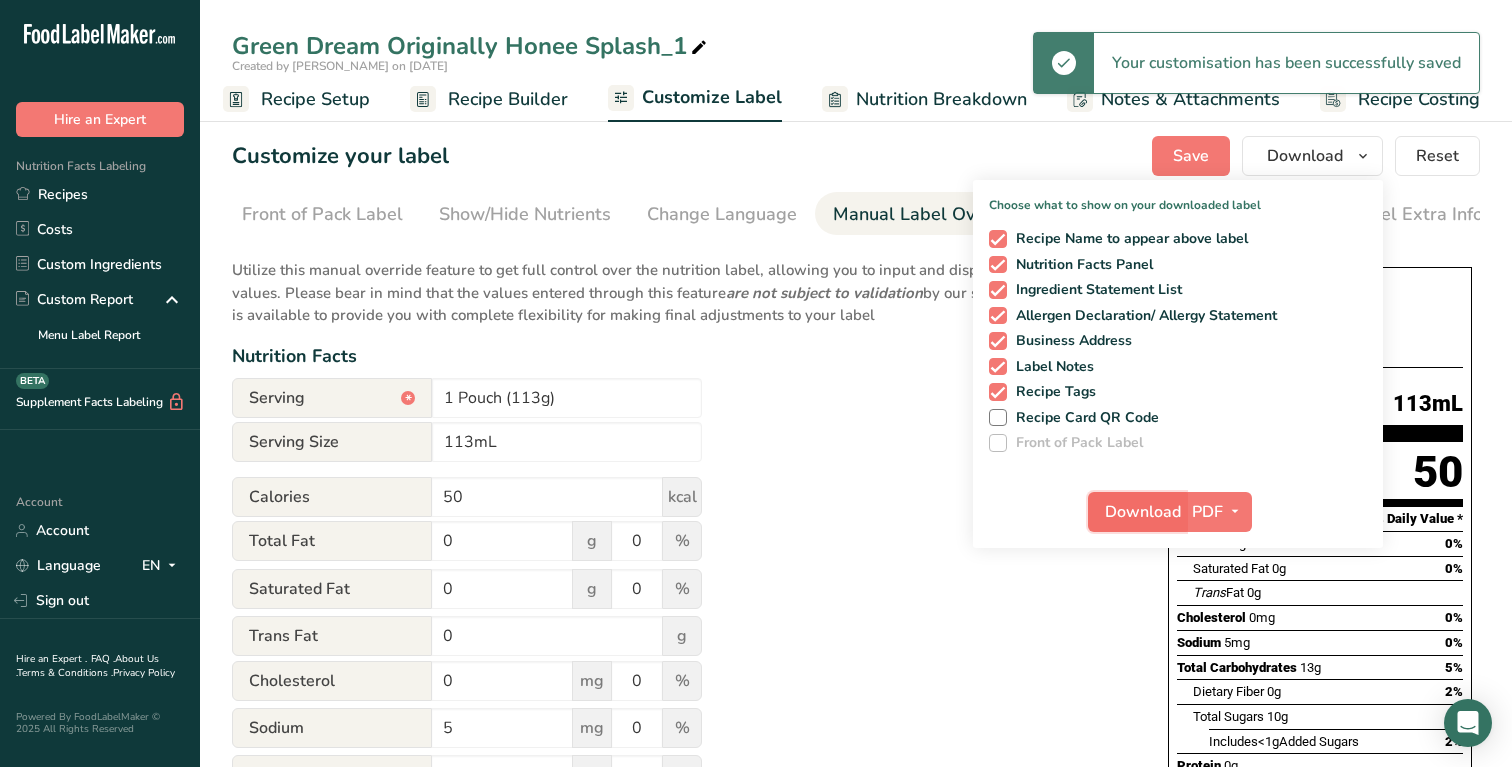 click on "Download" at bounding box center (1143, 512) 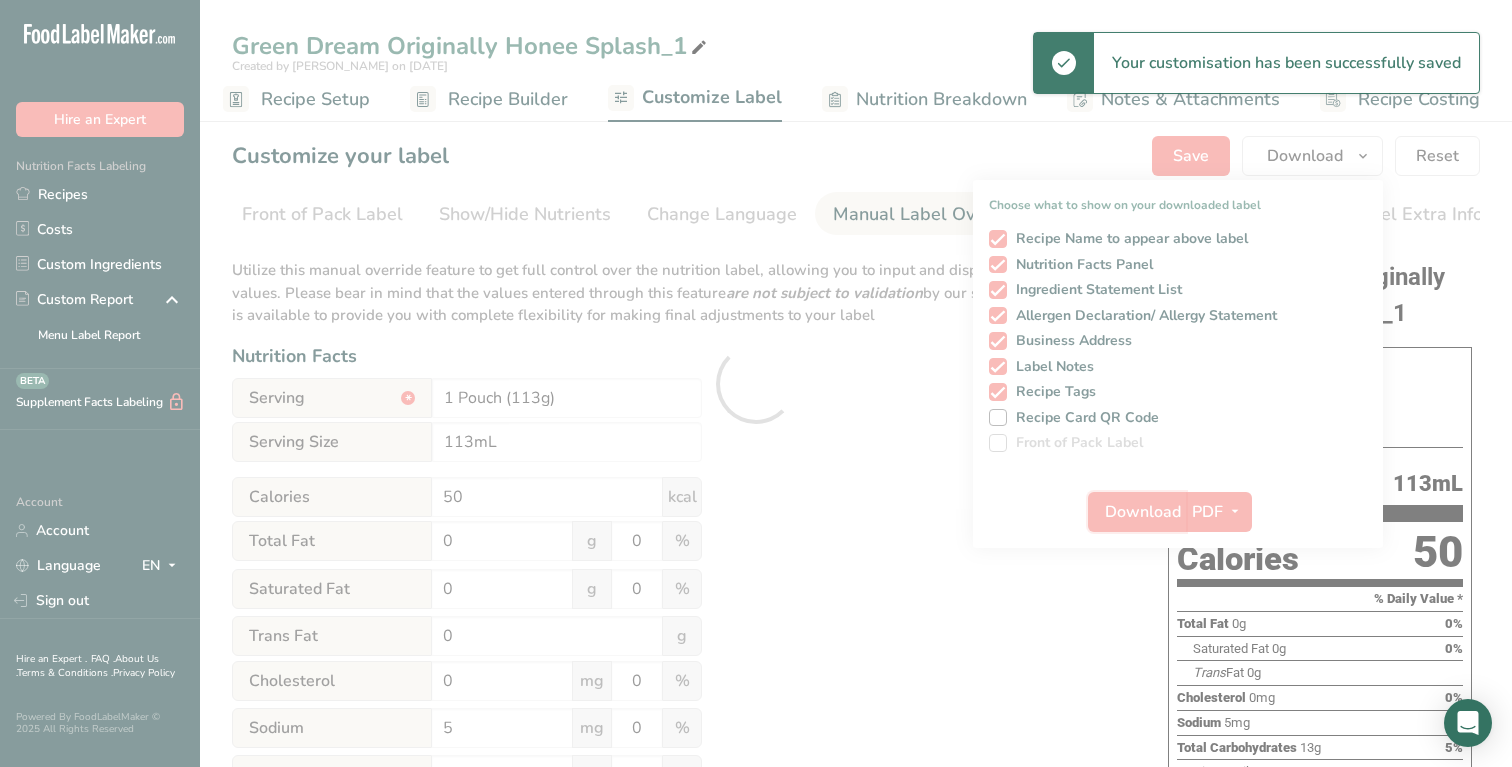 scroll, scrollTop: 0, scrollLeft: 0, axis: both 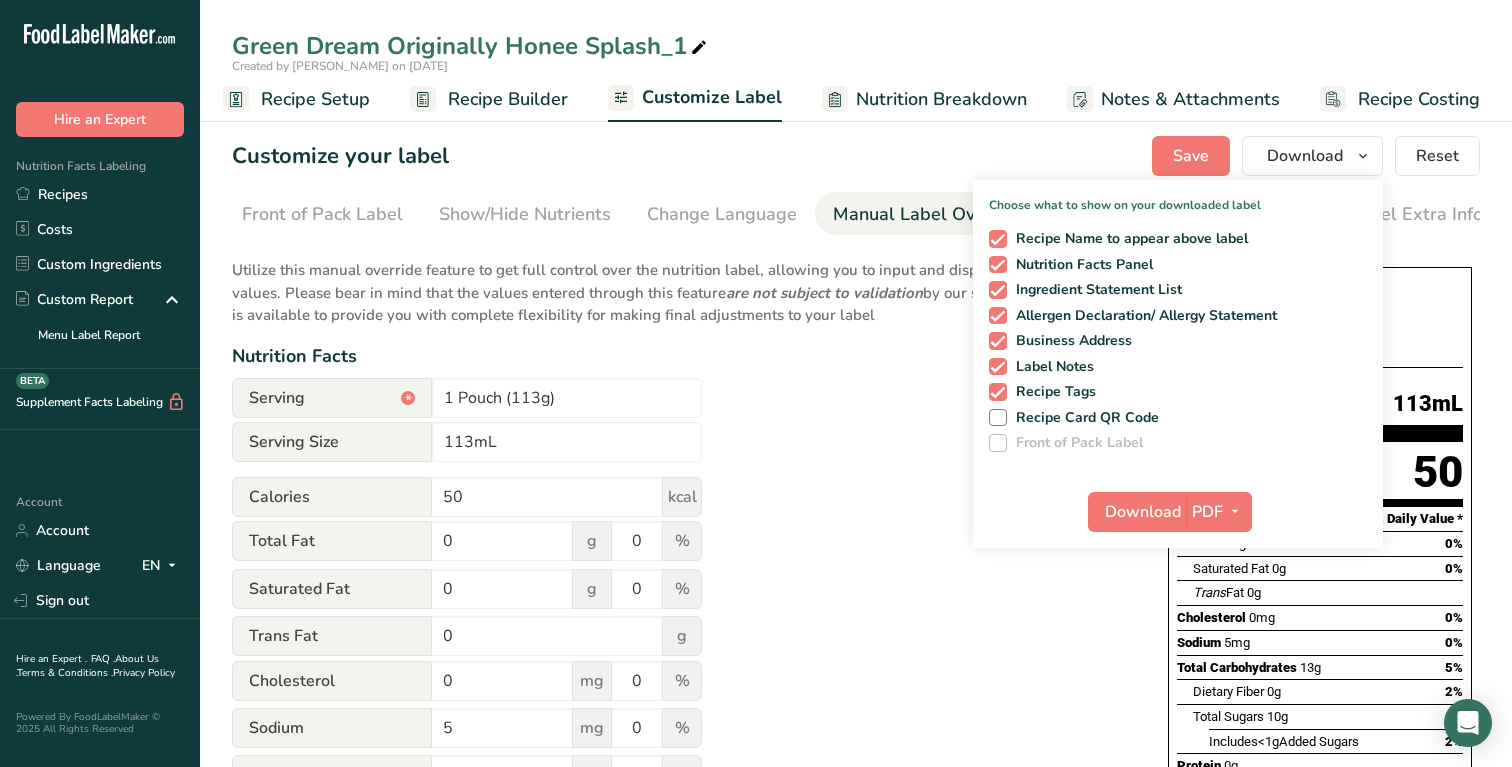 click on "Green Dream Originally Honee Splash_1" at bounding box center (471, 46) 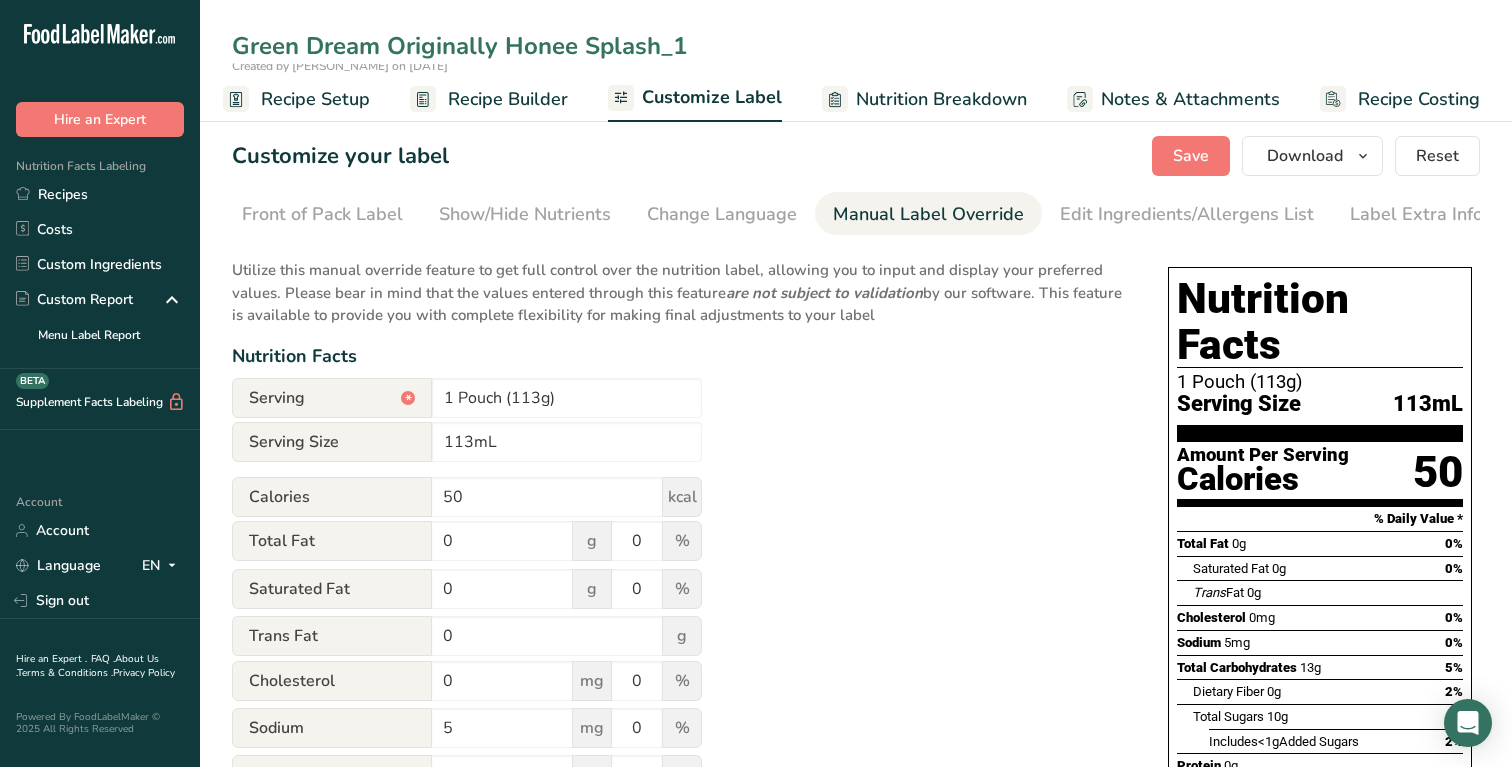 click on "Green Dream Originally Honee Splash_1" at bounding box center [856, 46] 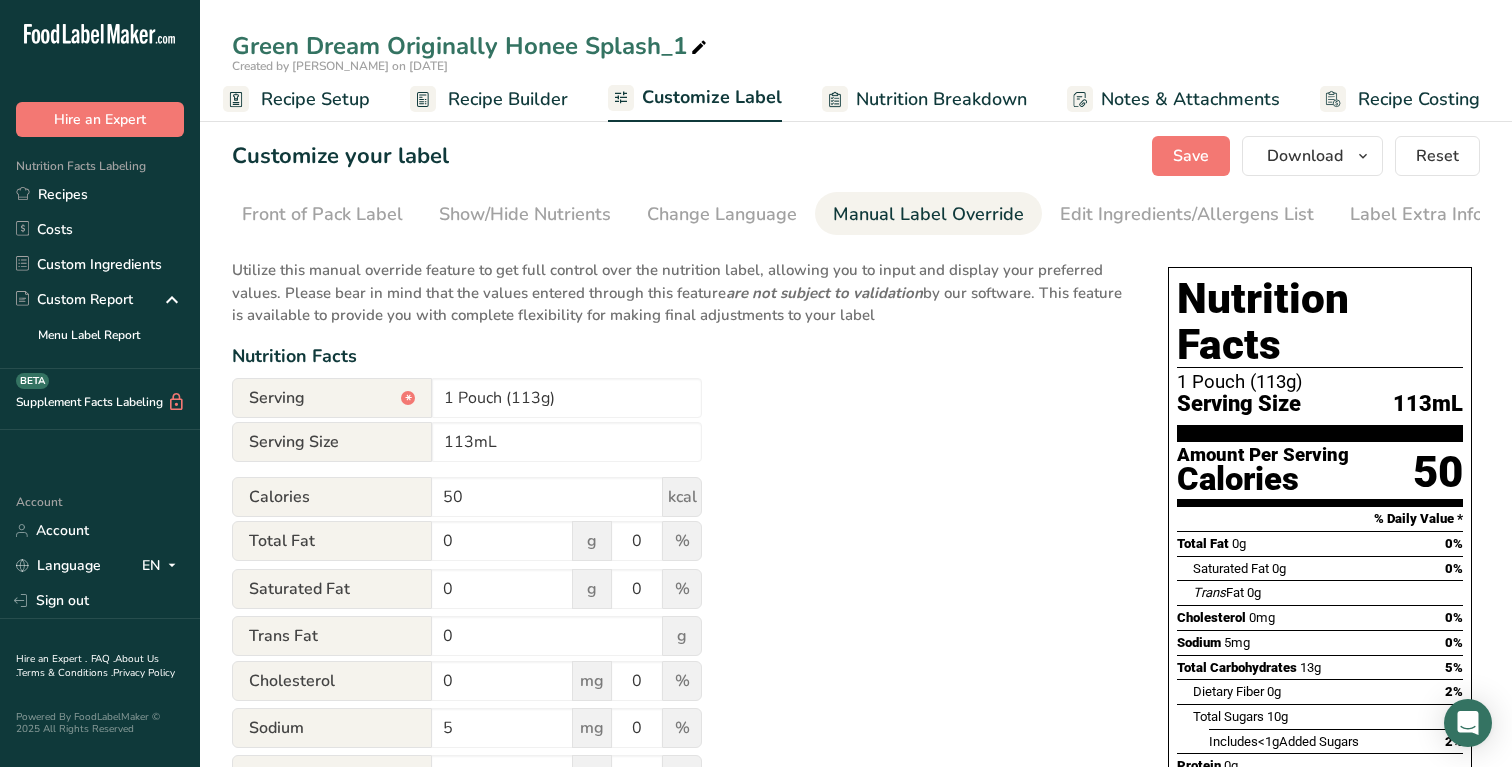 click on "Green Dream Originally Honee Splash_1" at bounding box center (471, 46) 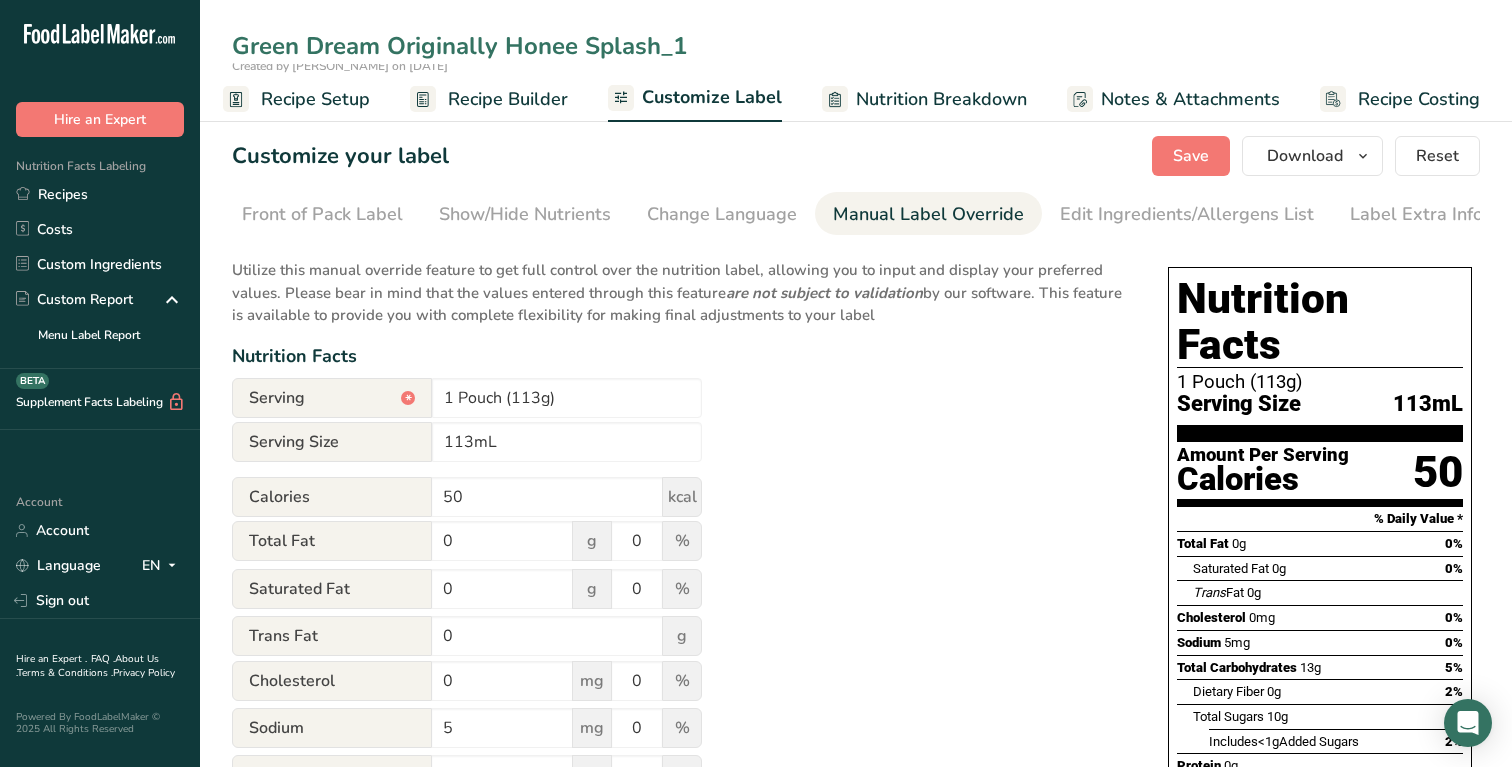 click on "Green Dream Originally Honee Splash_1" at bounding box center (856, 46) 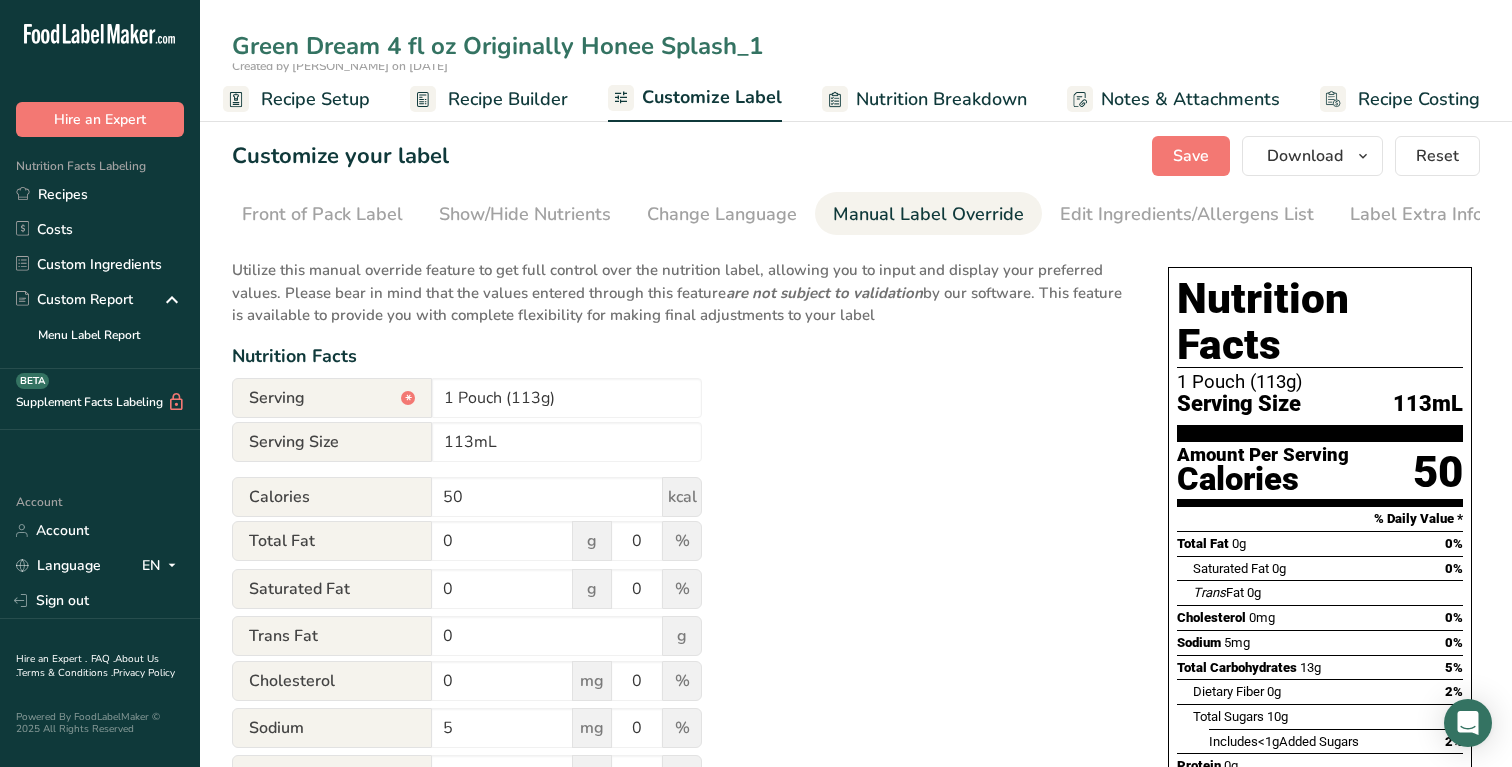 type on "Green Dream 4 fl oz Originally Honee Splash_1" 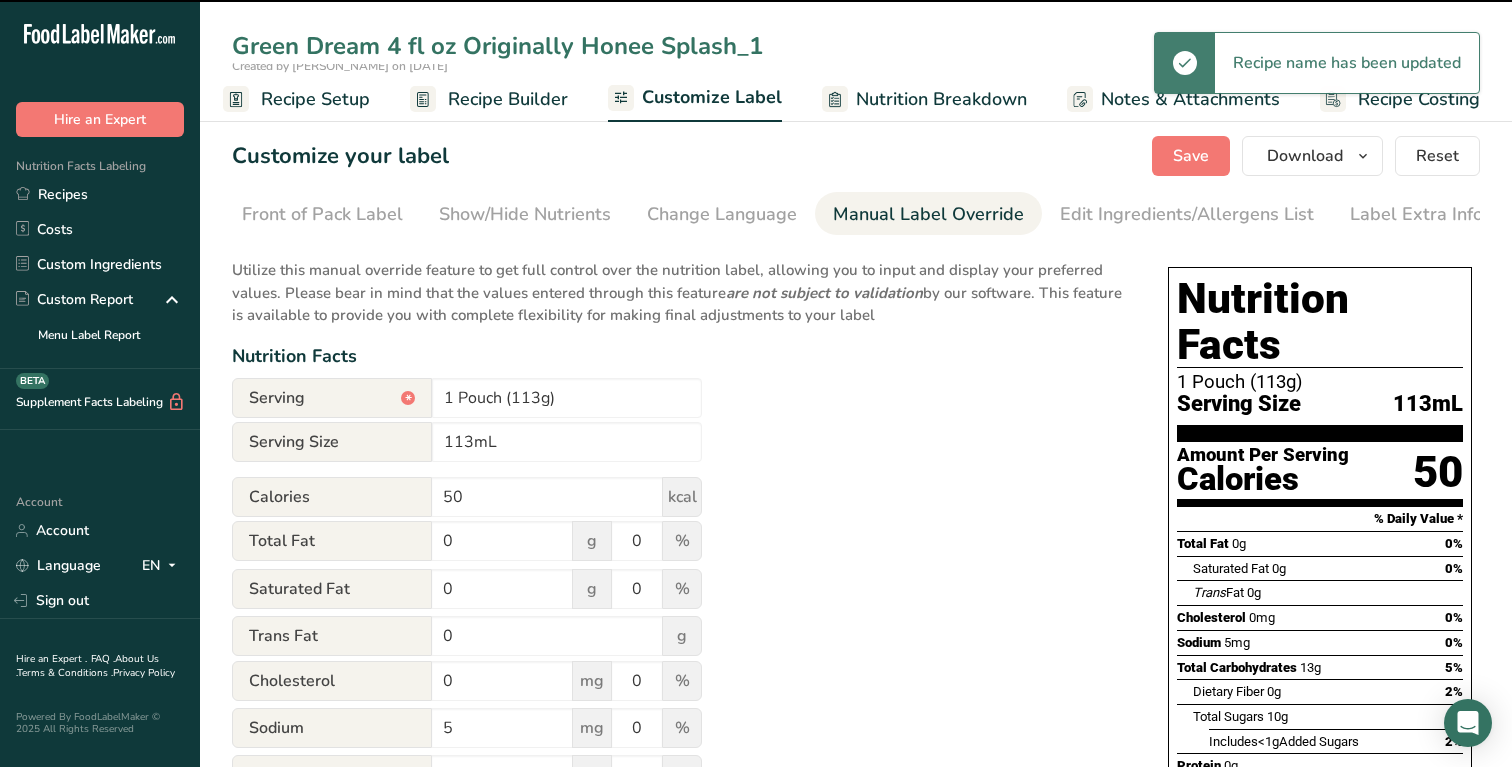 click on "Green Dream 4 fl oz Originally Honee Splash_1" at bounding box center [856, 46] 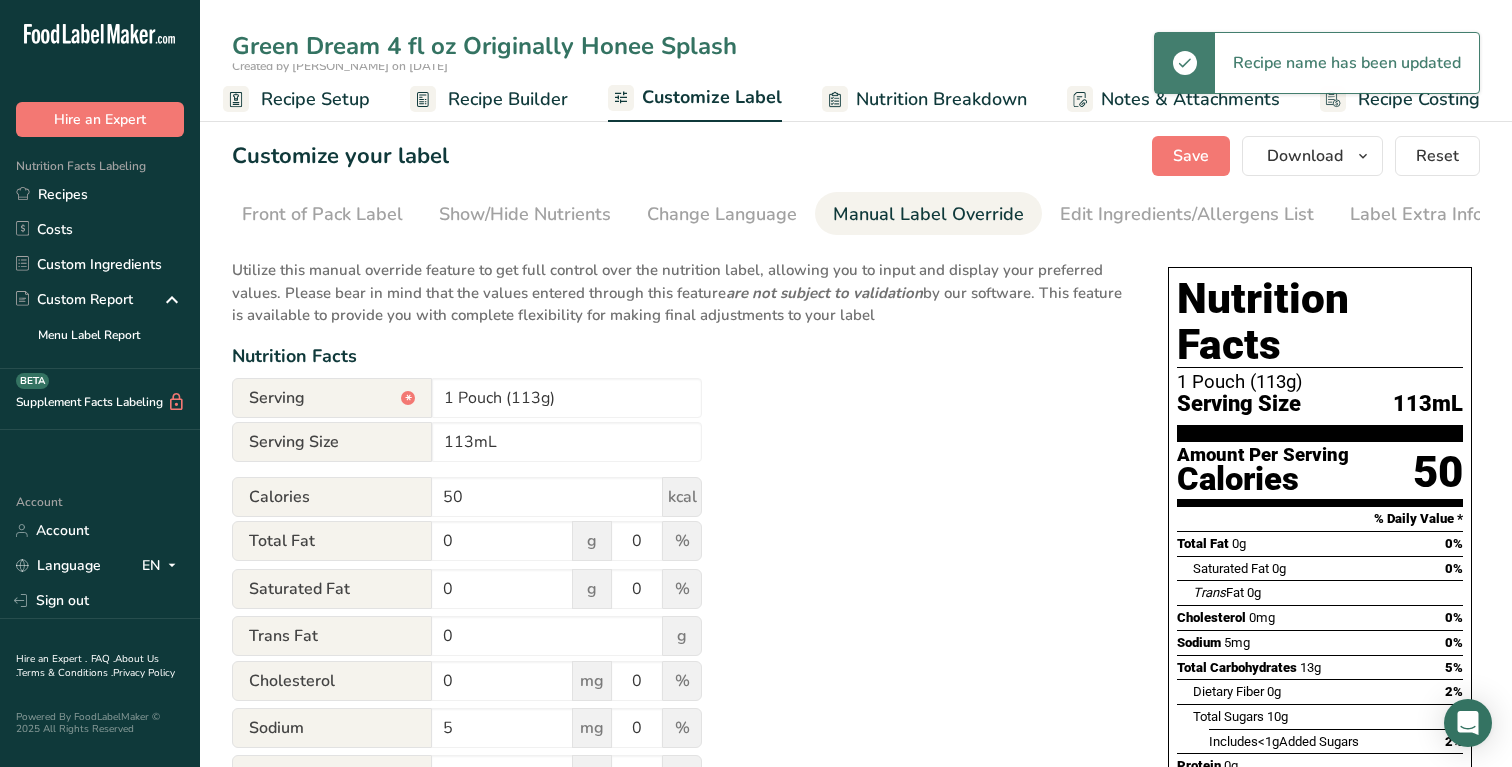 type on "Green Dream 4 fl oz Originally Honee Splash" 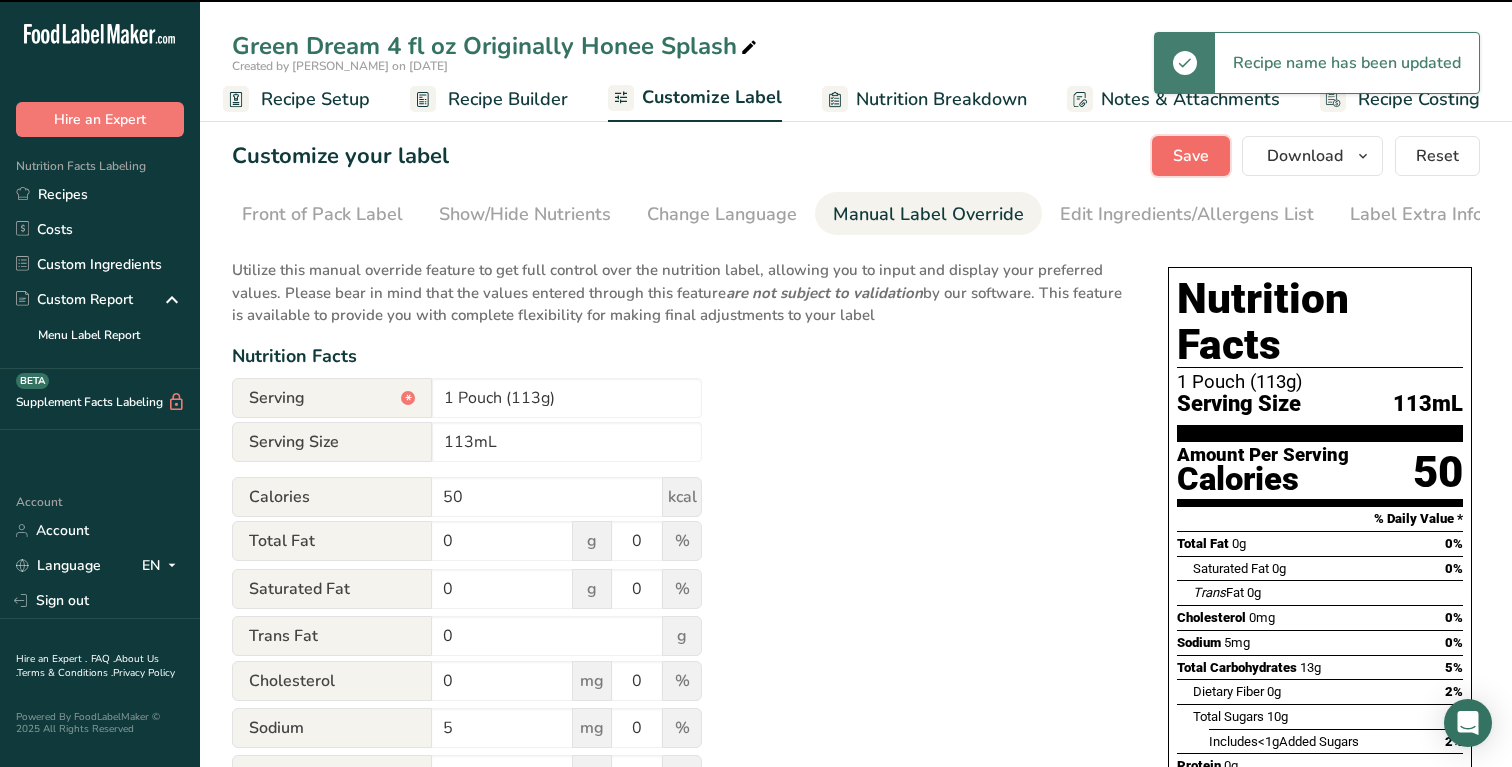 click on "Save" at bounding box center [1191, 156] 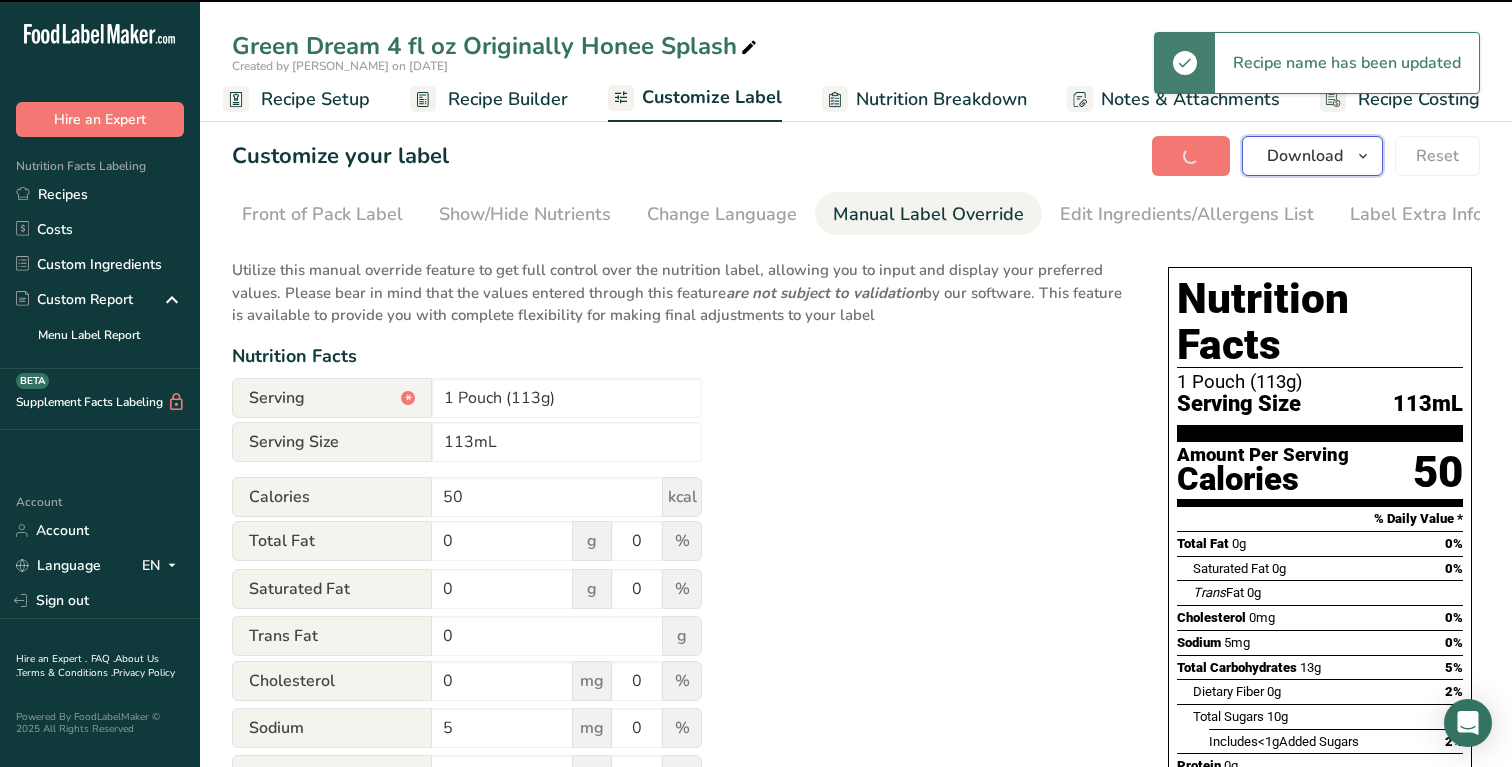 click at bounding box center (1363, 156) 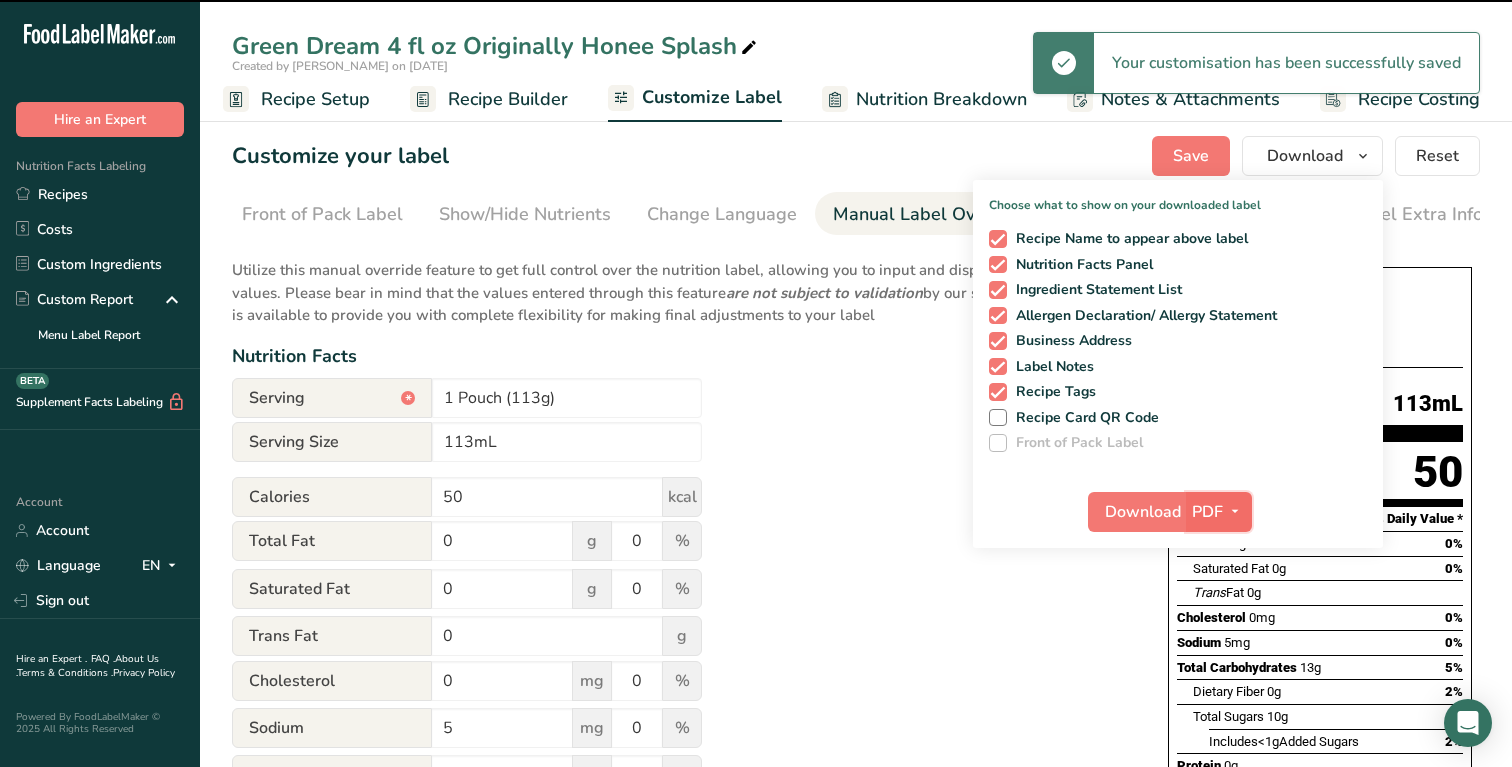 click at bounding box center [1235, 511] 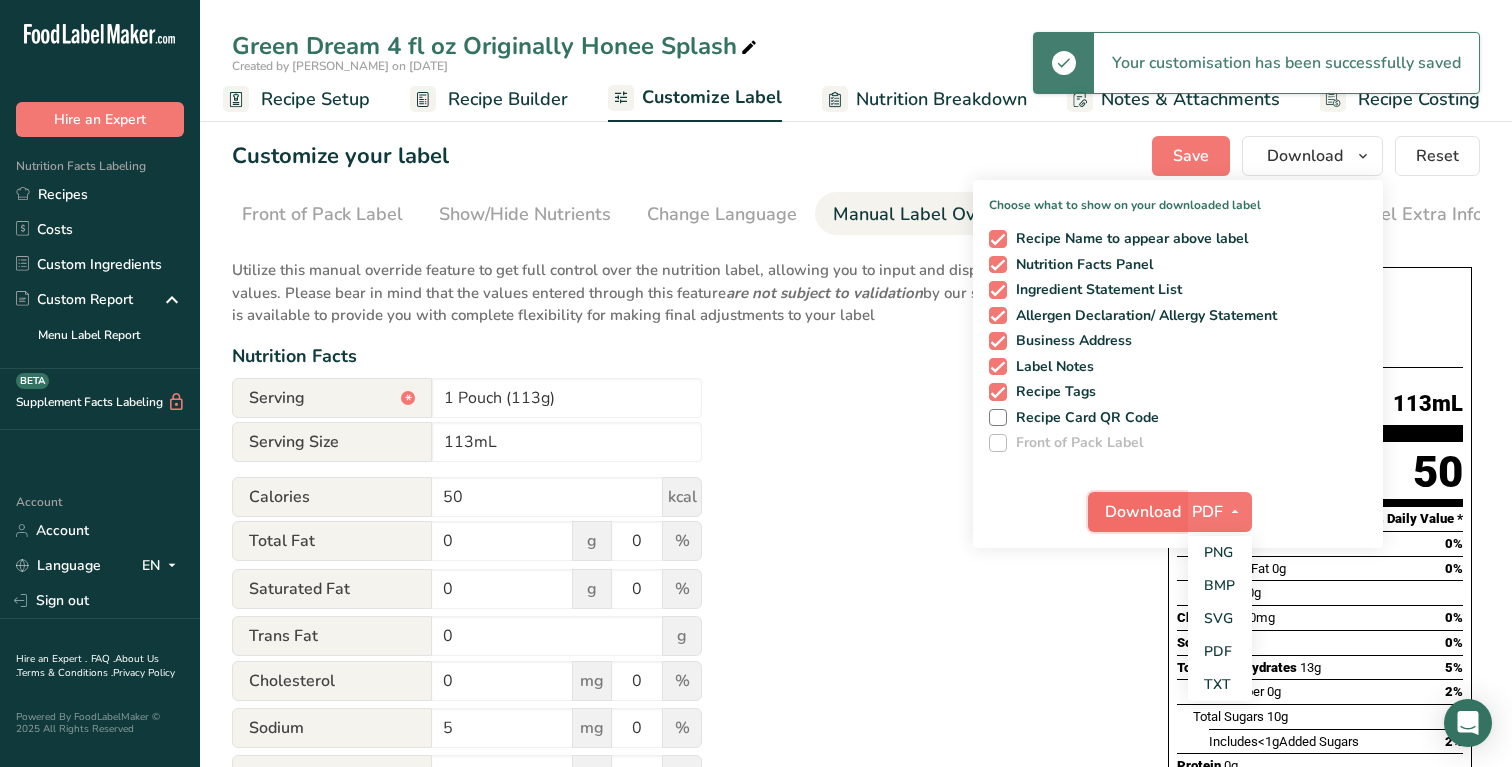 click on "Download" at bounding box center [1143, 512] 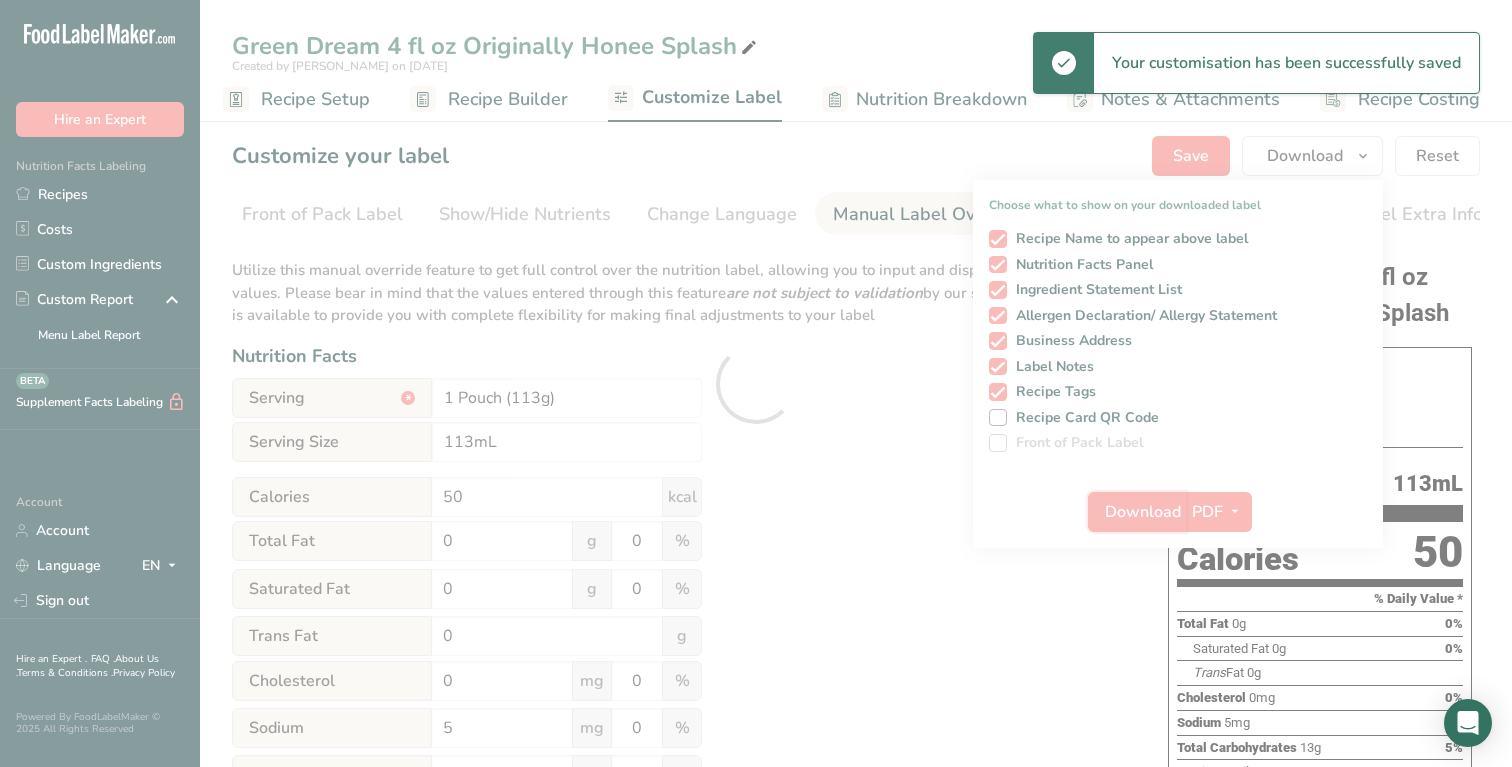 scroll, scrollTop: 0, scrollLeft: 0, axis: both 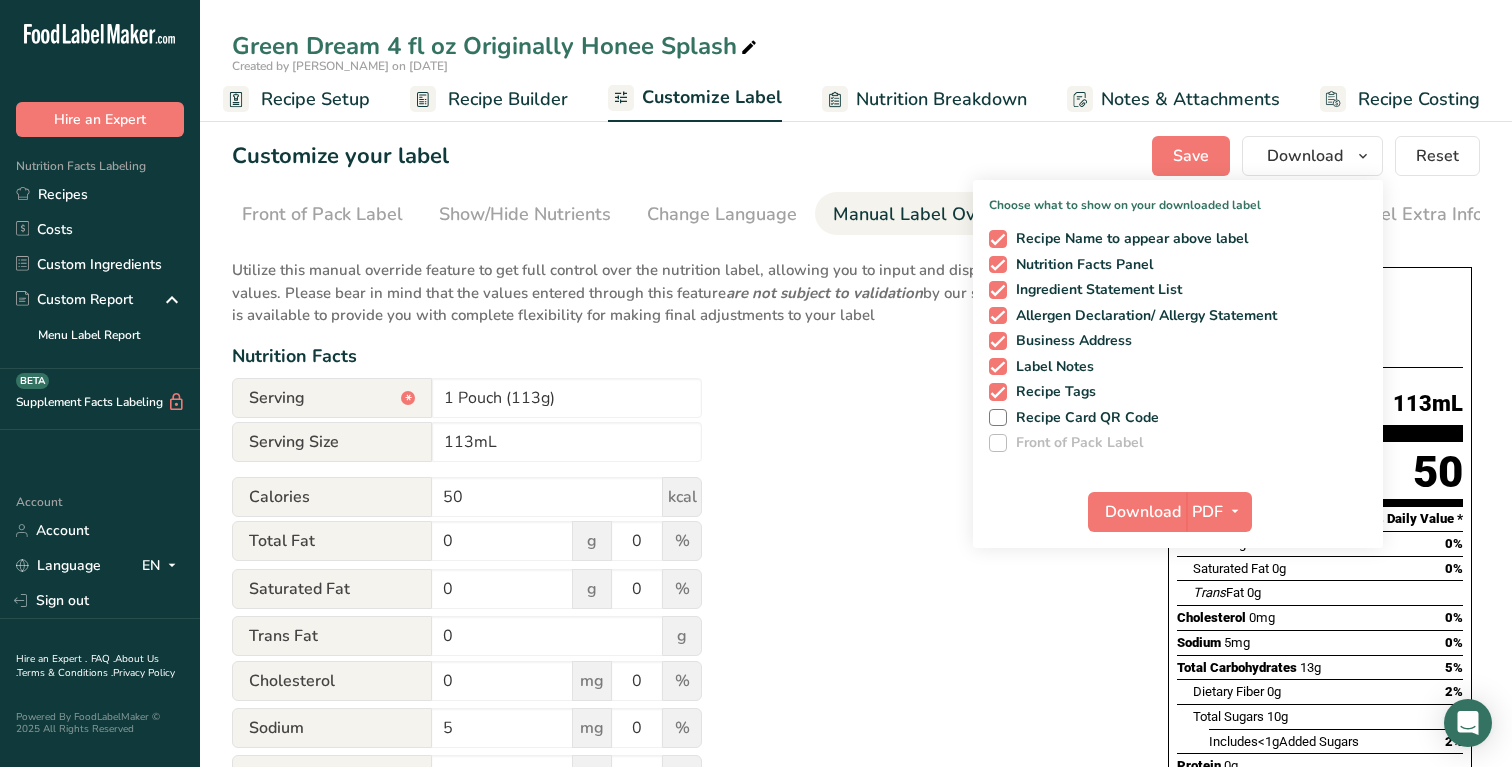 click on "Utilize this manual override feature to get full control over the nutrition label, allowing you to input and display your preferred values. Please bear in mind that the values entered through this feature
are not subject to validation
by our software. This feature is available to provide you with complete flexibility for making final adjustments to your label
Nutrition Facts
Serving
*
1 Pouch (113g)
Serving Size
113mL
Calories
50
kcal
Total Fat
0
g
0
%
Saturated Fat
0
g
0
%
Trans Fat
0
g
Cholesterol
0
mg
0
%
Sodium
5
mg
0     13     5     0" at bounding box center [680, 760] 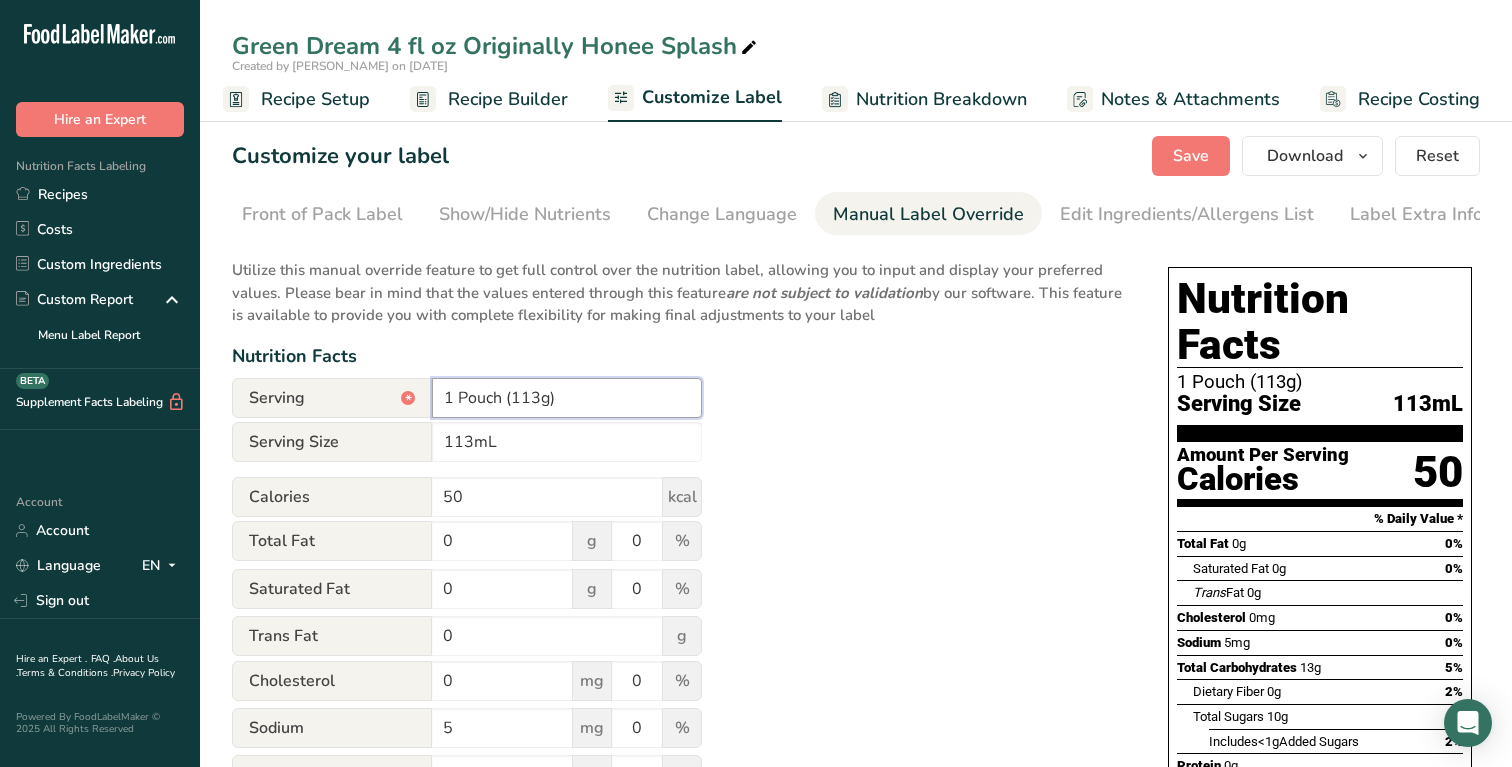 click on "1 Pouch (113g)" at bounding box center (567, 398) 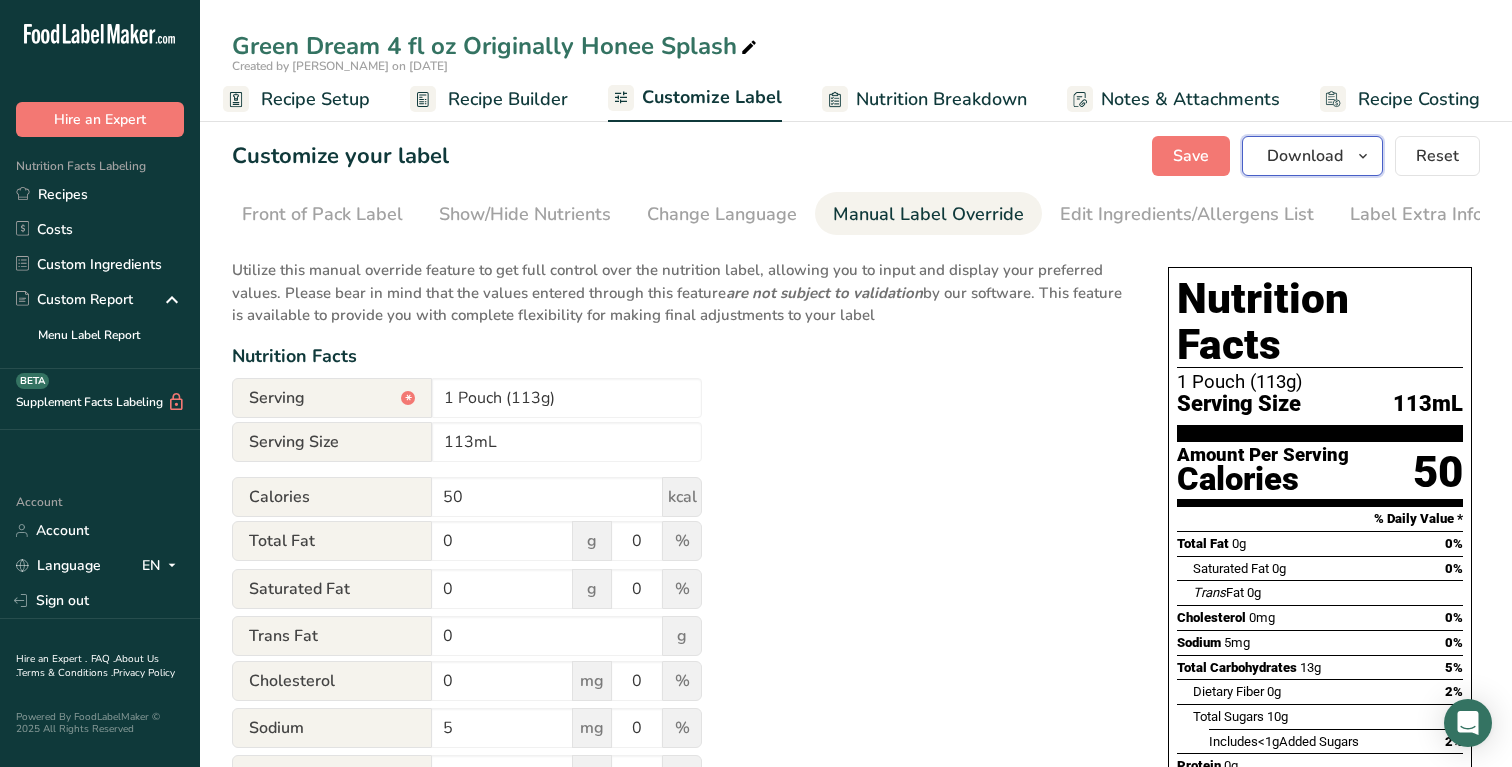 click on "Download" at bounding box center [1312, 156] 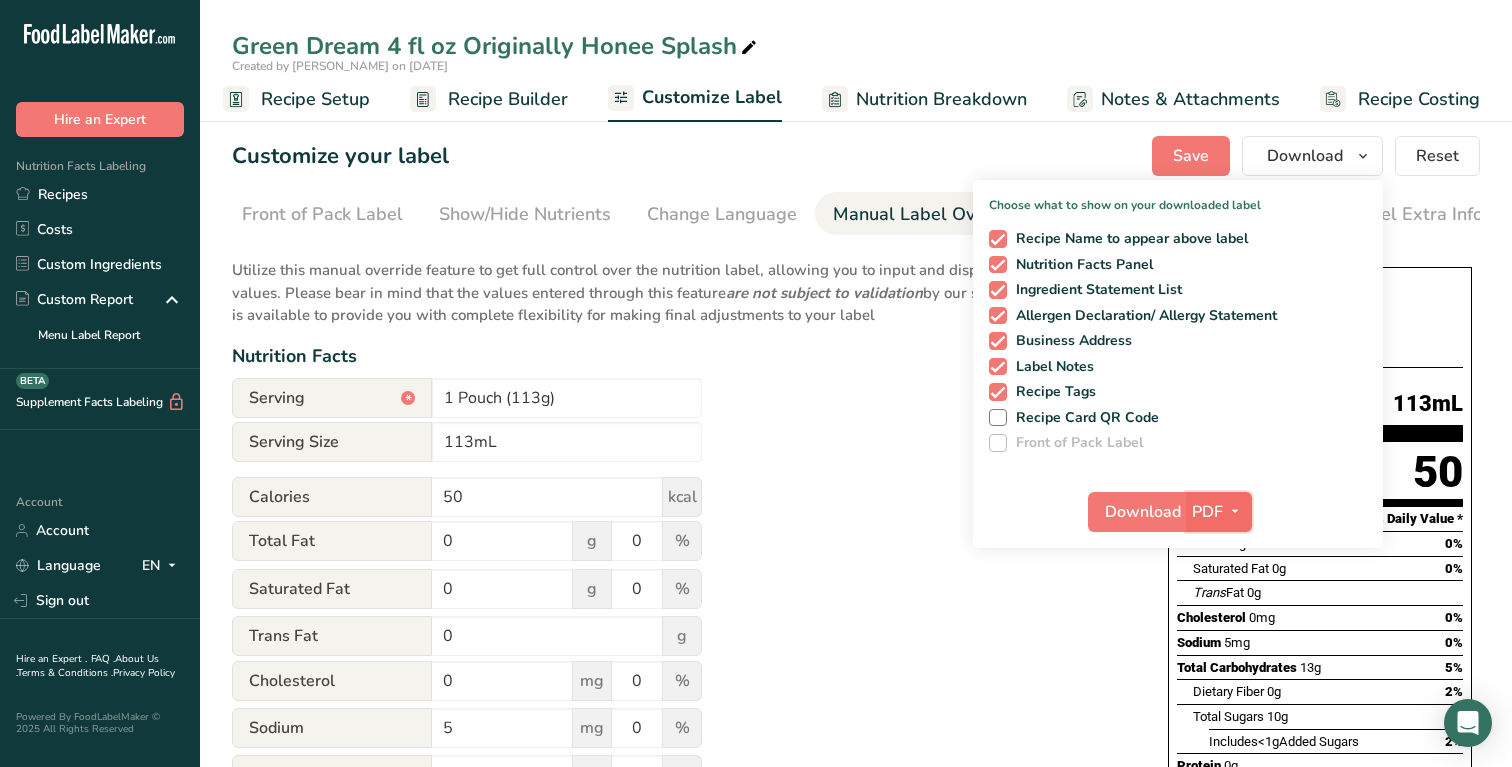 click at bounding box center [1235, 511] 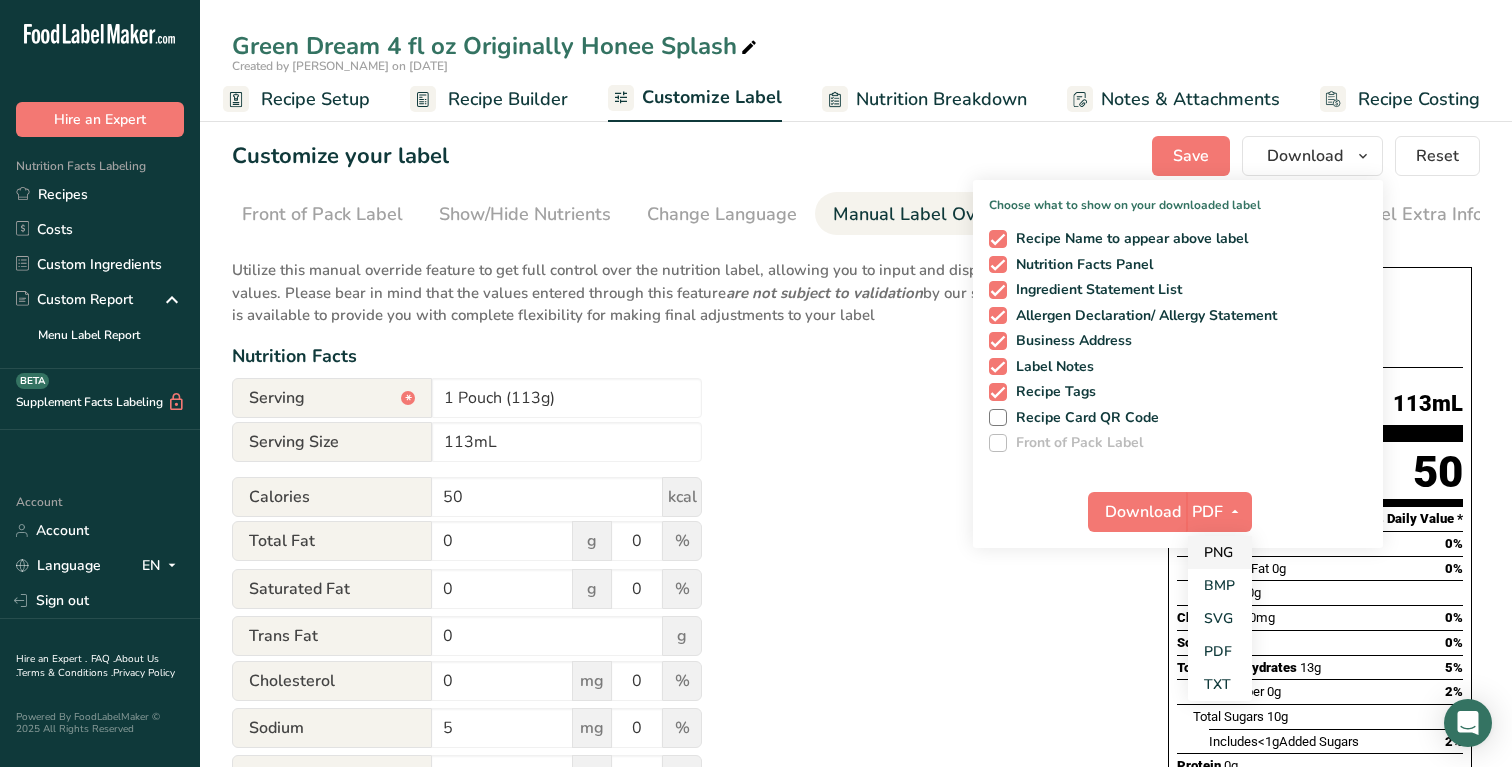 click on "PNG" at bounding box center (1220, 552) 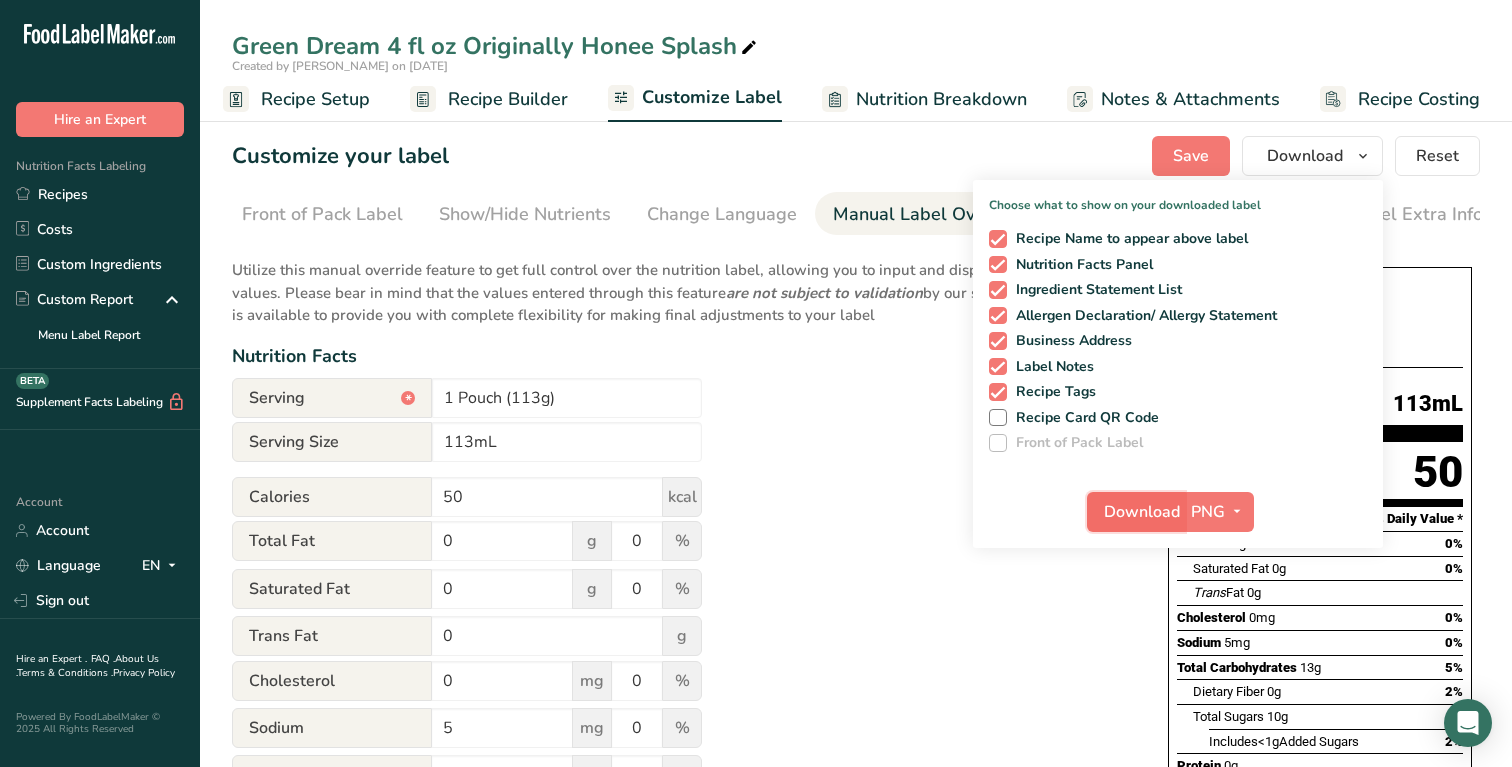 click on "Download" at bounding box center (1142, 512) 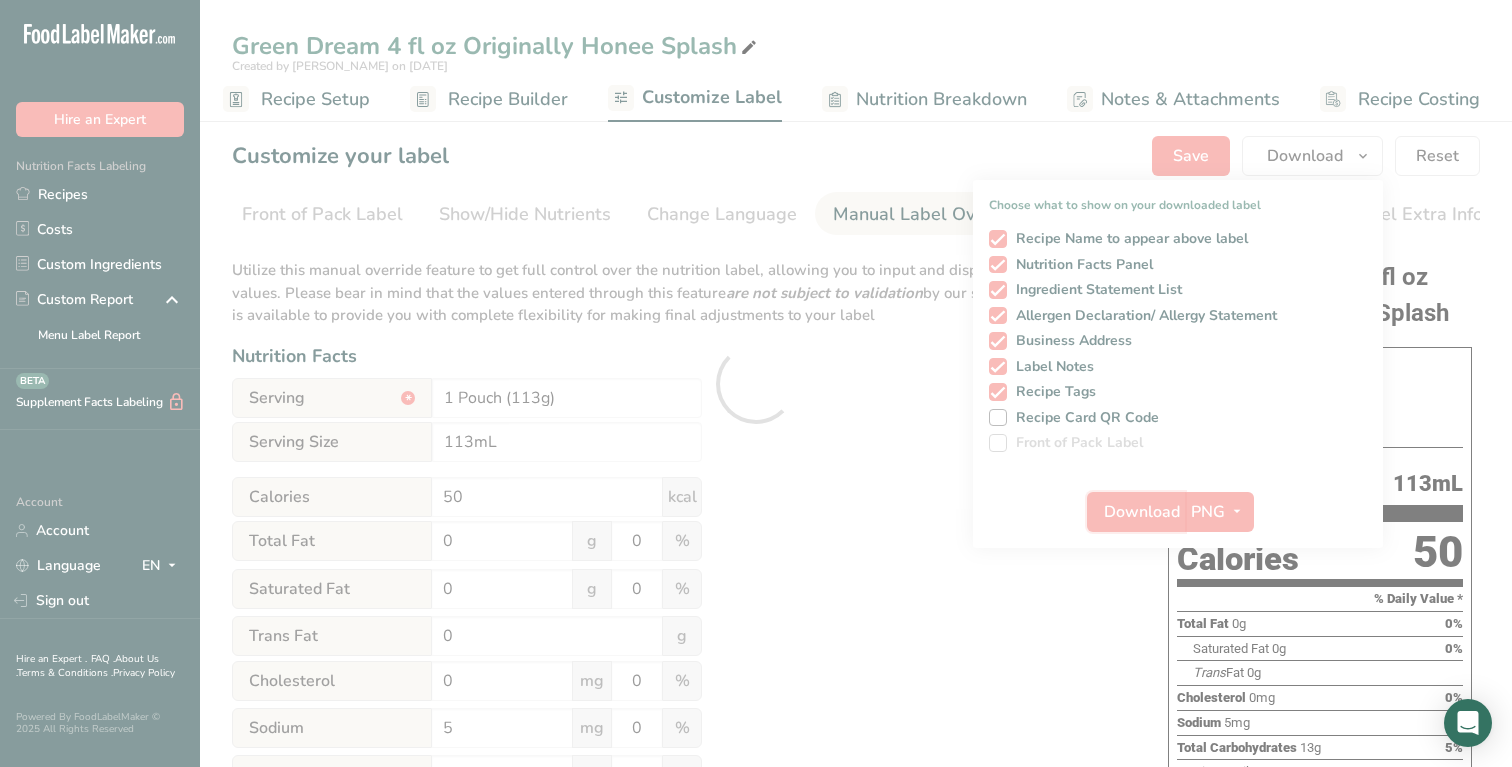 scroll, scrollTop: 0, scrollLeft: 0, axis: both 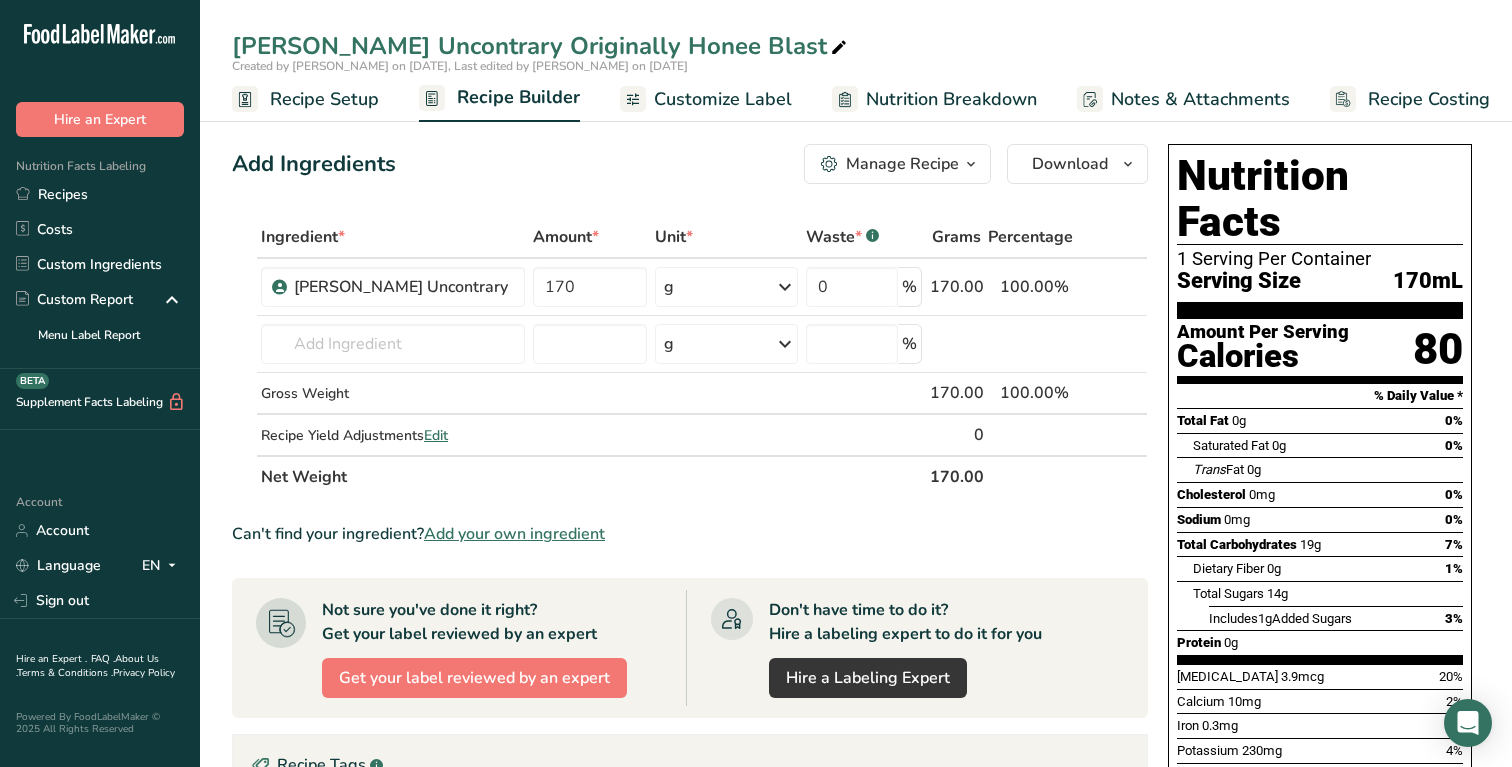 click on "Manage Recipe" at bounding box center [902, 164] 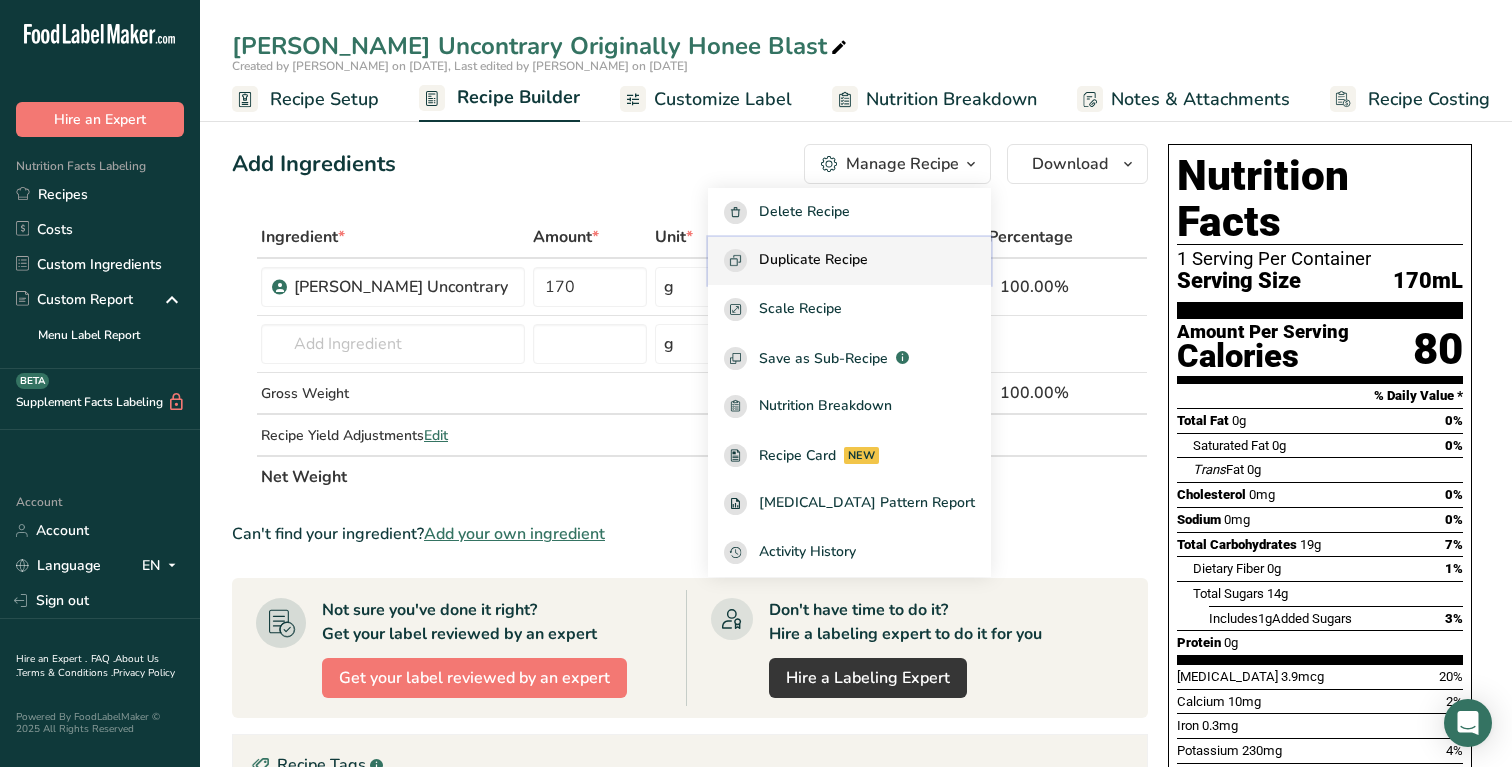 click on "Duplicate Recipe" at bounding box center [813, 260] 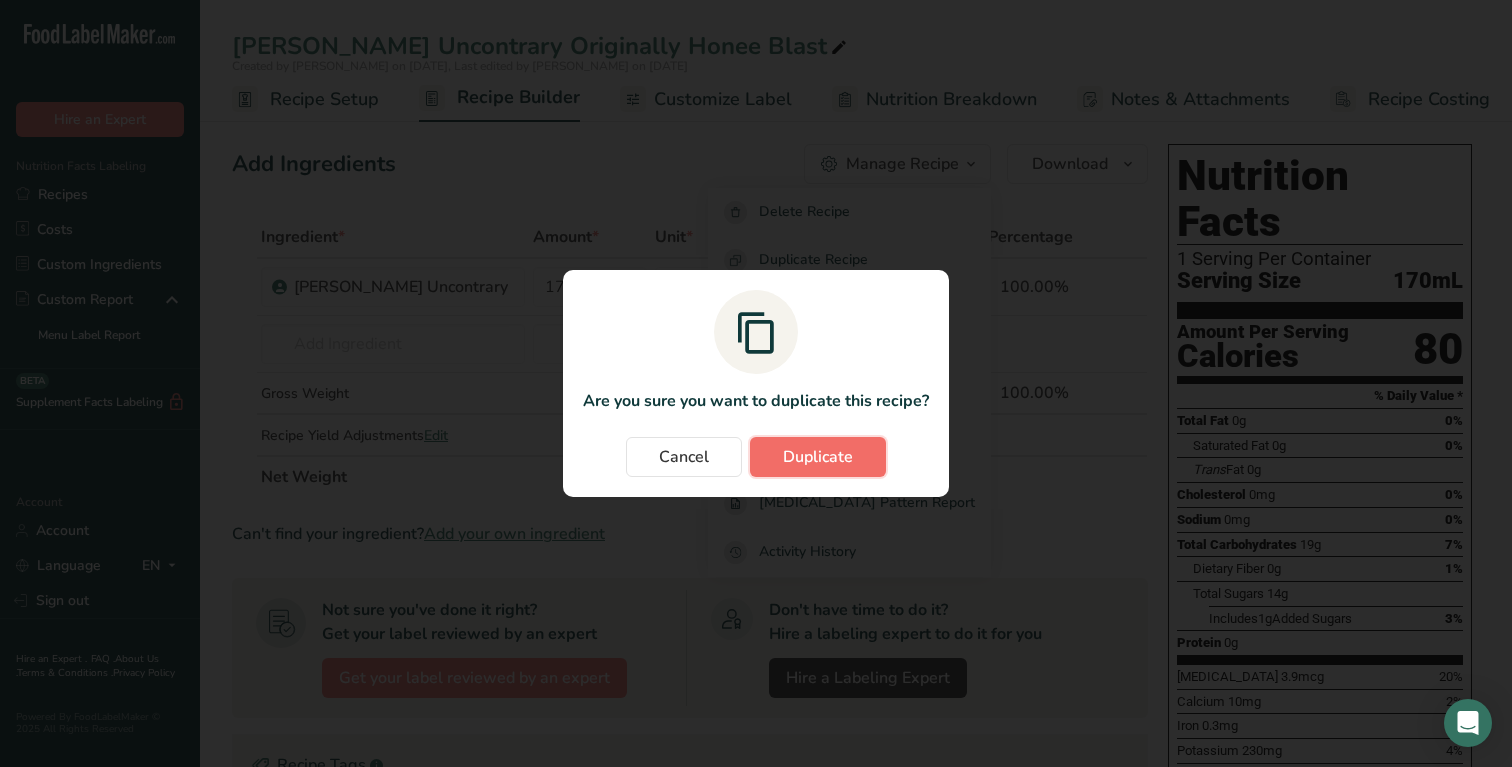 click on "Duplicate" at bounding box center [818, 457] 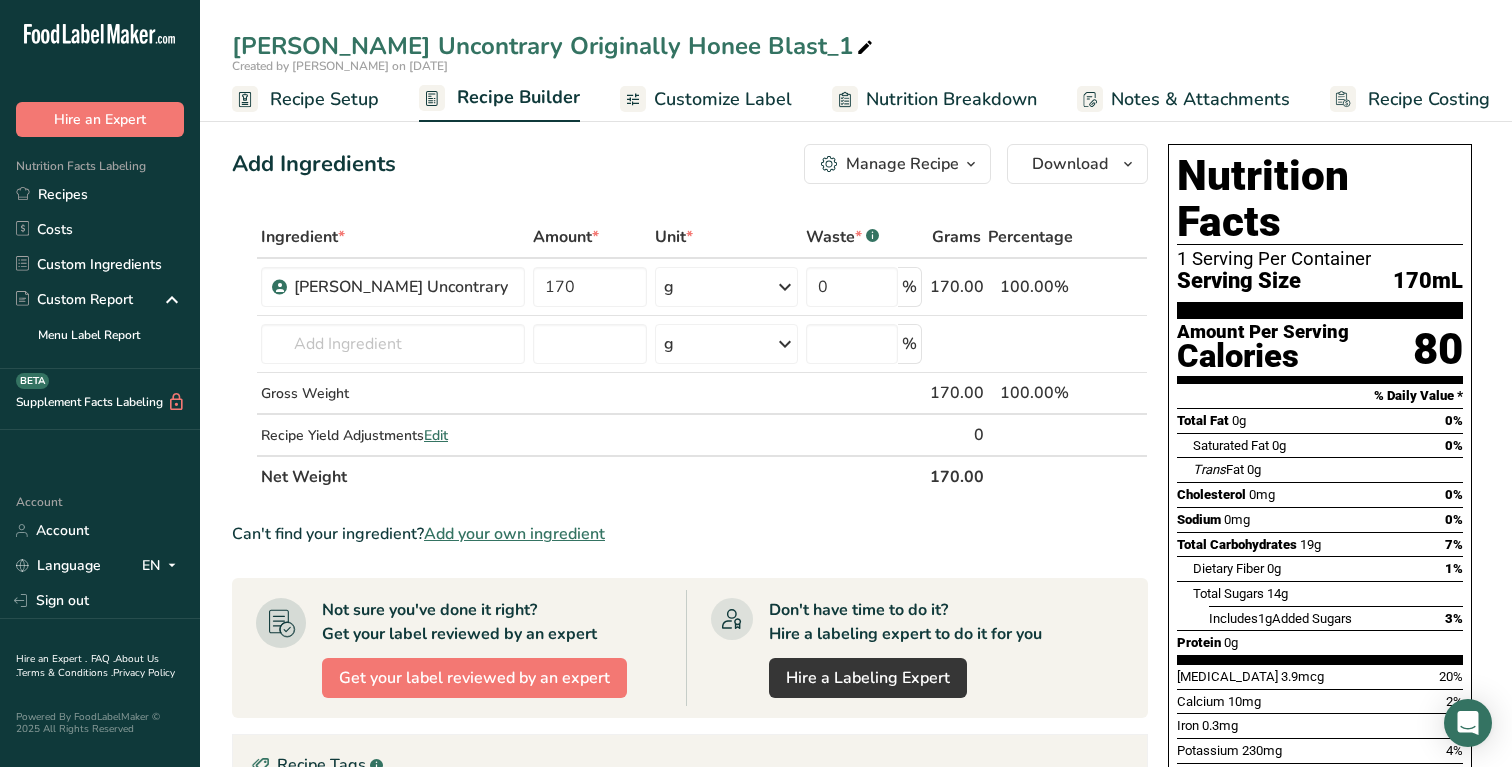 click on "Recipe Setup" at bounding box center (324, 99) 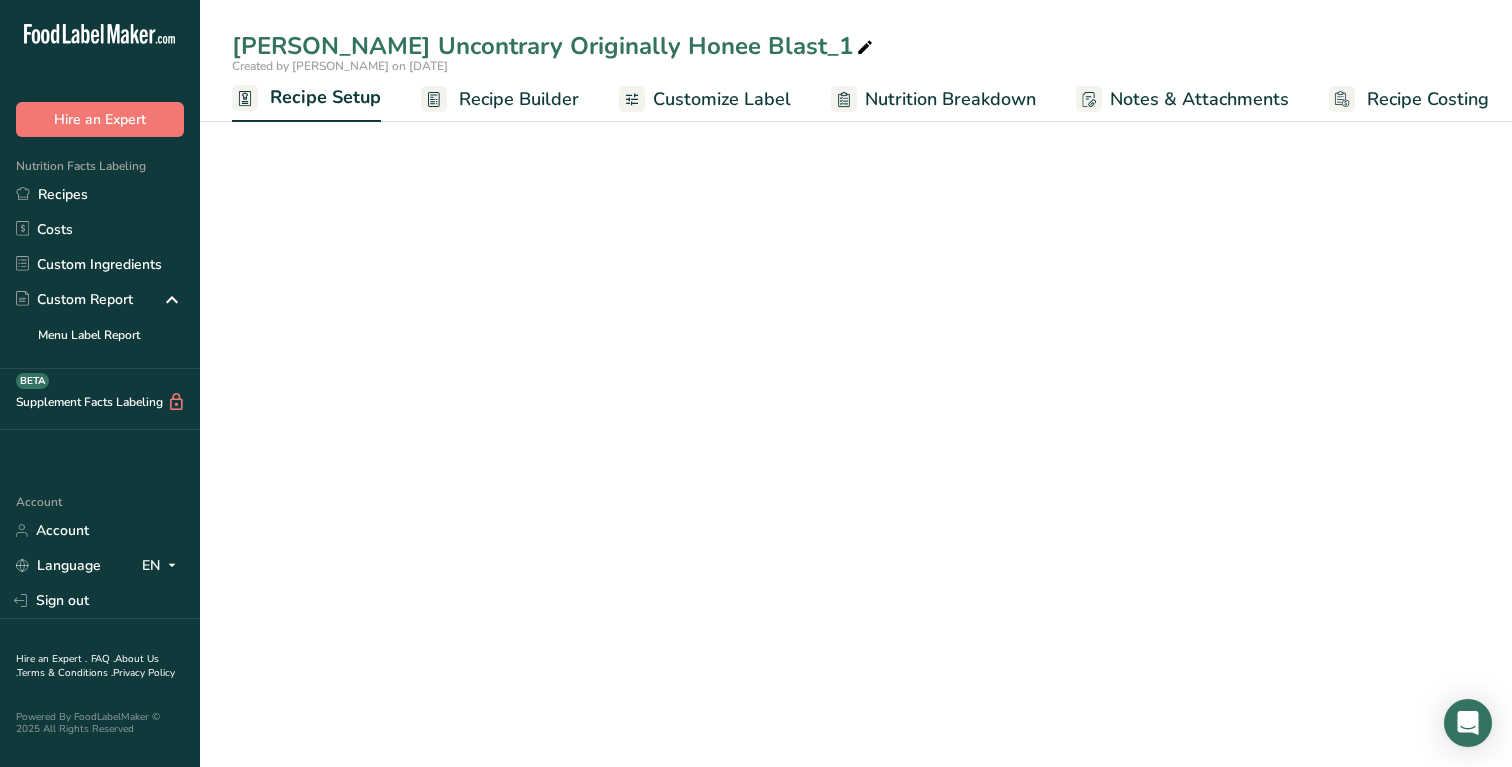 scroll, scrollTop: 0, scrollLeft: 7, axis: horizontal 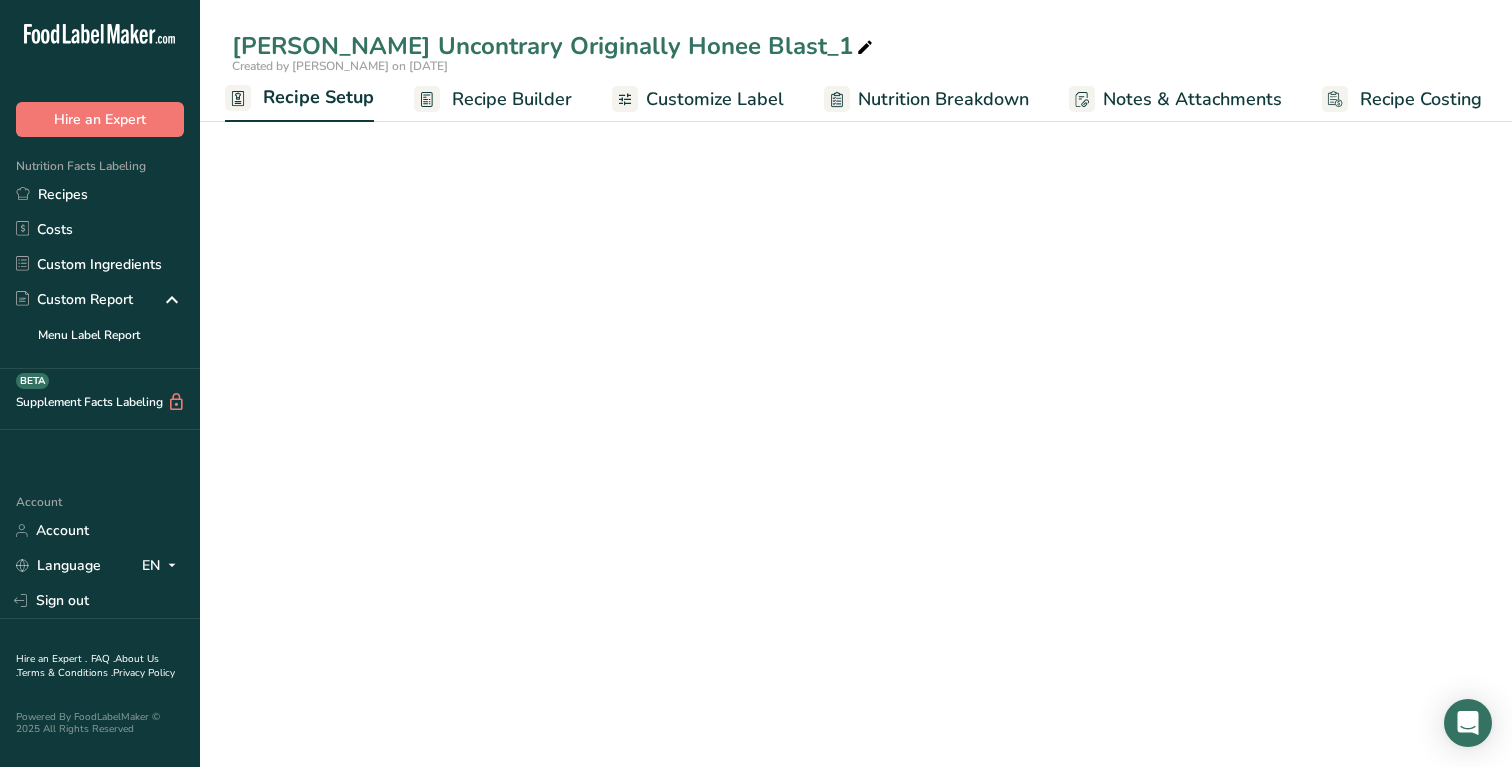 select on "22" 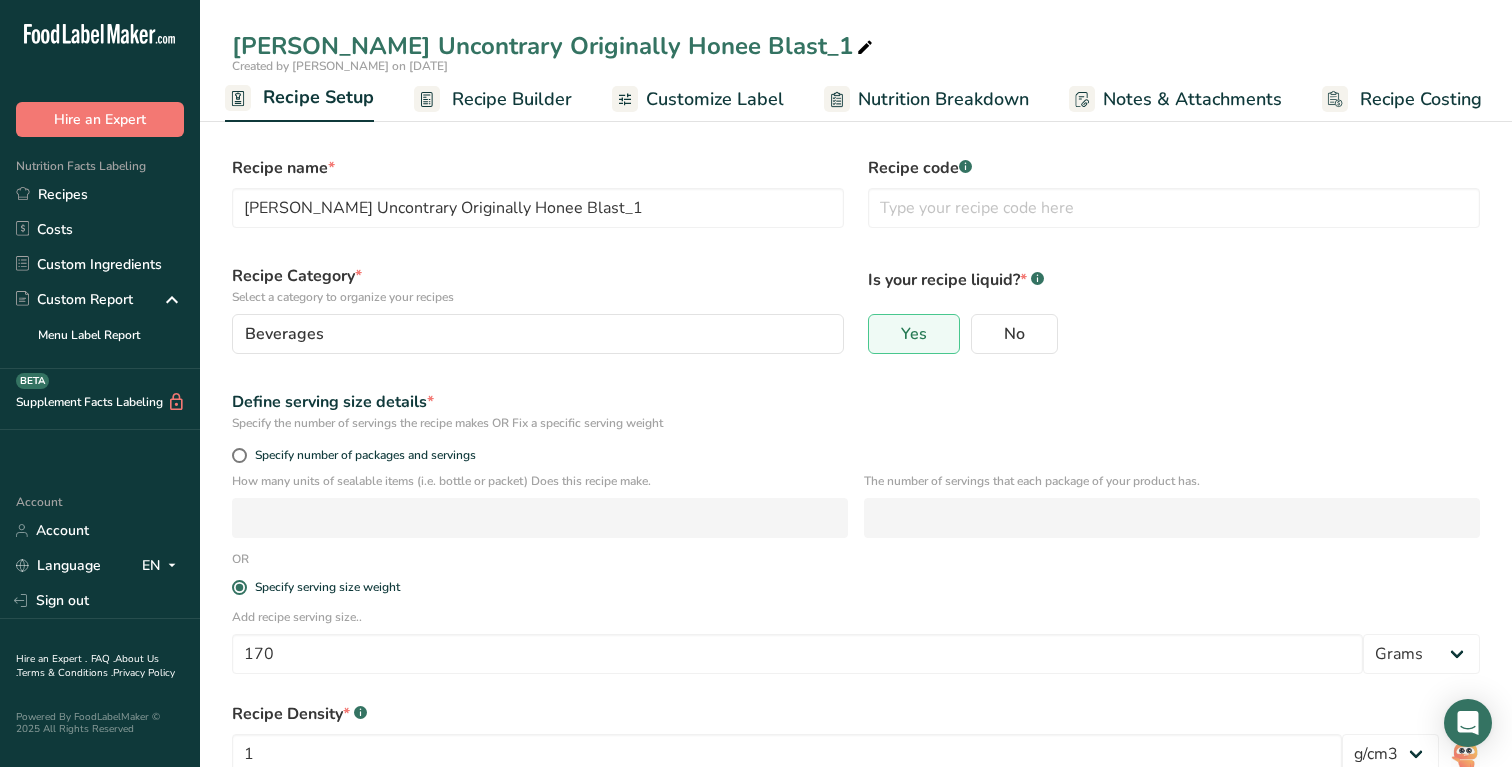 click on "[PERSON_NAME] Uncontrary Originally Honee Blast_1" at bounding box center (554, 46) 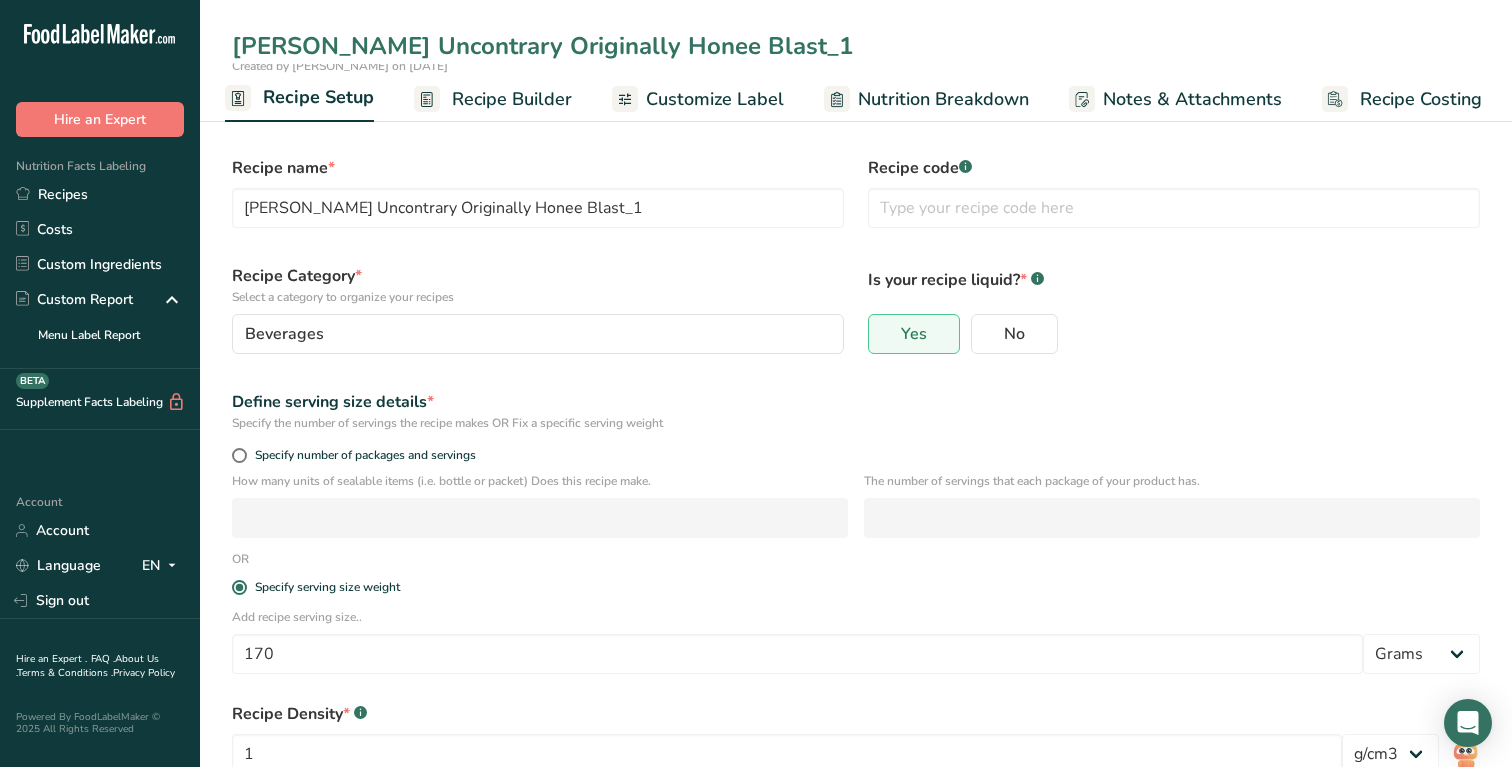 click on "[PERSON_NAME] Uncontrary Originally Honee Blast_1" at bounding box center [856, 46] 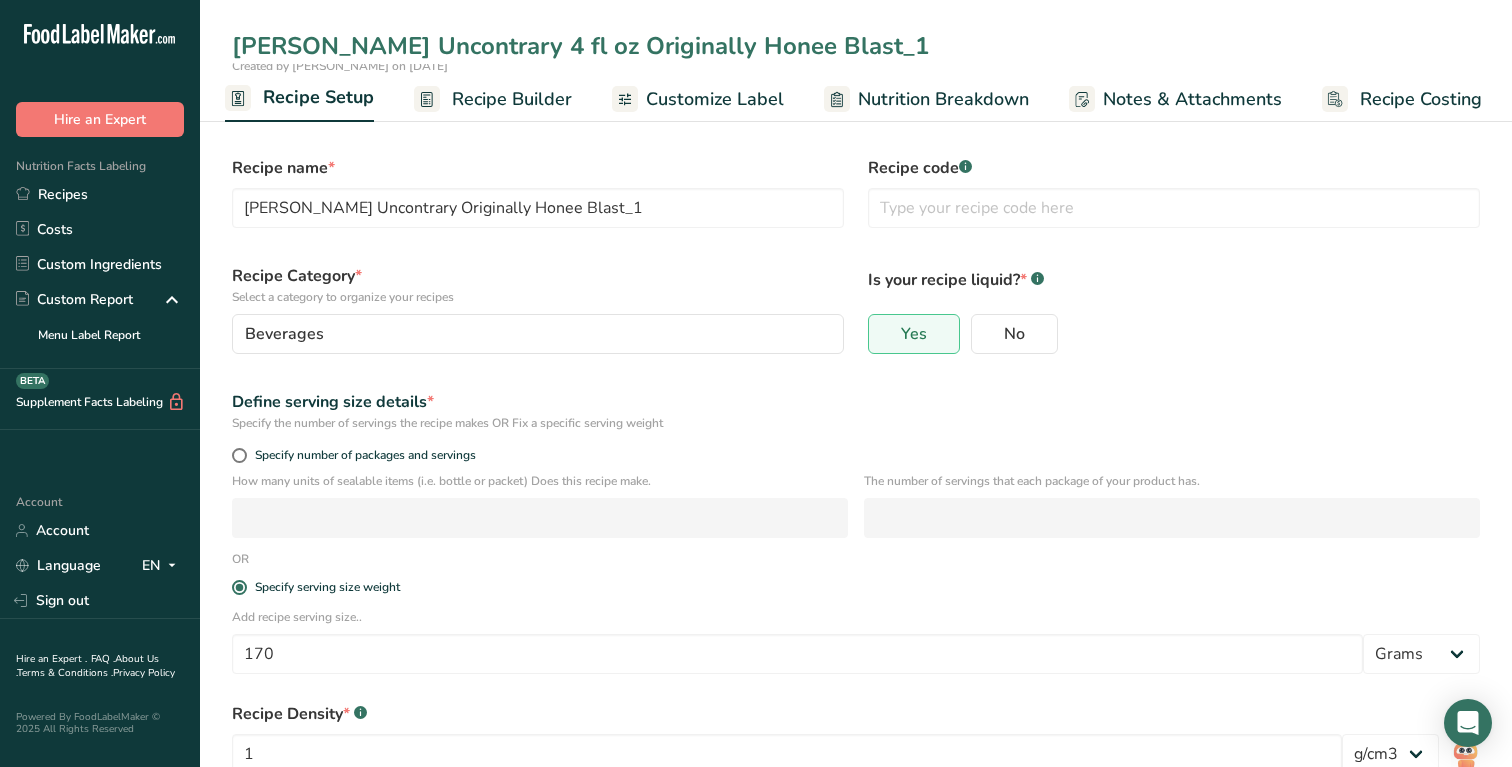 type on "[PERSON_NAME] Uncontrary 4 fl oz Originally Honee Blast_1" 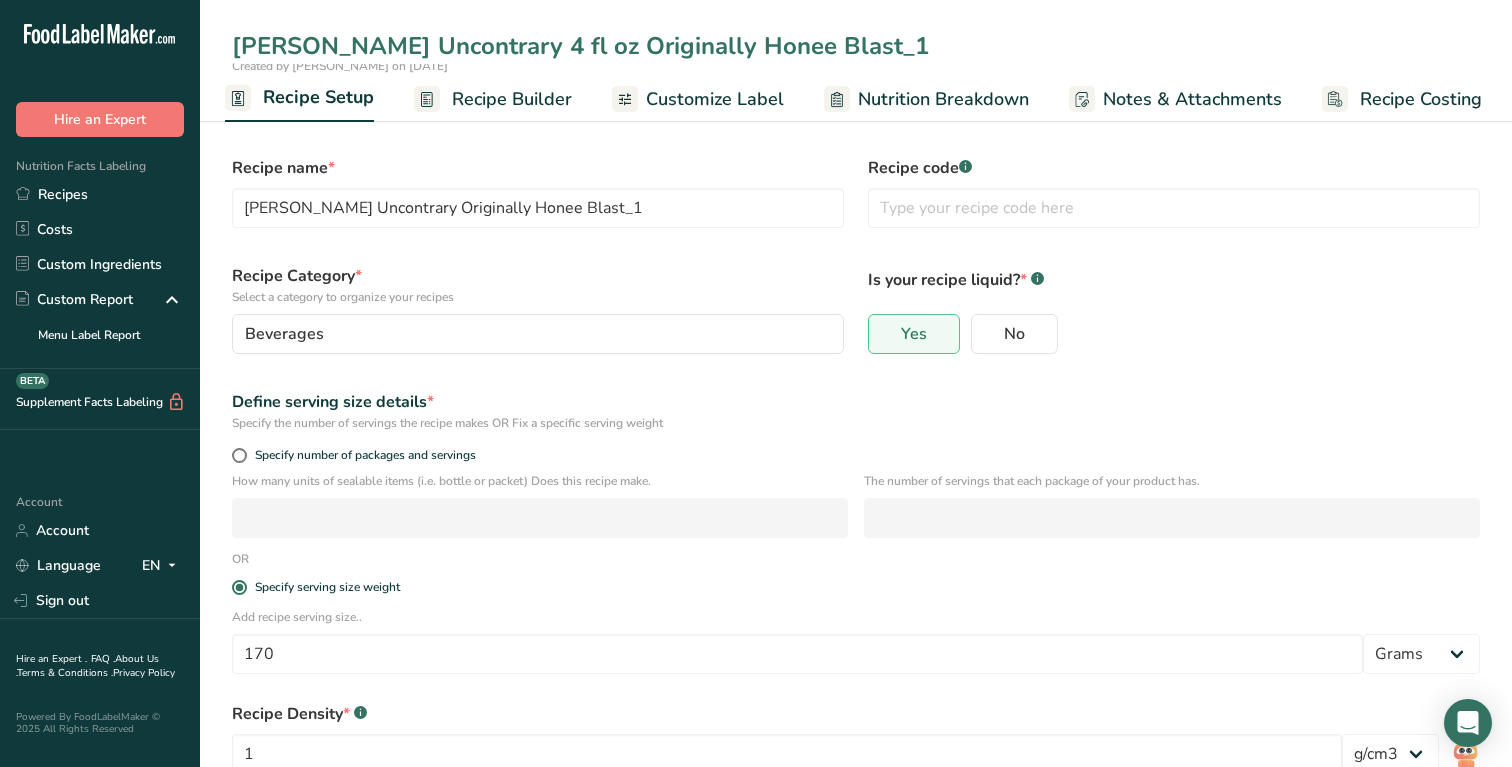 click on "Select a category to organize your recipes" at bounding box center (538, 297) 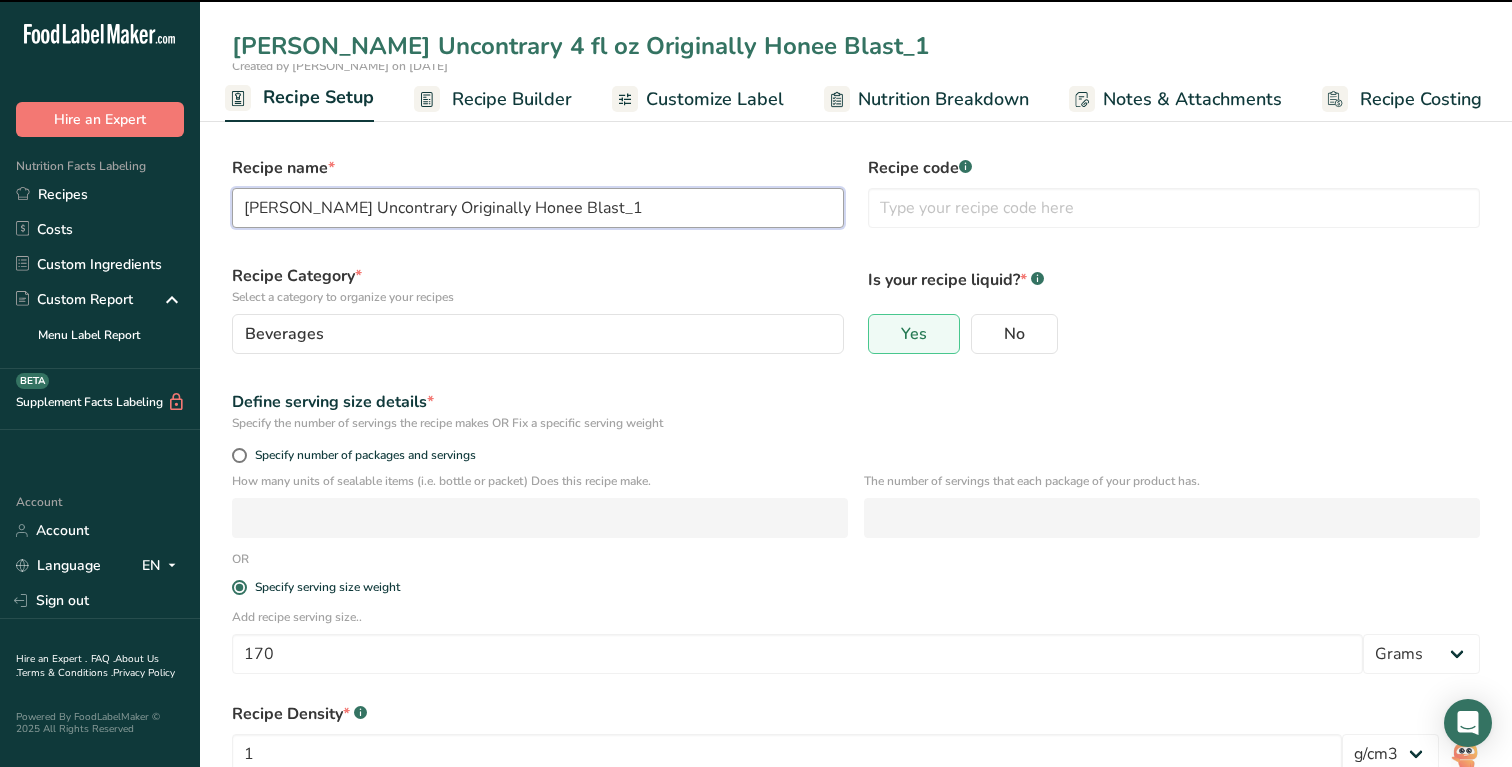 click on "[PERSON_NAME] Uncontrary Originally Honee Blast_1" at bounding box center [538, 208] 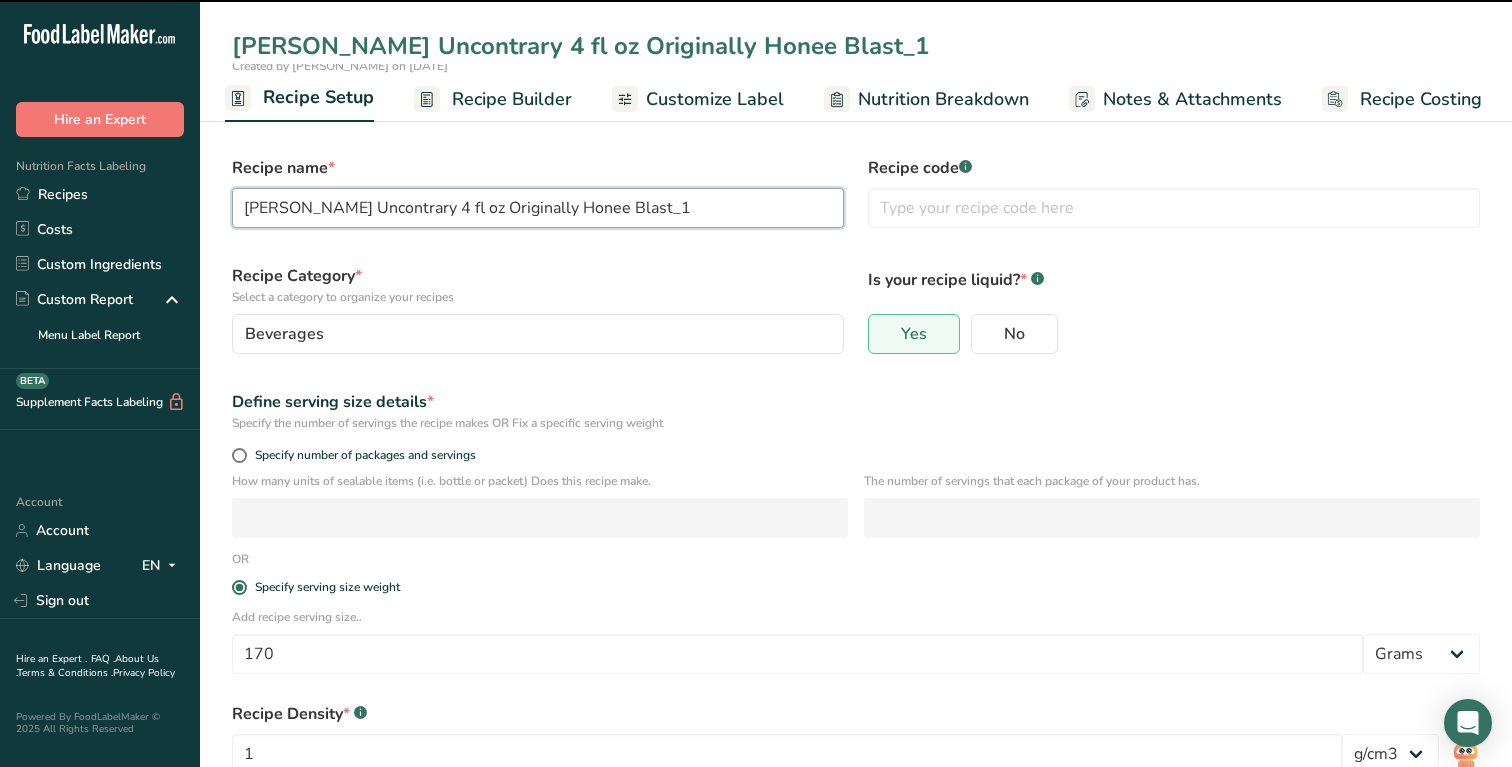 click on "Berry Uncontrary 4 fl oz Originally Honee Blast_1" at bounding box center [538, 208] 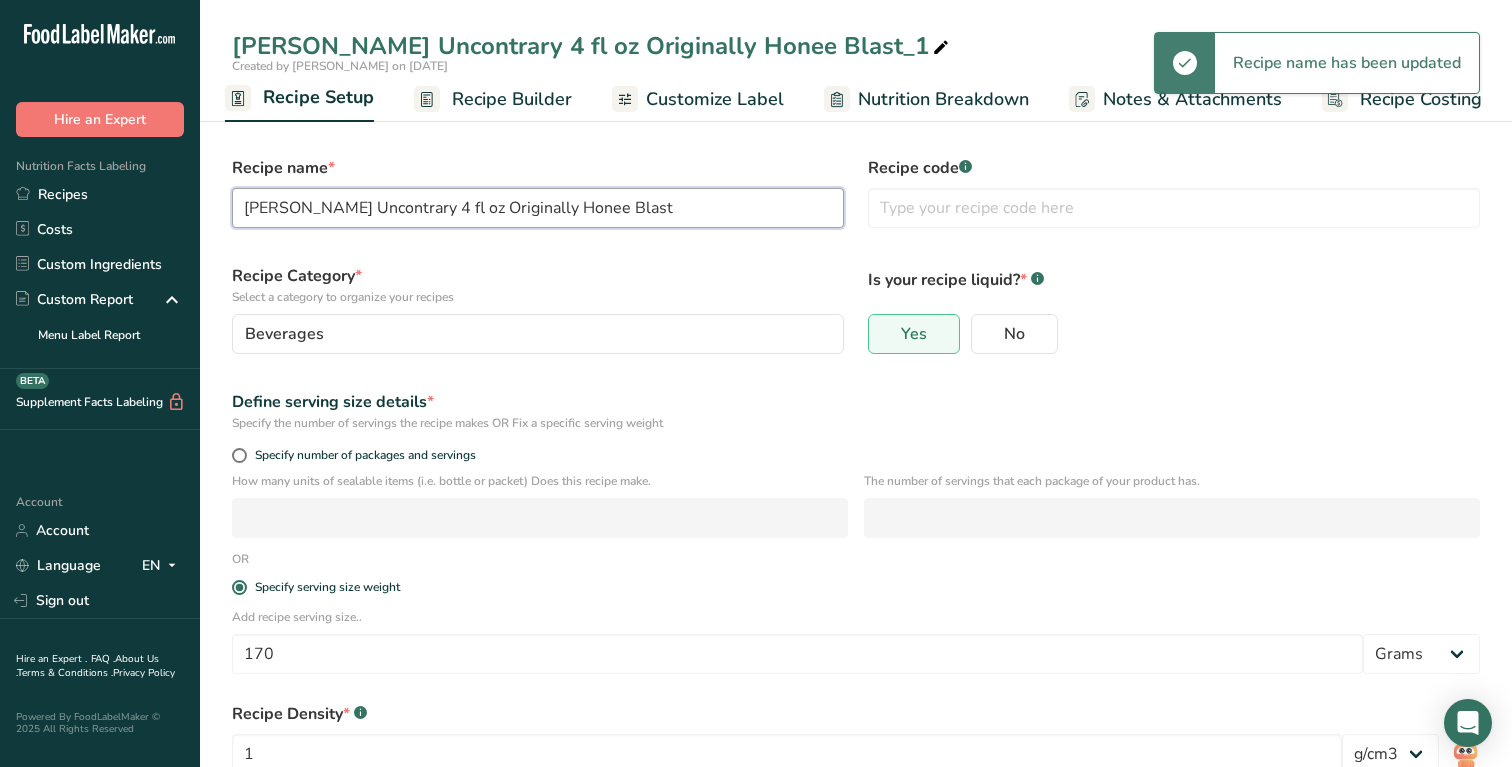 type on "Berry Uncontrary 4 fl oz Originally Honee Blast" 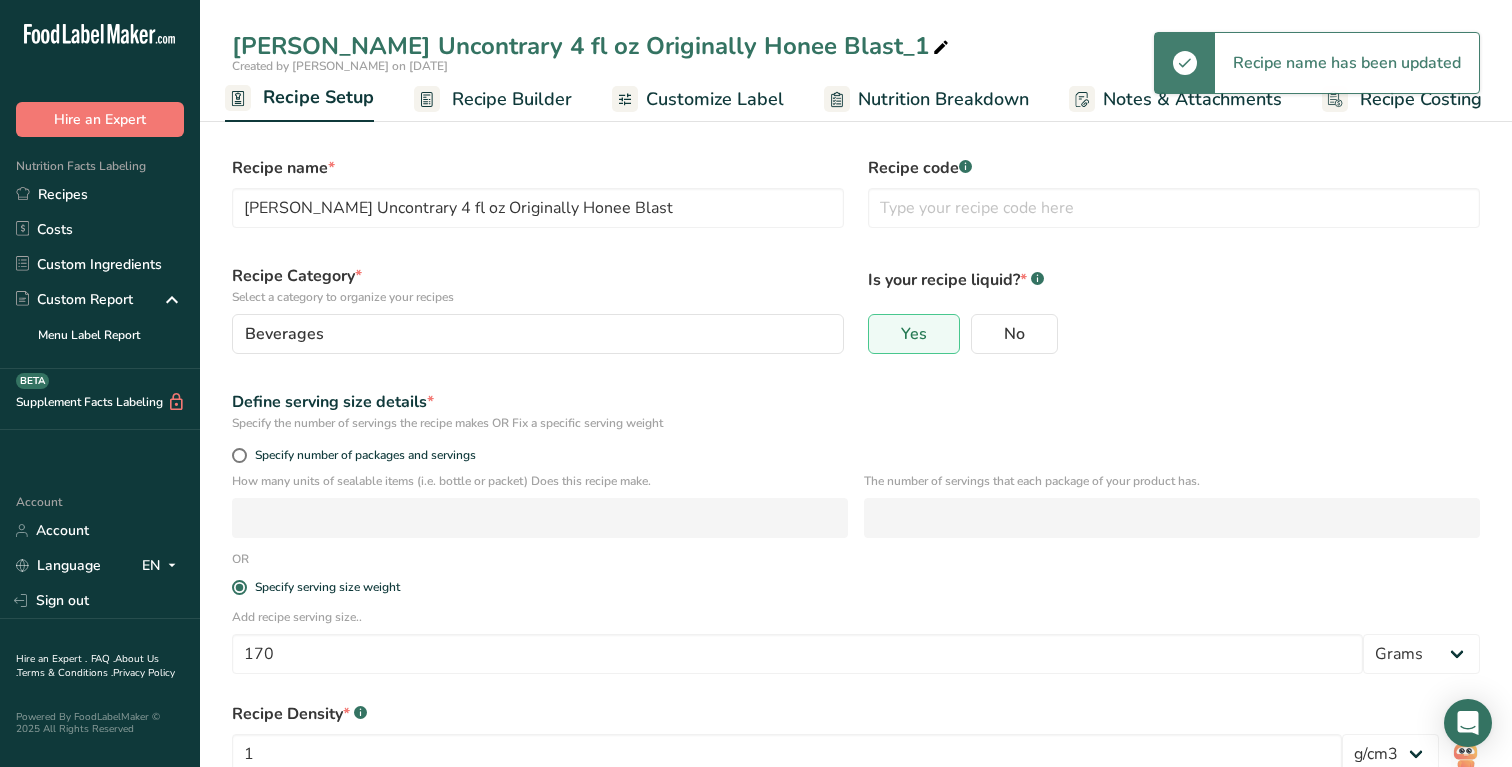 click on "Recipe Category *
Select a category to organize your recipes" at bounding box center [538, 285] 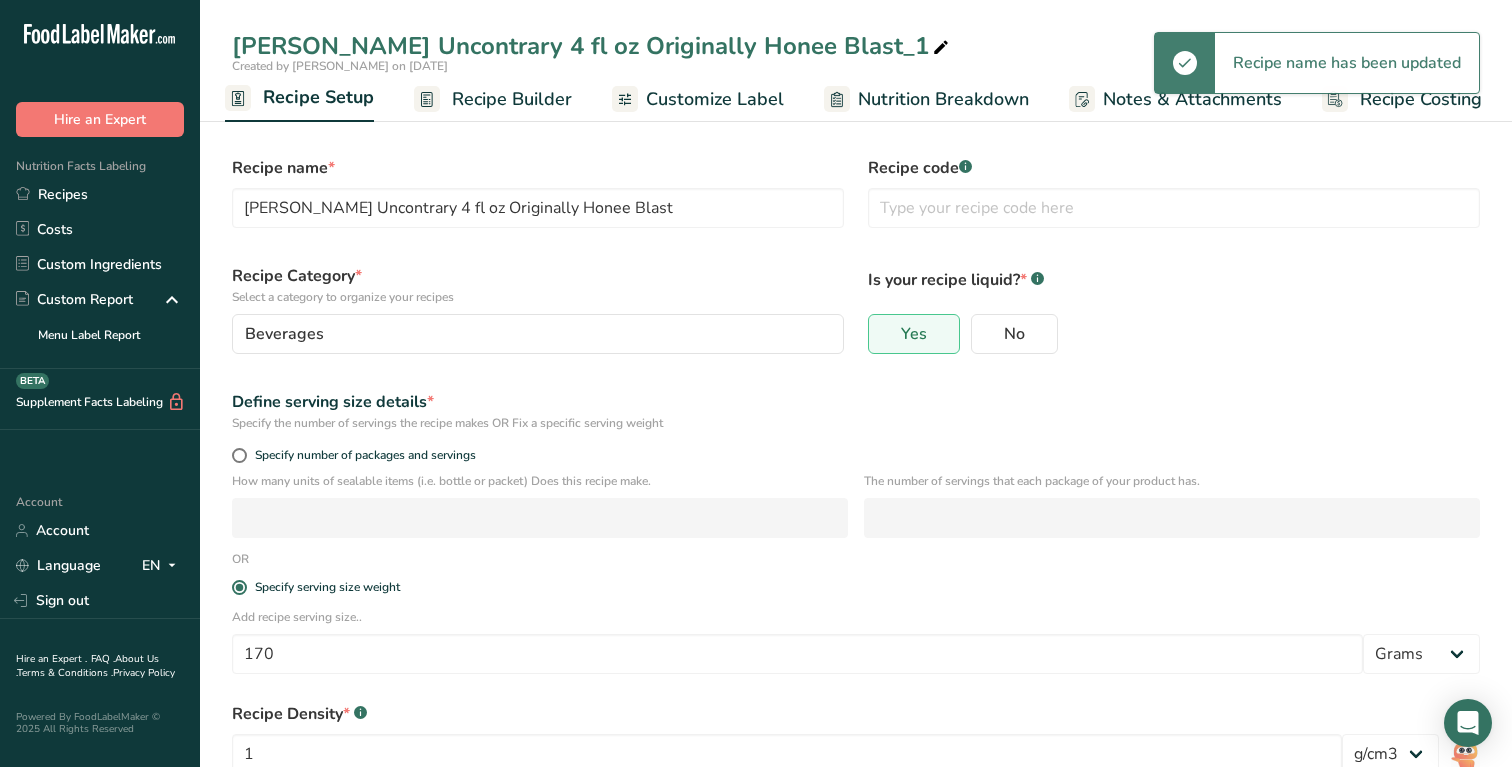 scroll, scrollTop: 131, scrollLeft: 0, axis: vertical 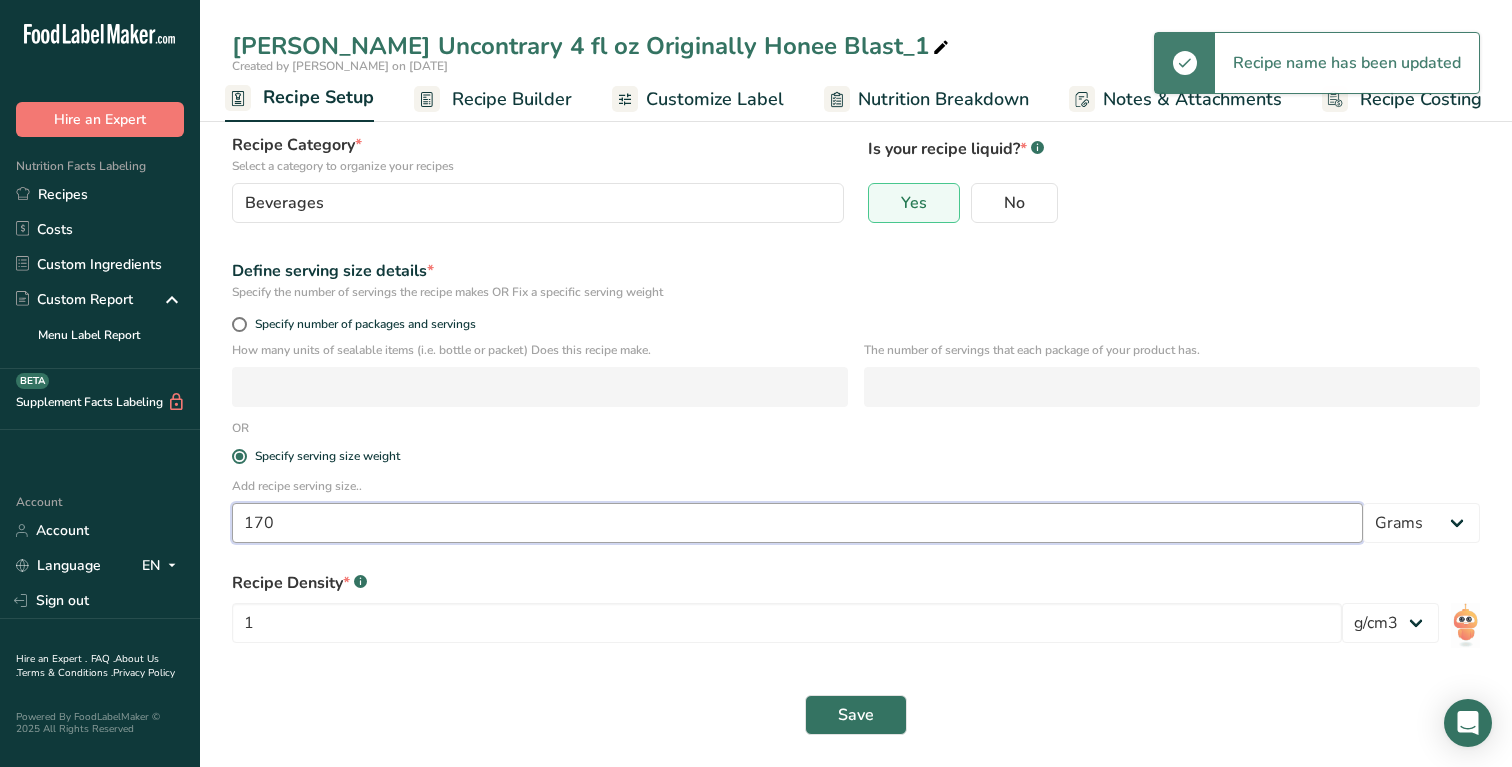 click on "170" at bounding box center (797, 523) 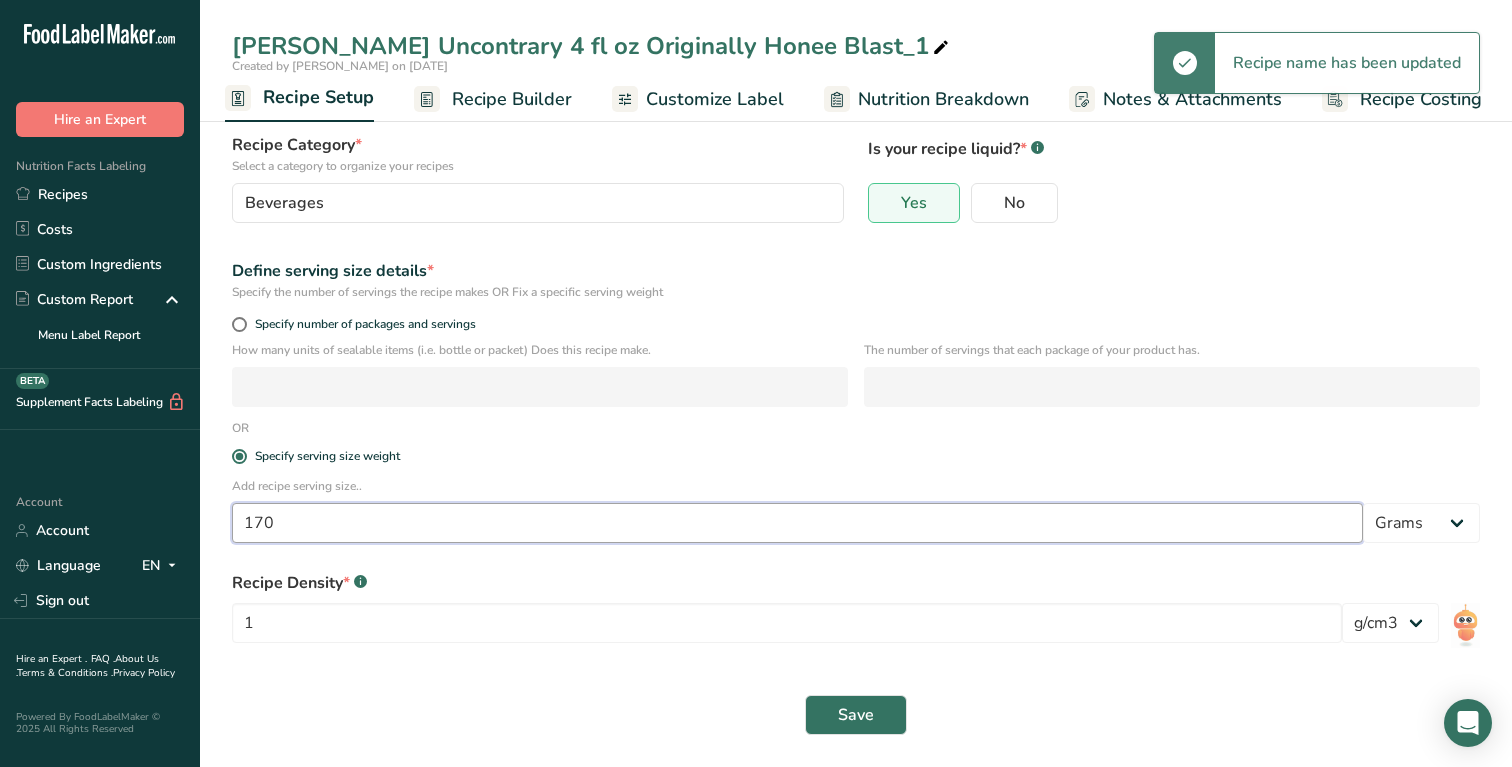 click on "170" at bounding box center [797, 523] 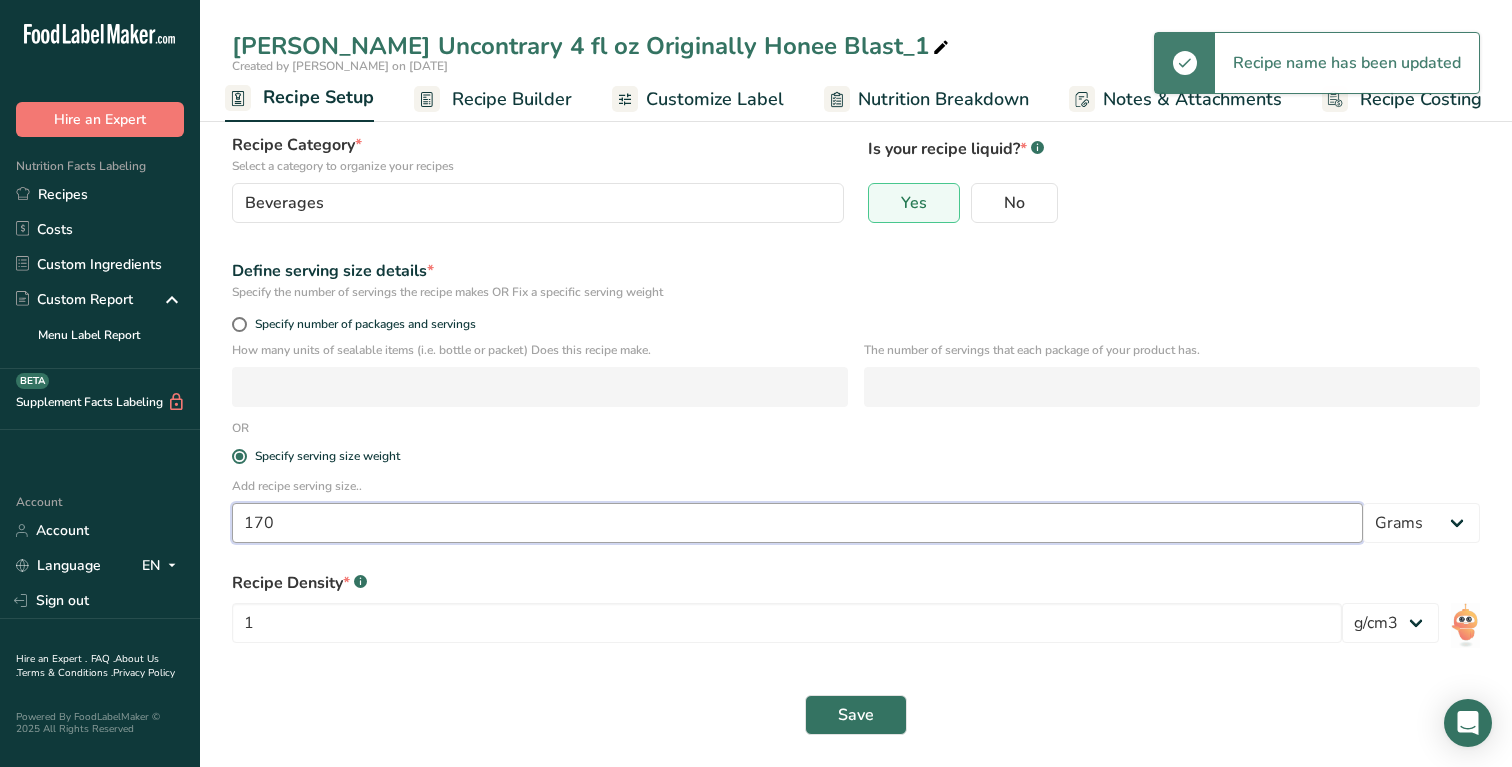 click on "170" at bounding box center [797, 523] 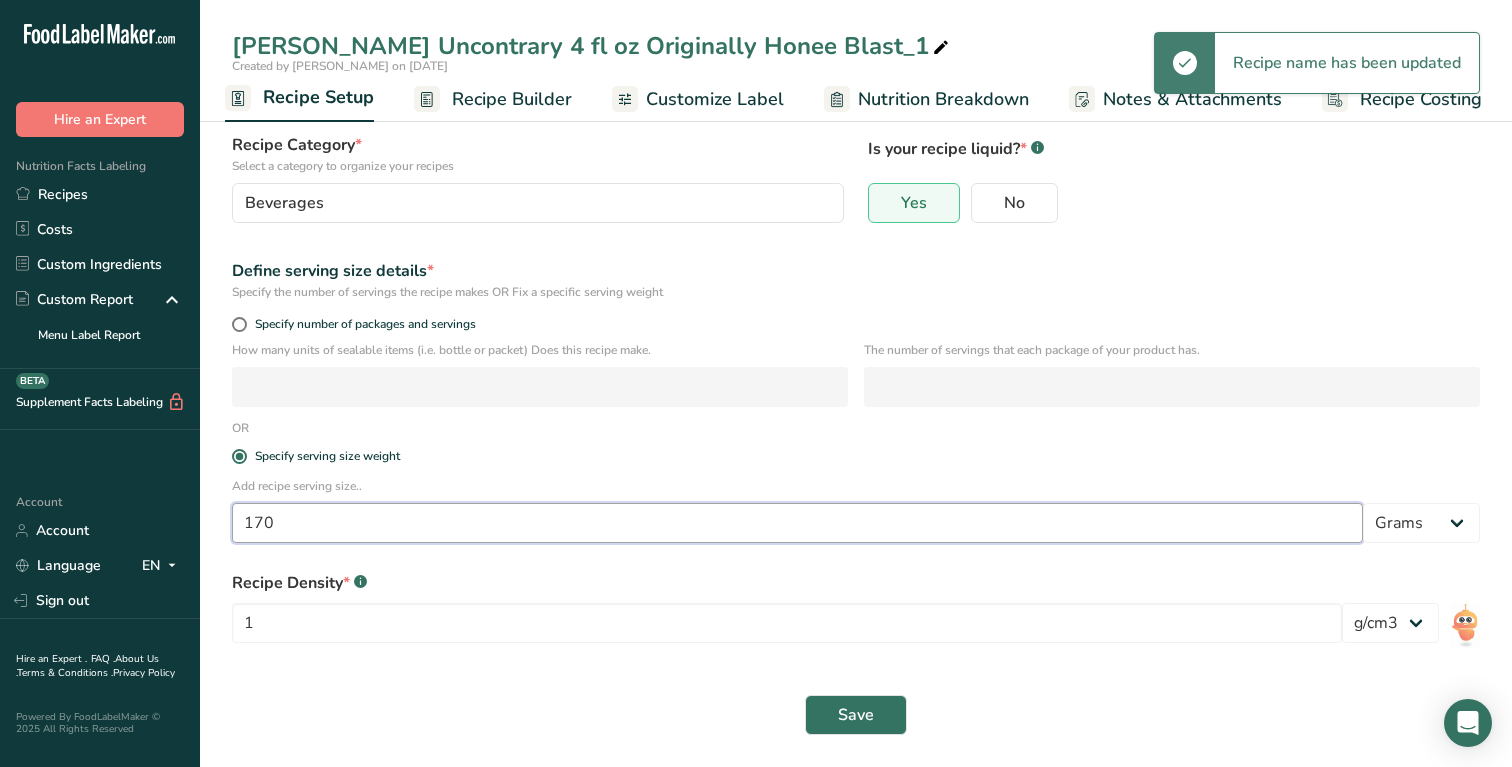 paste on "113" 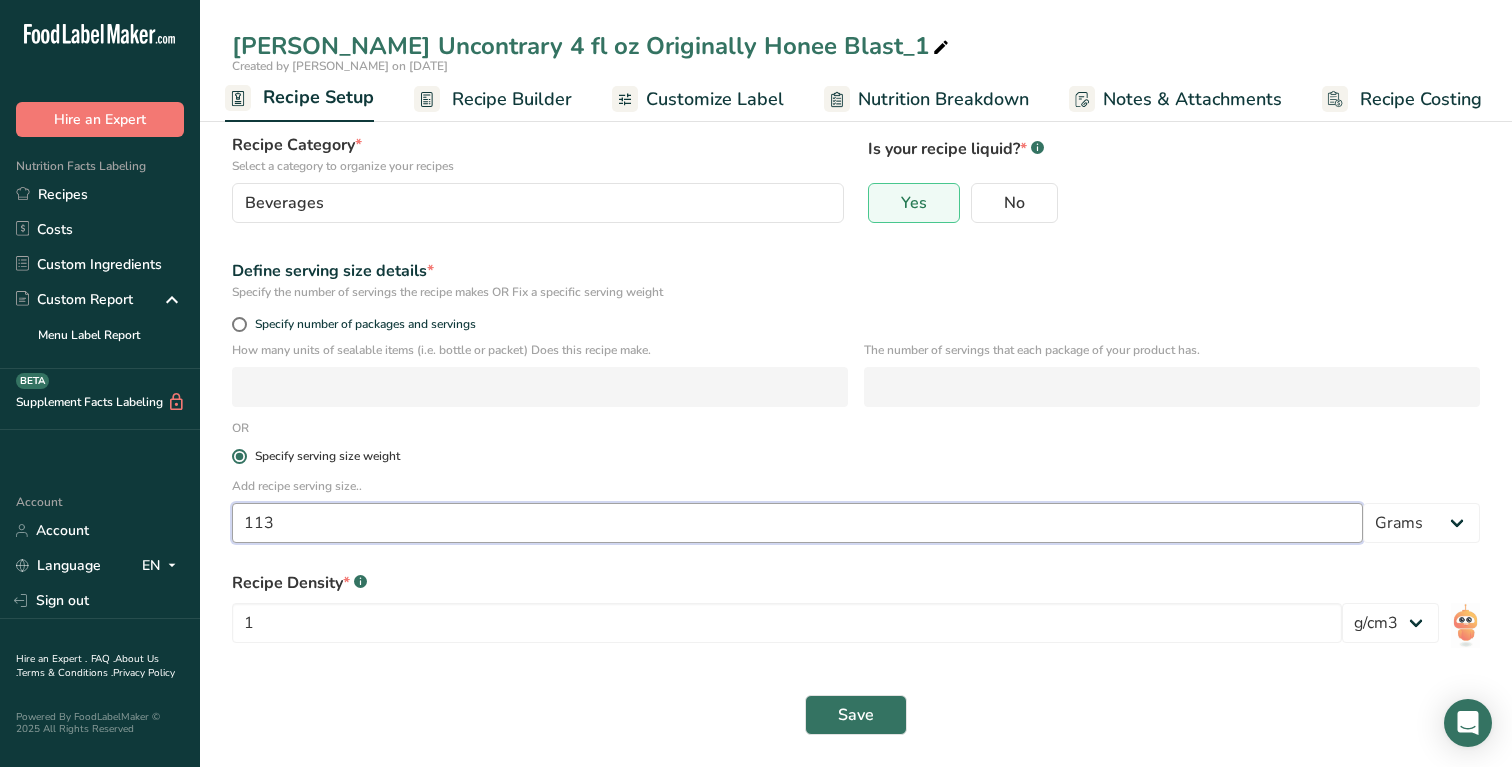 type on "113" 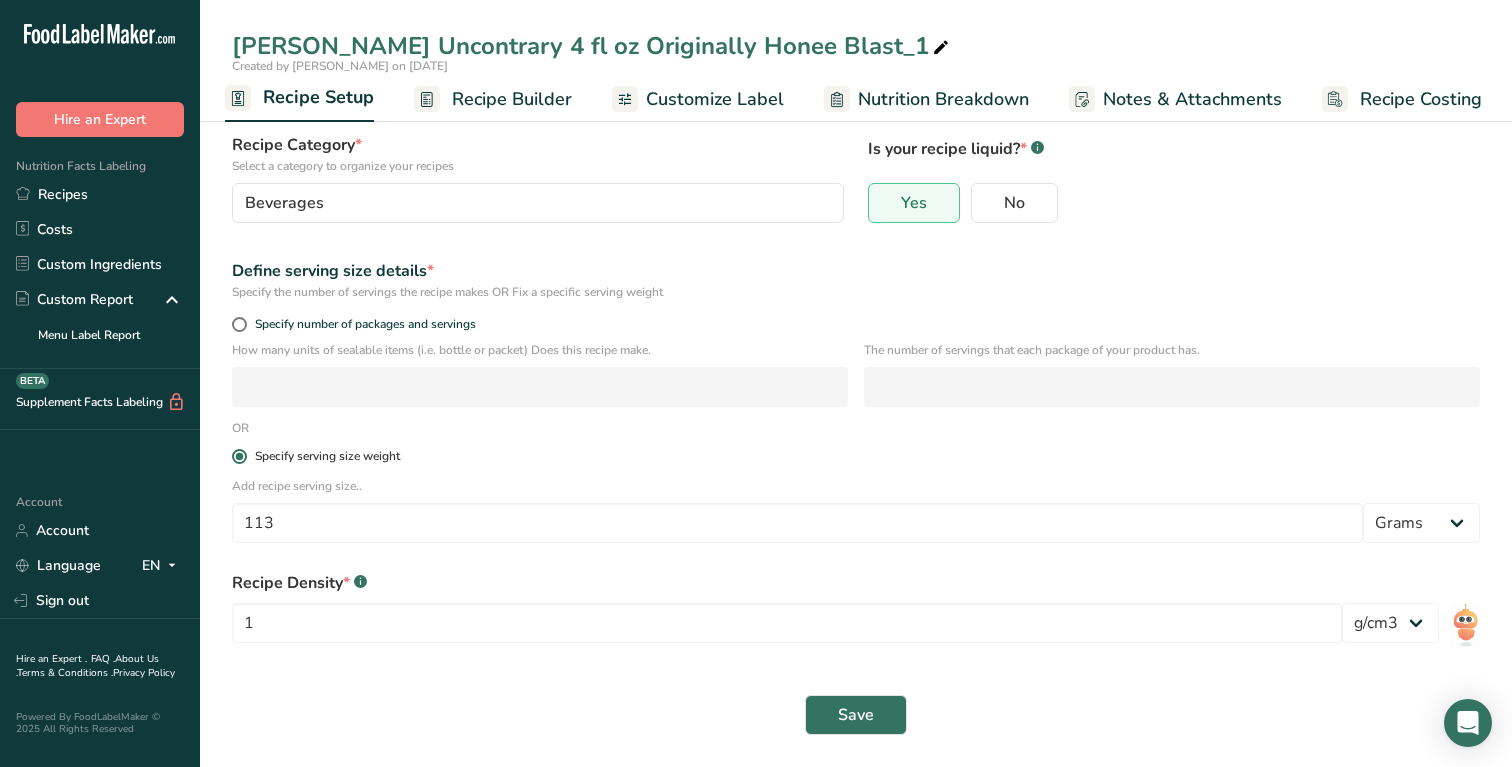 click on "Specify serving size weight" at bounding box center [856, 456] 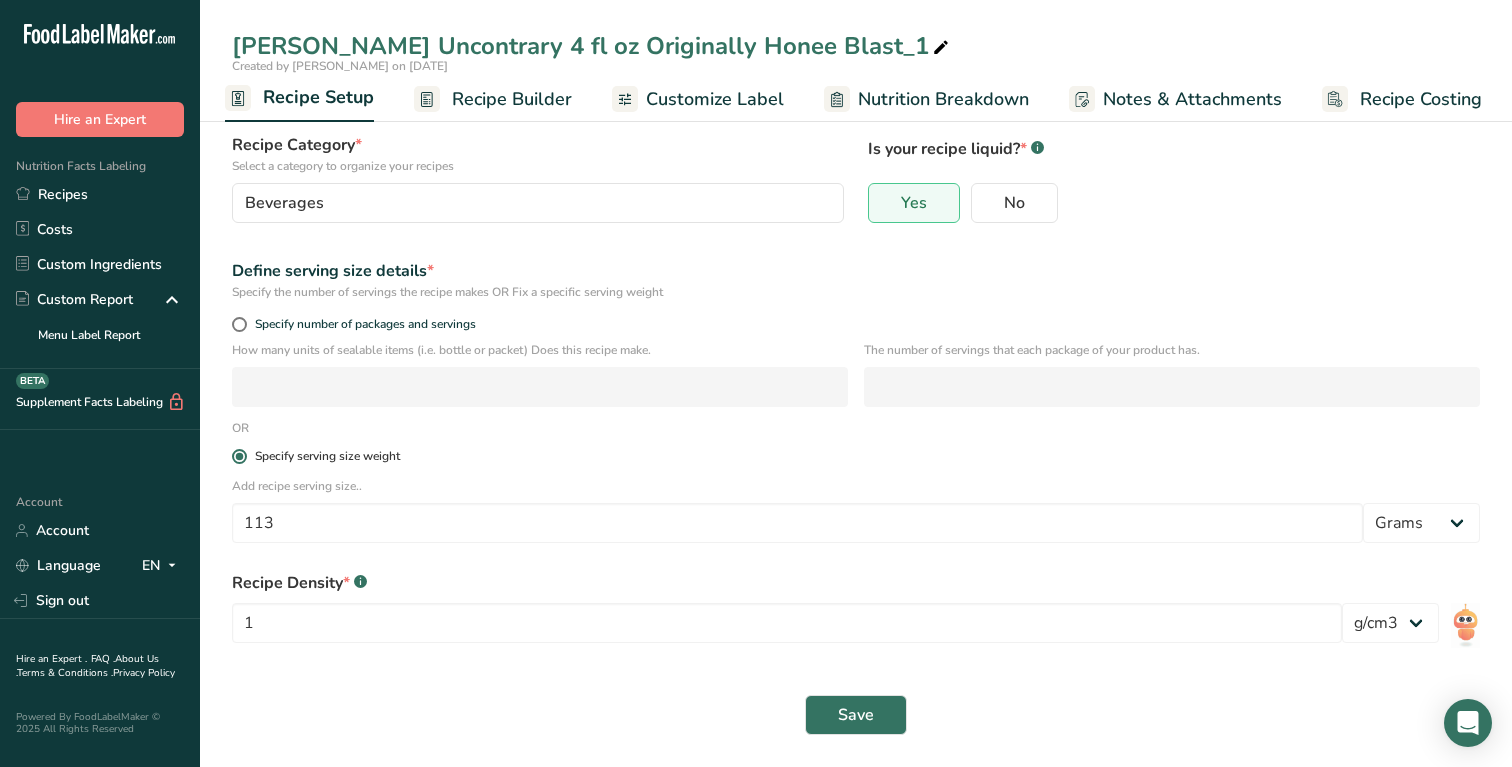 click on "Specify serving size weight" at bounding box center (238, 456) 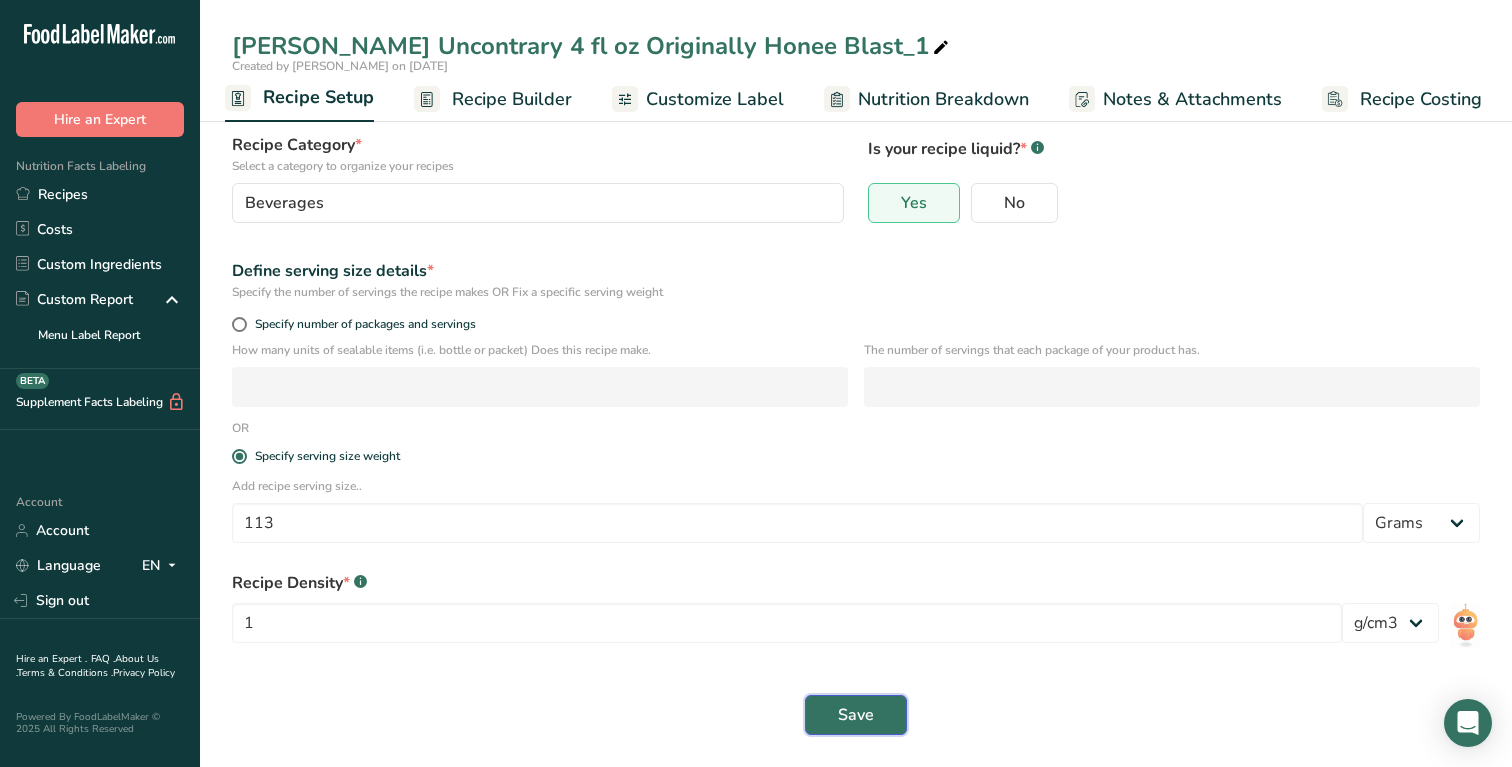 click on "Save" at bounding box center (856, 715) 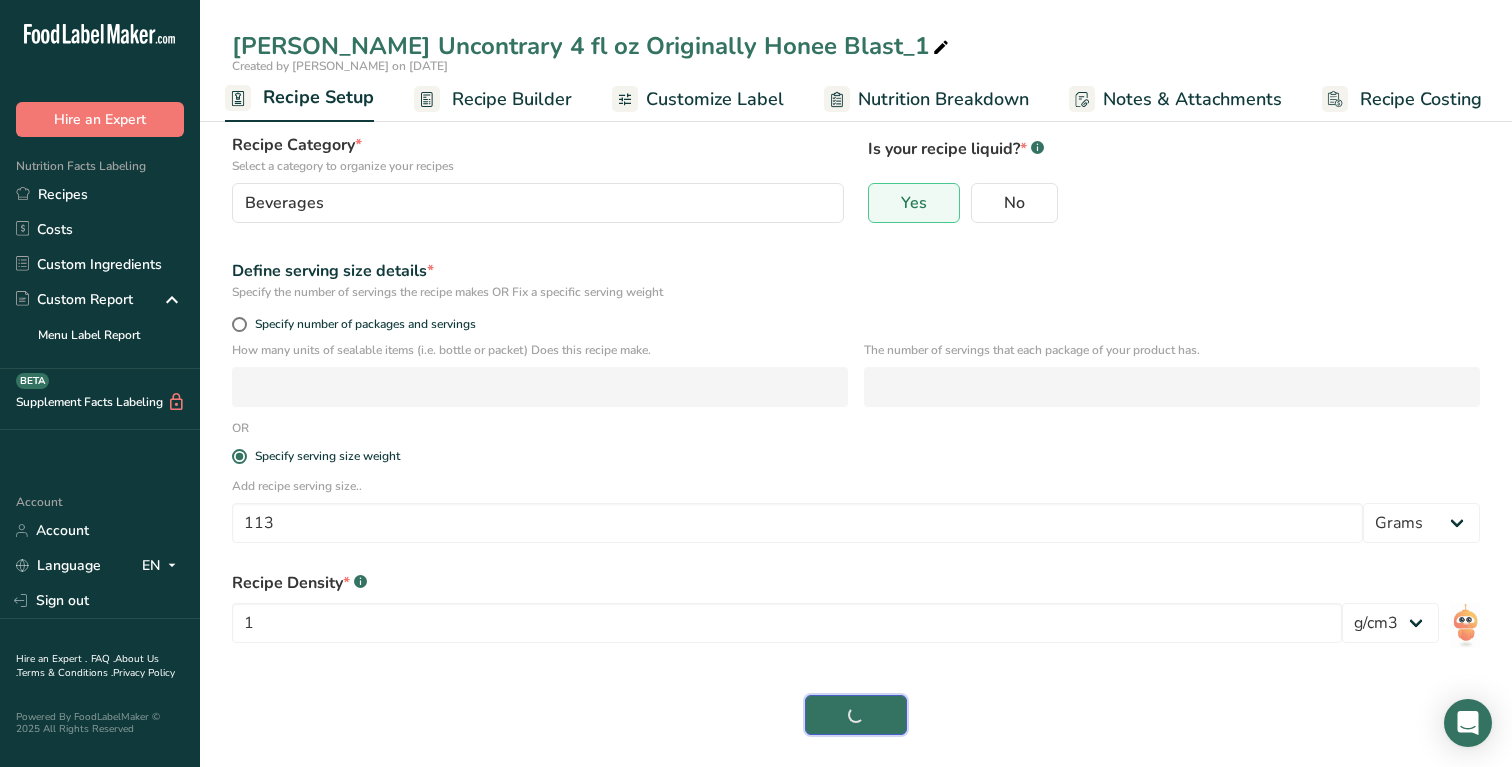 scroll, scrollTop: 0, scrollLeft: 0, axis: both 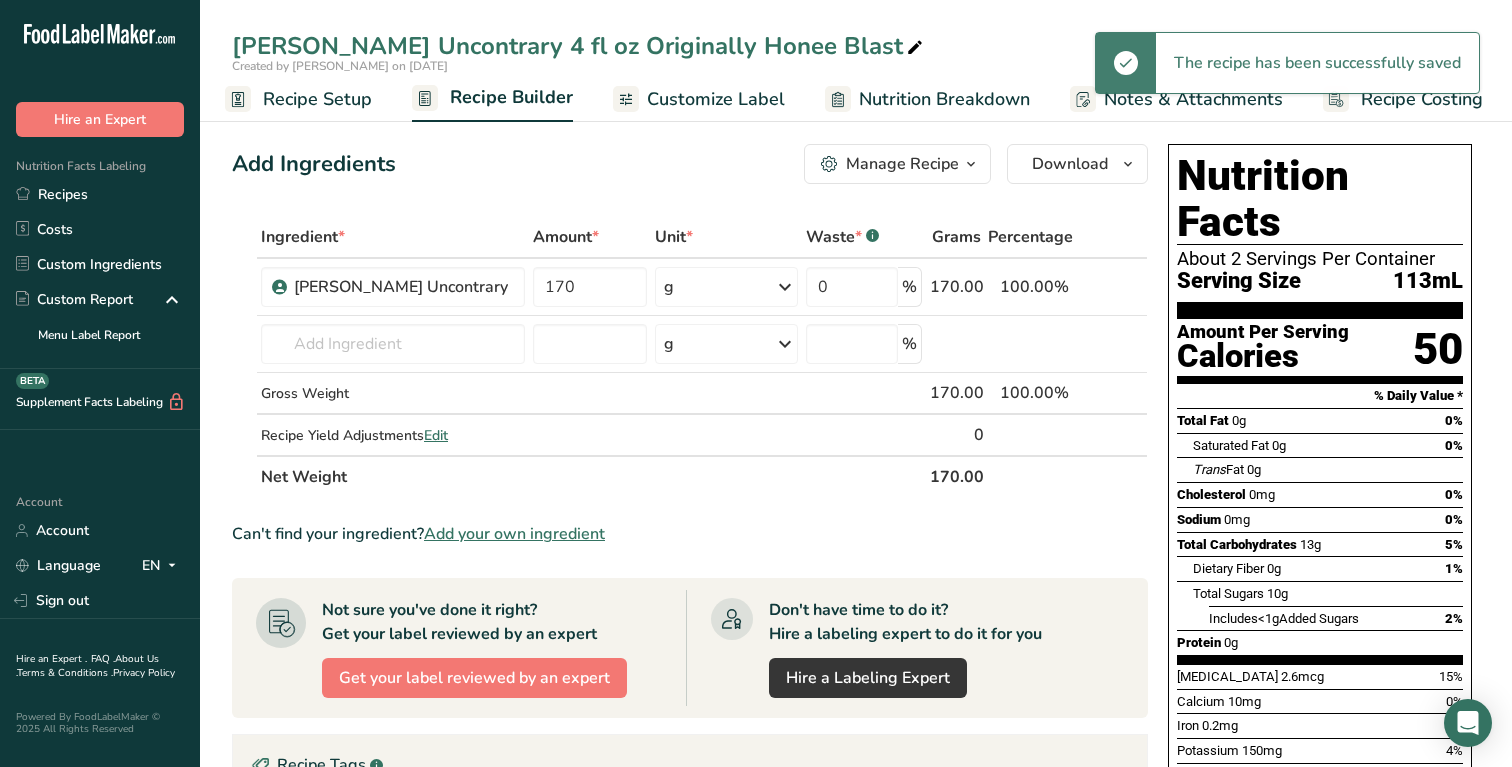 click on "Nutrition Breakdown" at bounding box center (944, 99) 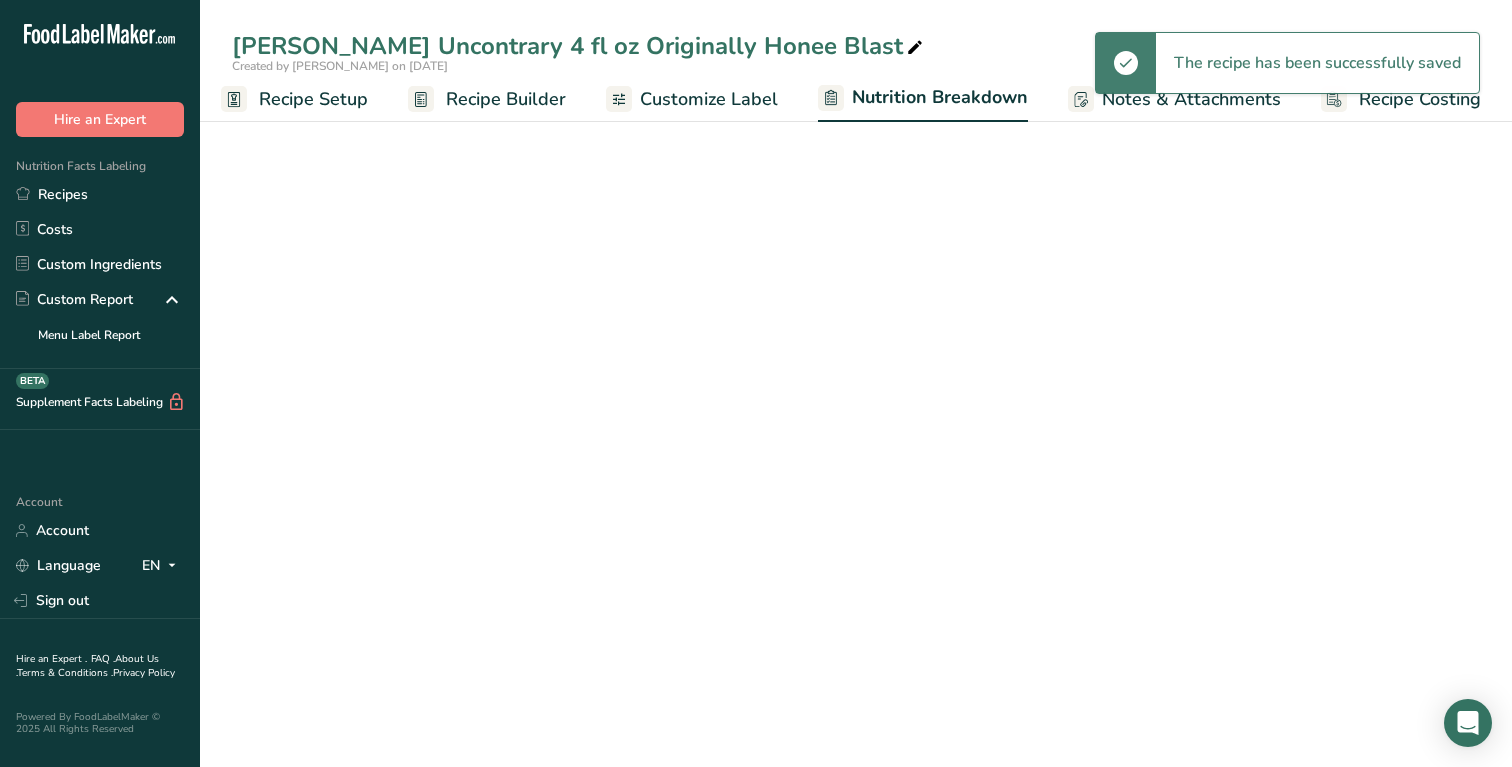 select on "Calories" 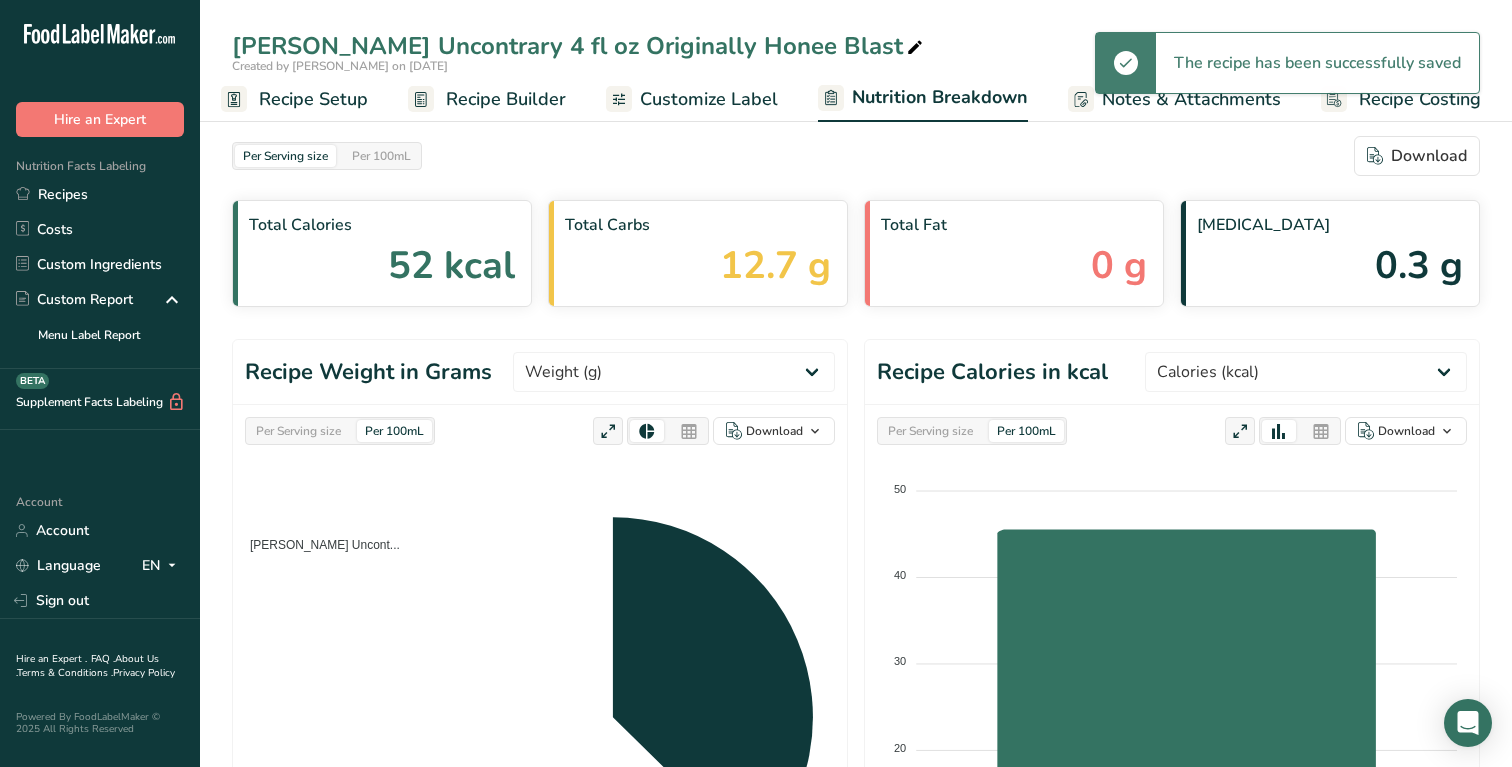 click on "Customize Label" at bounding box center [709, 99] 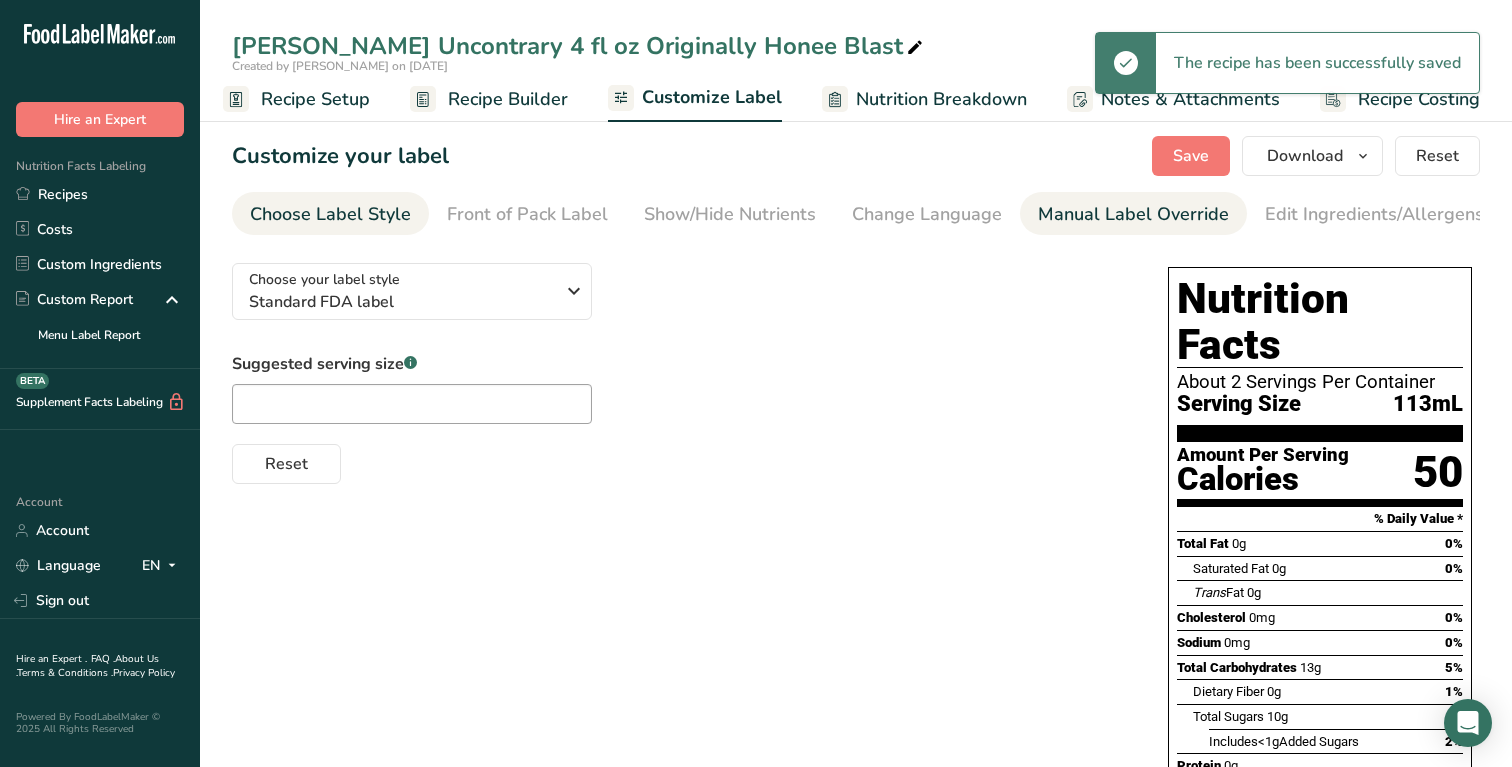click on "Manual Label Override" at bounding box center [1133, 214] 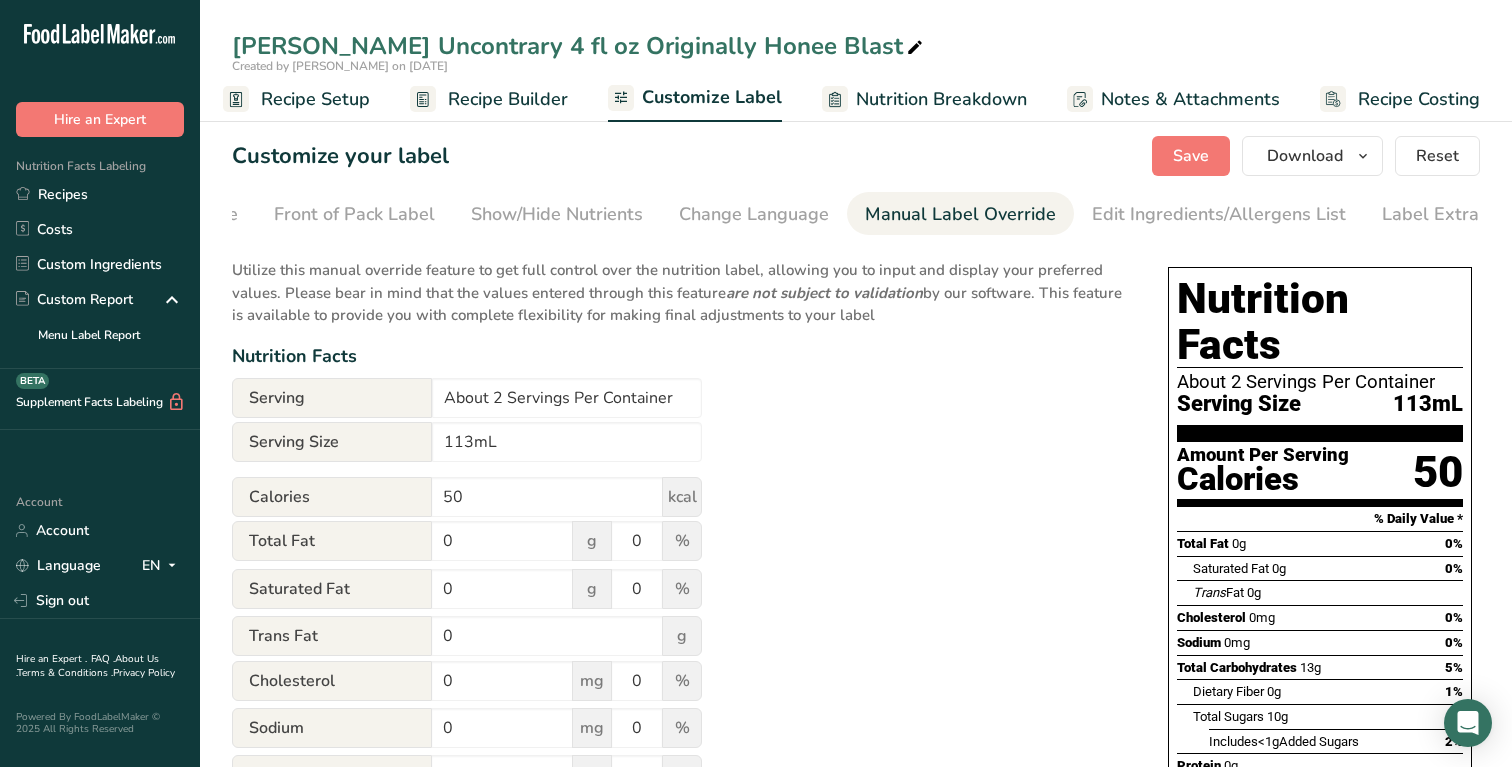 scroll, scrollTop: 0, scrollLeft: 205, axis: horizontal 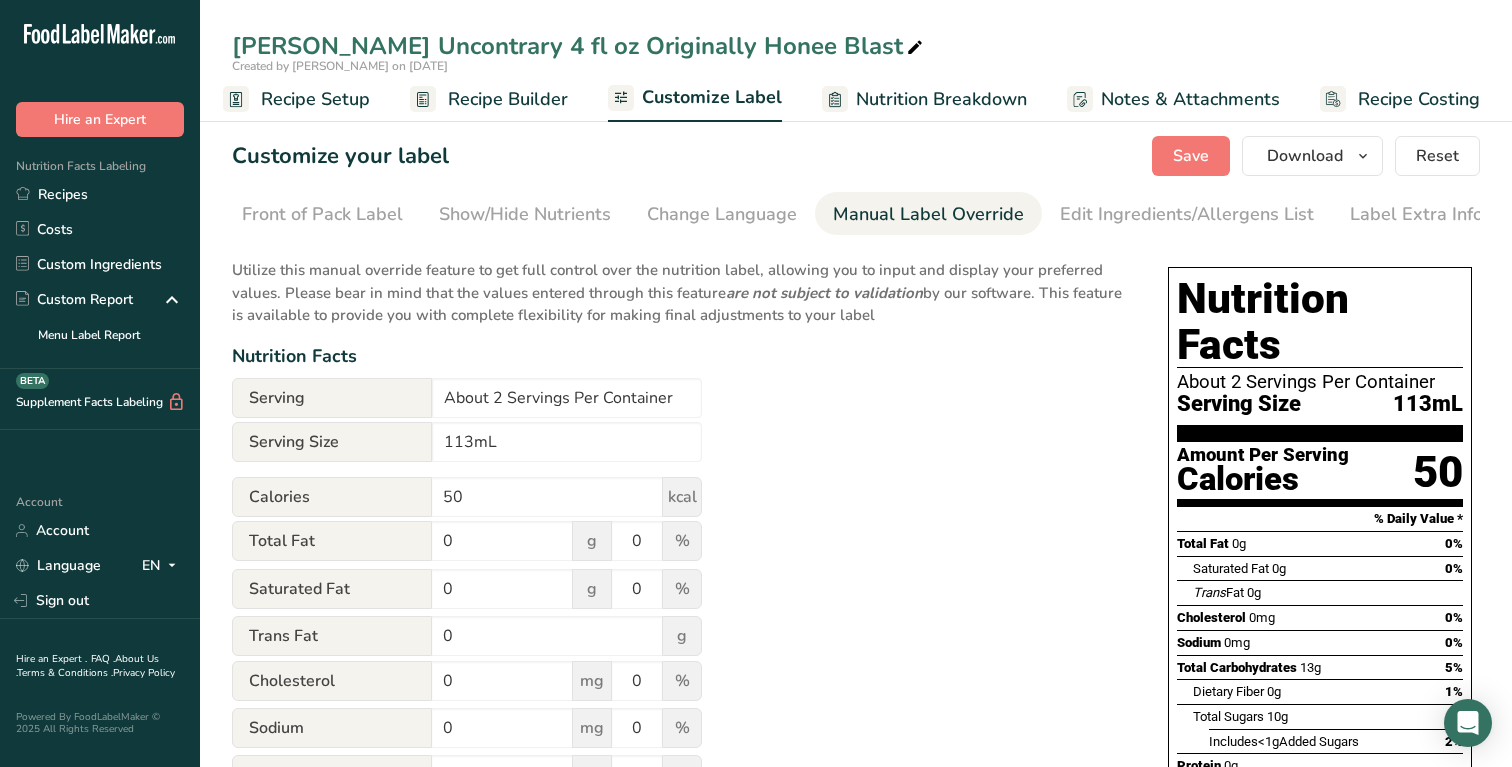 click on "Serving
About 2 Servings Per Container" at bounding box center (467, 399) 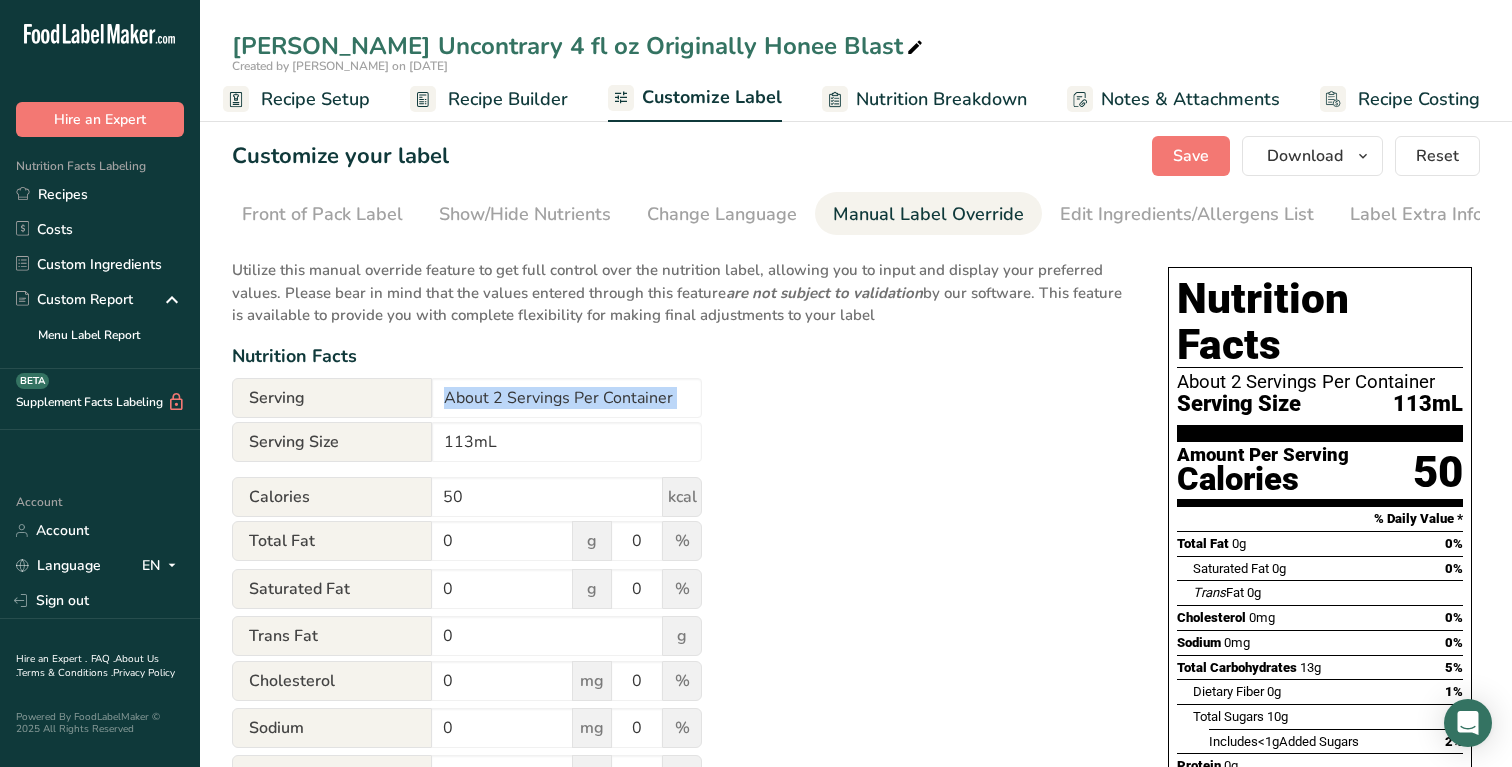 click on "Serving
About 2 Servings Per Container" at bounding box center [467, 399] 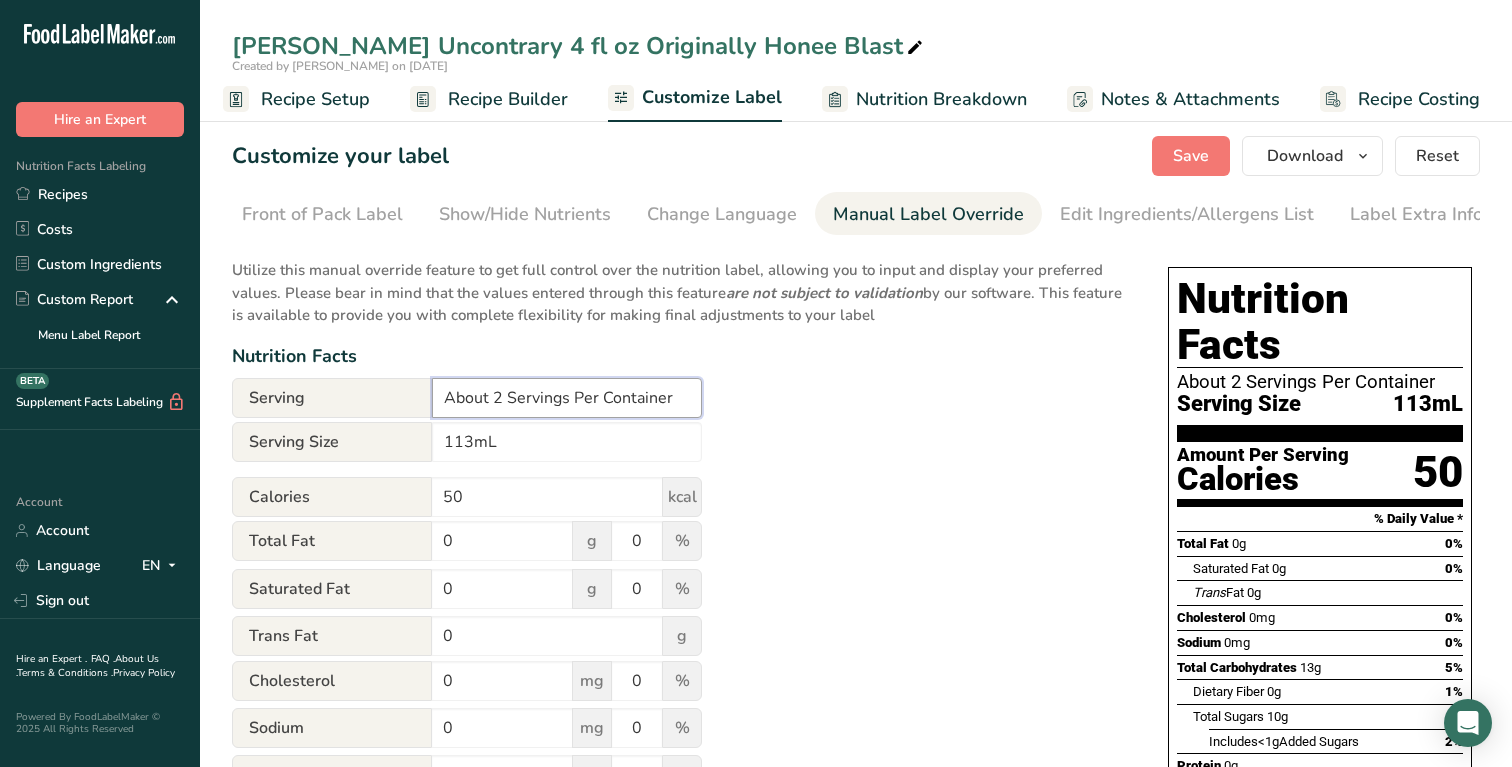 click on "About 2 Servings Per Container" at bounding box center [567, 398] 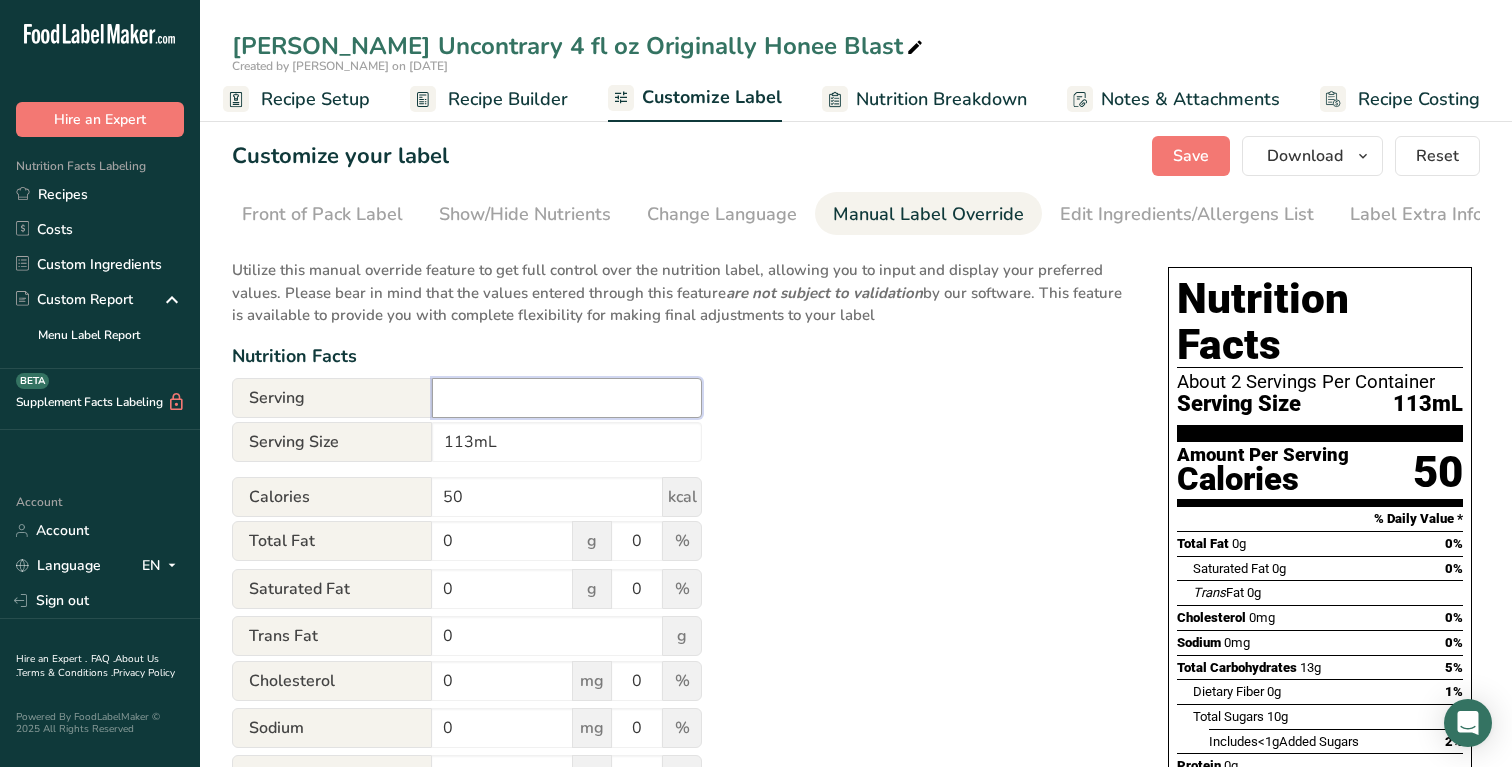 paste on "1 Pouch (113g)" 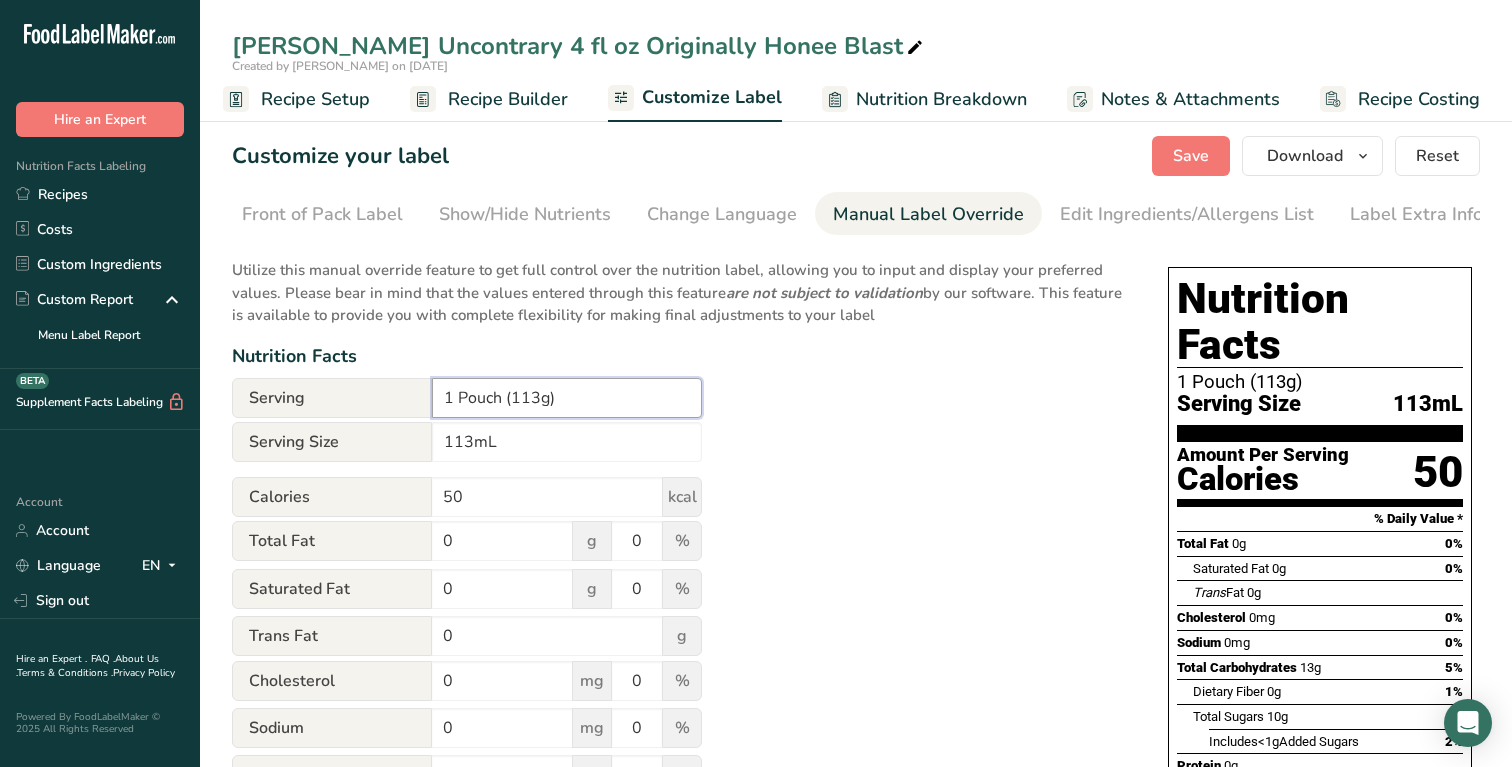 type on "1 Pouch (113g)" 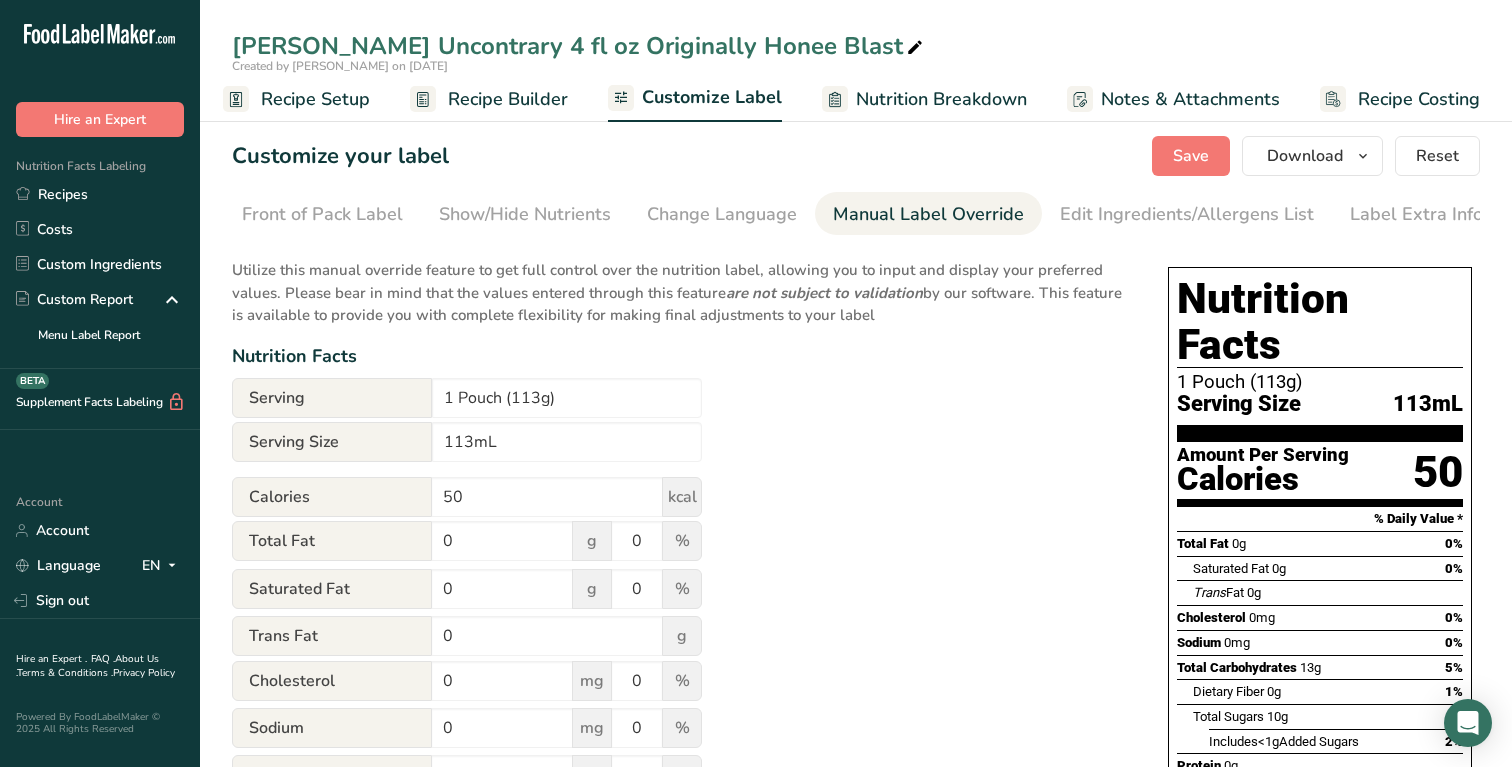 click on "Utilize this manual override feature to get full control over the nutrition label, allowing you to input and display your preferred values. Please bear in mind that the values entered through this feature
are not subject to validation
by our software. This feature is available to provide you with complete flexibility for making final adjustments to your label
Nutrition Facts
Serving
1 Pouch (113g)
Serving Size
113mL
Calories
50
kcal
Total Fat
0
g
0
%
Saturated Fat
0
g
0
%
Trans Fat
0
g
Cholesterol
0
mg
0
%
Sodium
0
mg
0
%
13     5     0     1" at bounding box center [680, 760] 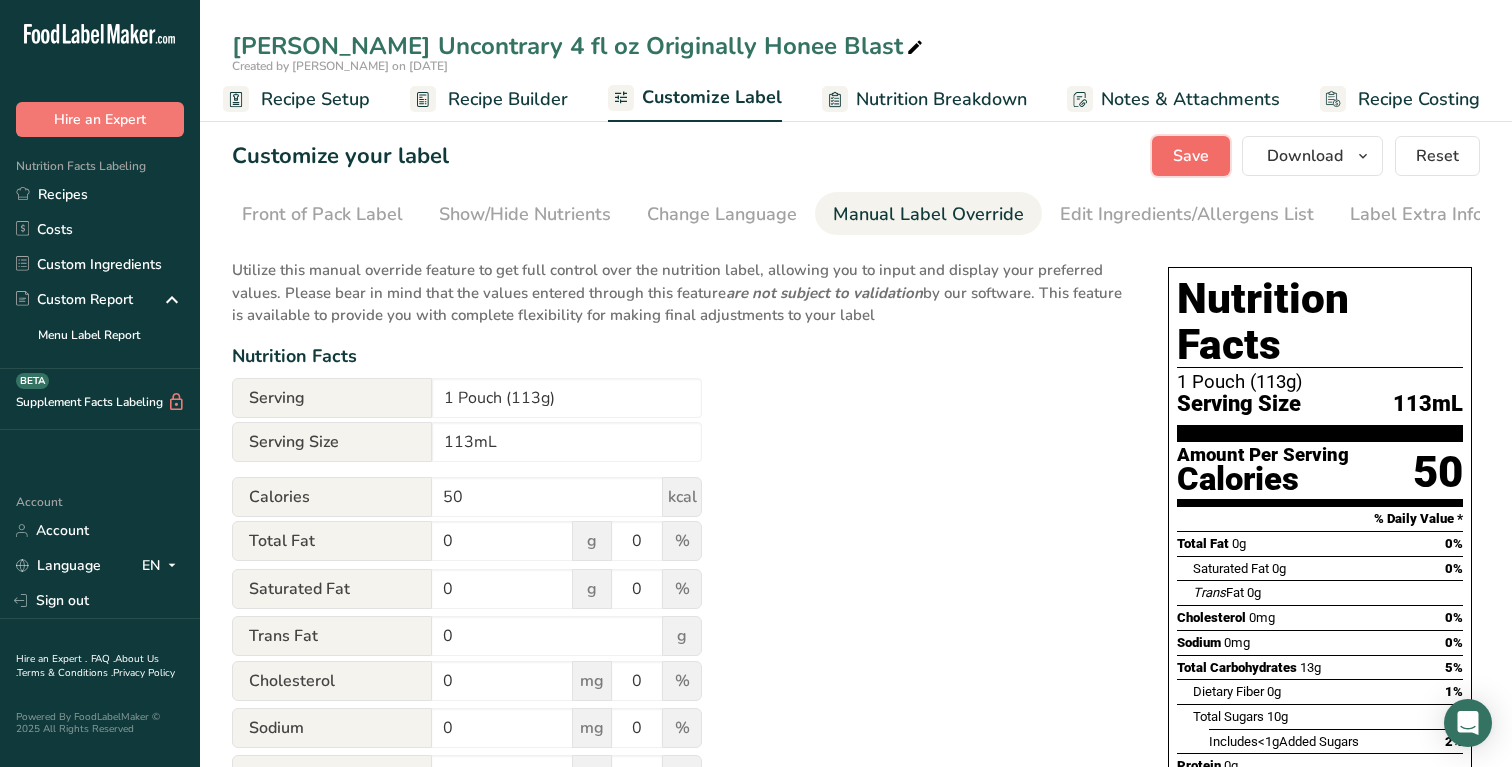 click on "Save" at bounding box center (1191, 156) 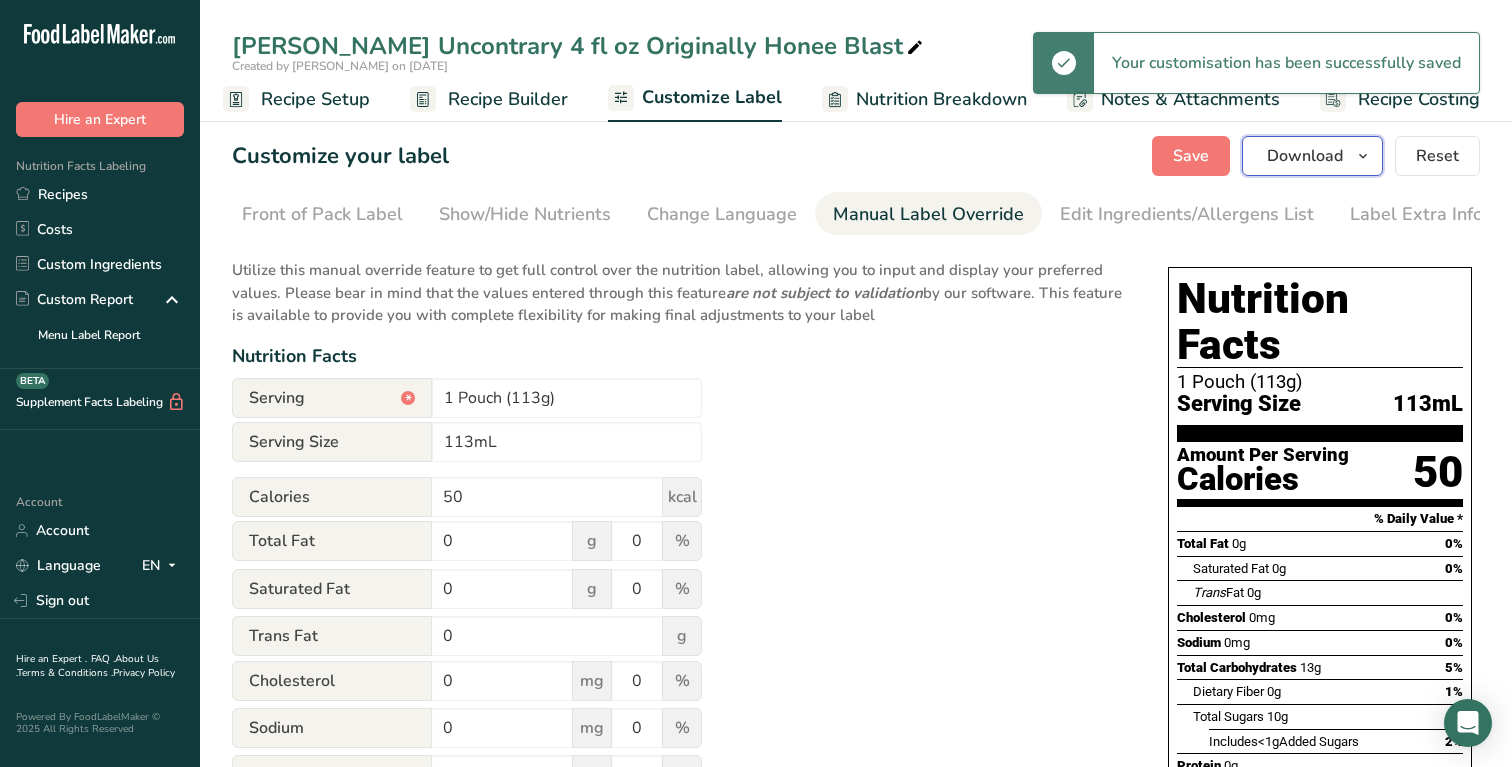 click at bounding box center [1363, 156] 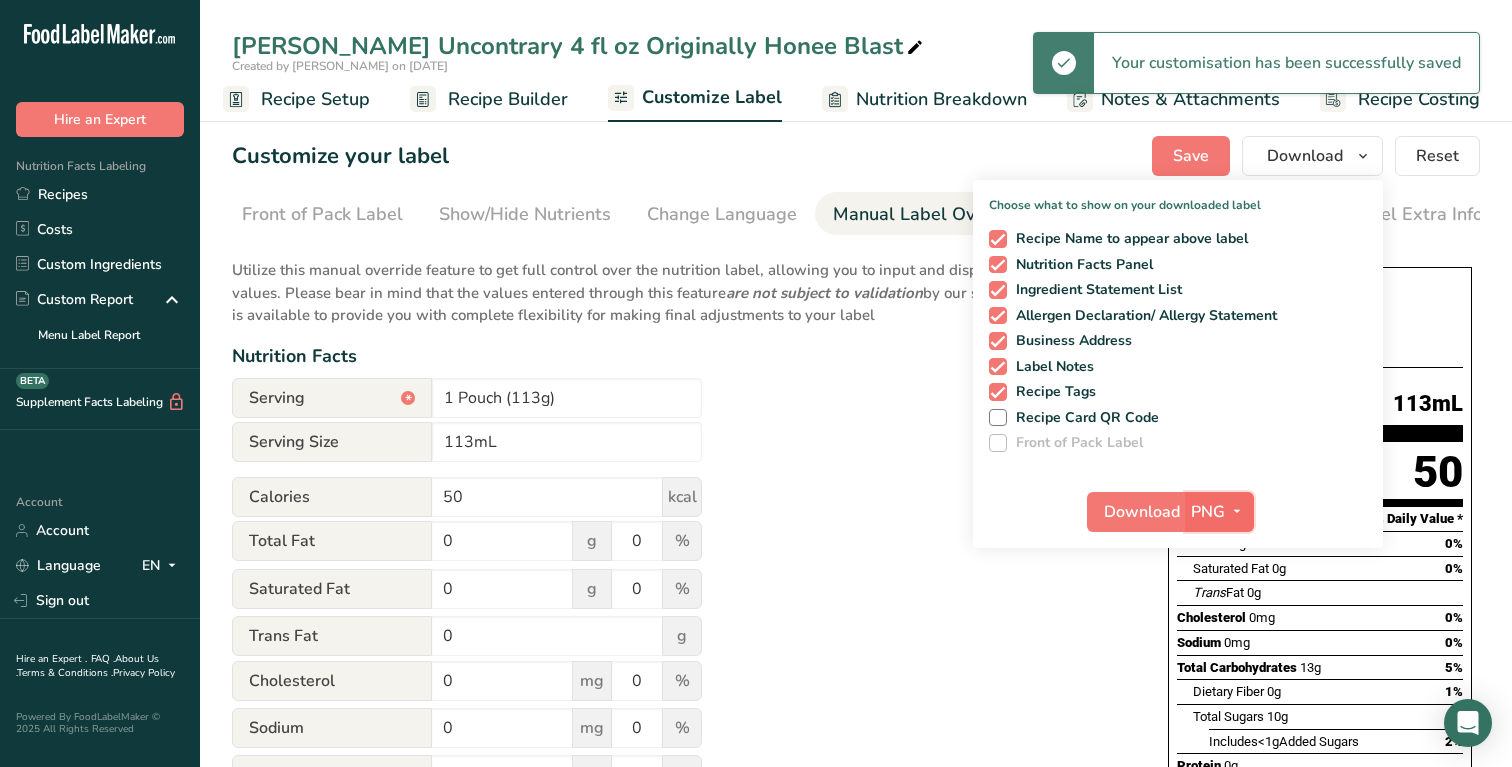 click on "PNG" at bounding box center (1208, 512) 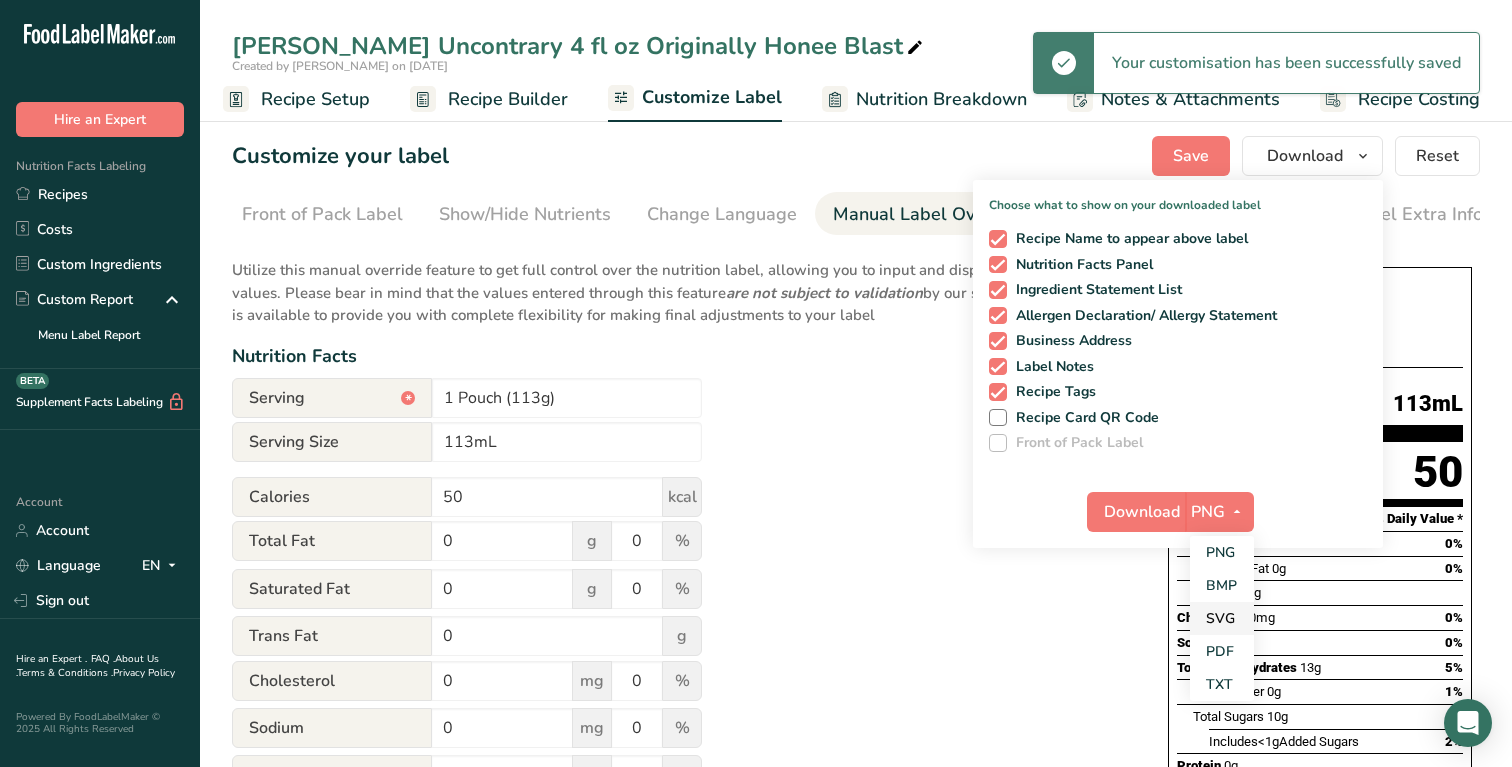 click on "SVG" at bounding box center [1222, 618] 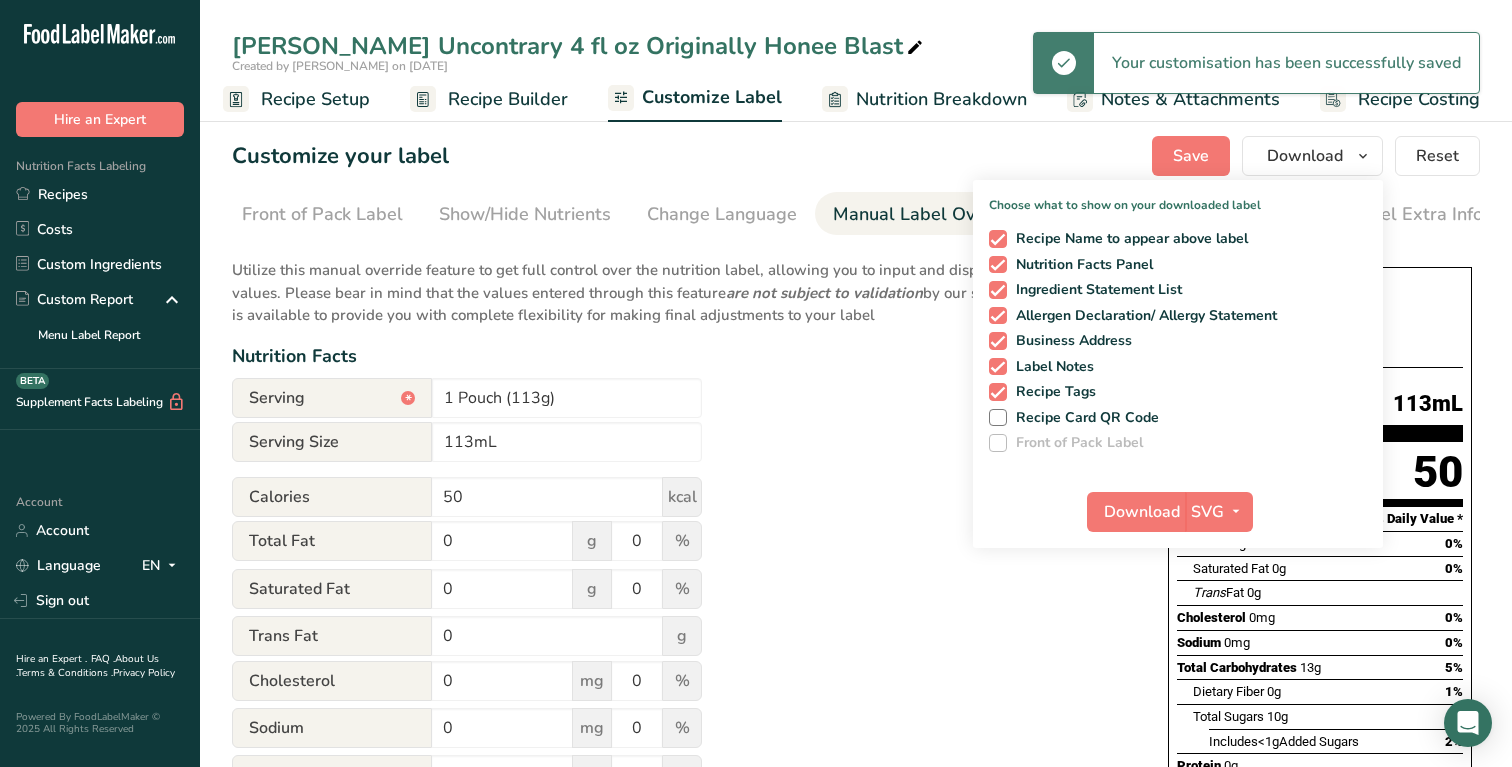 click on "Total Carbohydrates" at bounding box center [1237, 667] 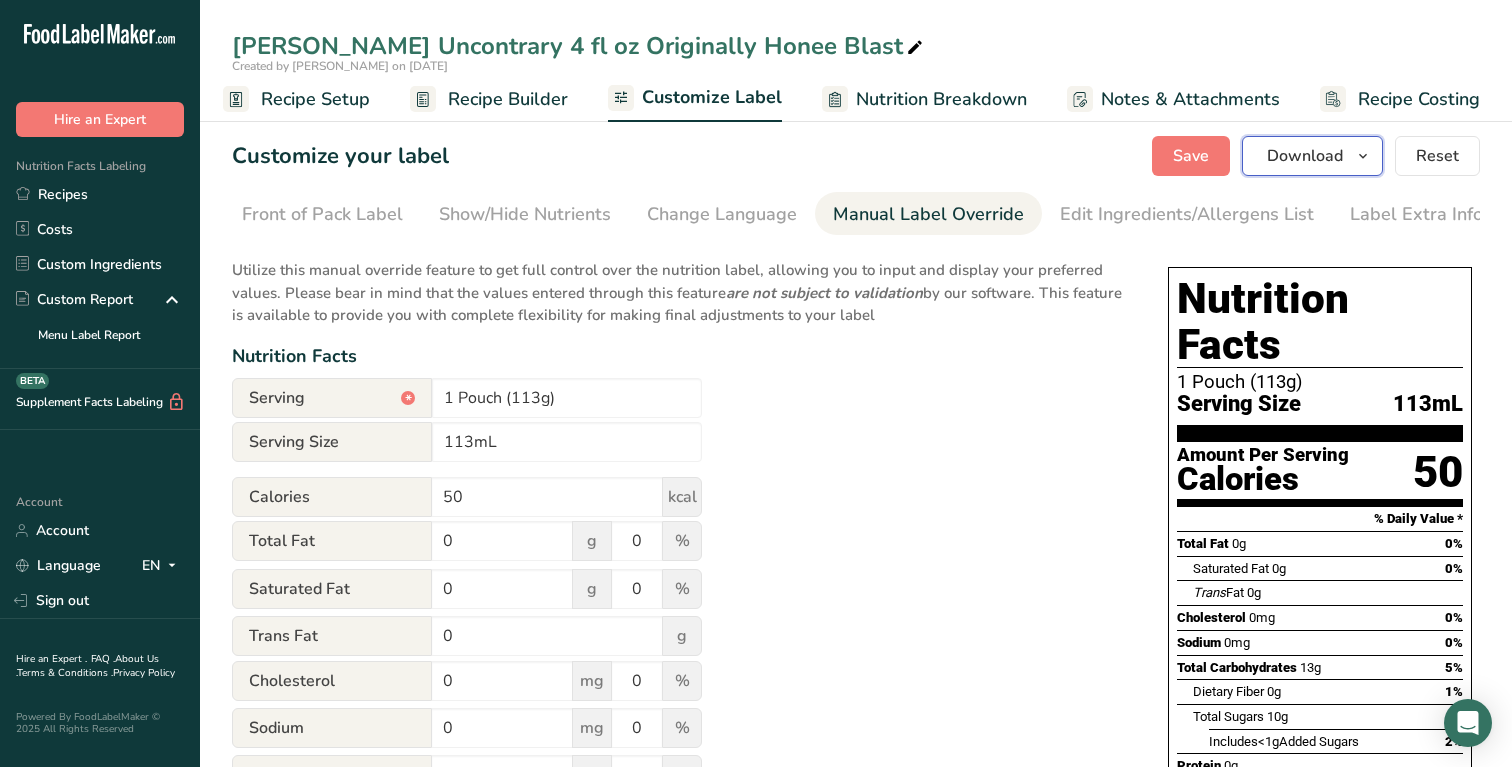 click on "Download" at bounding box center [1312, 156] 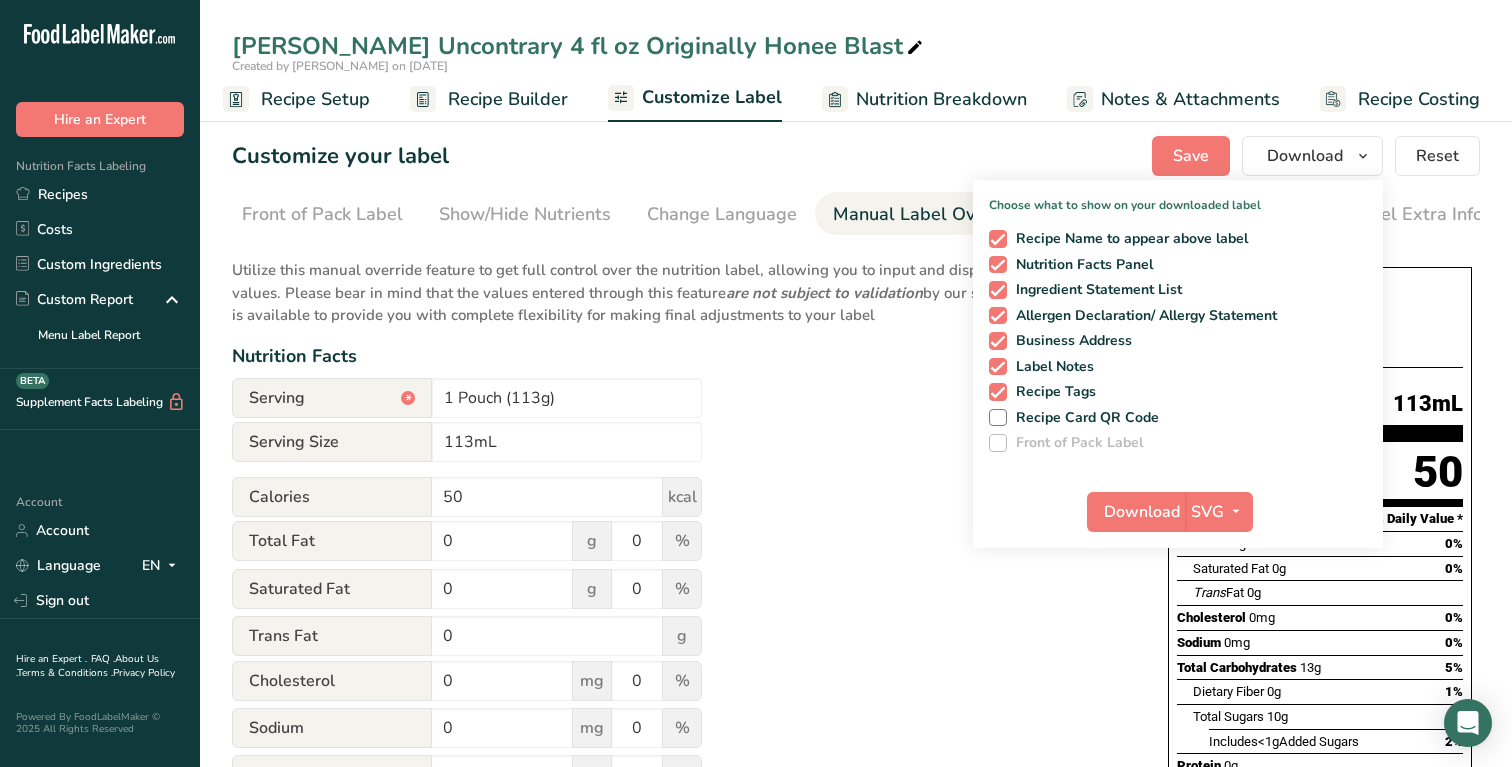 click on "Download
SVG
PNG
BMP
SVG
PDF
TXT" at bounding box center [1178, 516] 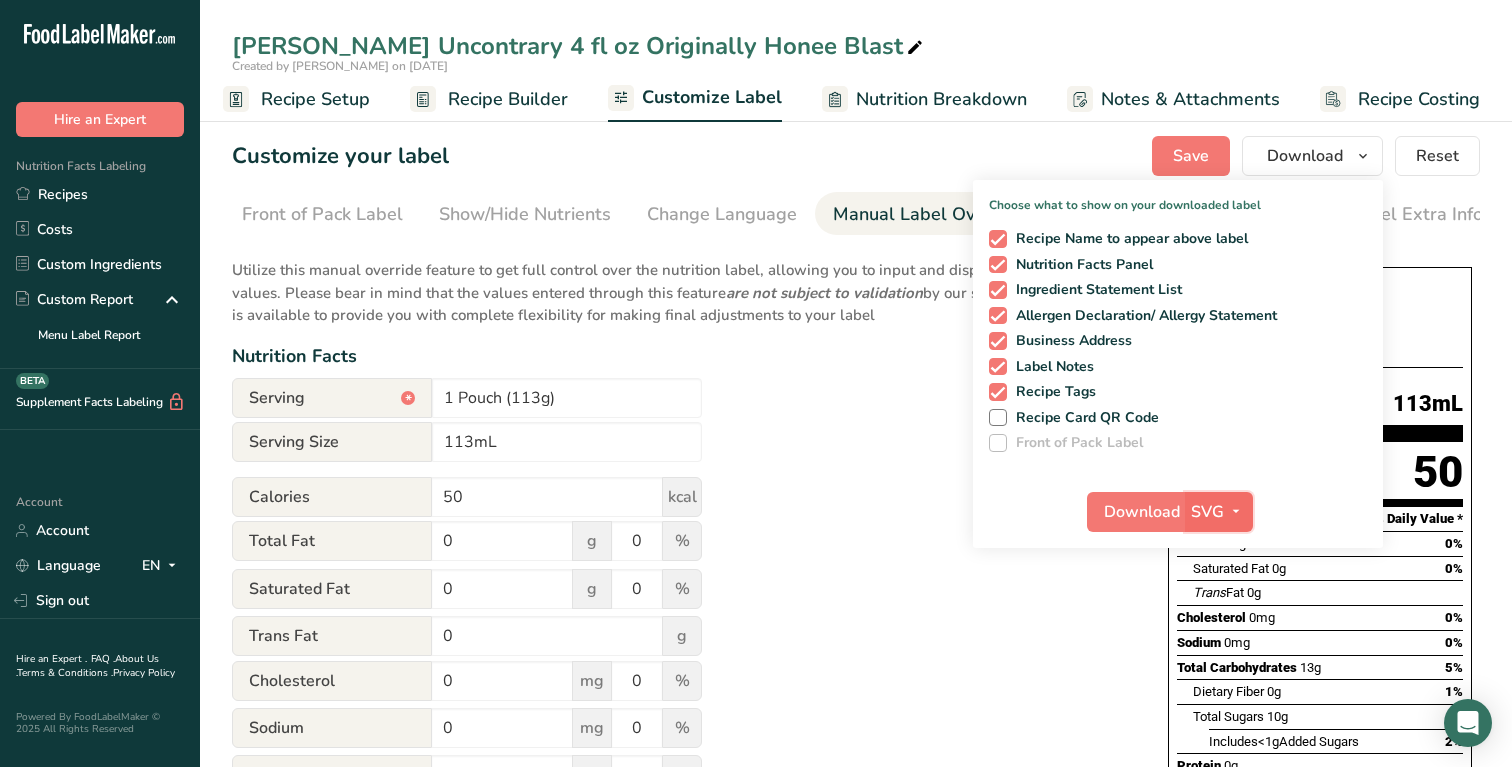 click at bounding box center [1236, 511] 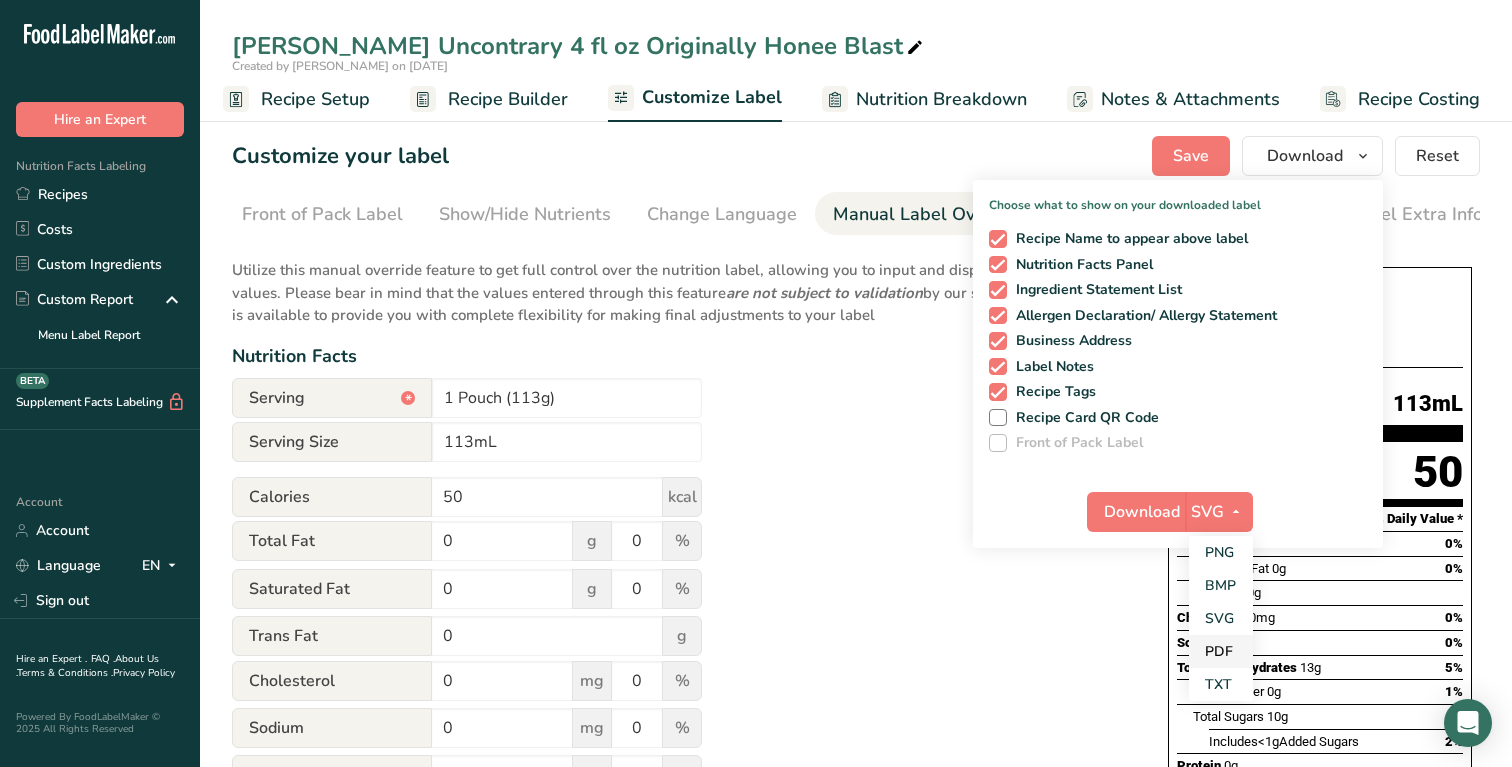 click on "PDF" at bounding box center [1221, 651] 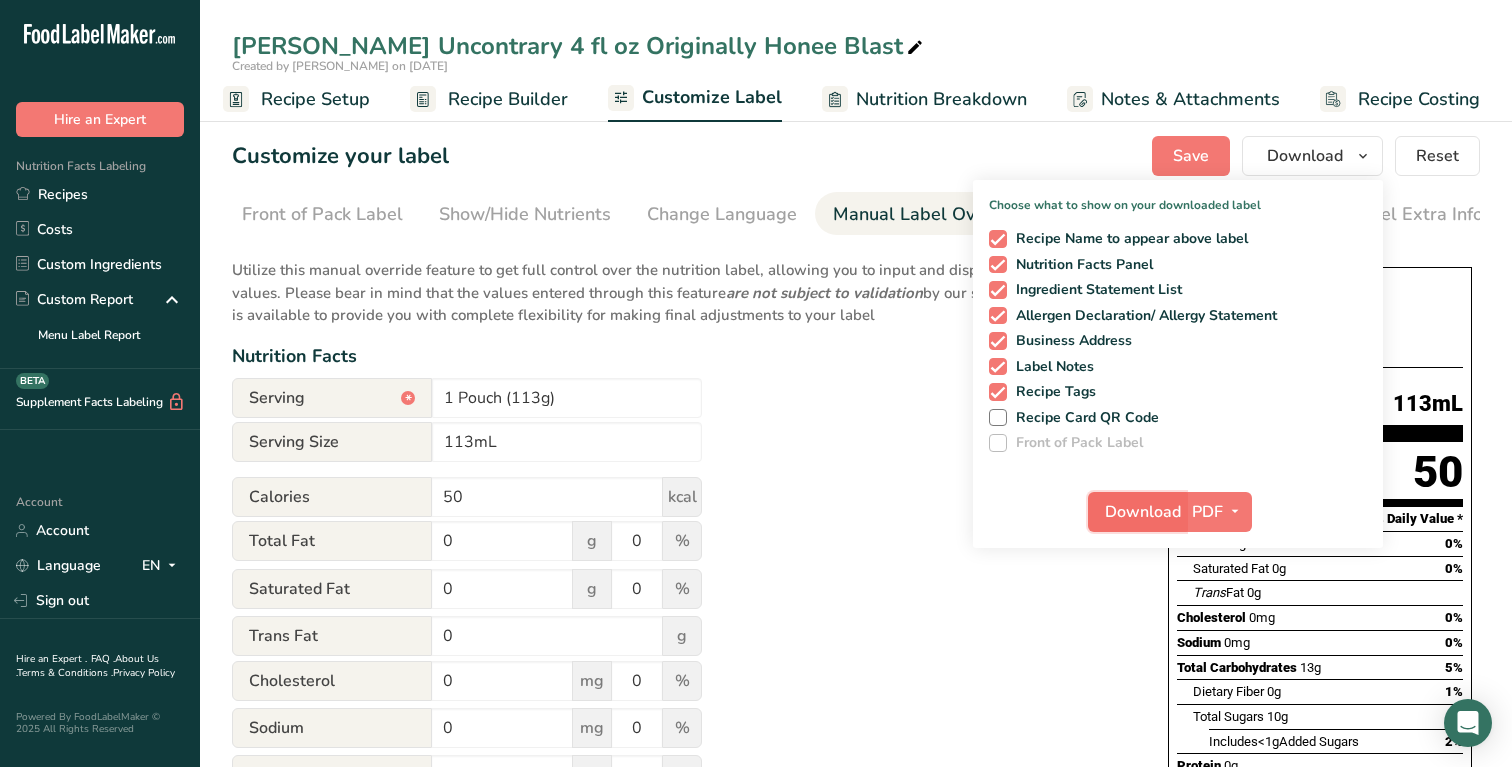 click on "Download" at bounding box center [1143, 512] 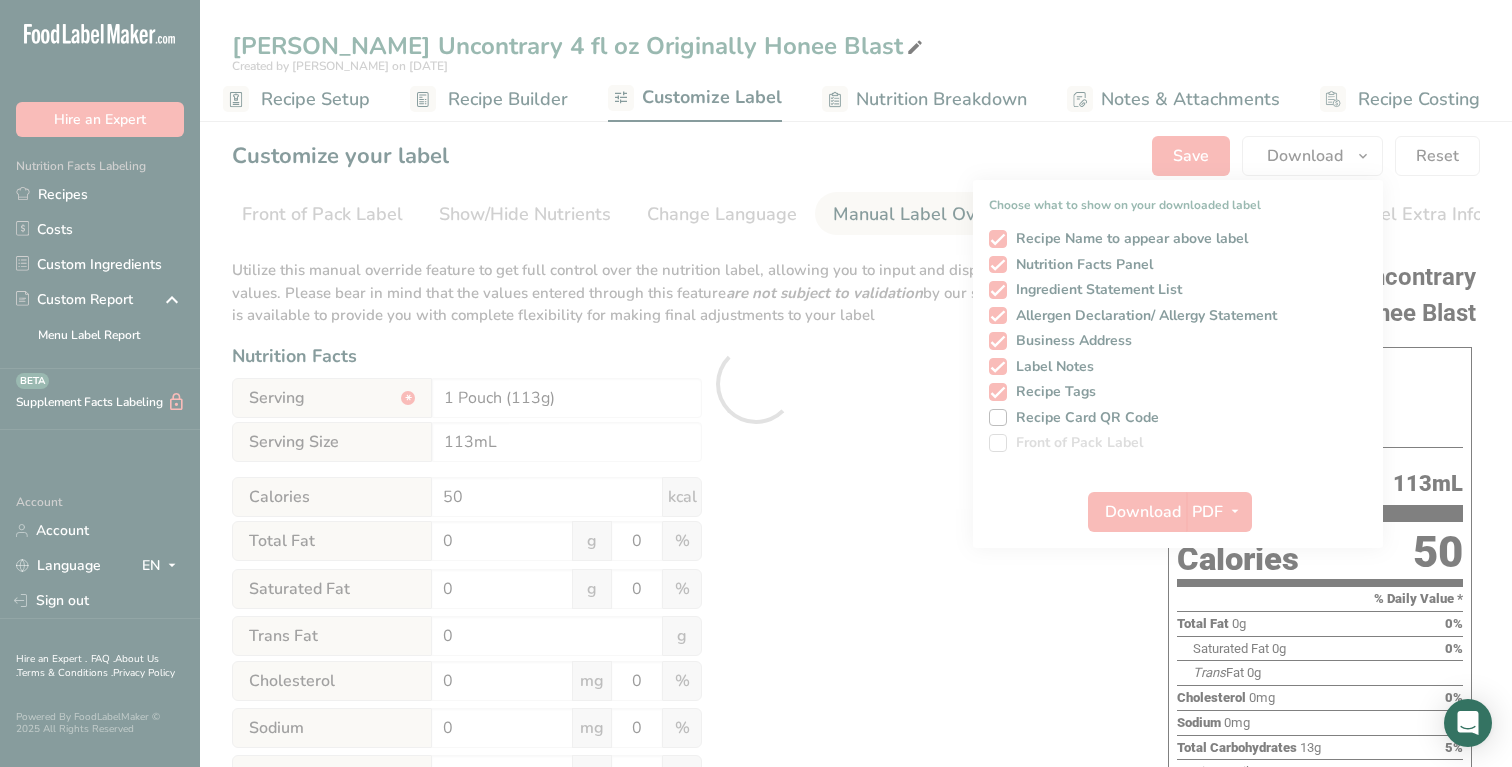 scroll, scrollTop: 0, scrollLeft: 0, axis: both 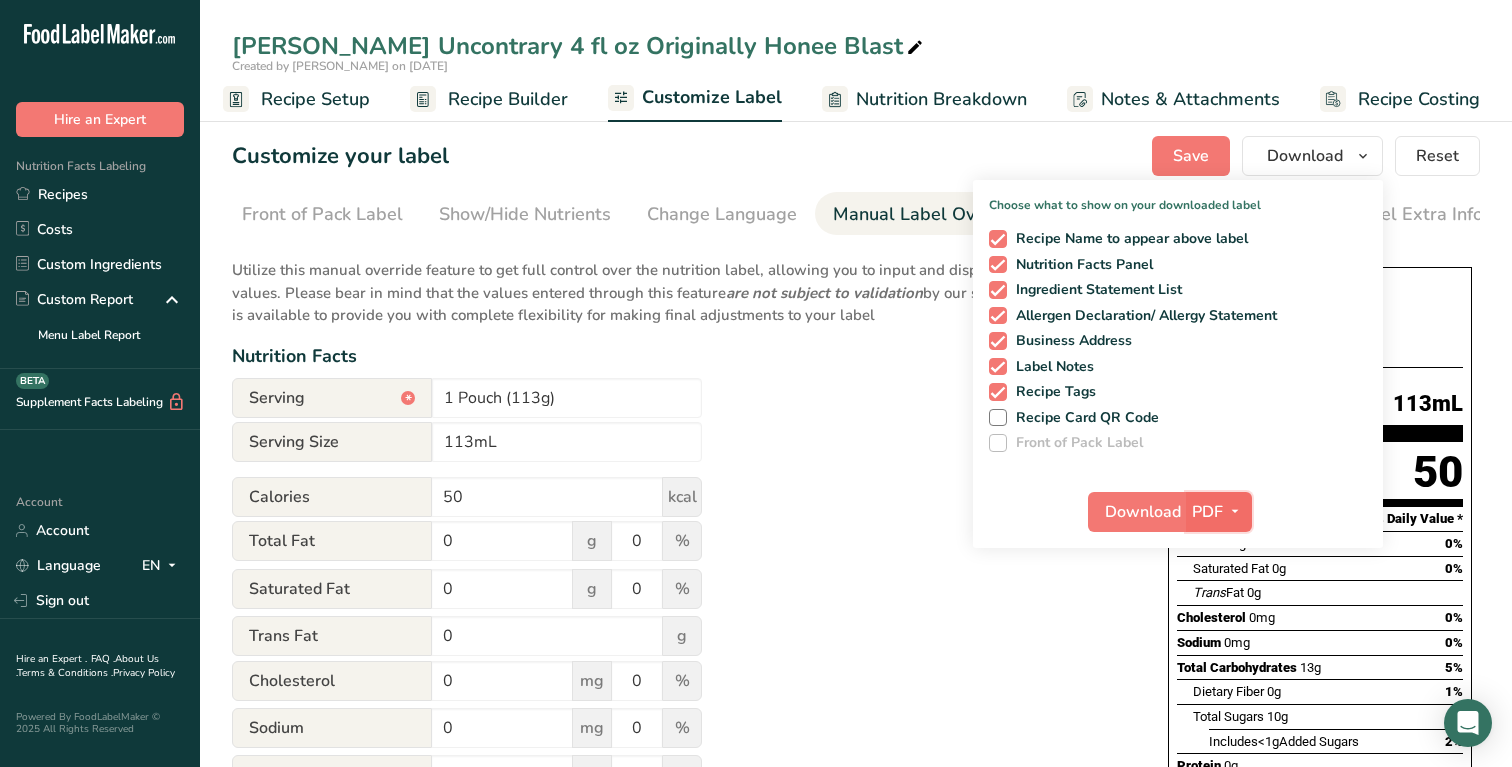click on "PDF" at bounding box center (1219, 512) 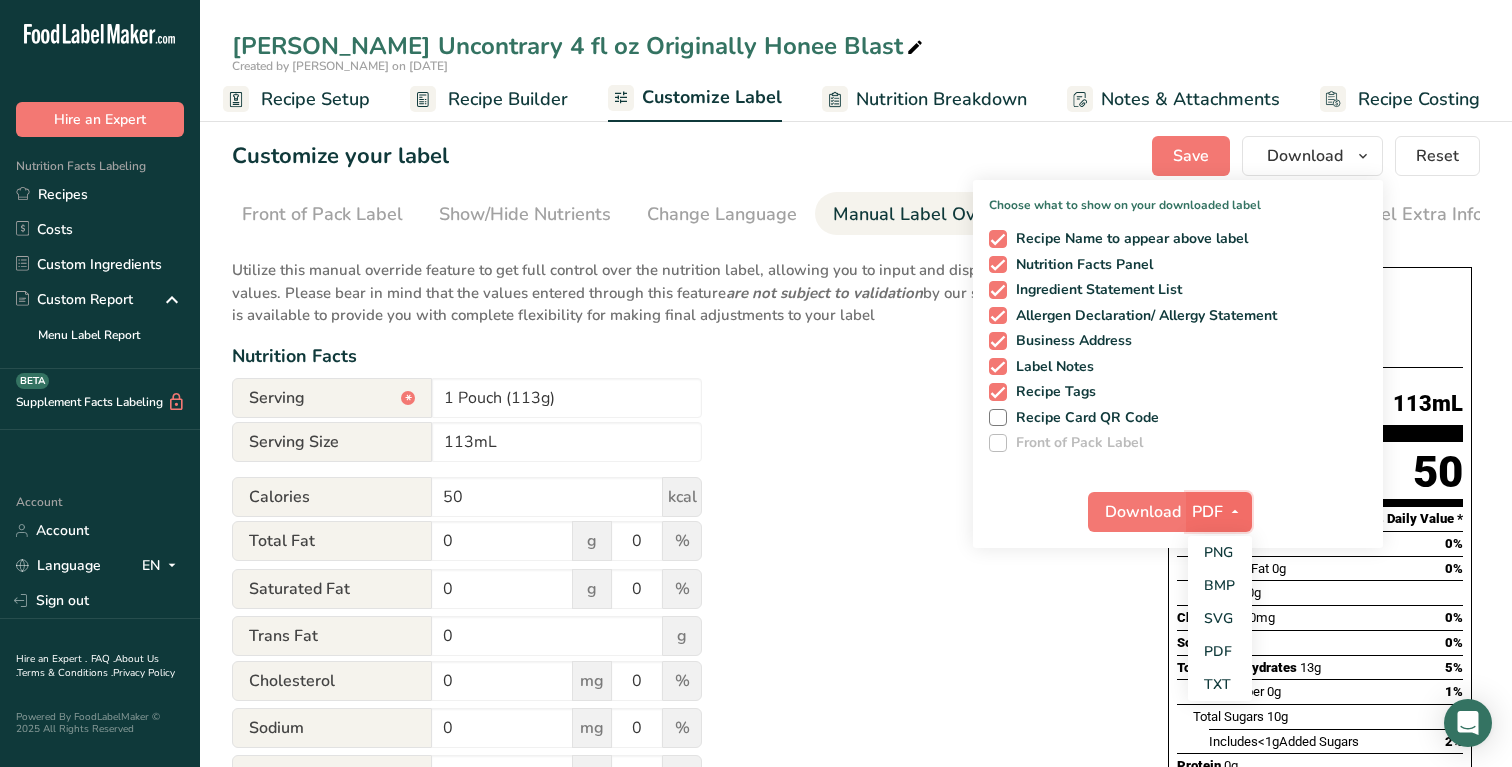 click on "PDF" at bounding box center [1219, 512] 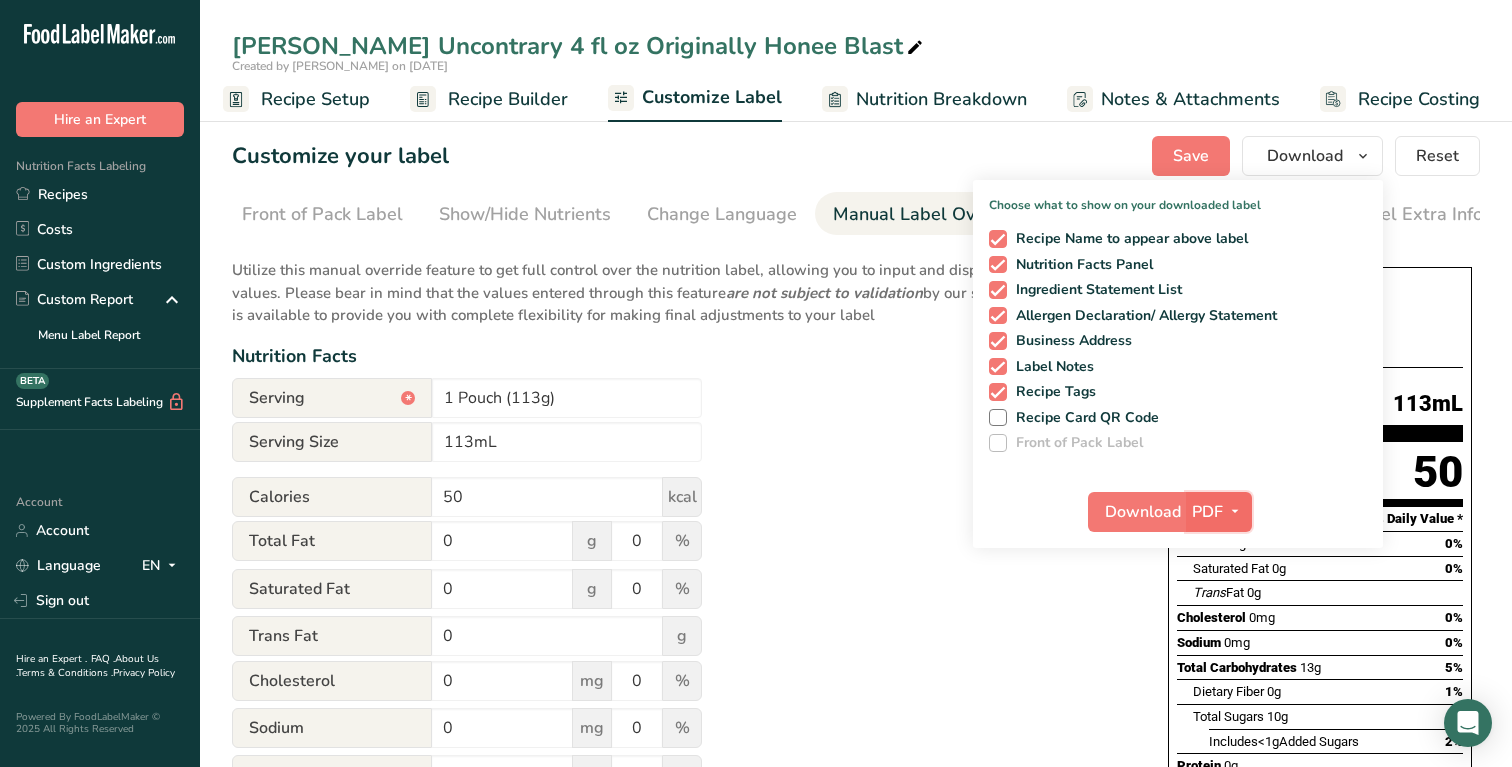 click on "PDF" at bounding box center [1219, 512] 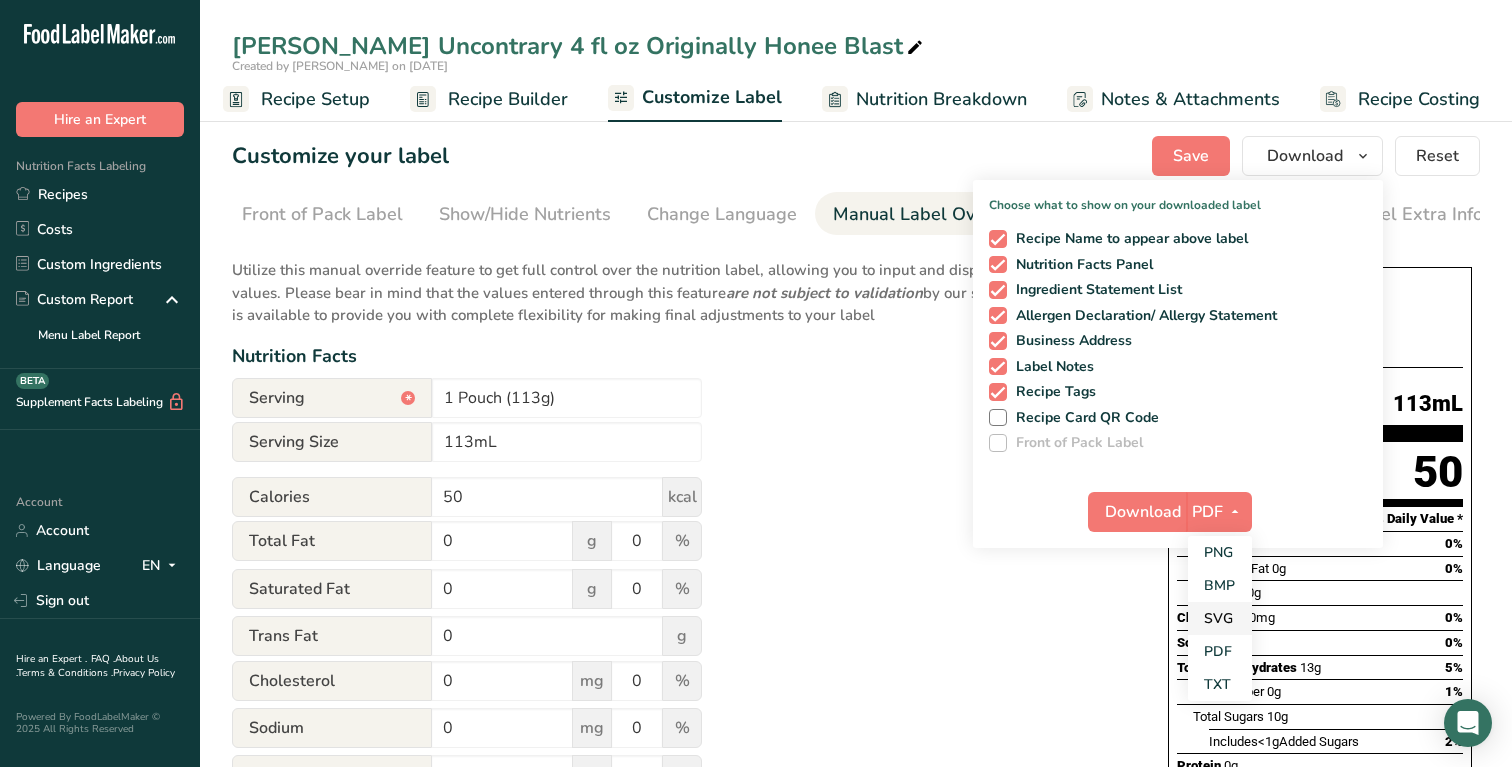 click on "SVG" at bounding box center [1220, 618] 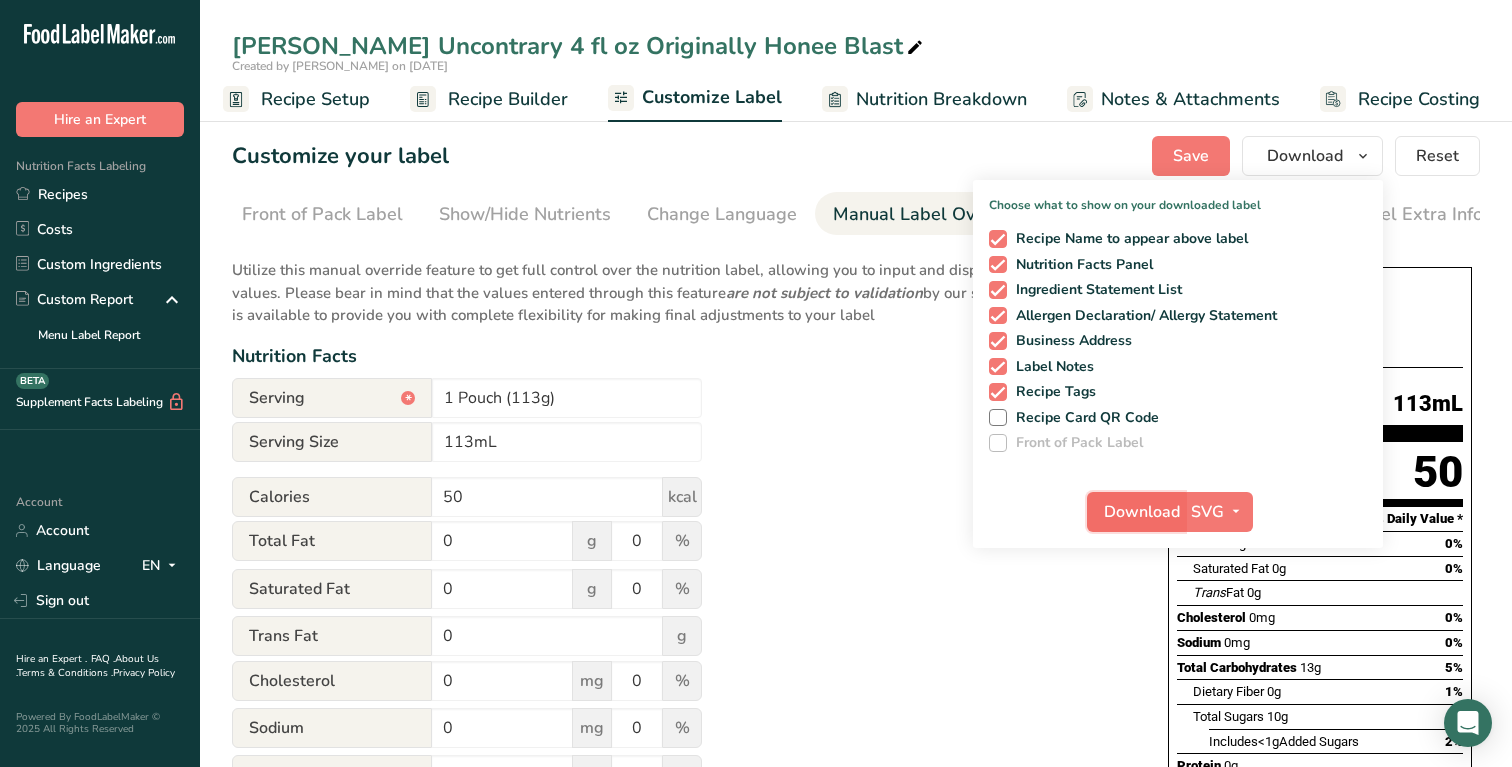 click on "Download" at bounding box center (1142, 512) 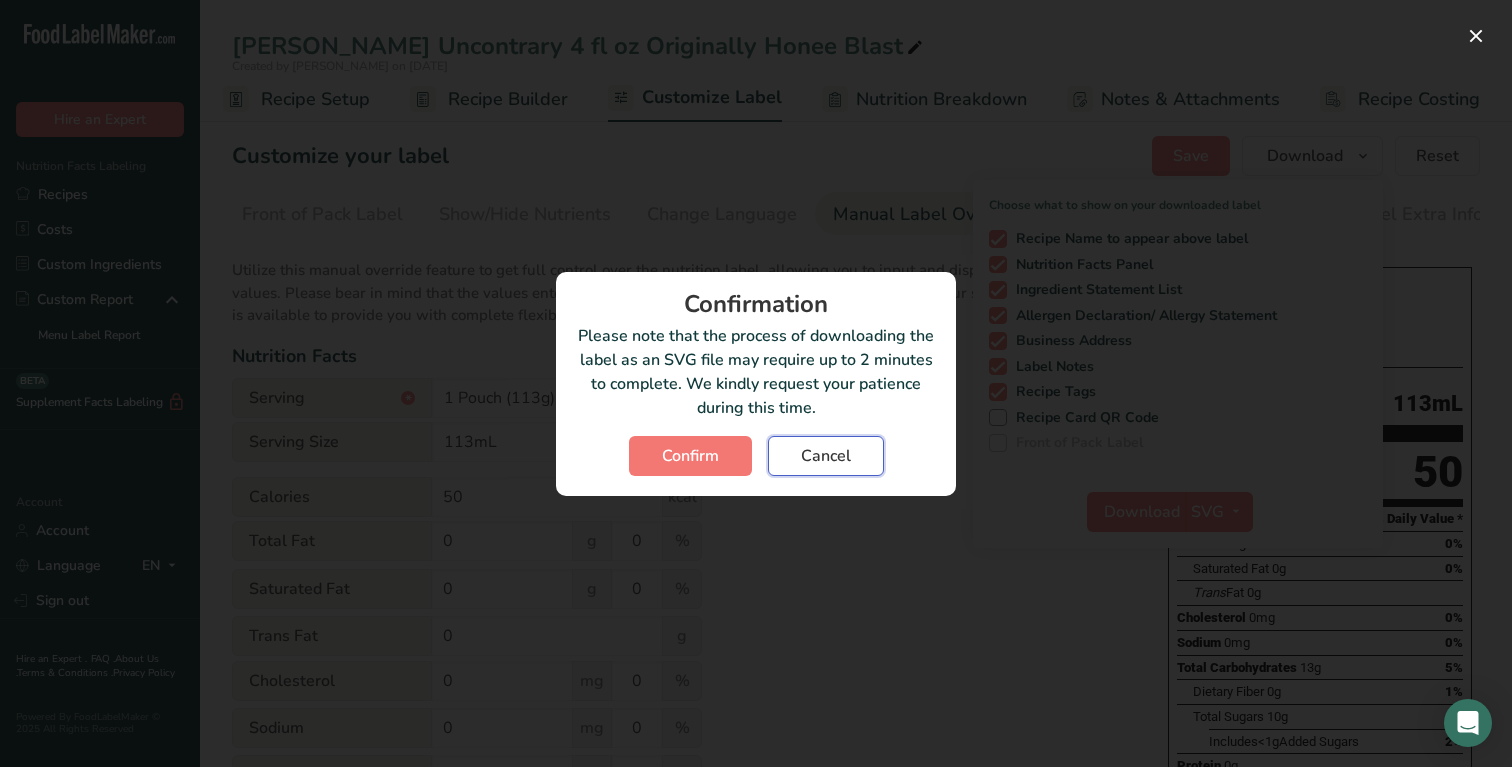 click on "Cancel" at bounding box center [826, 456] 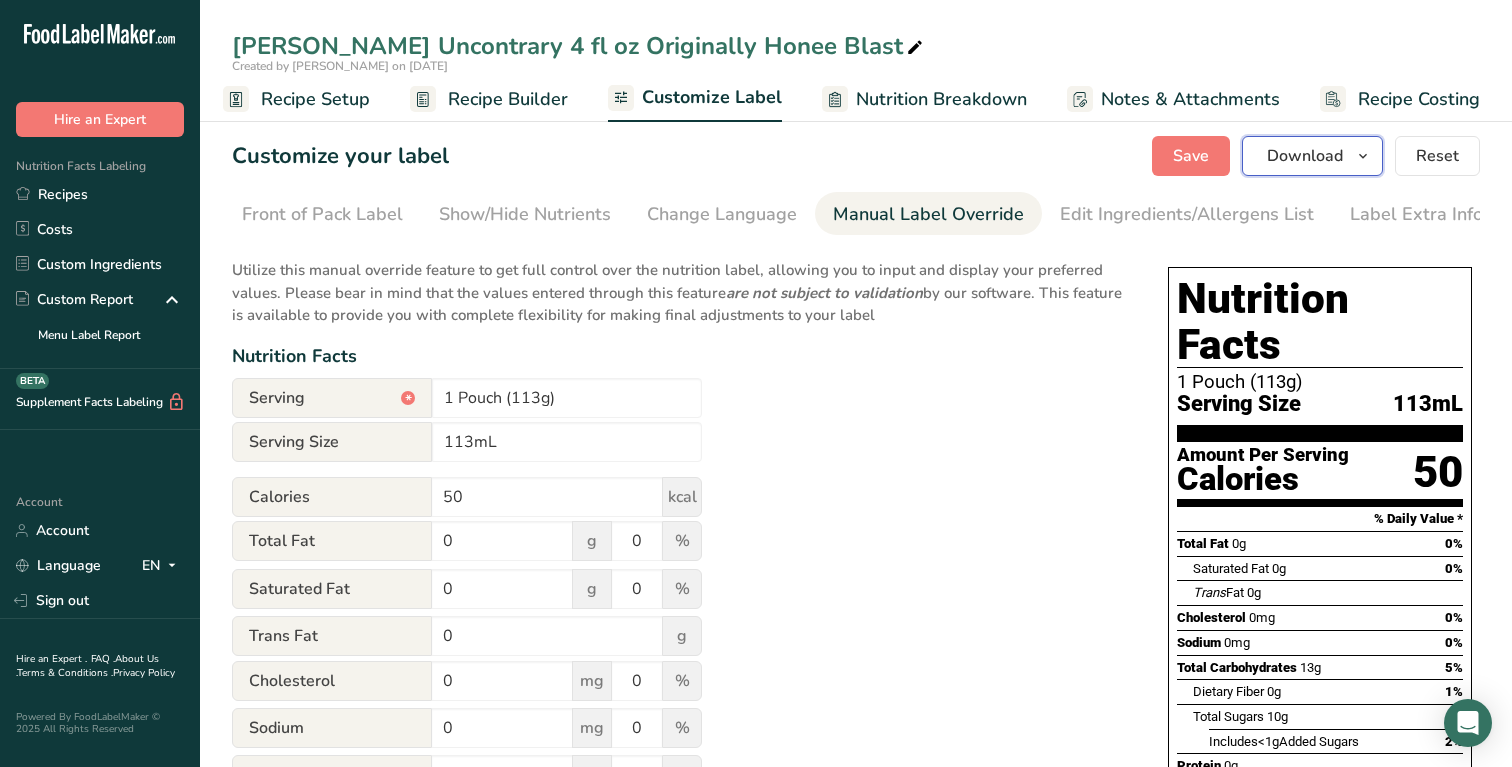 click at bounding box center (1363, 156) 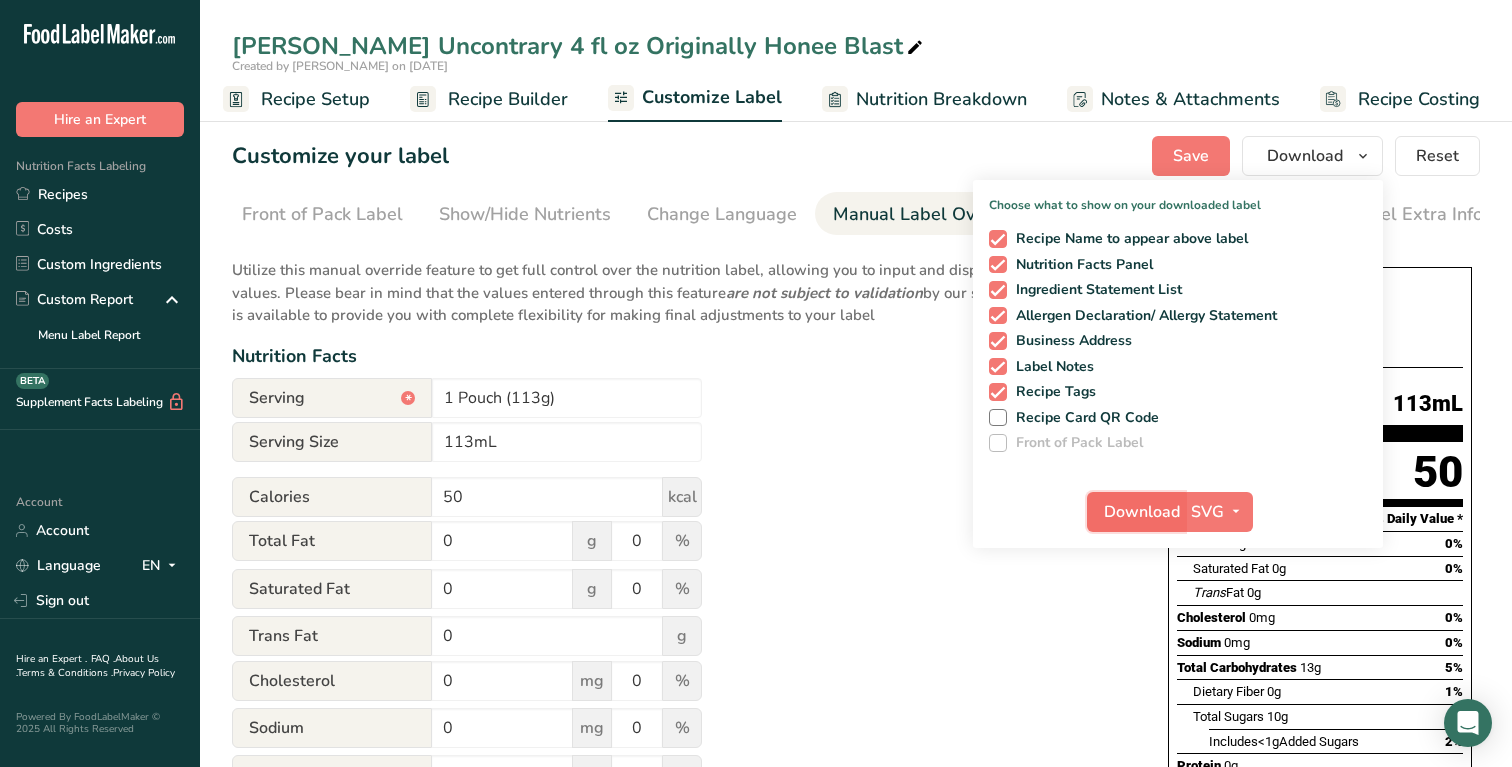 click on "Download" at bounding box center [1142, 512] 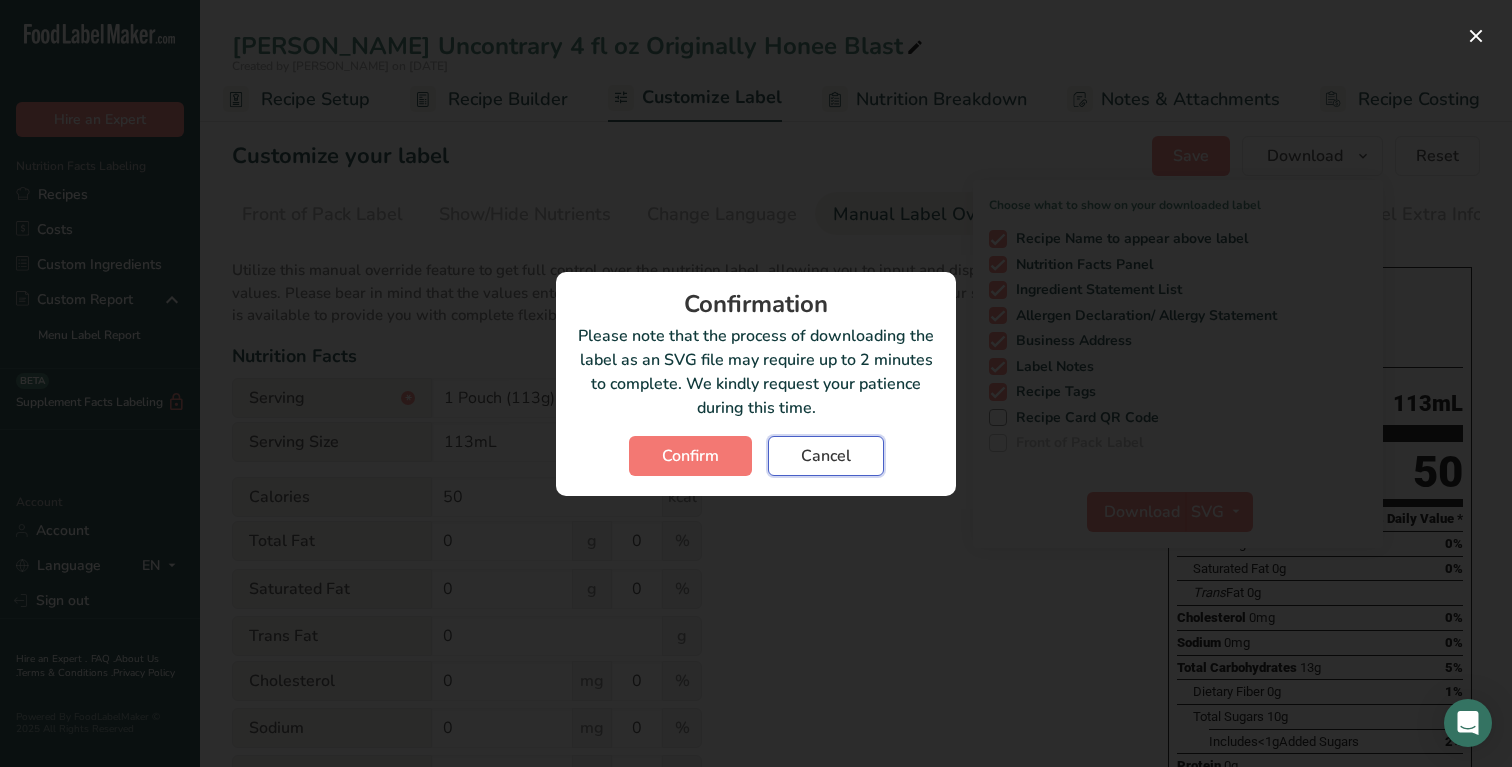 click on "Cancel" at bounding box center [826, 456] 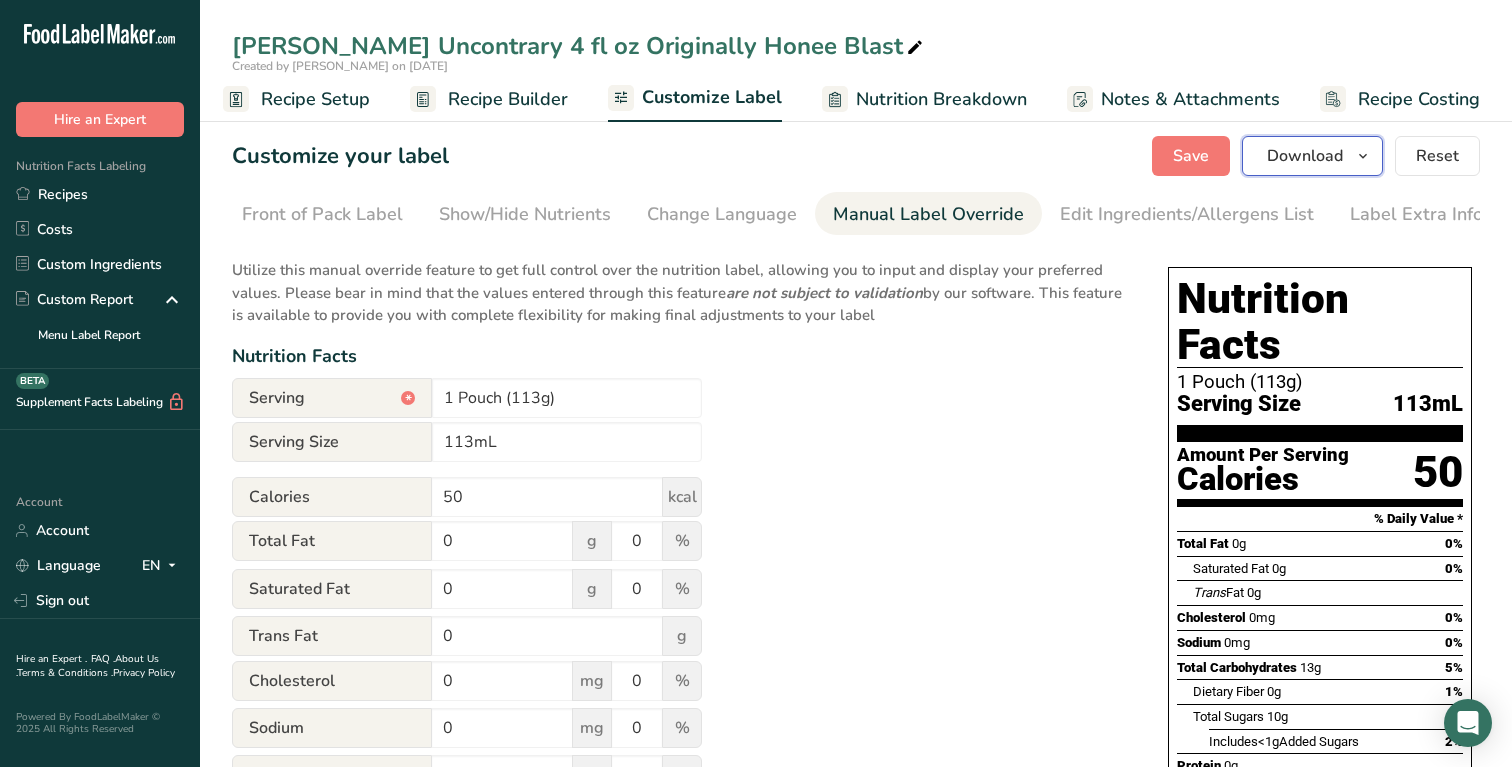 click at bounding box center (1363, 156) 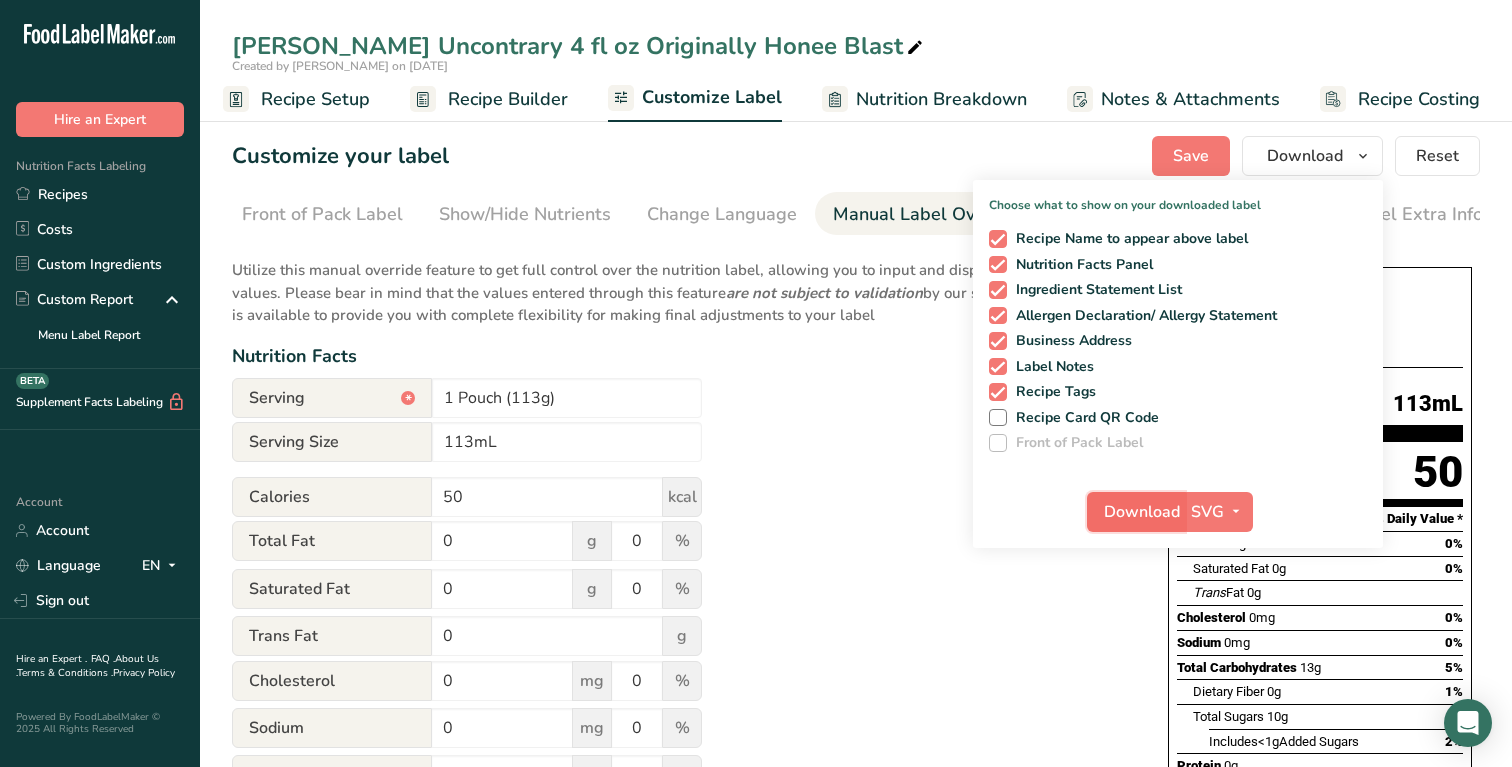 click on "Download" at bounding box center [1142, 512] 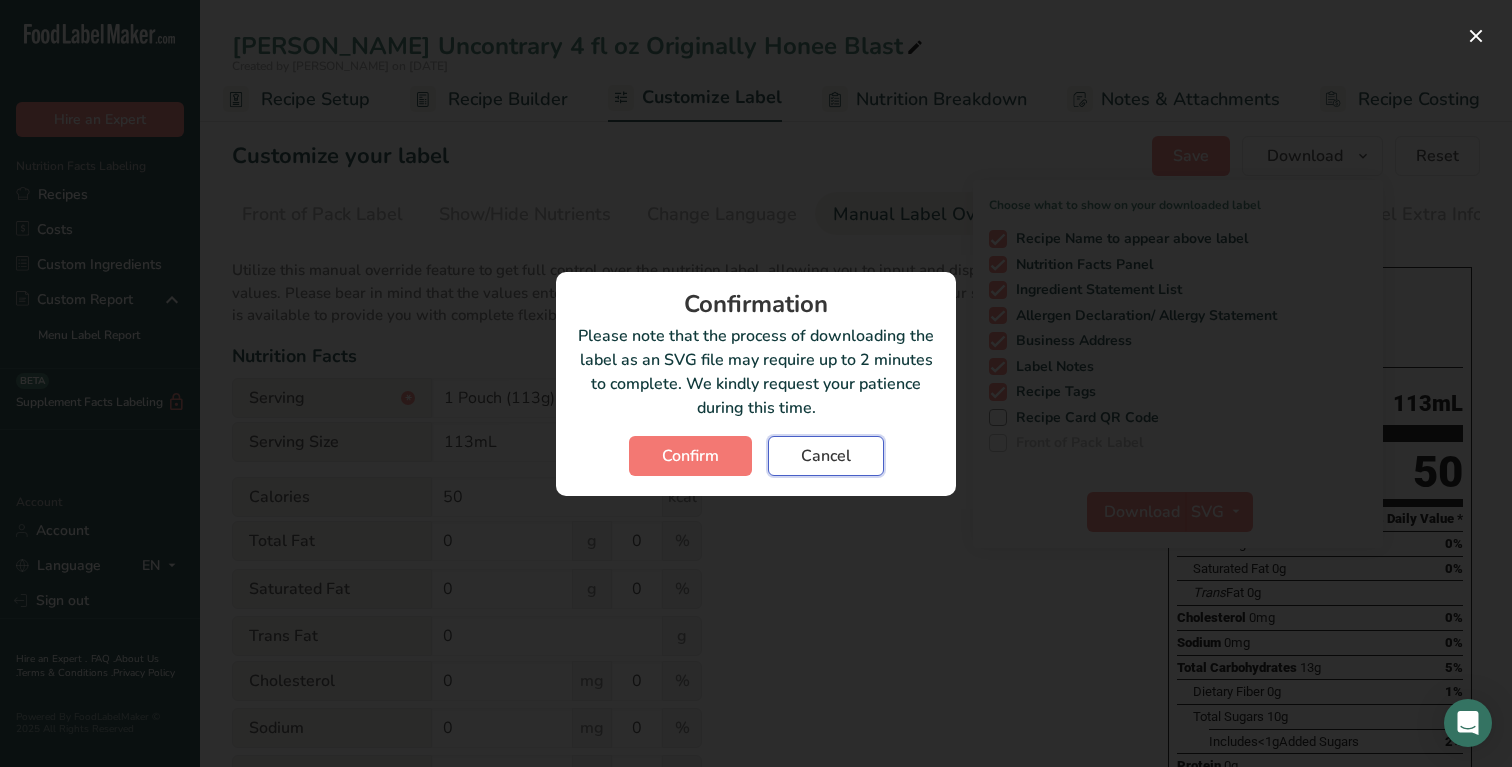 click on "Cancel" at bounding box center [826, 456] 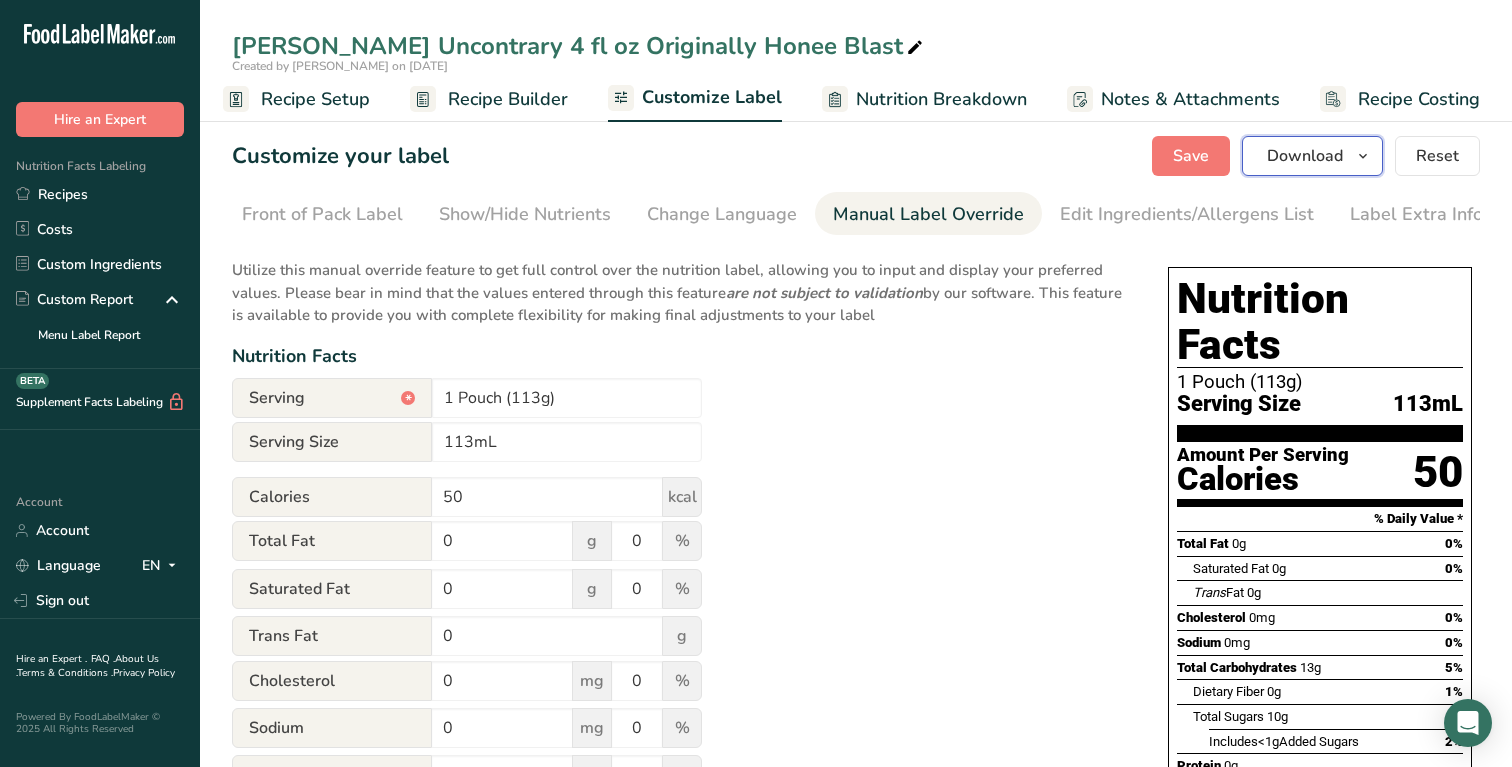 click on "Download" at bounding box center [1312, 156] 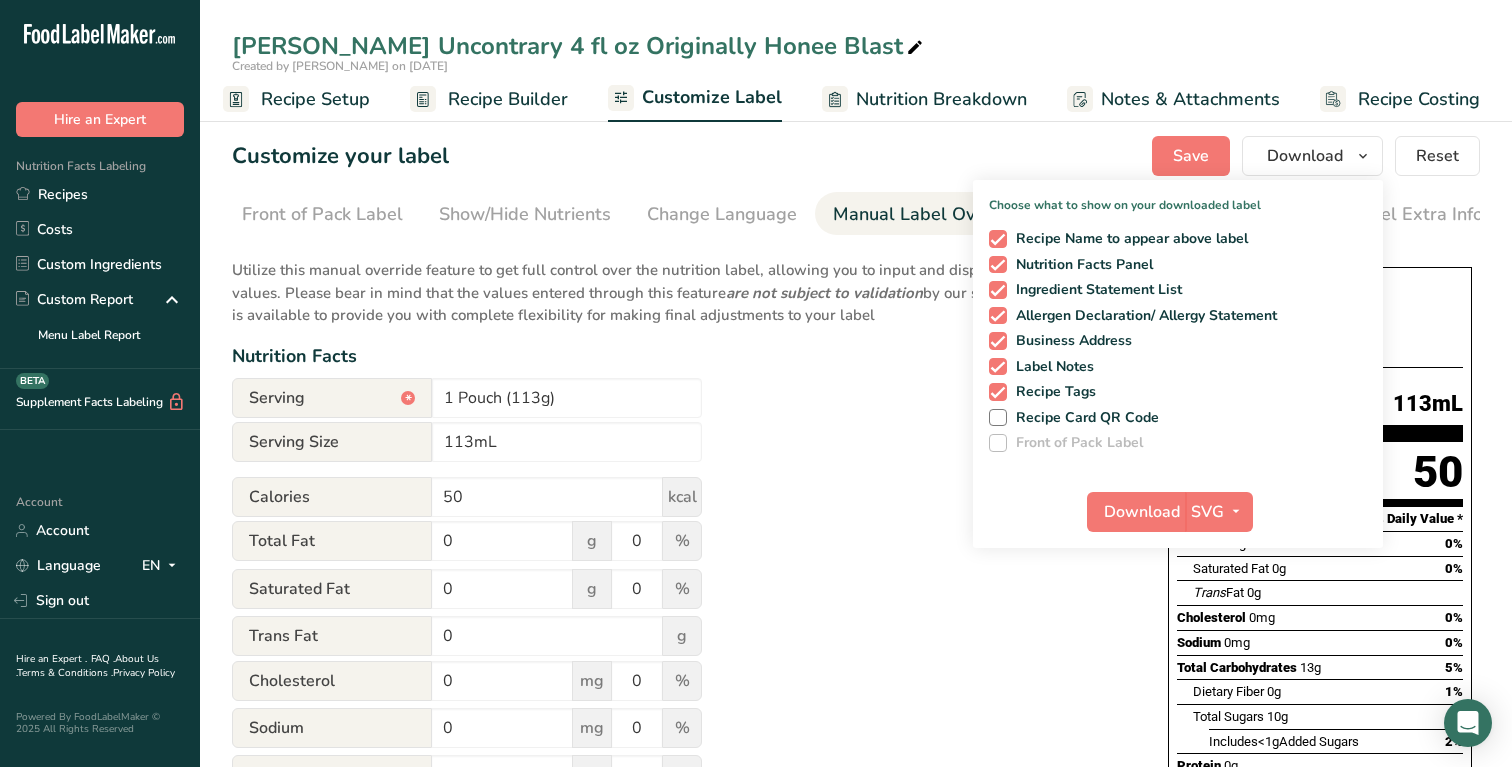 click on "Download
SVG
PNG
BMP
SVG
PDF
TXT" at bounding box center (1178, 516) 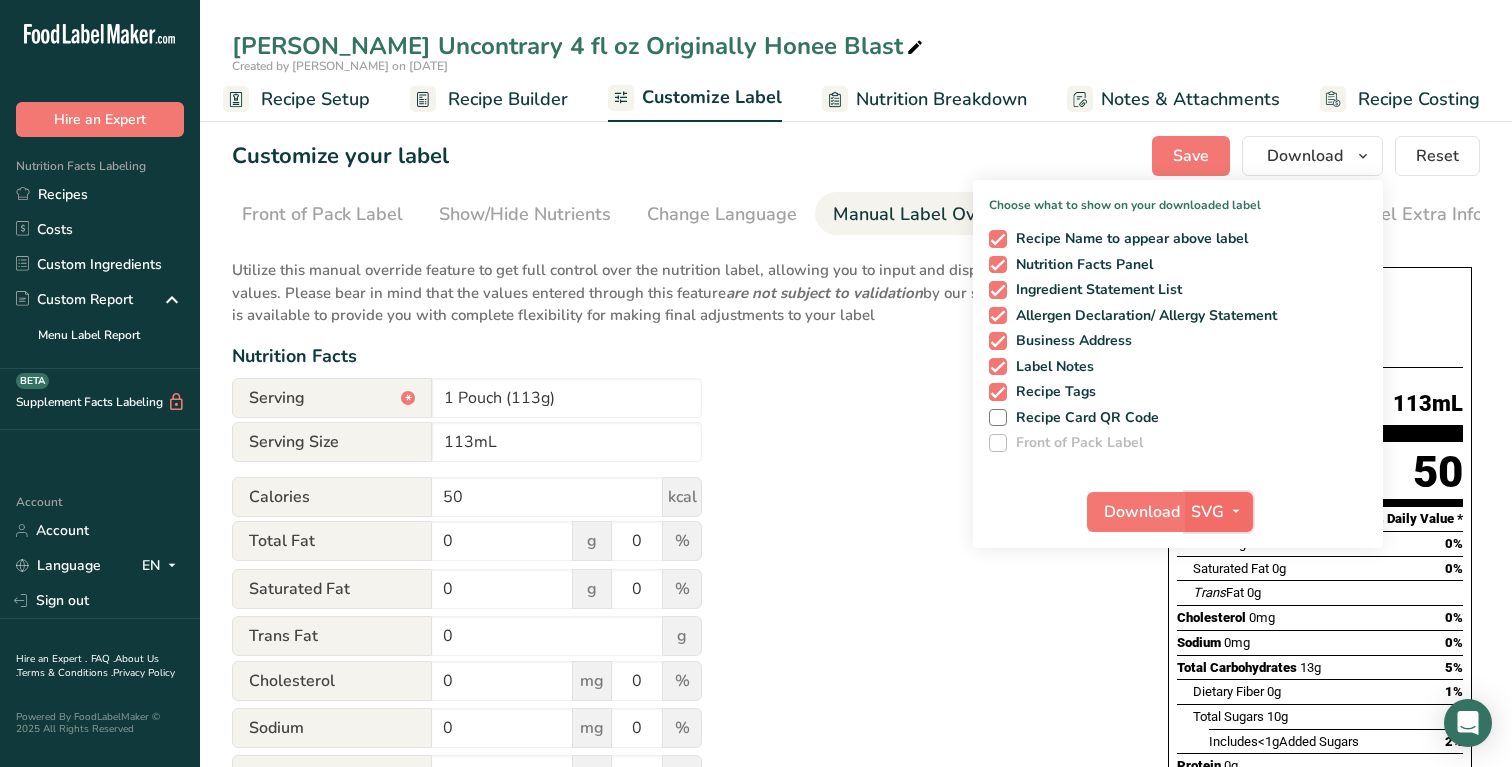 click at bounding box center [1236, 511] 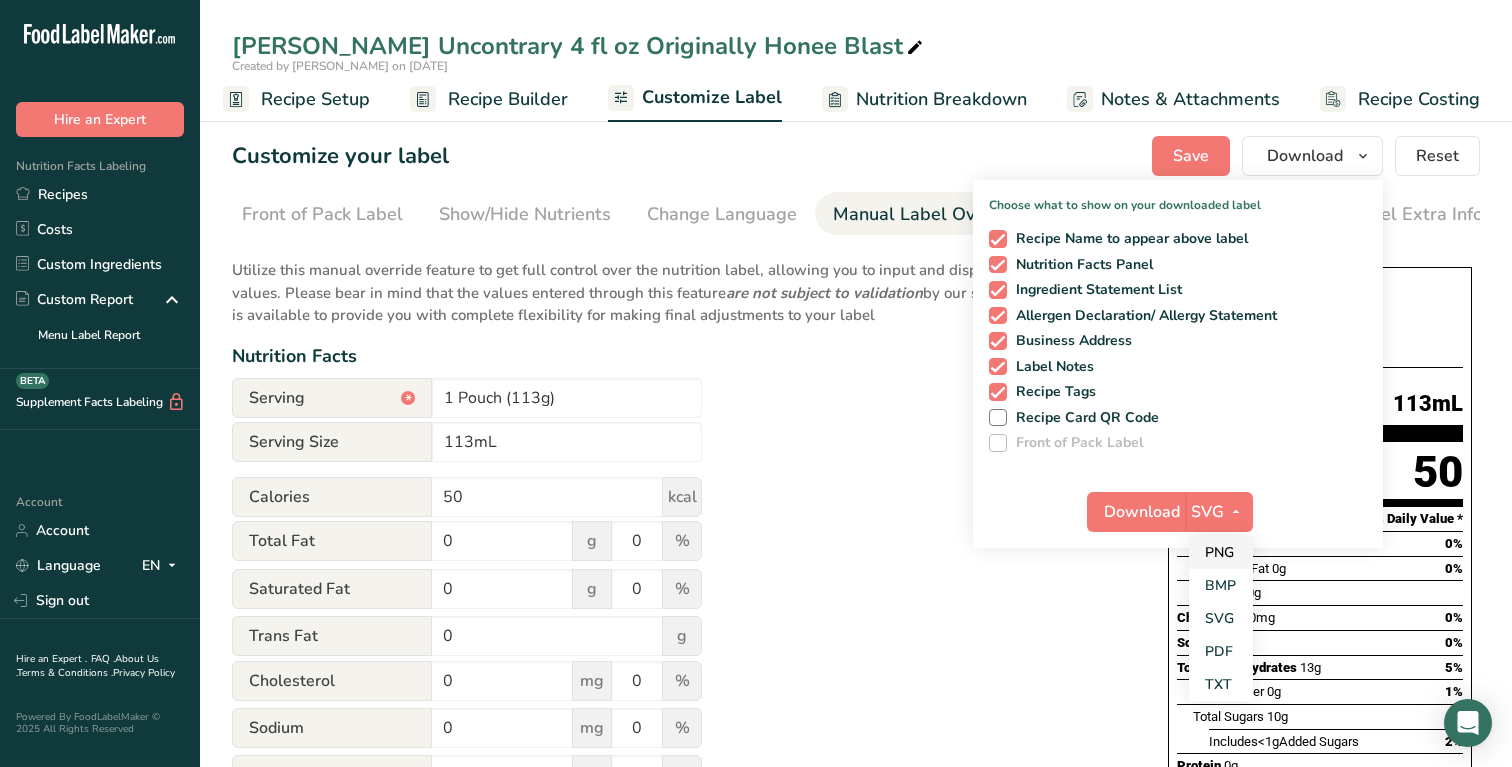 click on "PNG" at bounding box center [1221, 552] 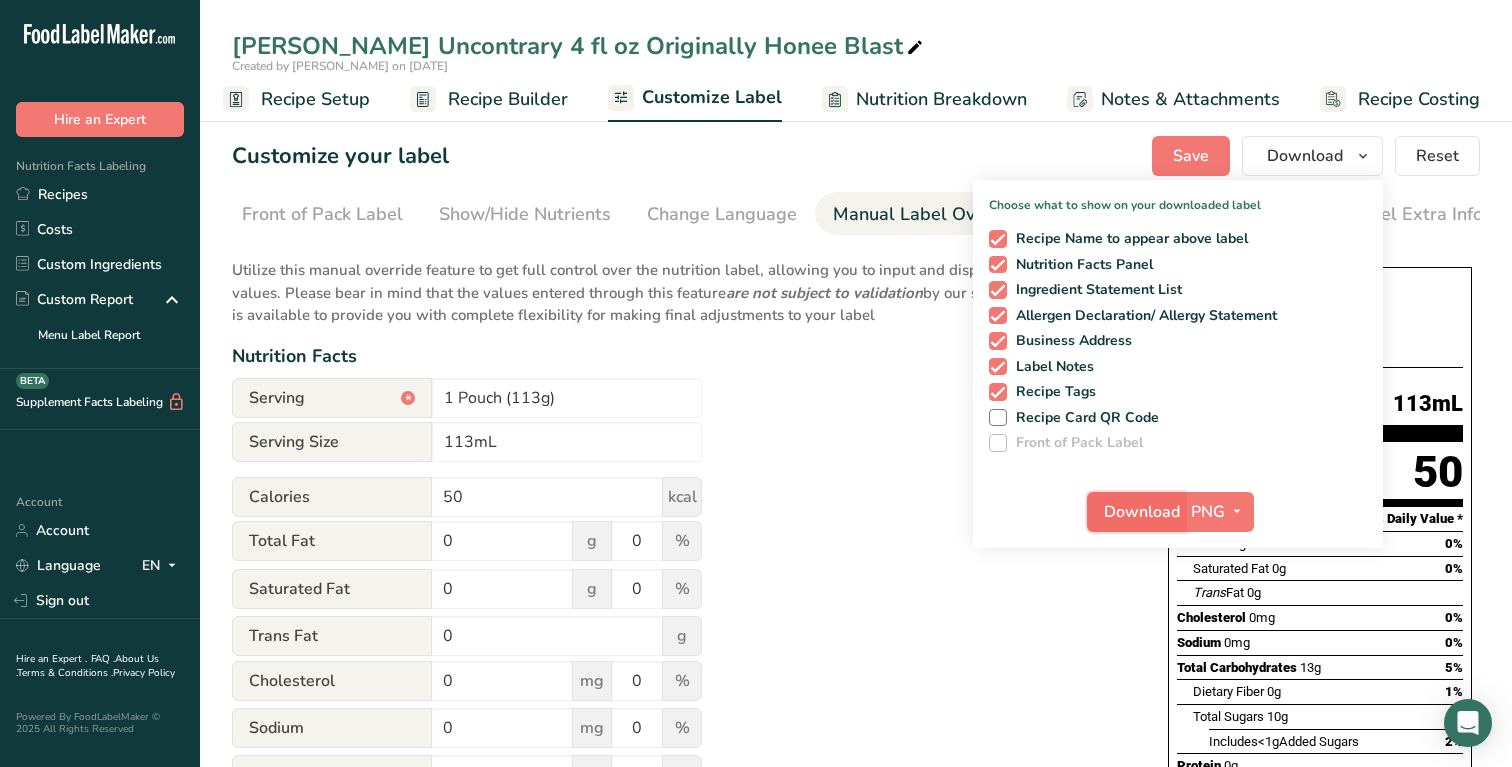 click on "Download" at bounding box center [1142, 512] 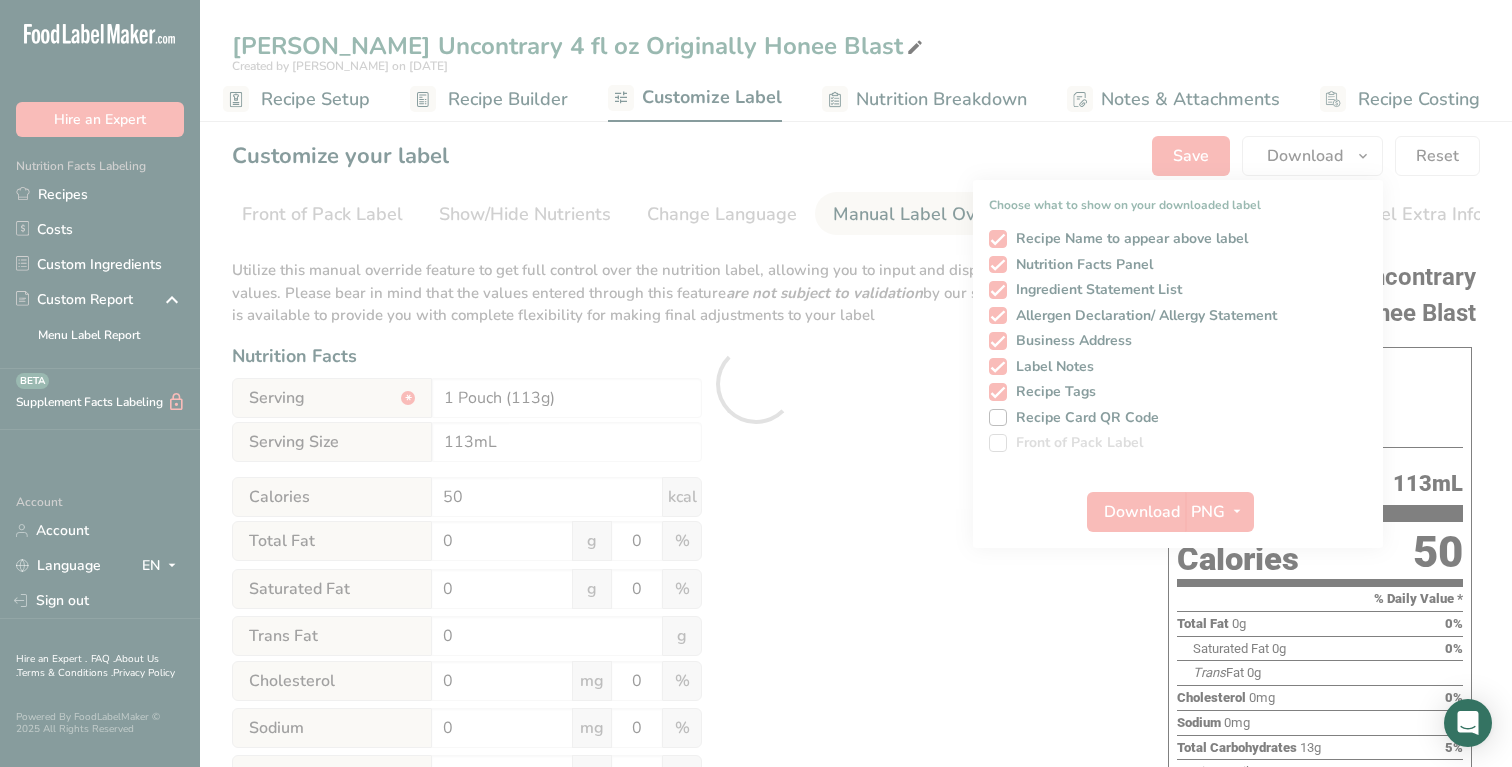 scroll, scrollTop: 0, scrollLeft: 0, axis: both 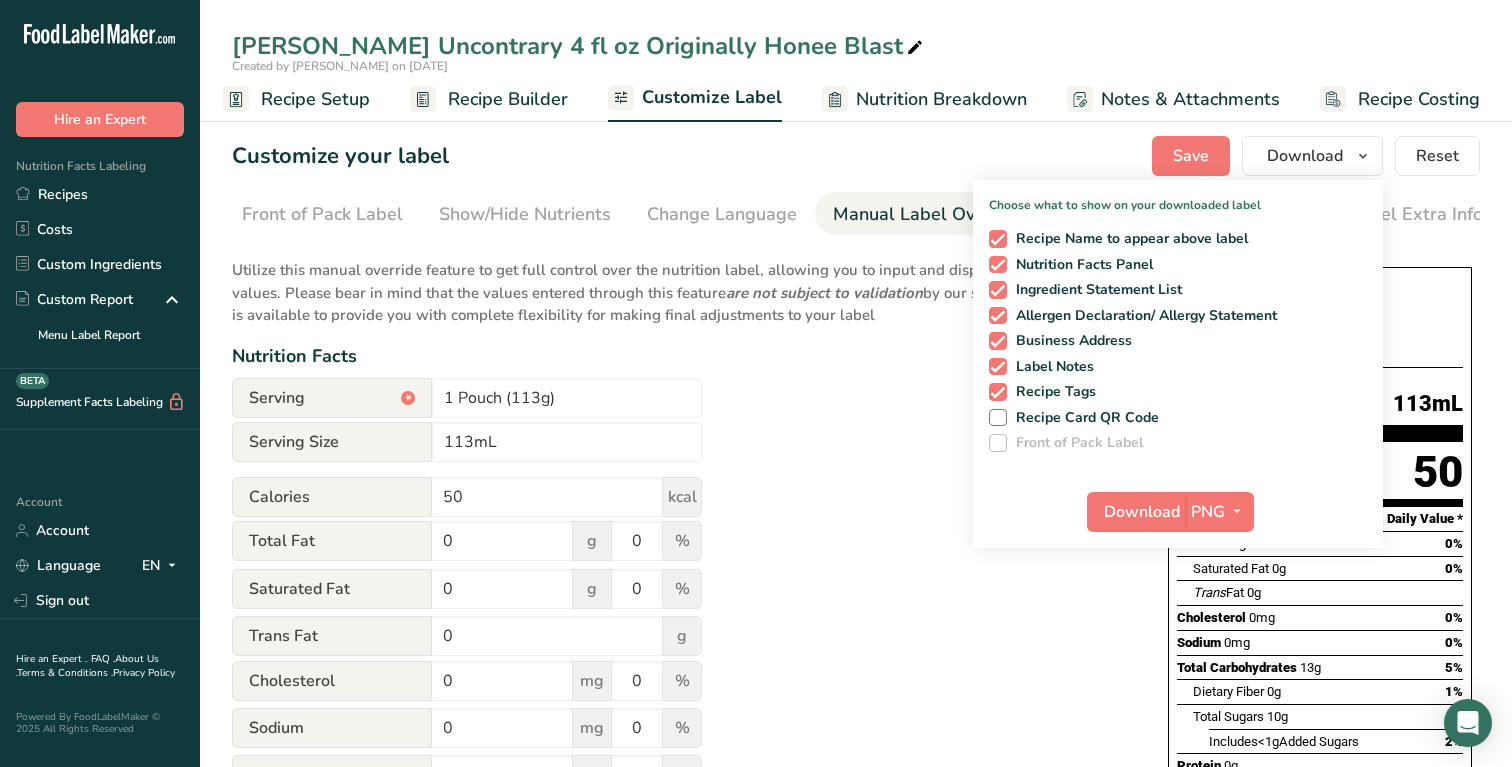 click on "Utilize this manual override feature to get full control over the nutrition label, allowing you to input and display your preferred values. Please bear in mind that the values entered through this feature
are not subject to validation
by our software. This feature is available to provide you with complete flexibility for making final adjustments to your label
Nutrition Facts
Serving
*
1 Pouch (113g)
Serving Size
113mL
Calories
50
kcal
Total Fat
0
g
0
%
Saturated Fat
0
g
0
%
Trans Fat
0
g
Cholesterol
0
mg
0
%
Sodium
0
mg
0     13     5     0" at bounding box center (680, 760) 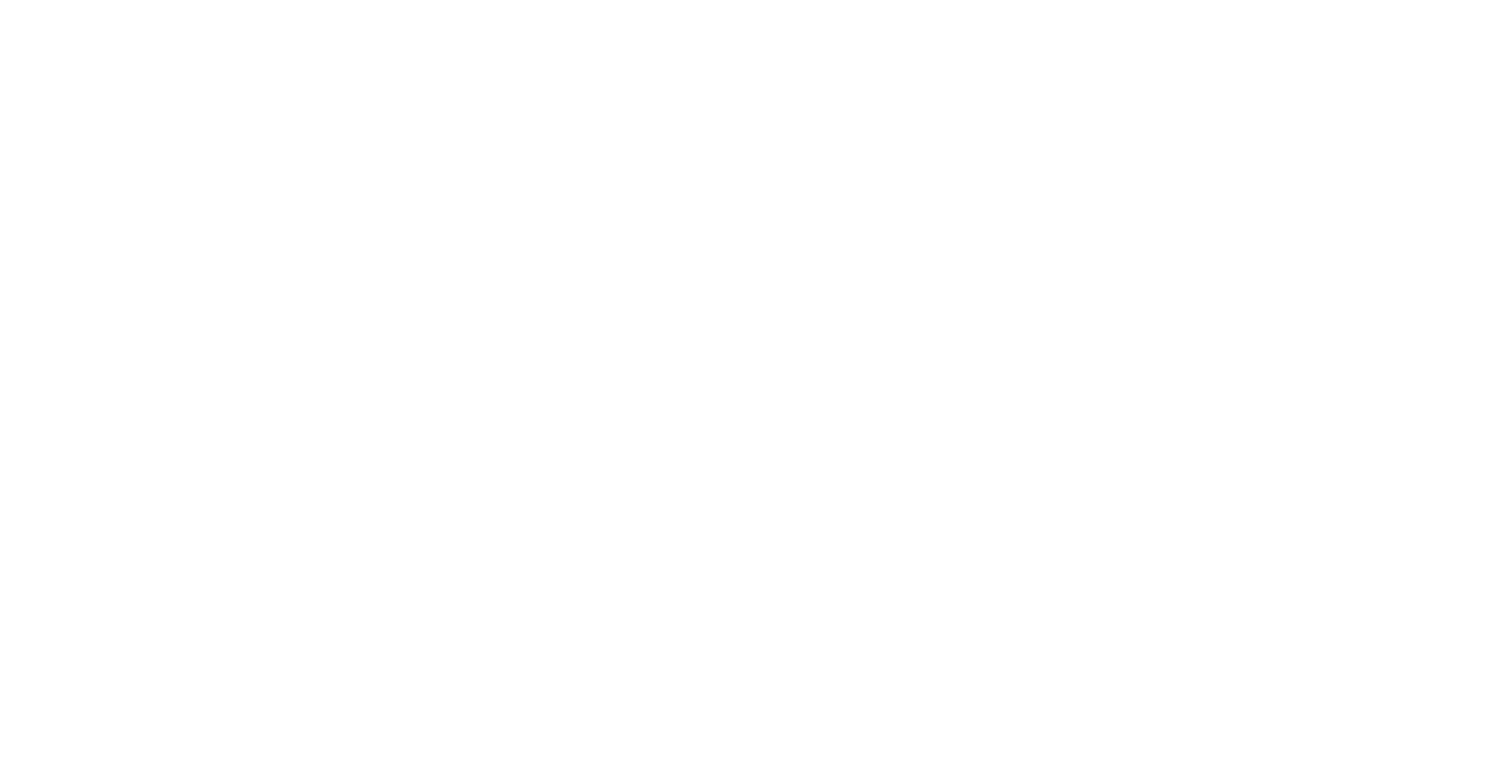 scroll, scrollTop: 0, scrollLeft: 0, axis: both 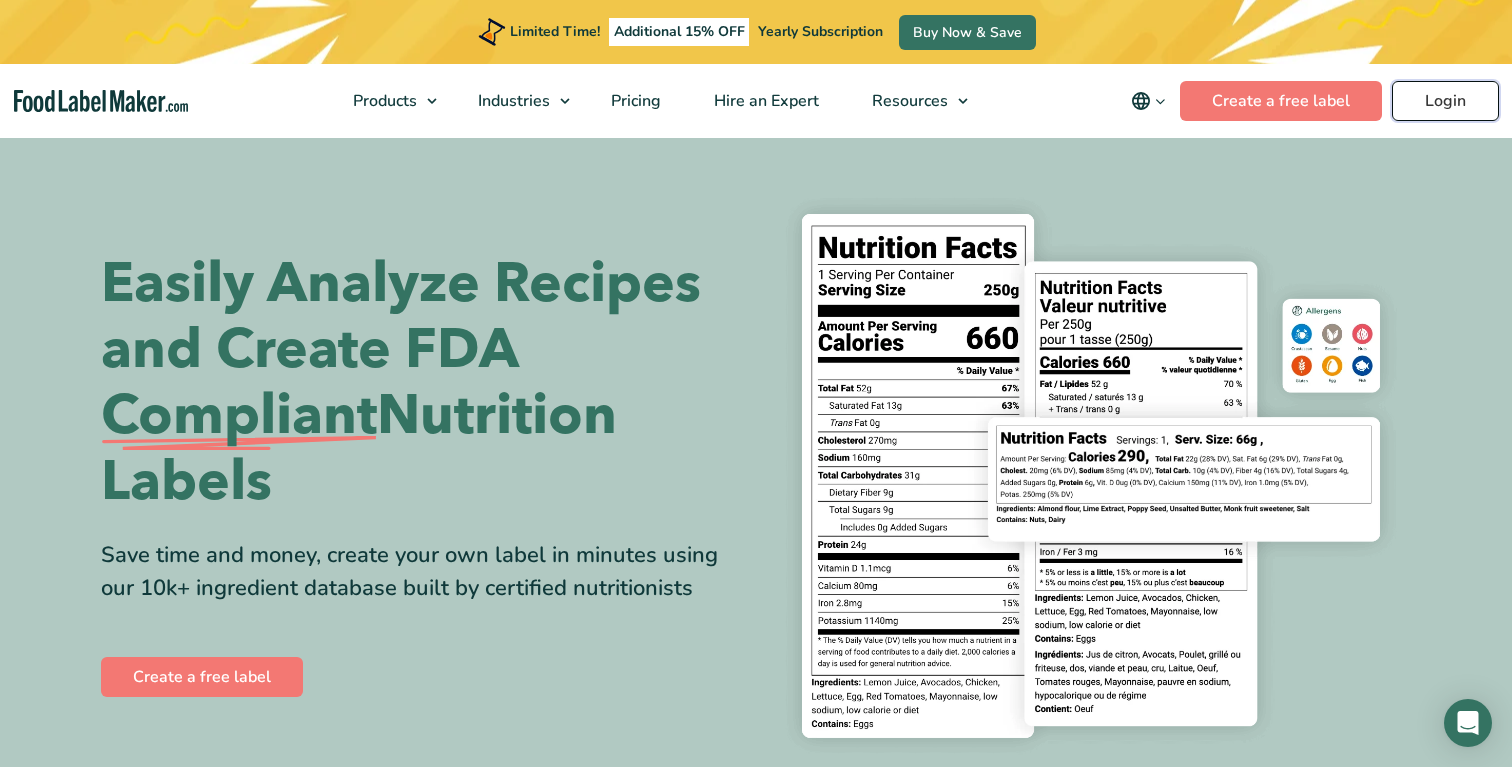 click on "Login" at bounding box center [1445, 101] 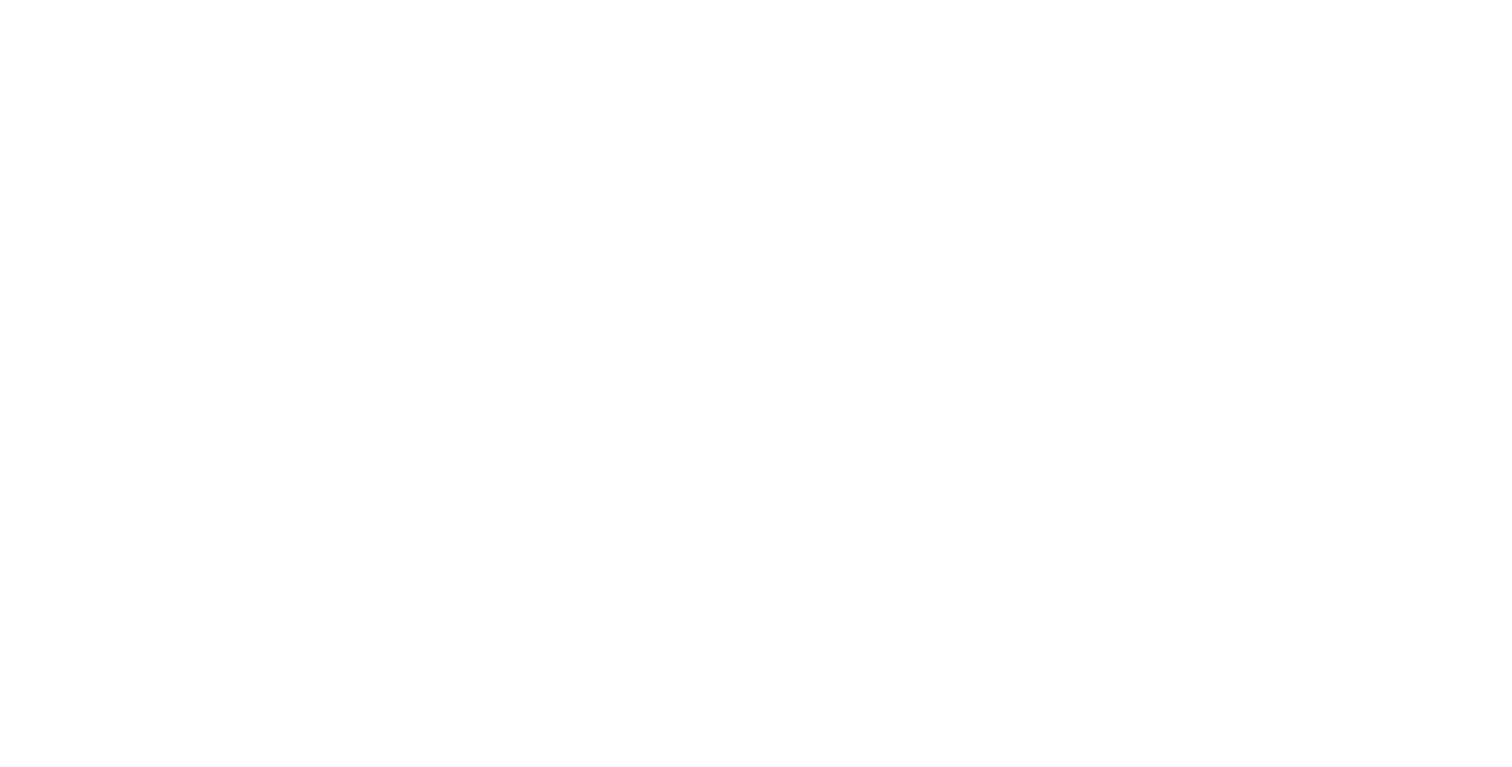 scroll, scrollTop: 0, scrollLeft: 0, axis: both 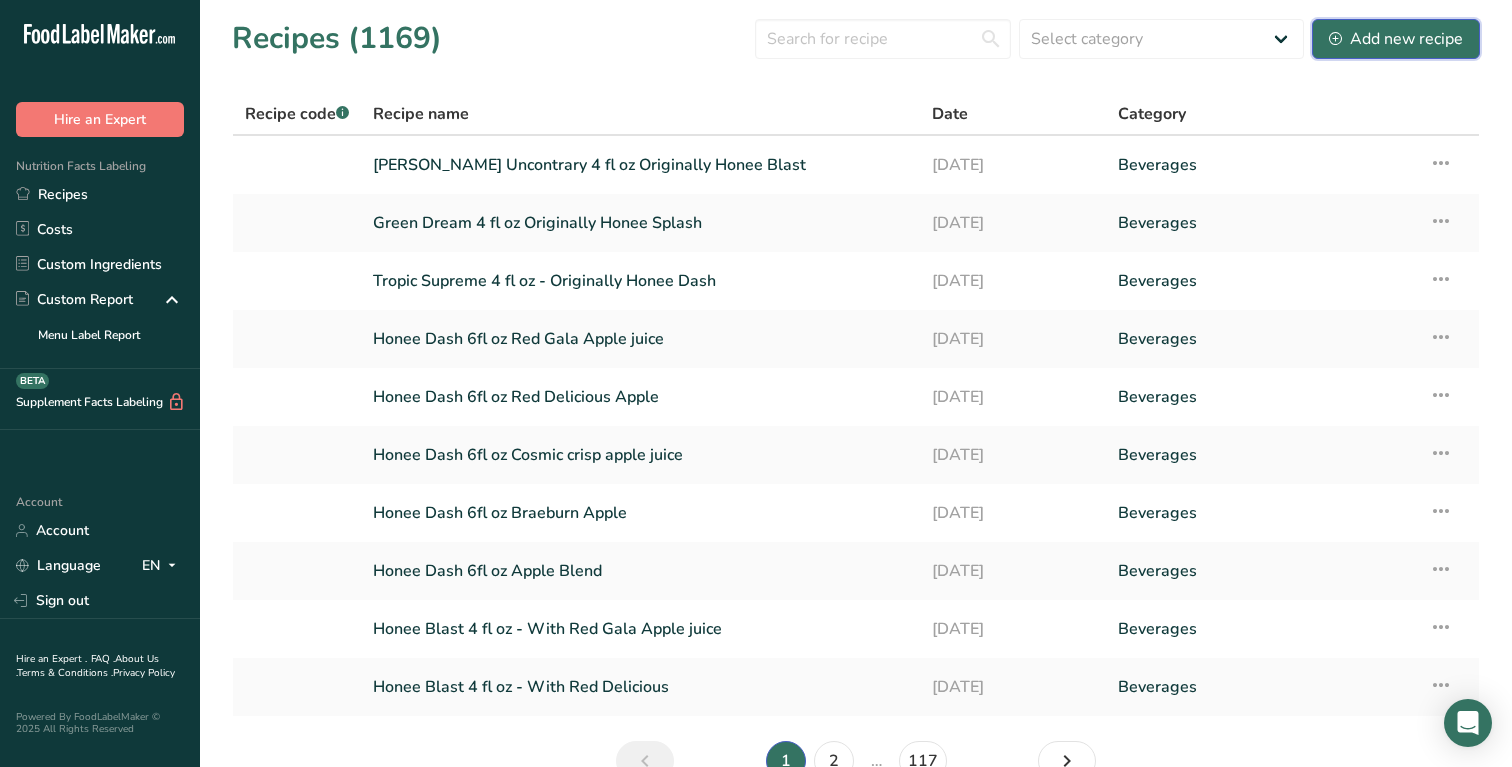 click on "Add new recipe" at bounding box center (1396, 39) 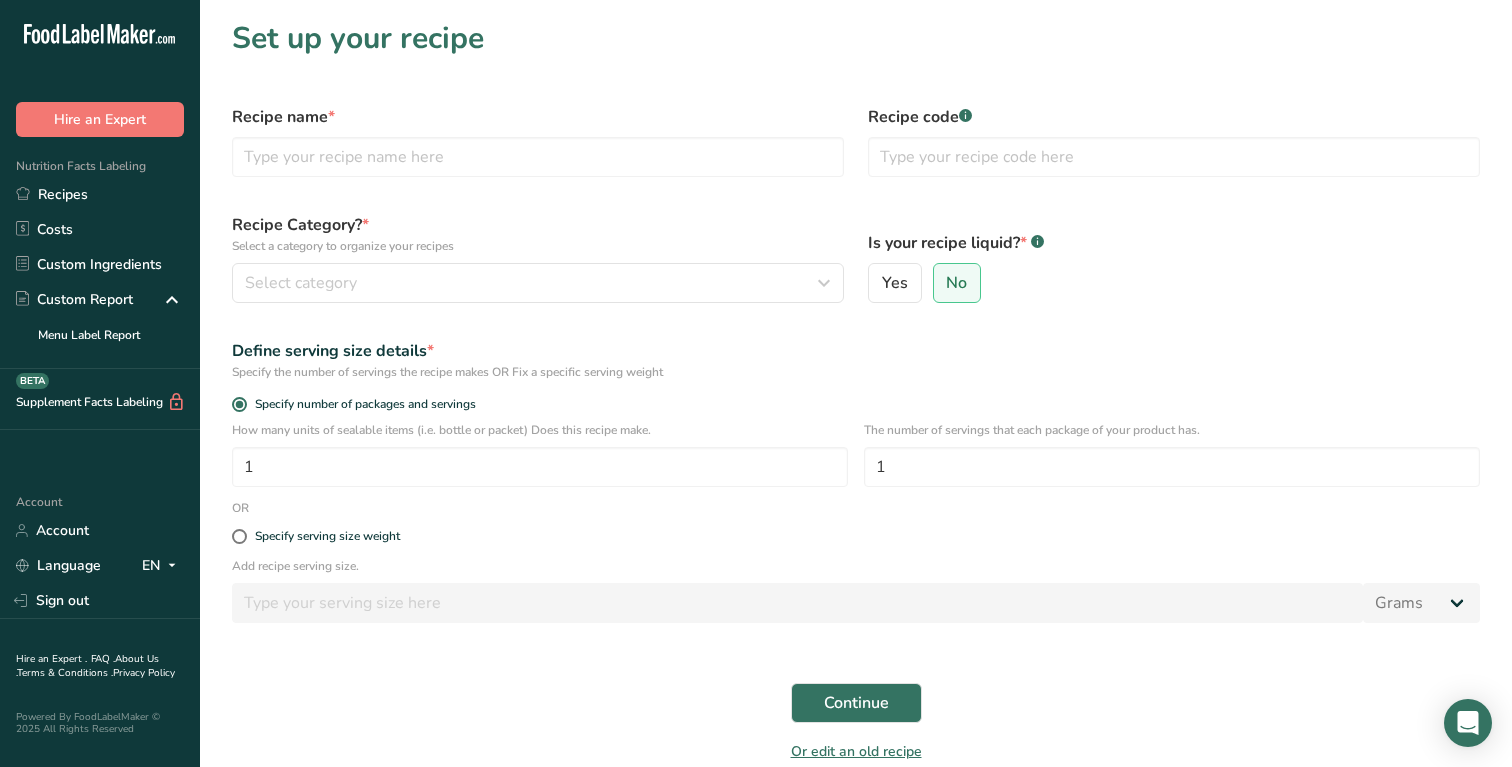 click on "Recipe name *" at bounding box center (538, 141) 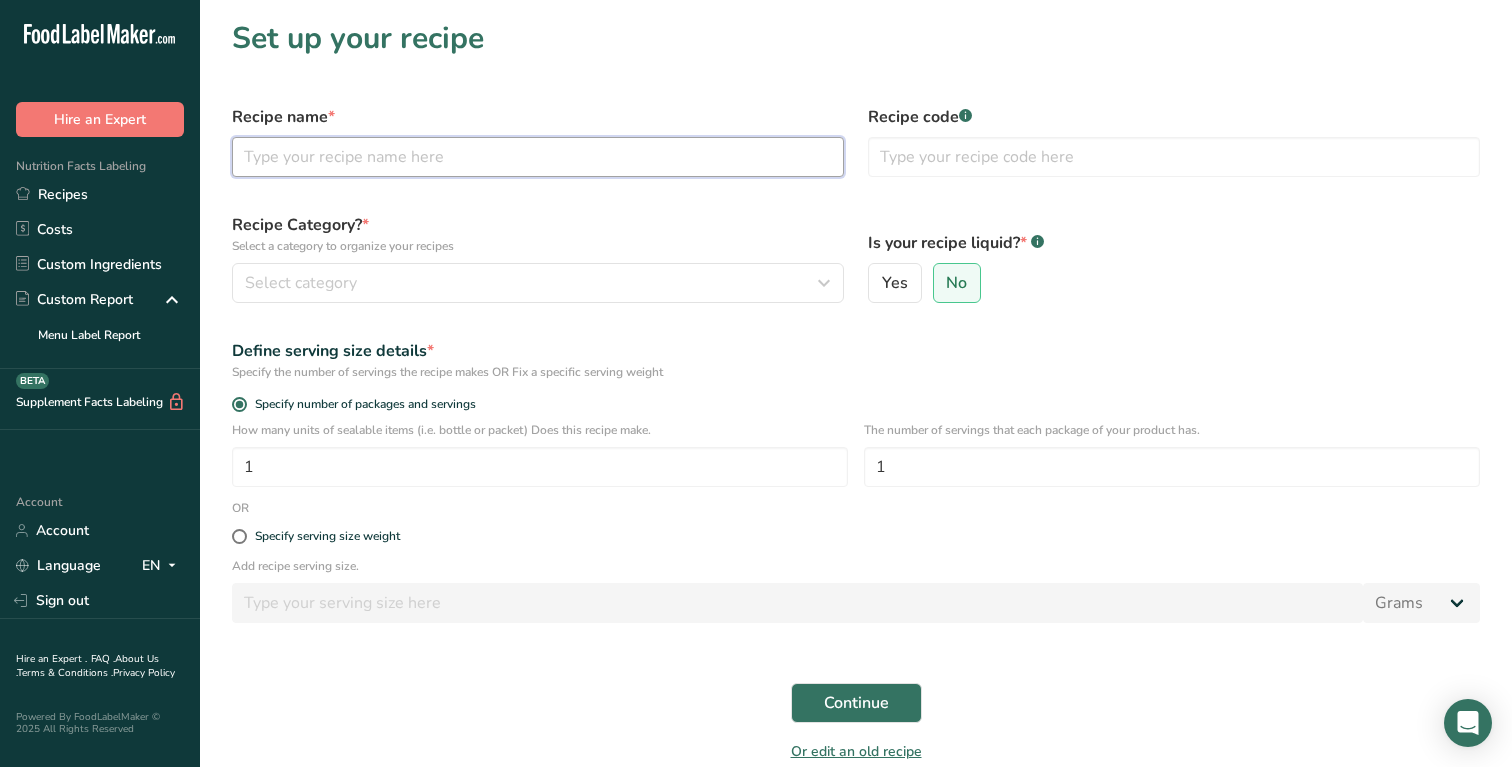 click at bounding box center (538, 157) 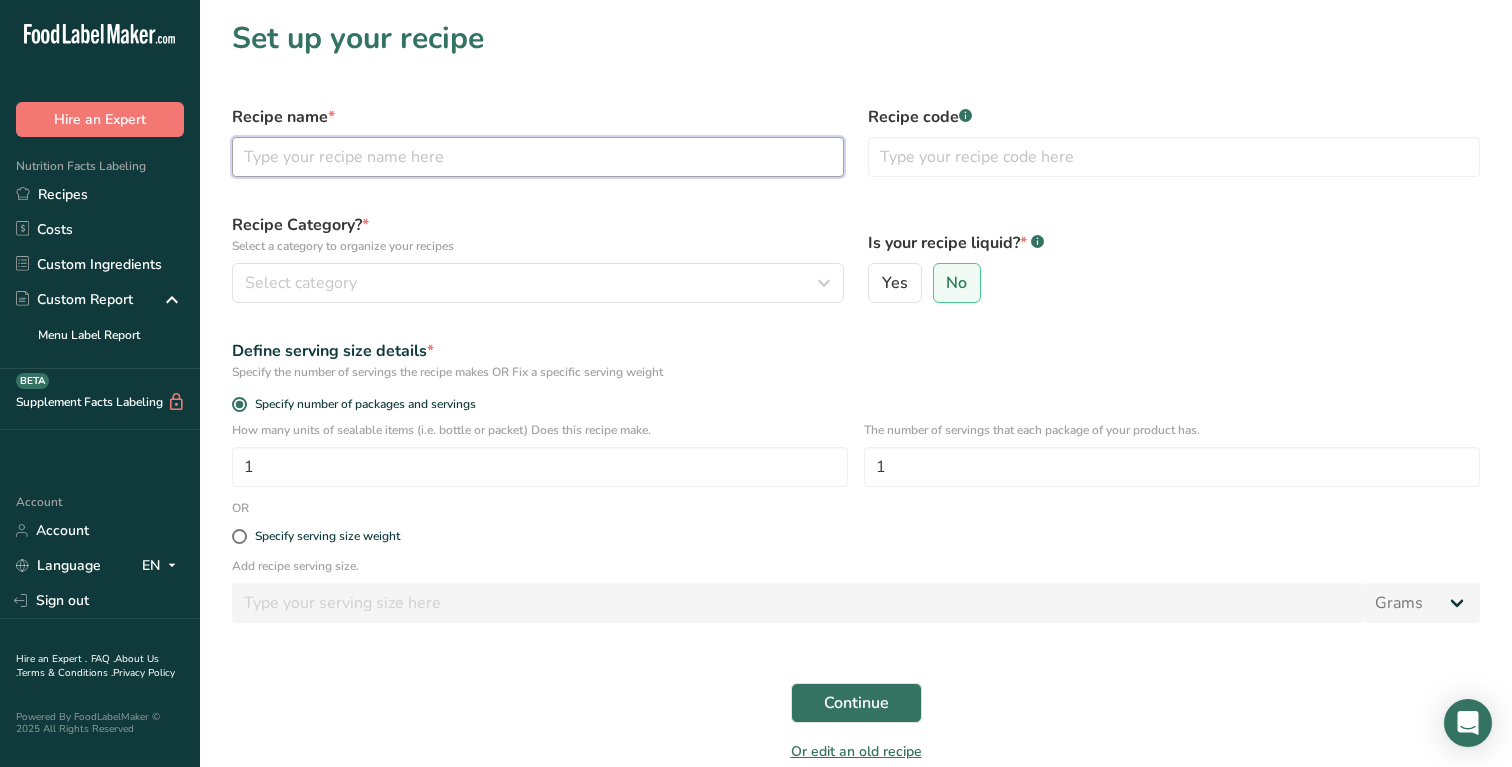 paste on "labels_0710_Subak" 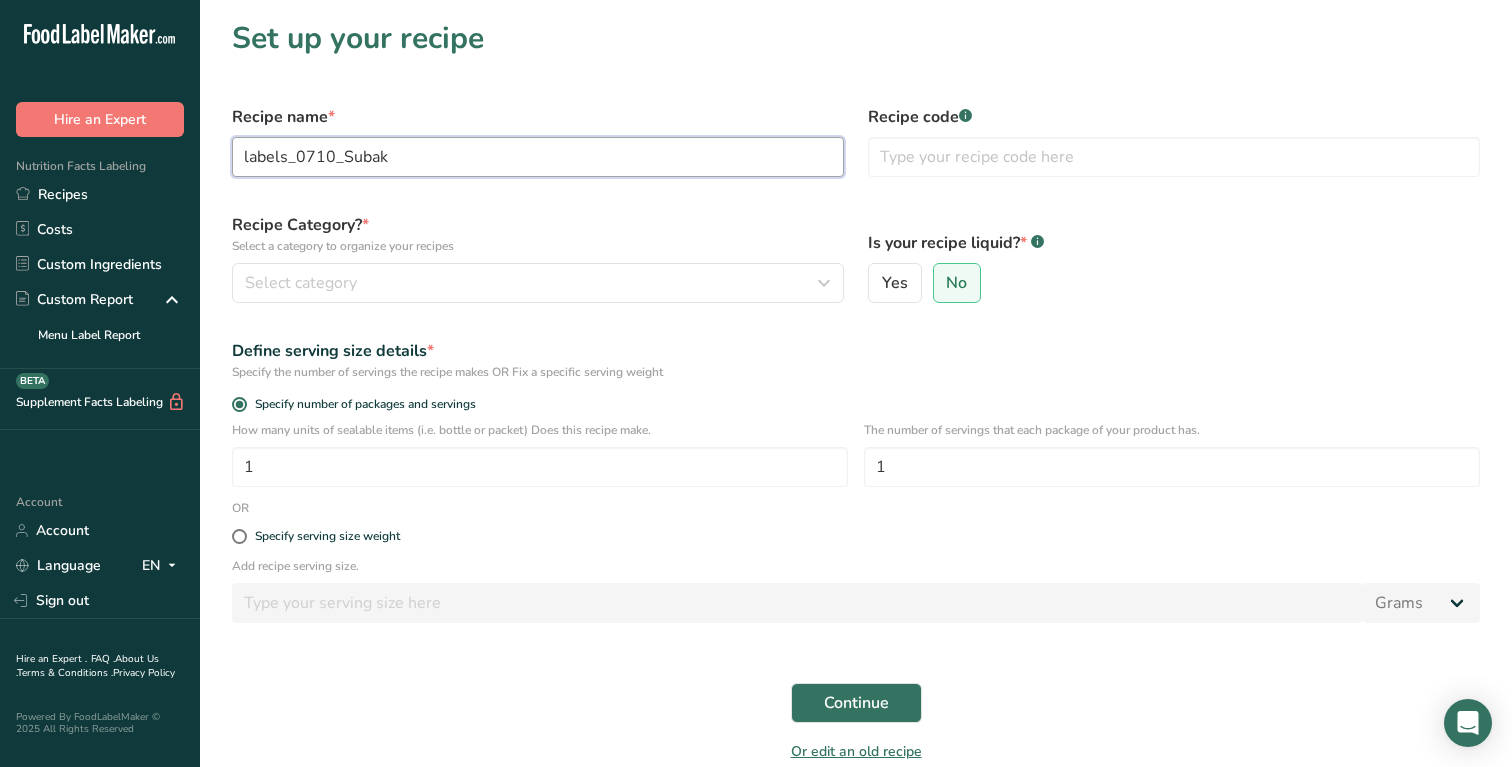 drag, startPoint x: 343, startPoint y: 158, endPoint x: 148, endPoint y: 148, distance: 195.25624 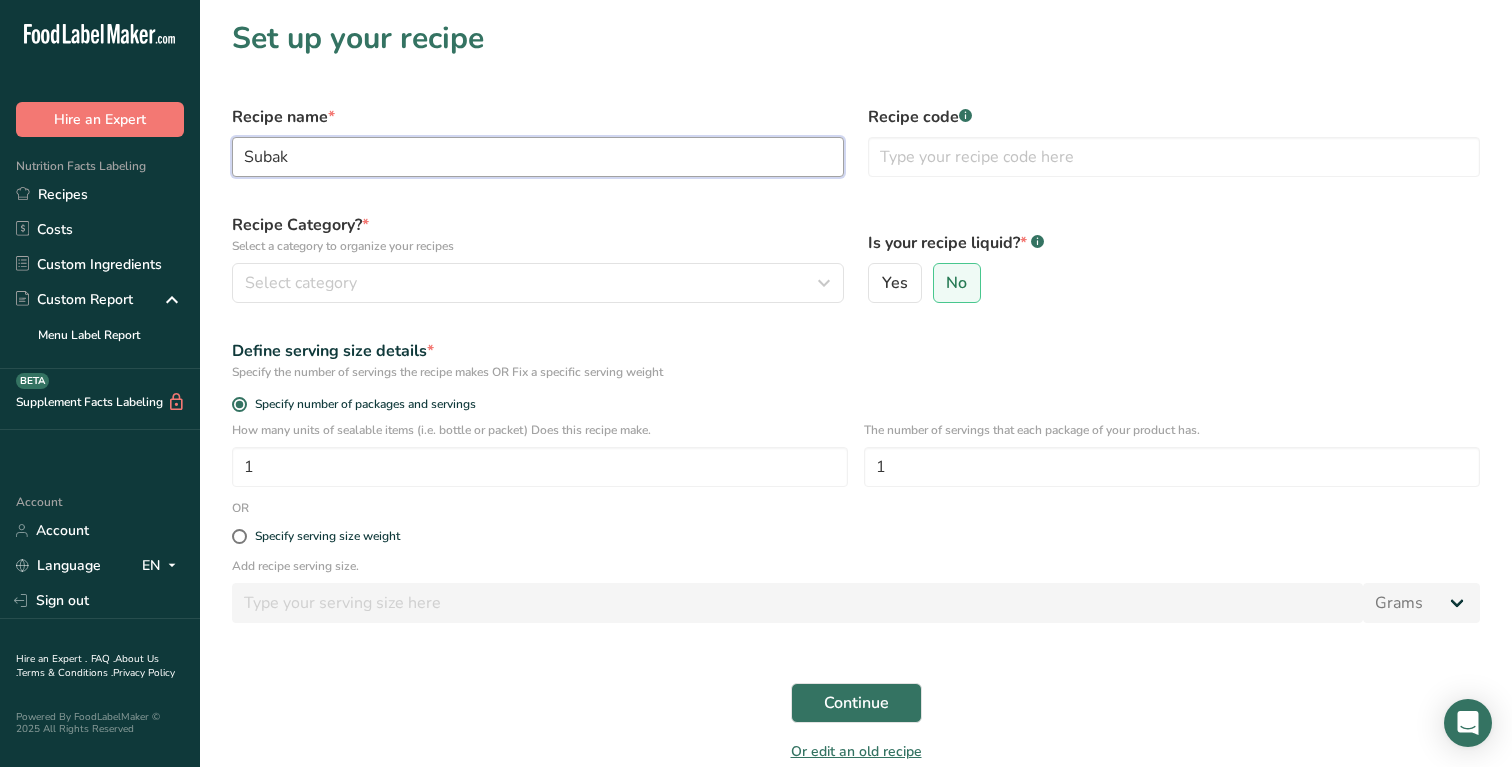 click on "Subak" at bounding box center [538, 157] 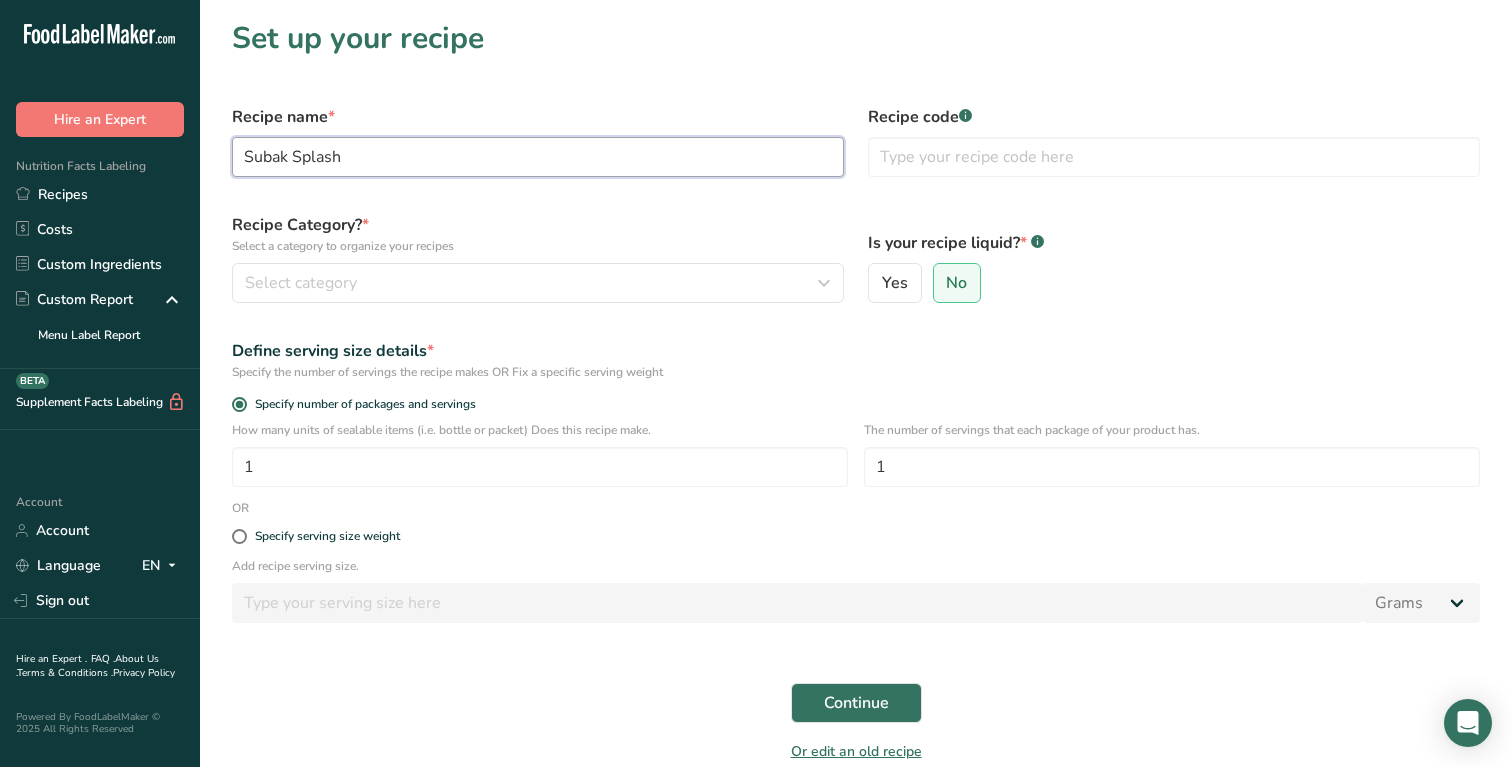 type on "Subak Splash" 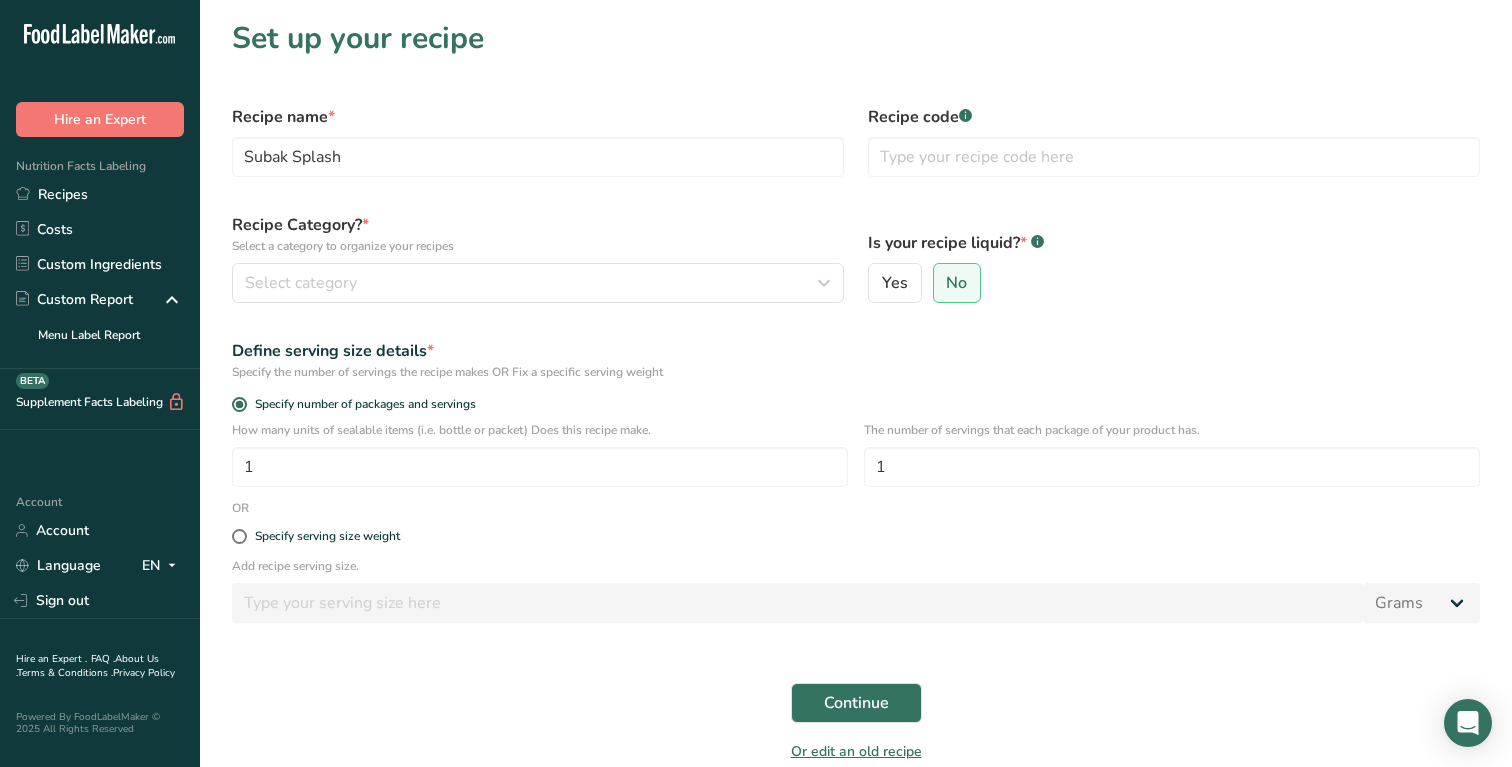 click on "Recipe Category? *
Select a category to organize your recipes" at bounding box center [538, 234] 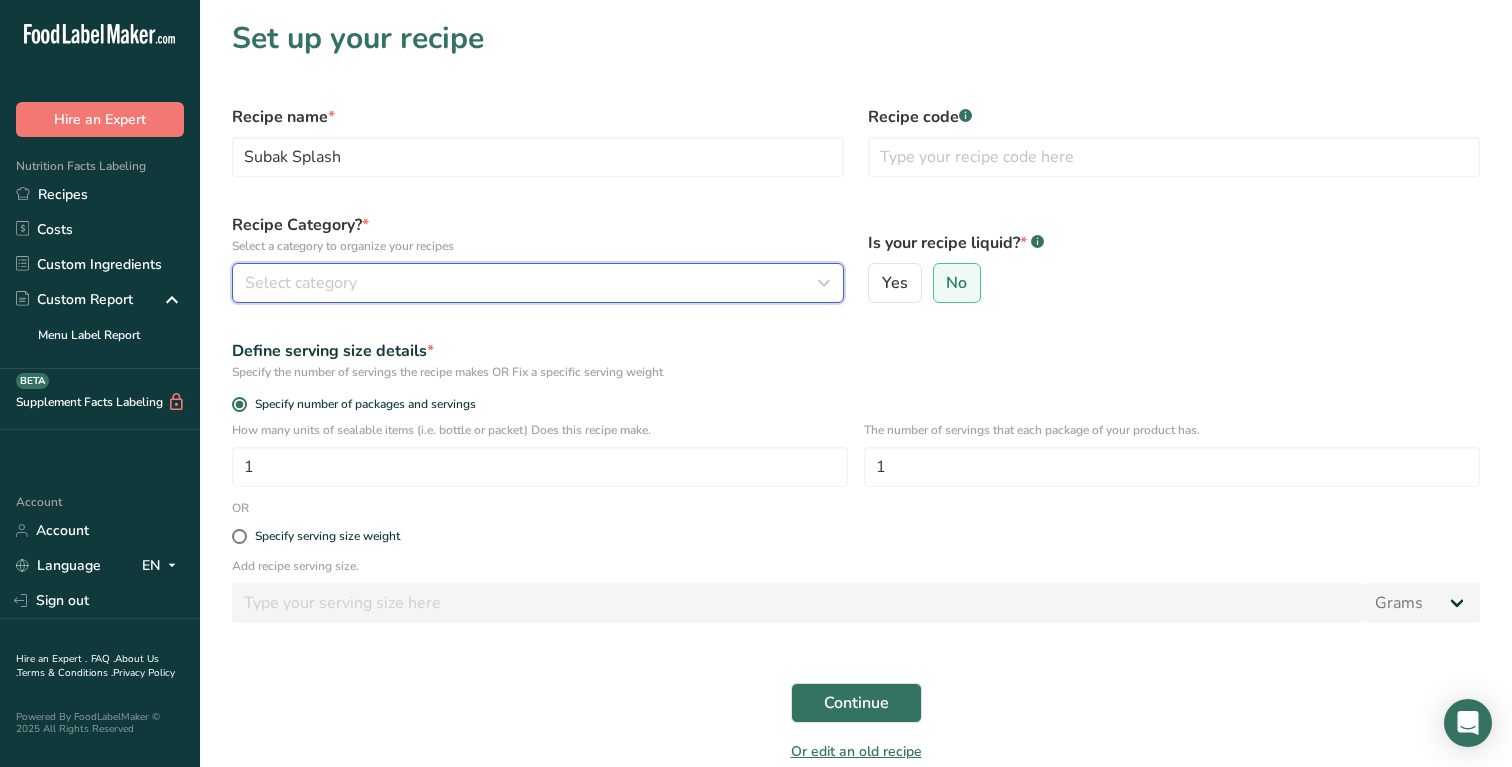 click on "Select category" at bounding box center (532, 283) 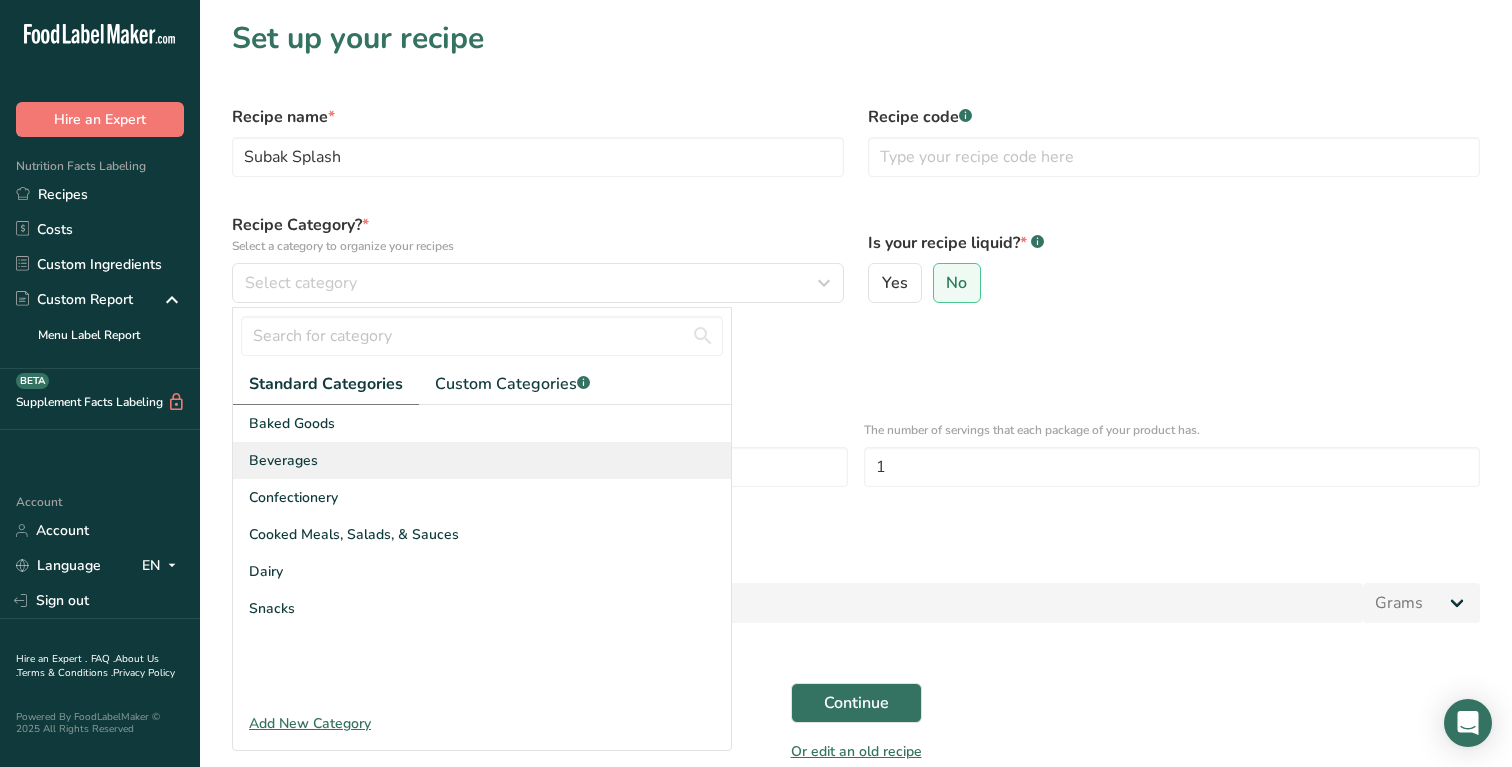 click on "Beverages" at bounding box center [482, 460] 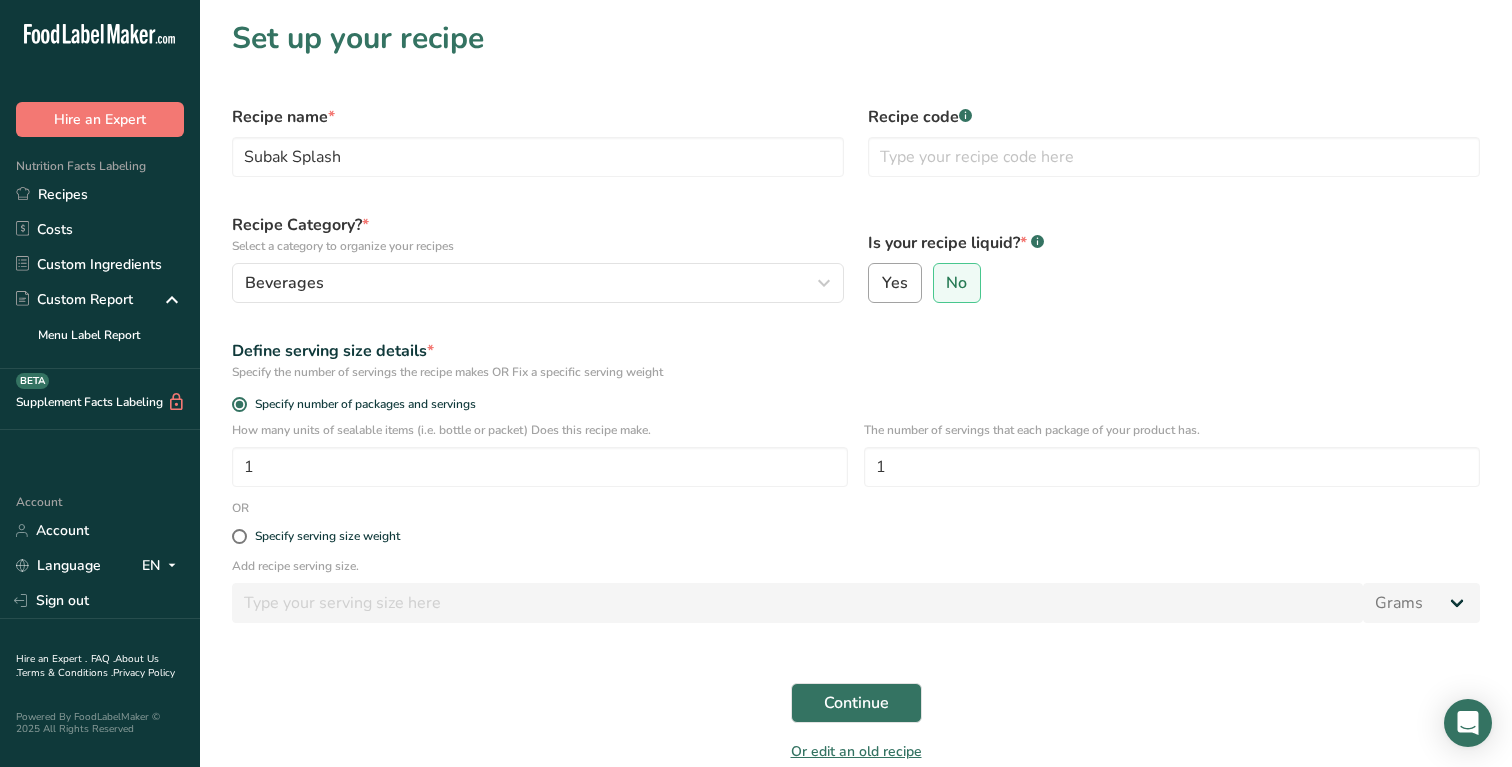 click on "Yes" at bounding box center (895, 283) 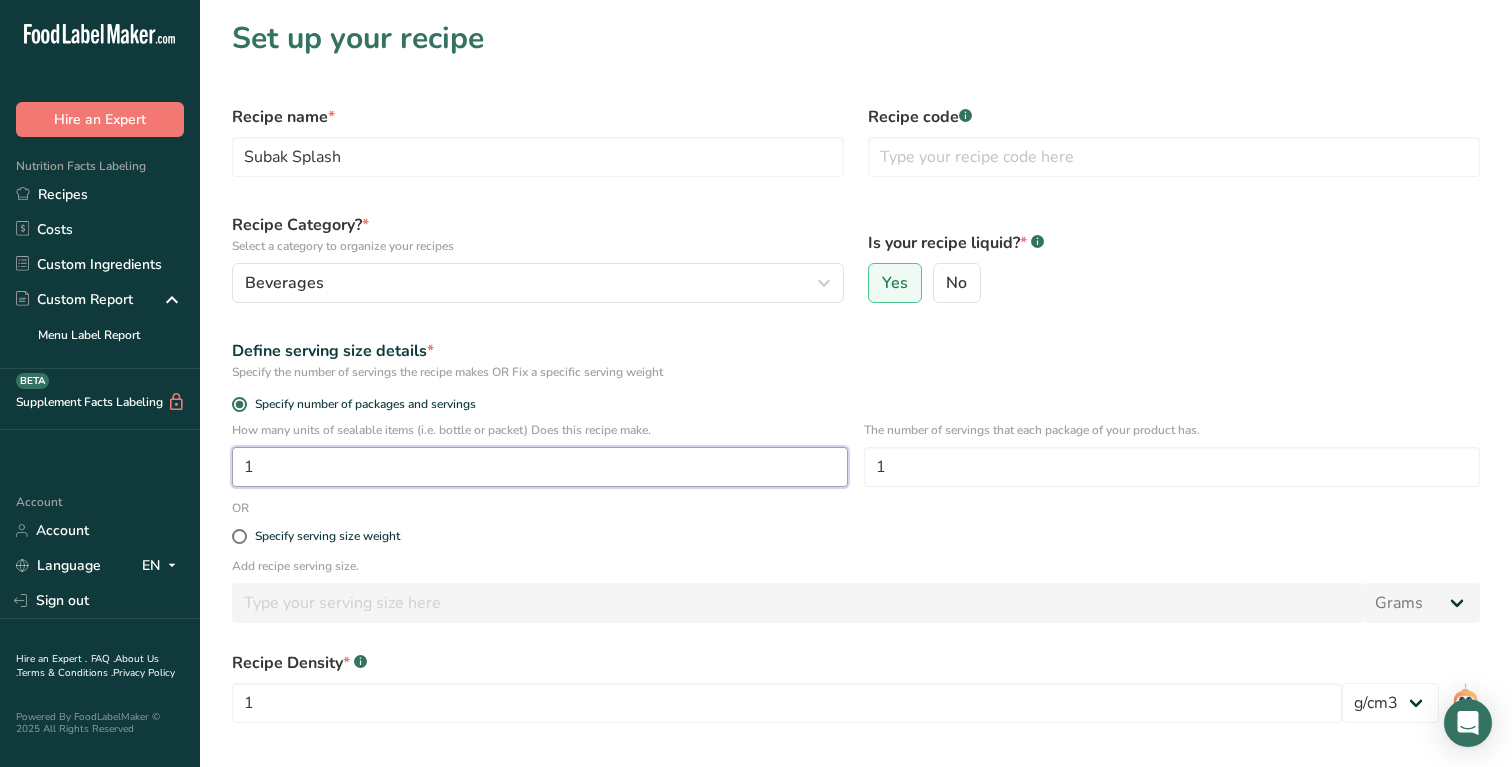 click on "1" at bounding box center (540, 467) 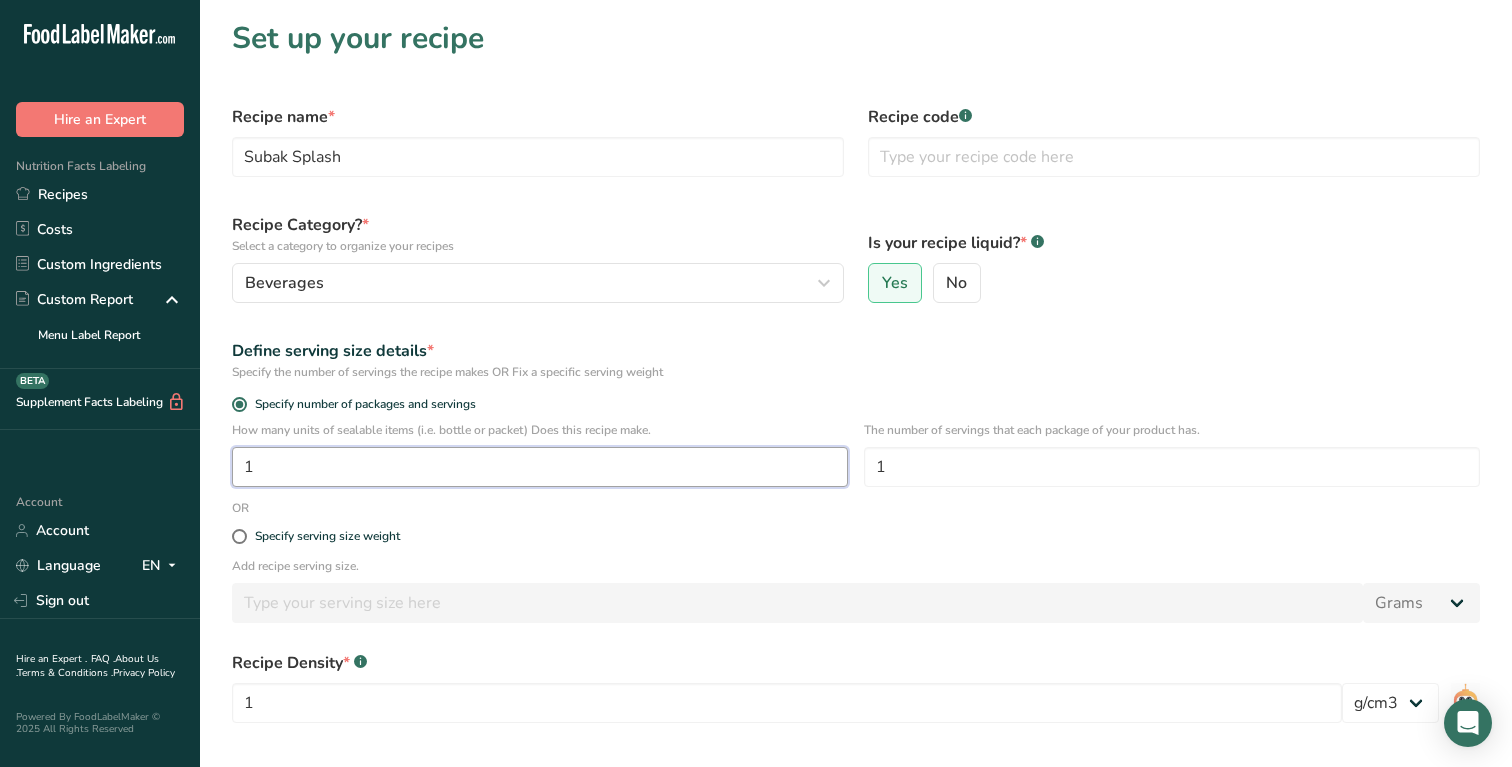 click on "1" at bounding box center (540, 467) 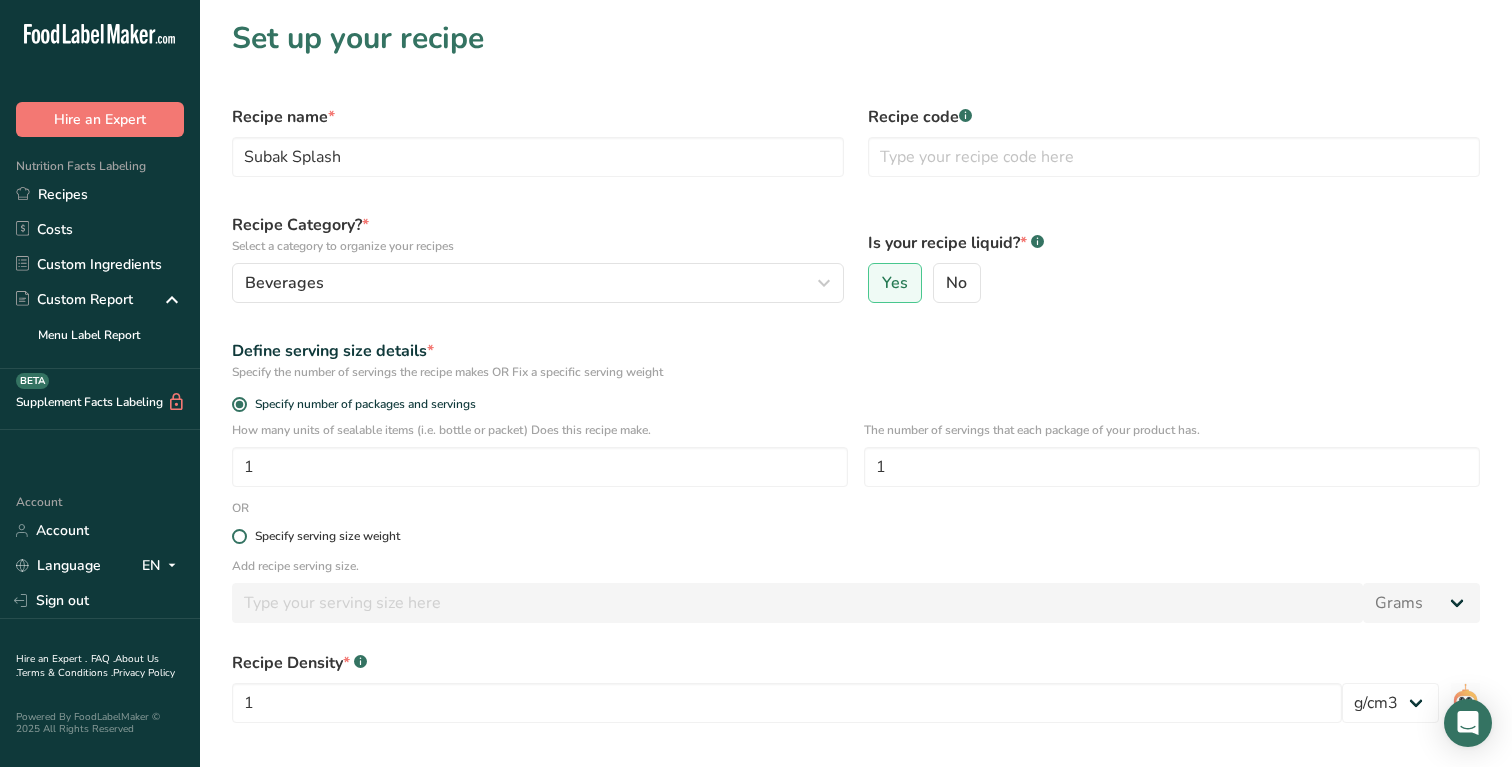 click on "Specify serving size weight" at bounding box center (327, 536) 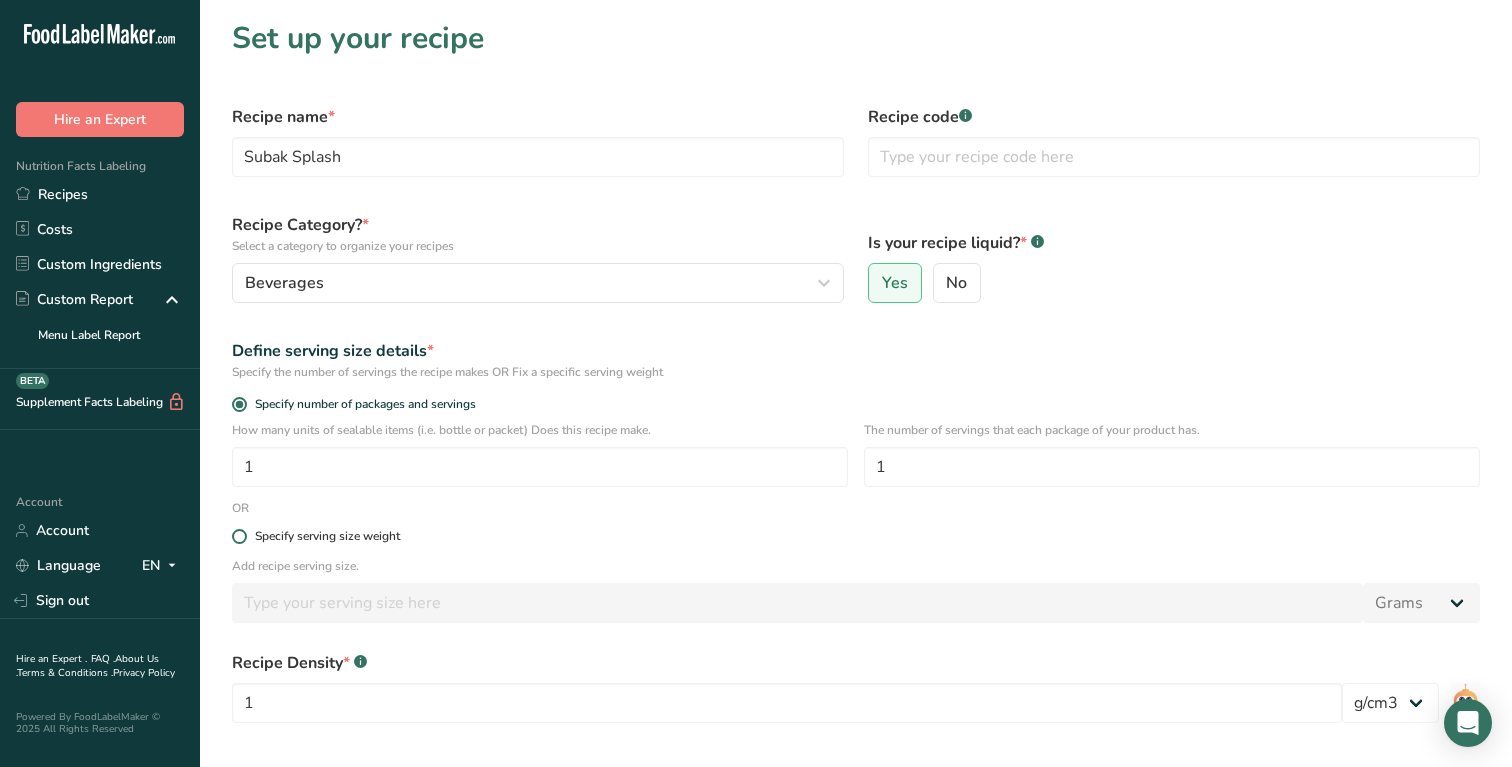 click on "Specify serving size weight" at bounding box center [238, 536] 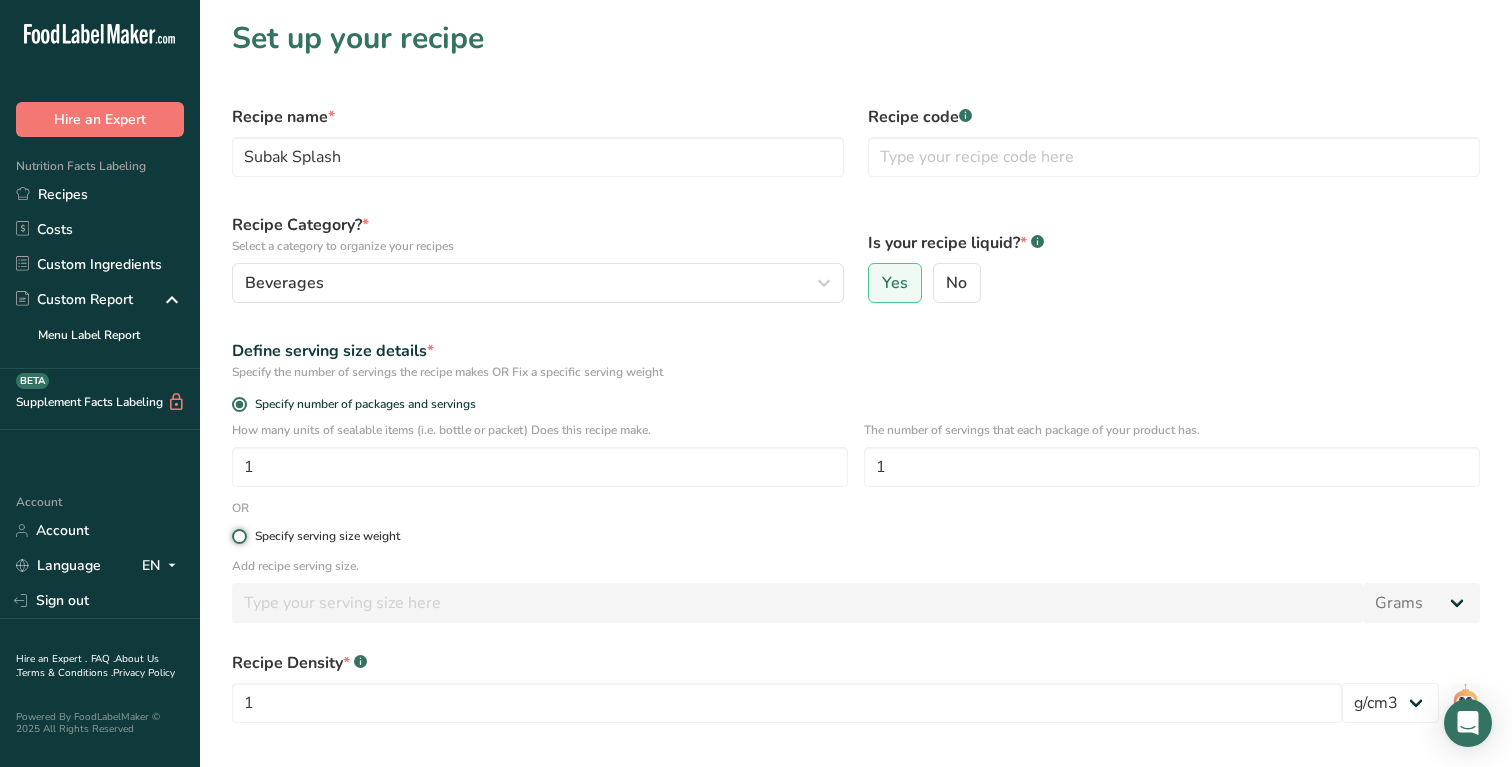 radio on "true" 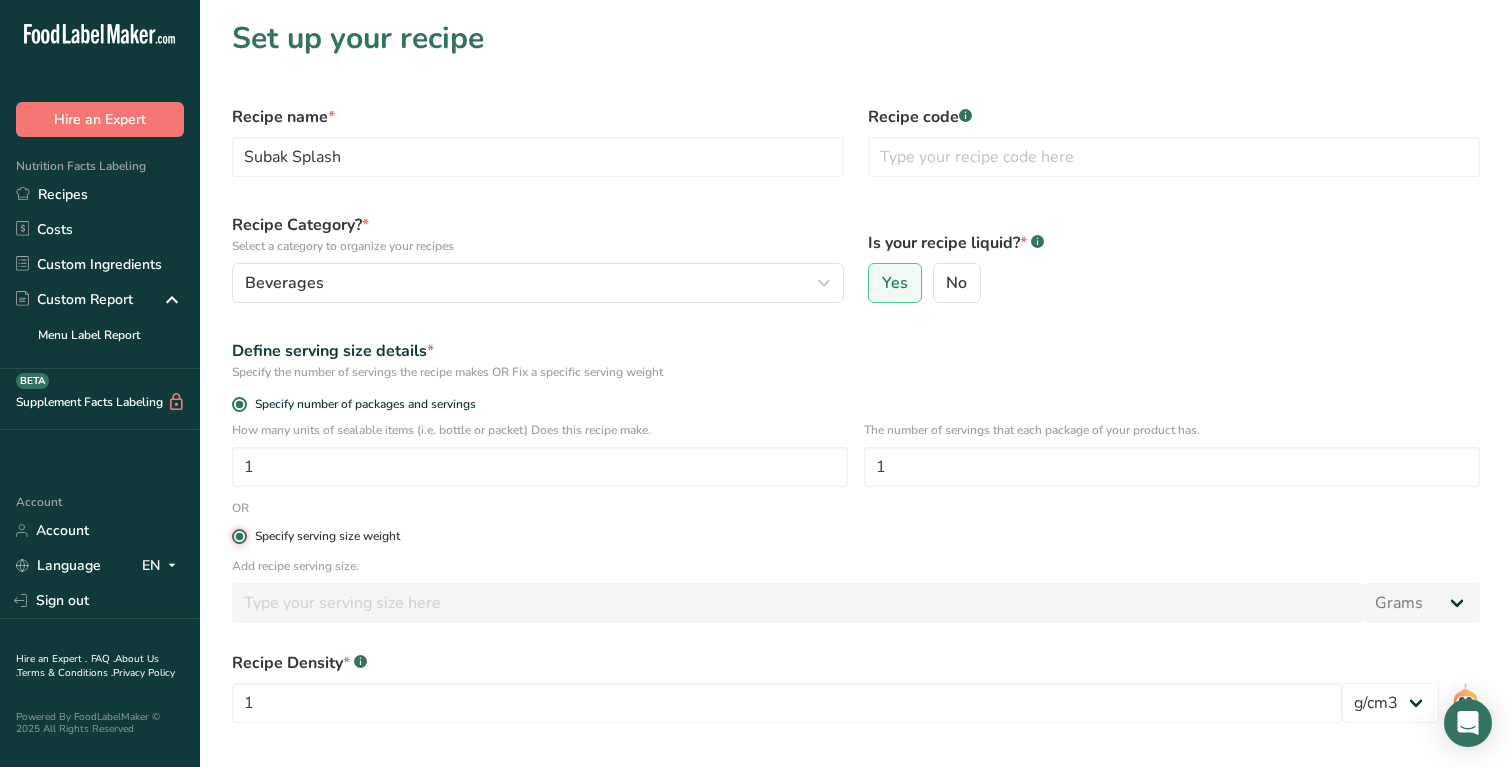 radio on "false" 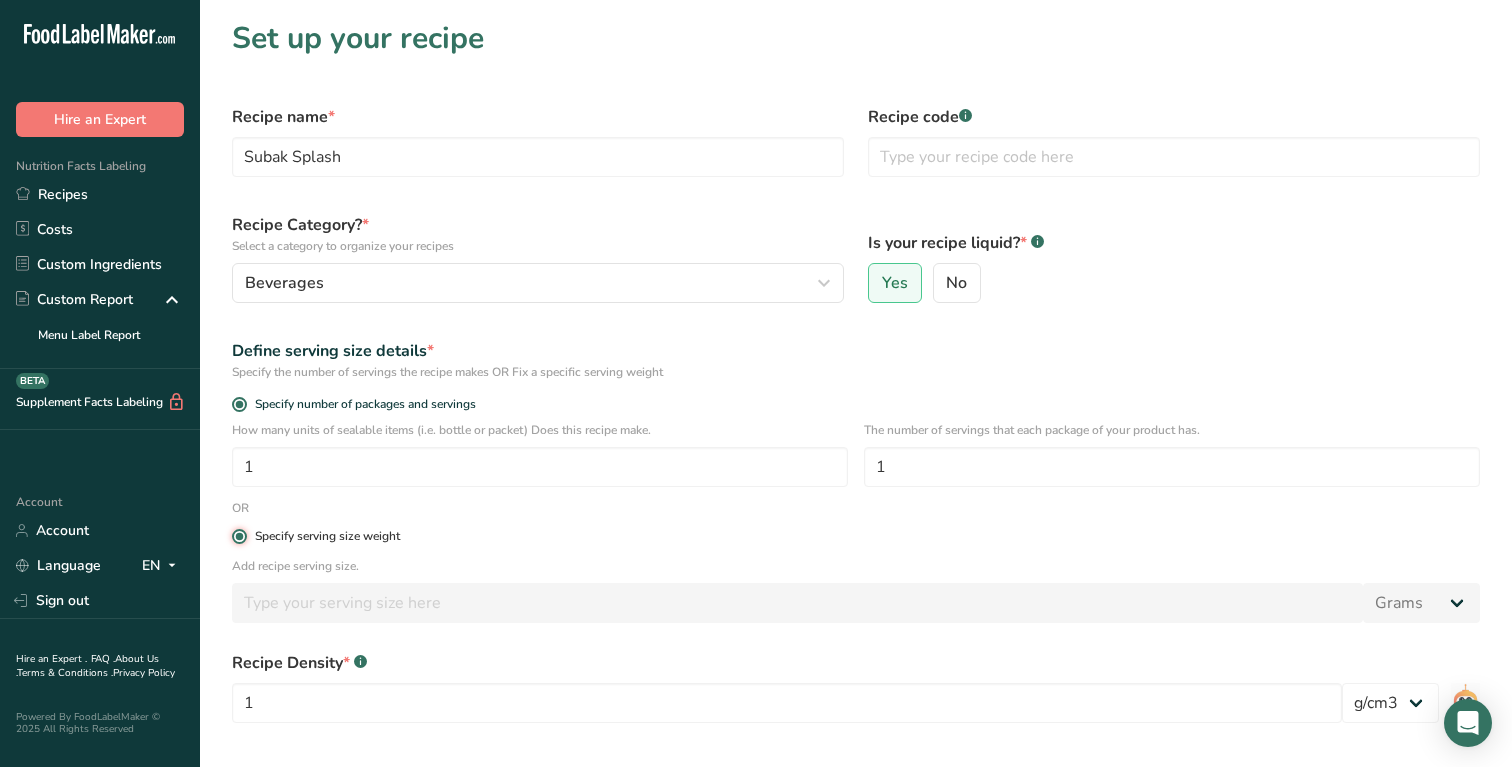 type 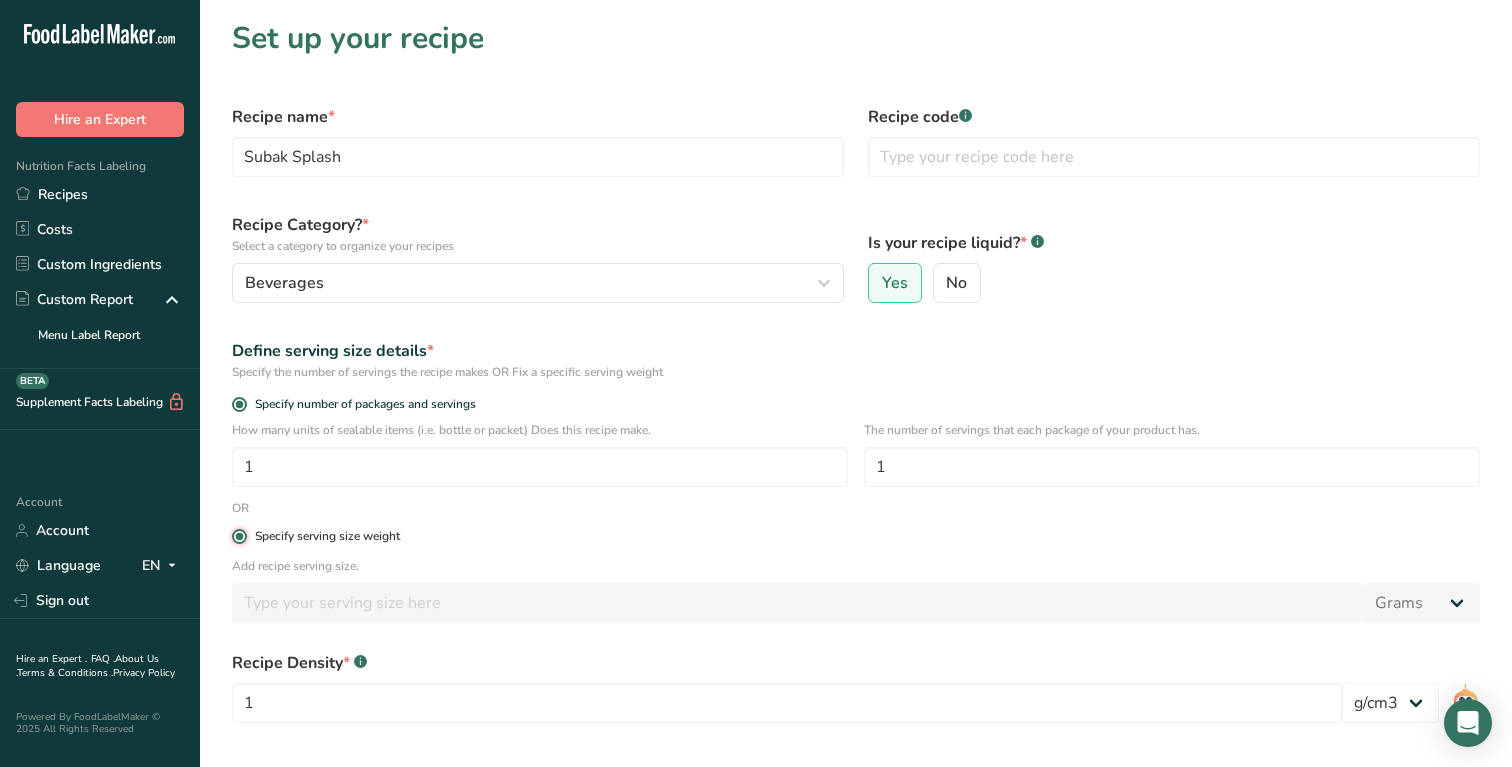 type 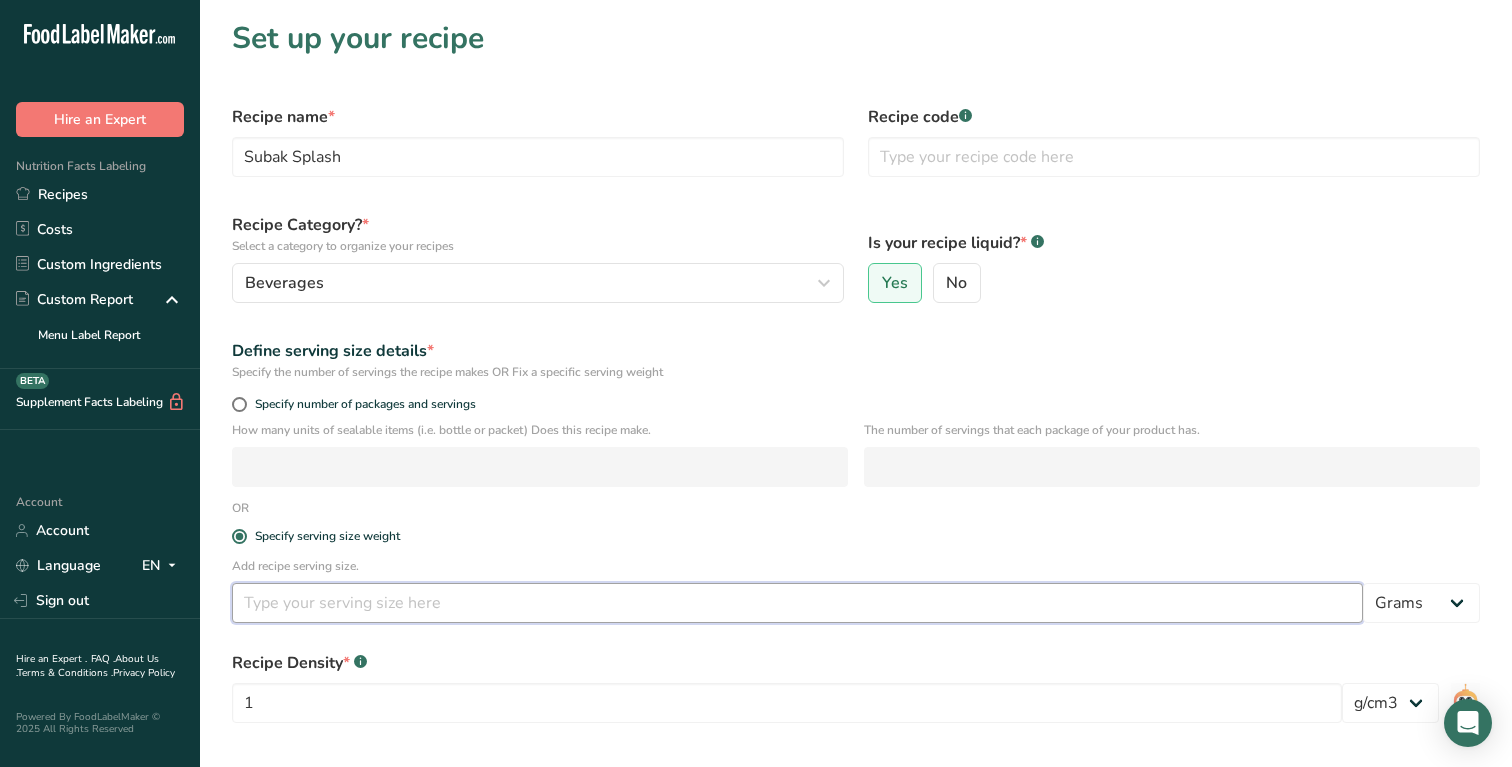 click at bounding box center (797, 603) 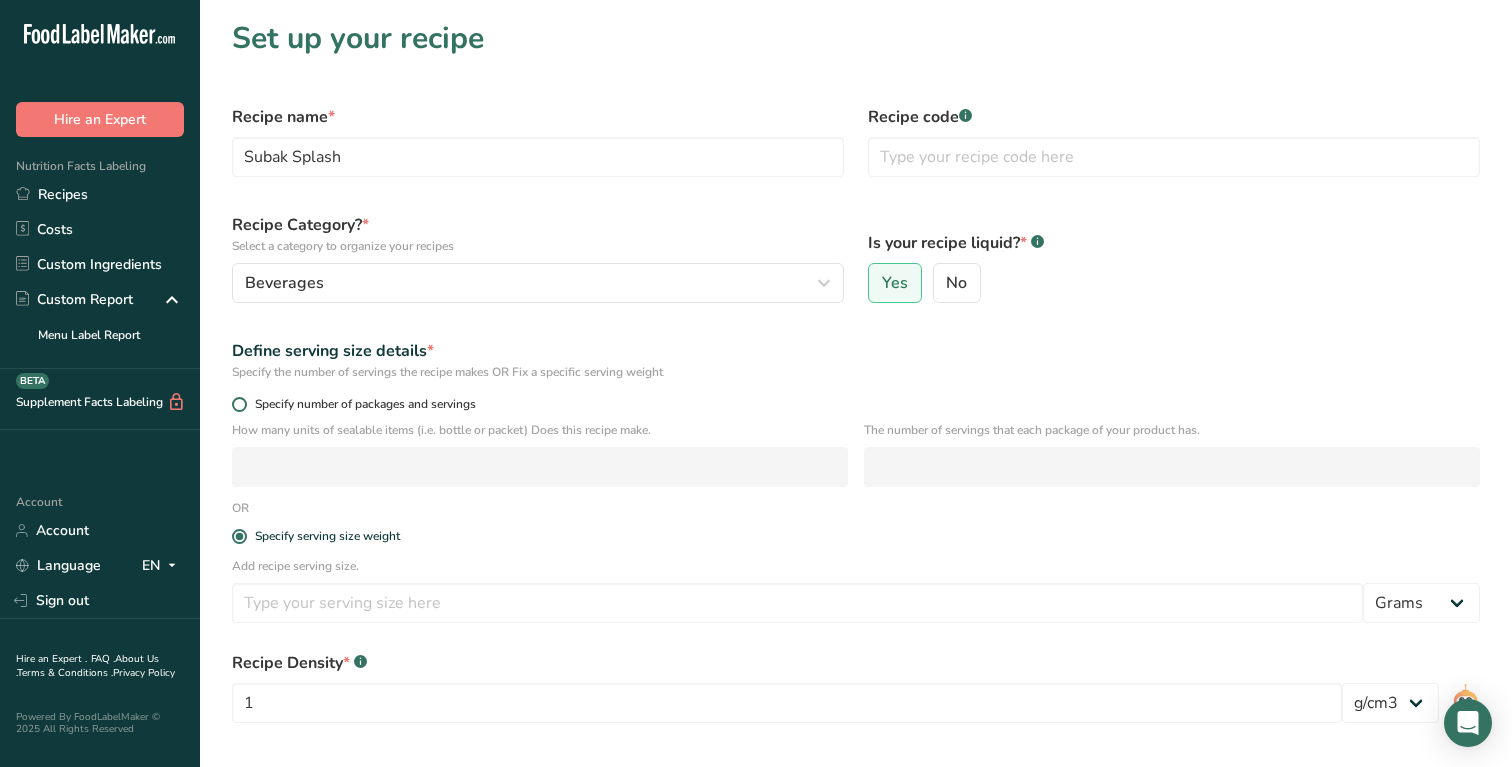 click on "Specify number of packages and servings" at bounding box center (361, 404) 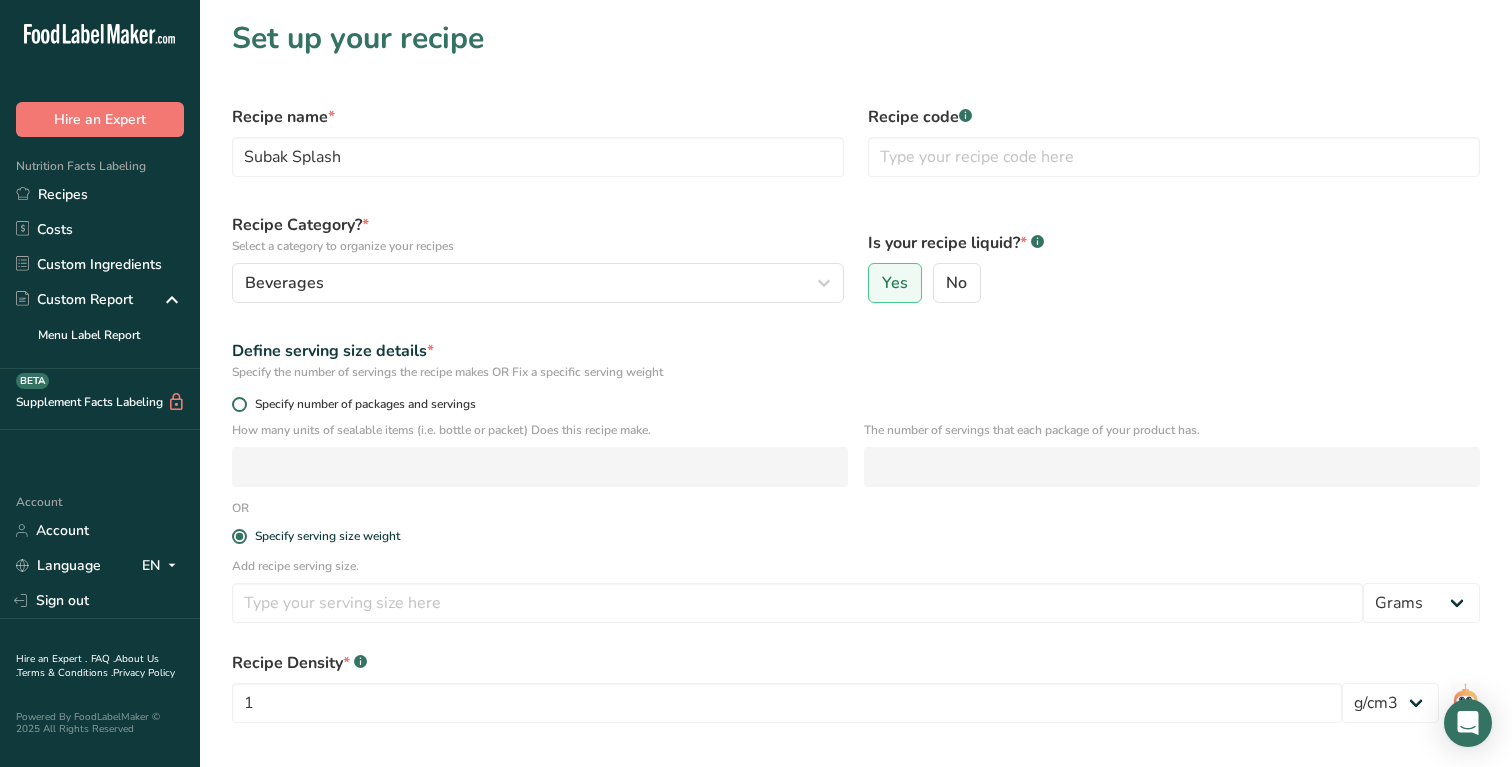 click on "Specify number of packages and servings" at bounding box center [238, 404] 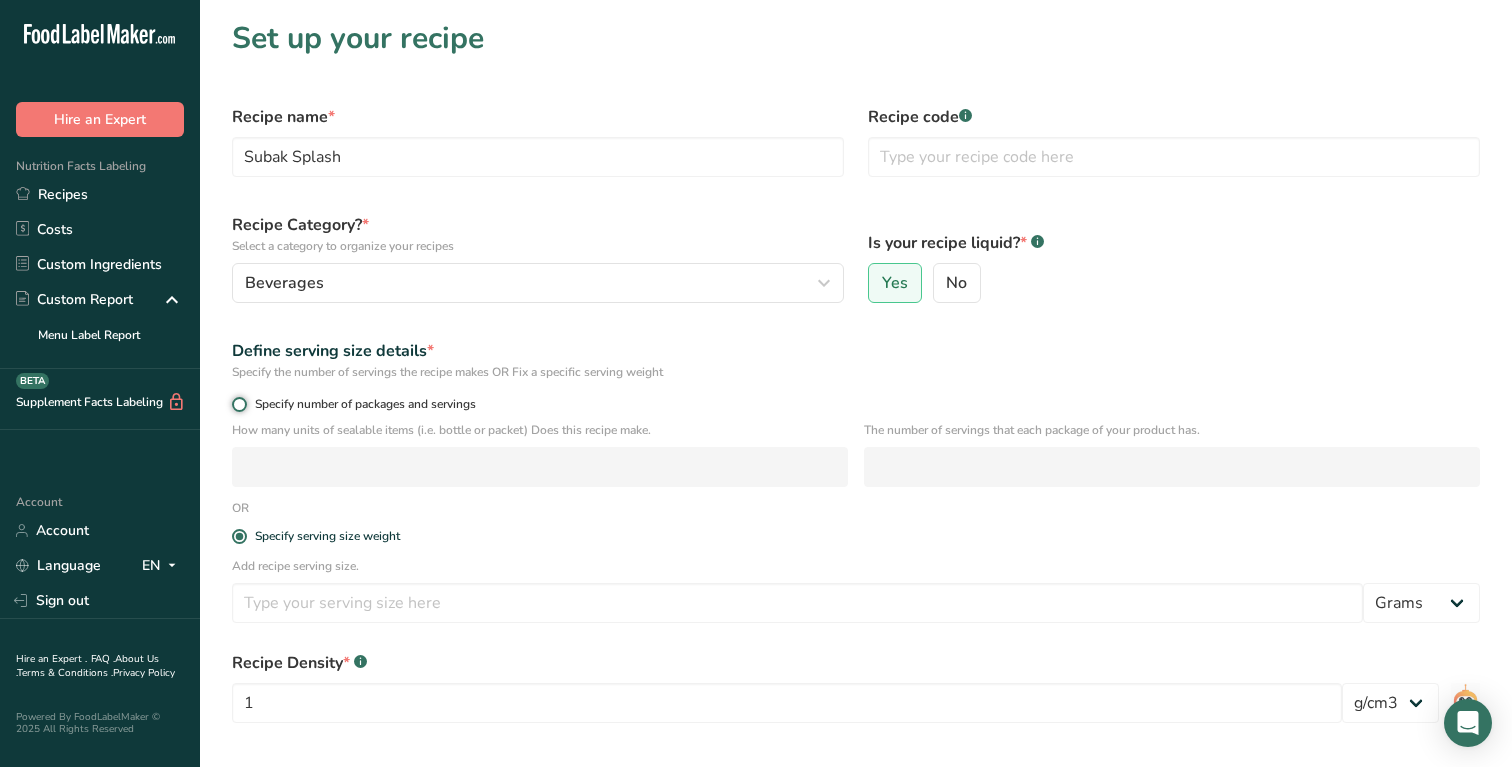 radio on "true" 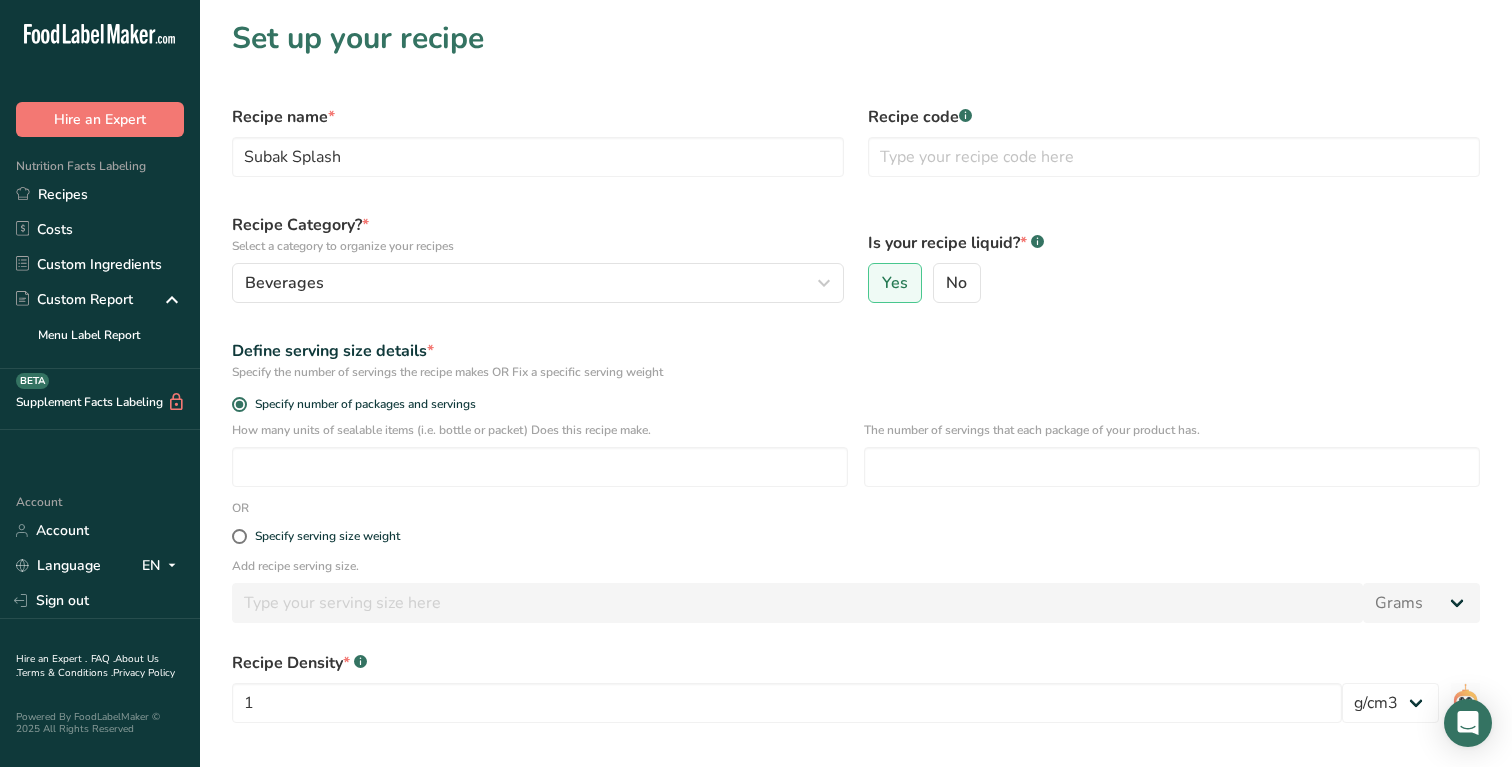 drag, startPoint x: 364, startPoint y: 540, endPoint x: 345, endPoint y: 562, distance: 29.068884 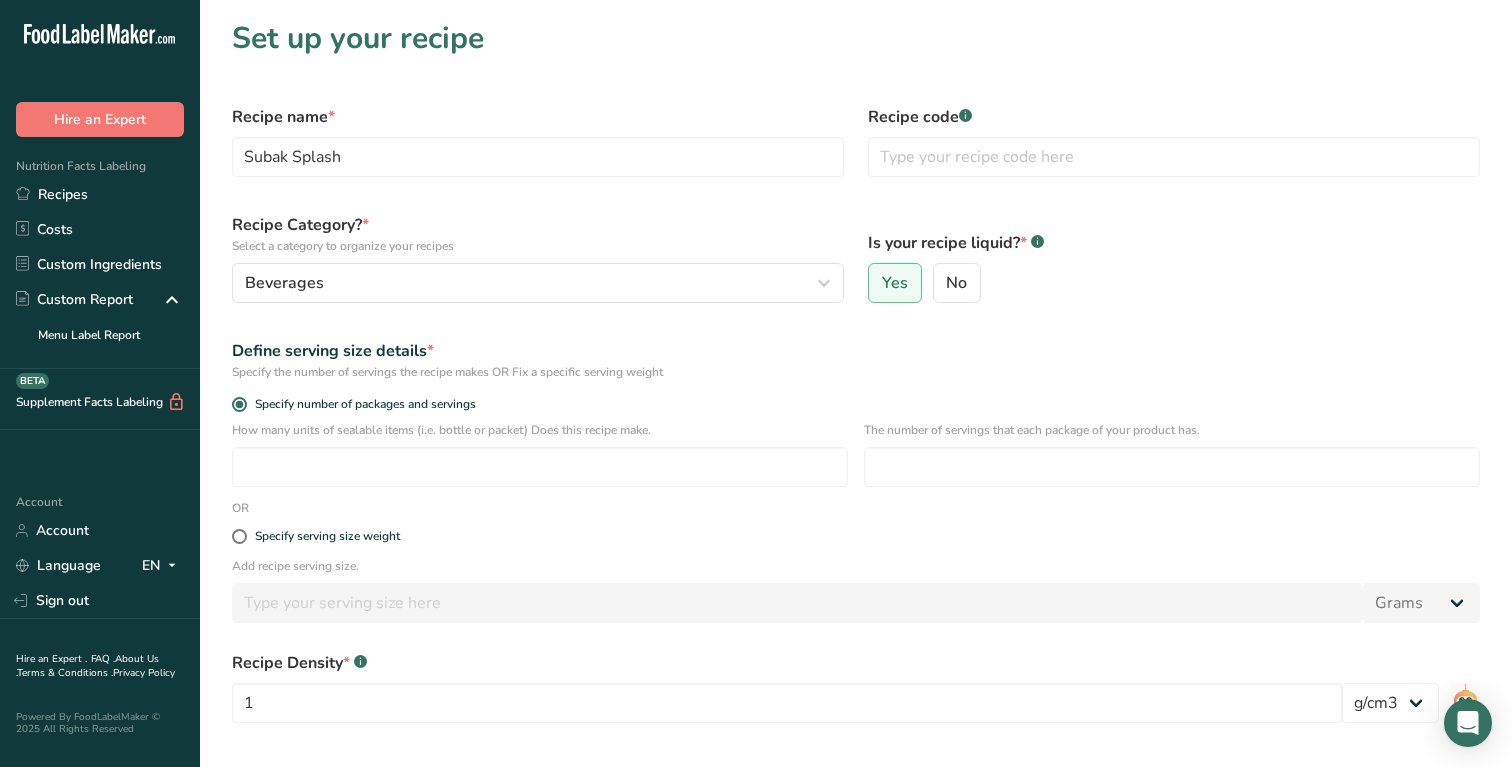 click on "Specify serving size weight" at bounding box center (327, 536) 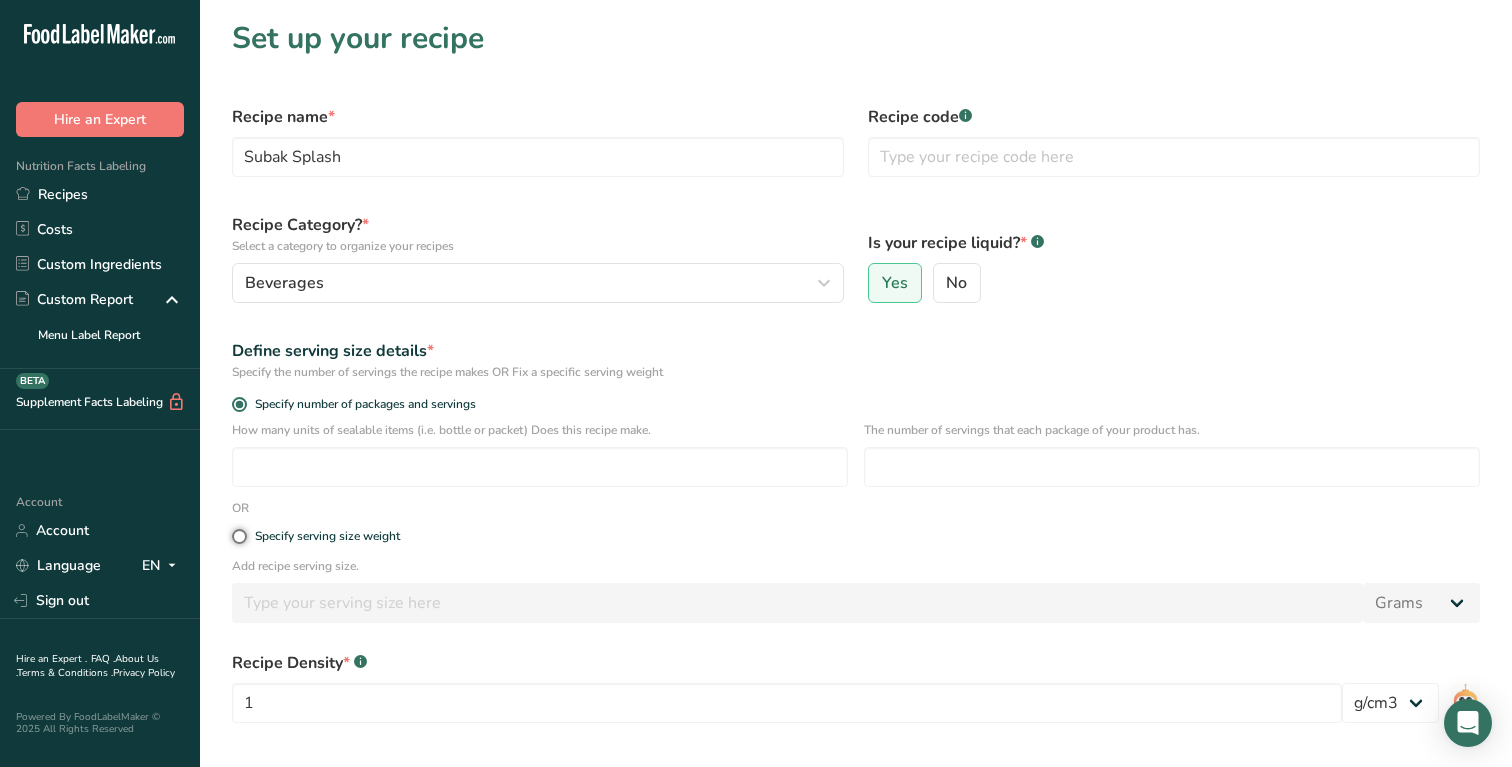 click on "Specify serving size weight" at bounding box center [238, 536] 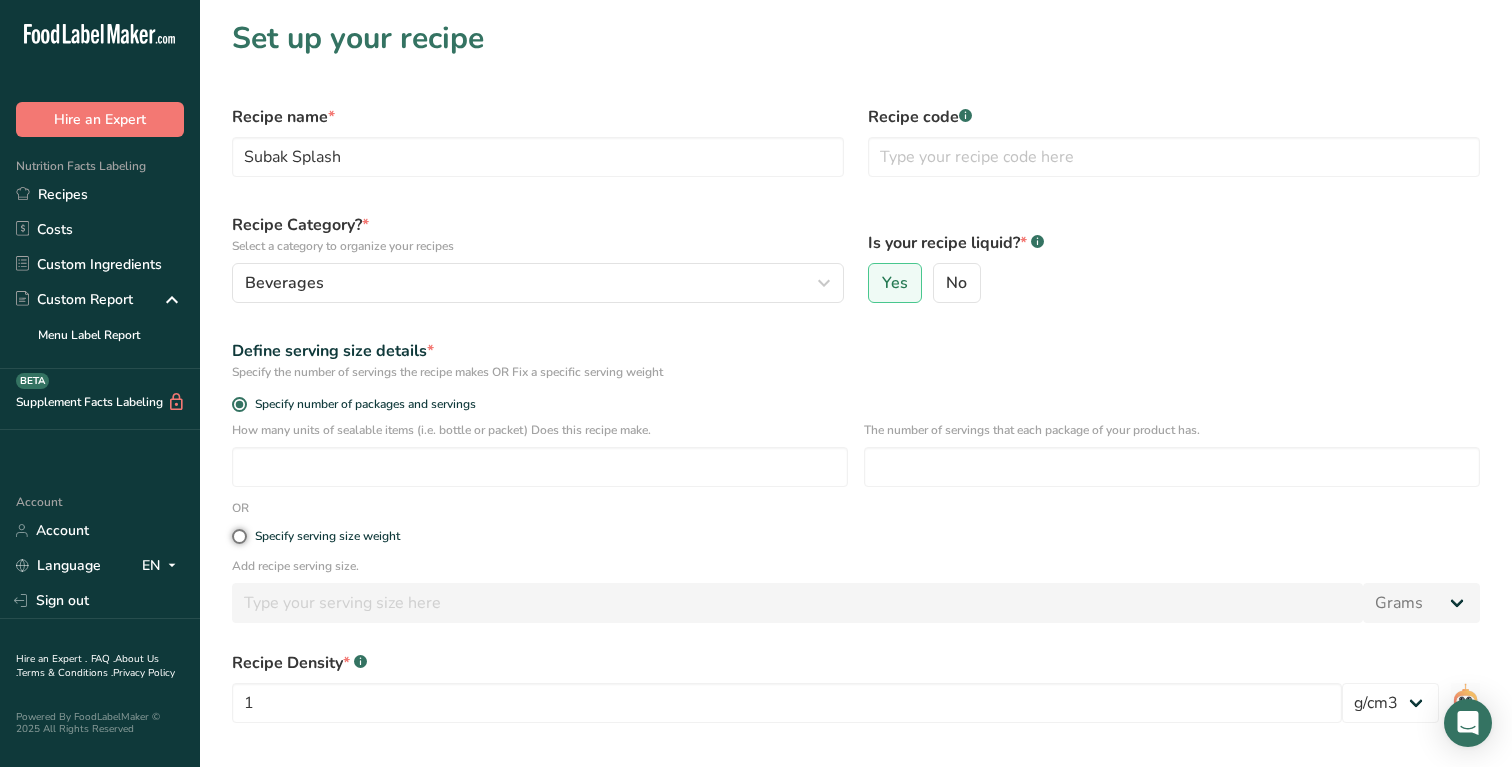 radio on "true" 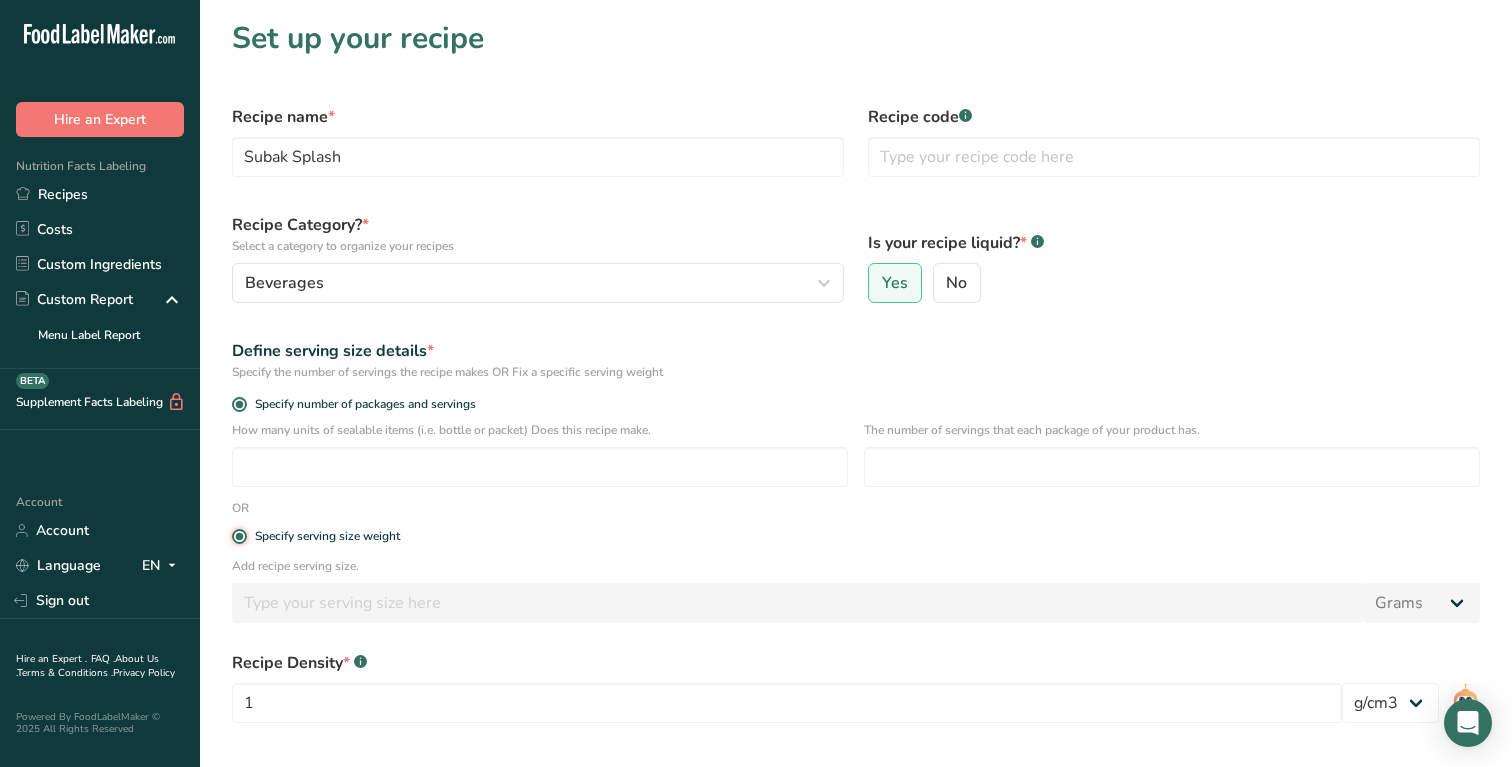 radio on "false" 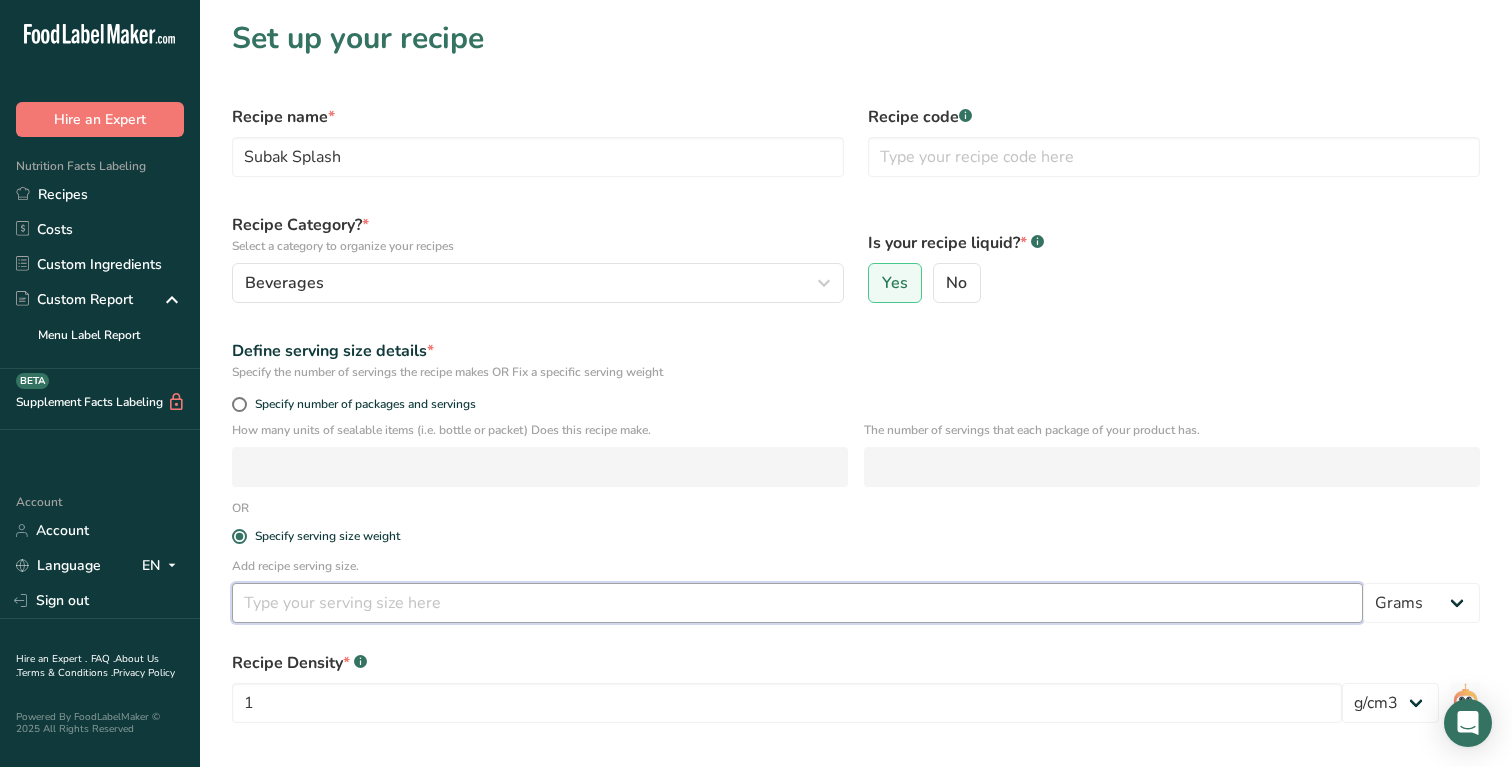 click at bounding box center (797, 603) 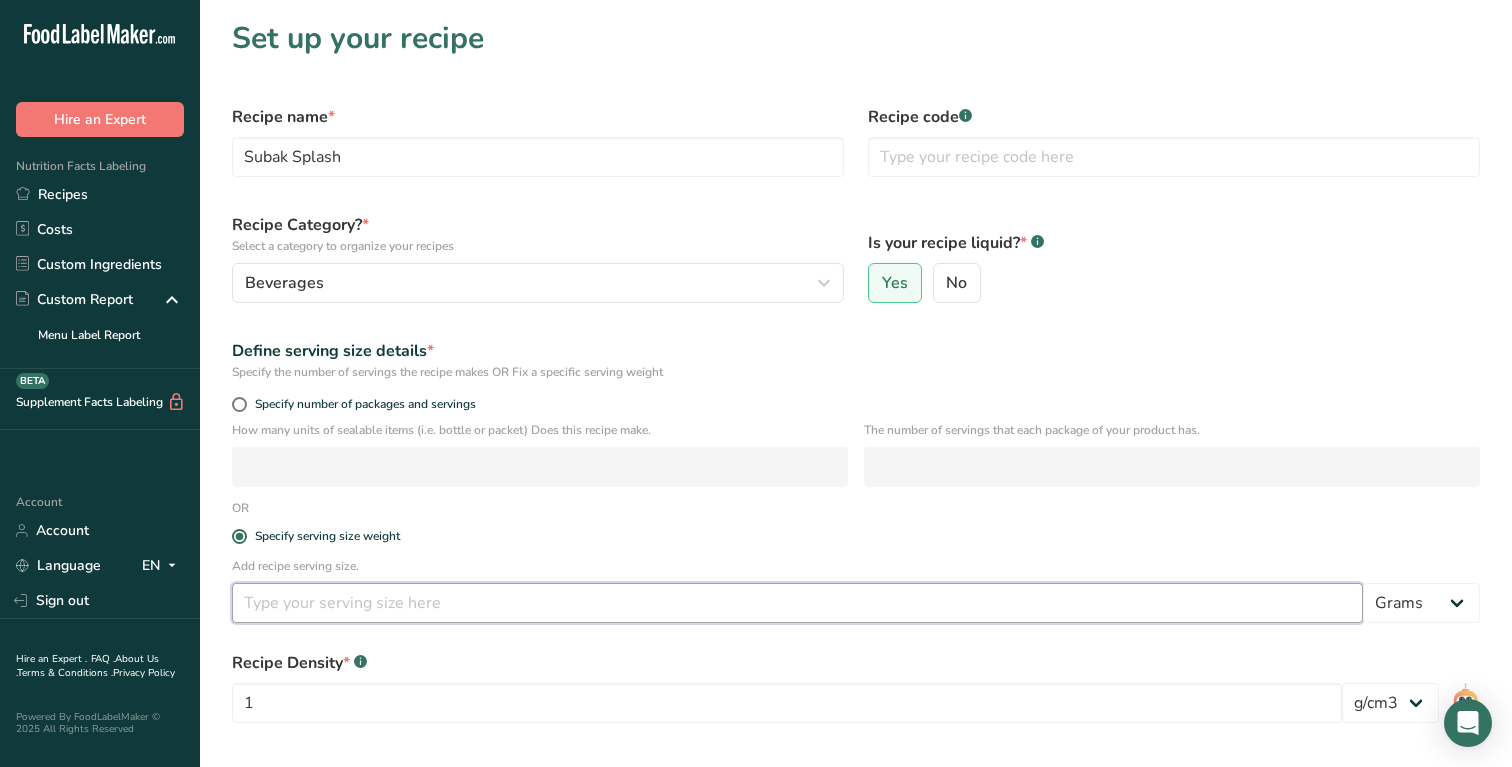 paste on "310" 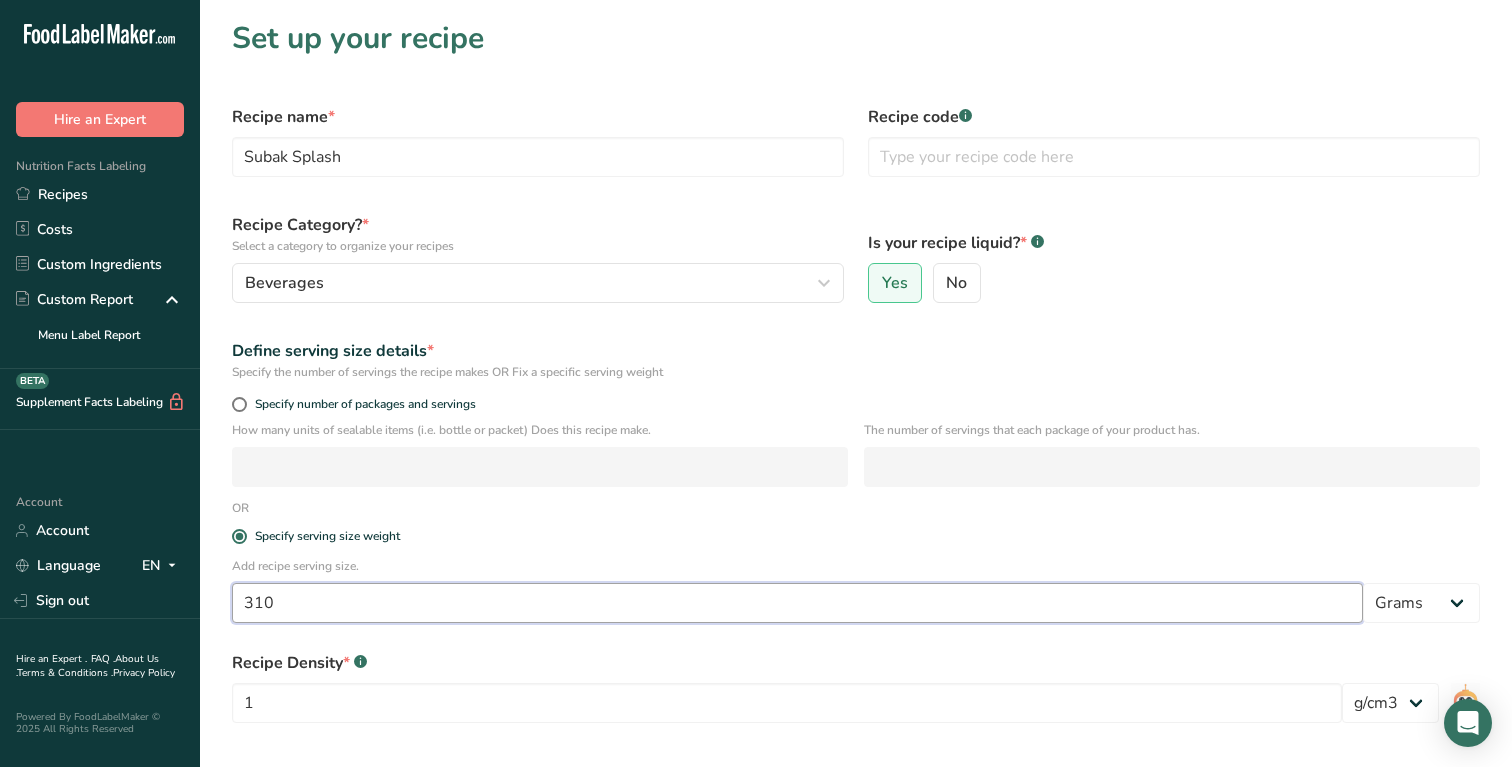 type on "310" 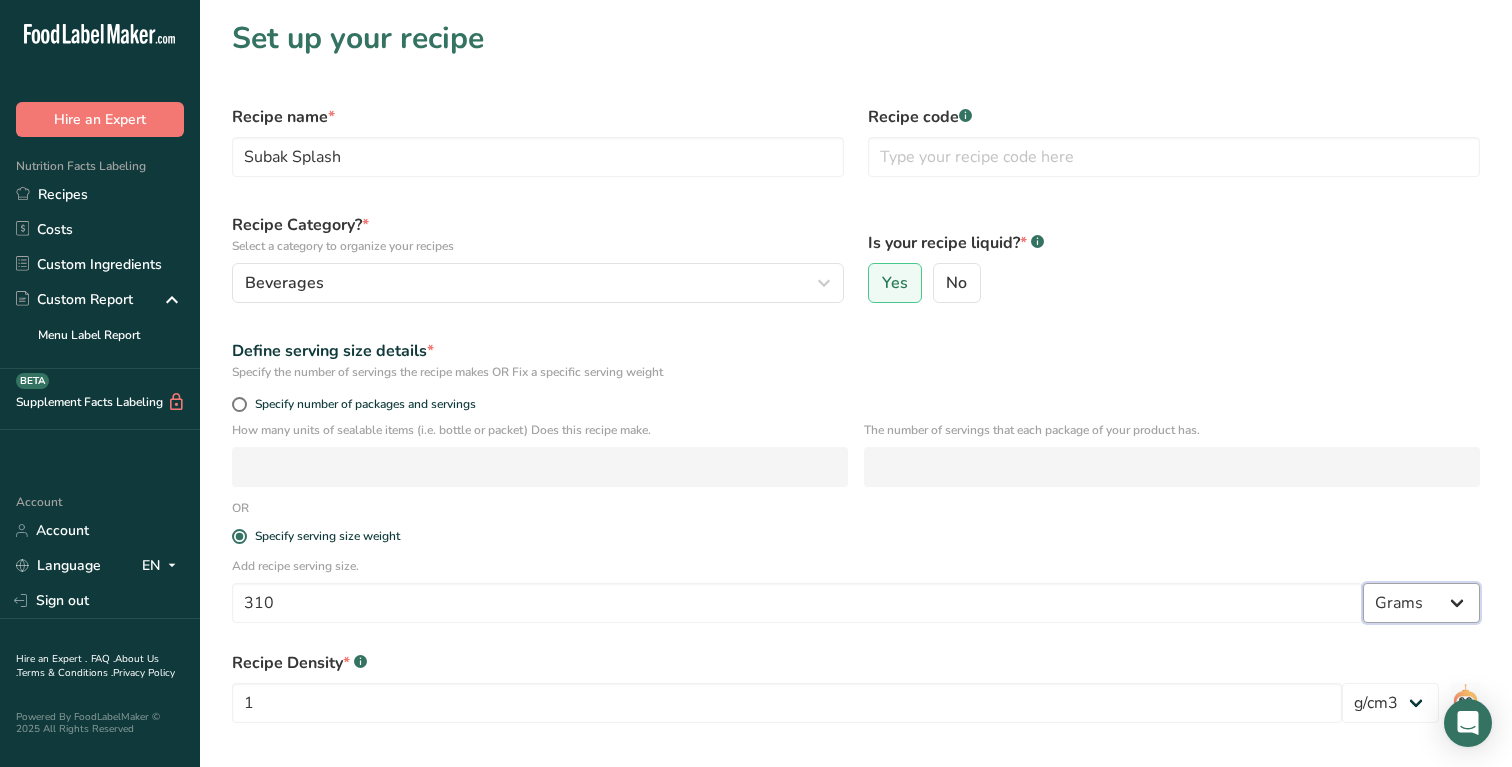 click on "Grams
kg
mg
mcg
lb
oz
l
mL
fl oz
tbsp
tsp
cup
qt
gallon" at bounding box center [1421, 603] 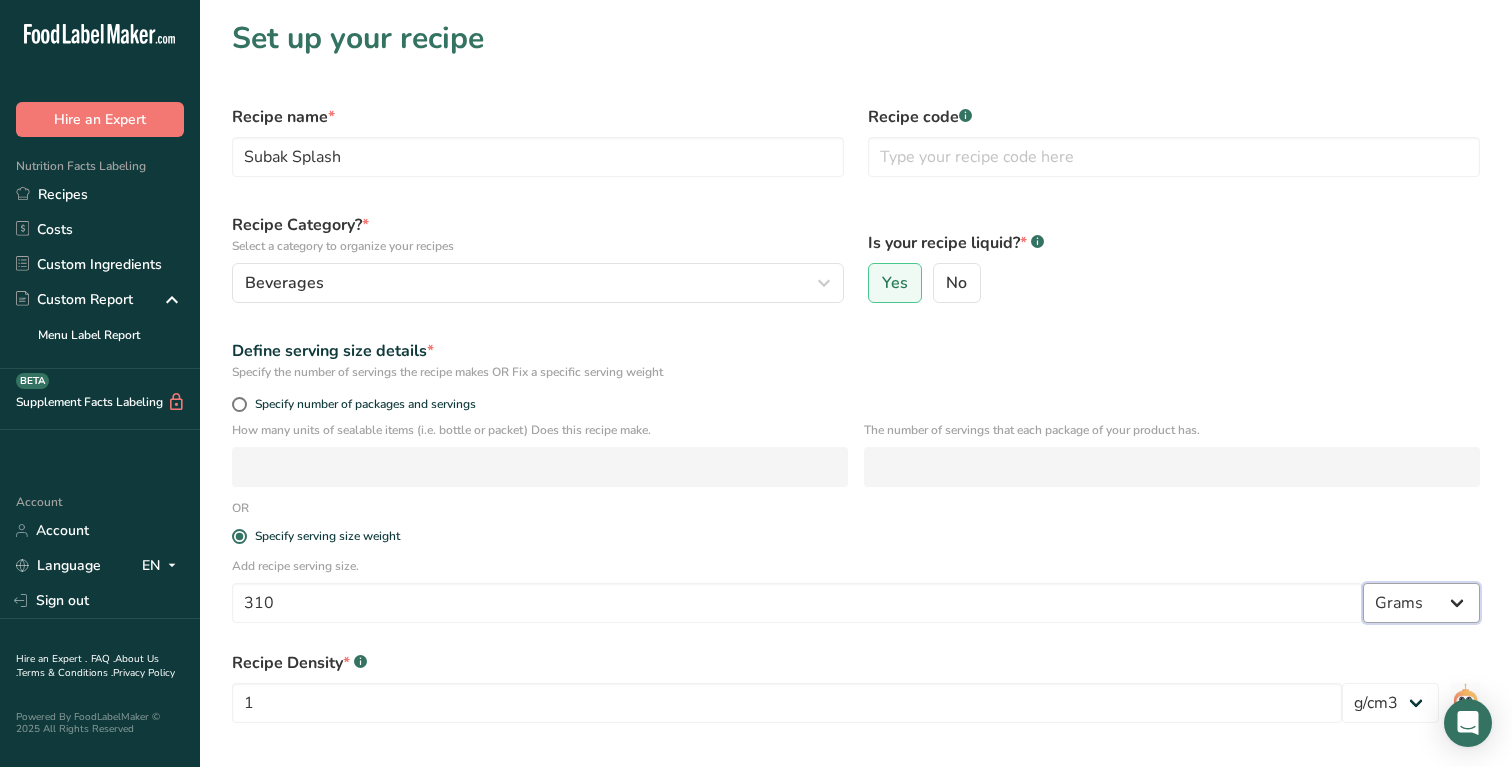 select on "17" 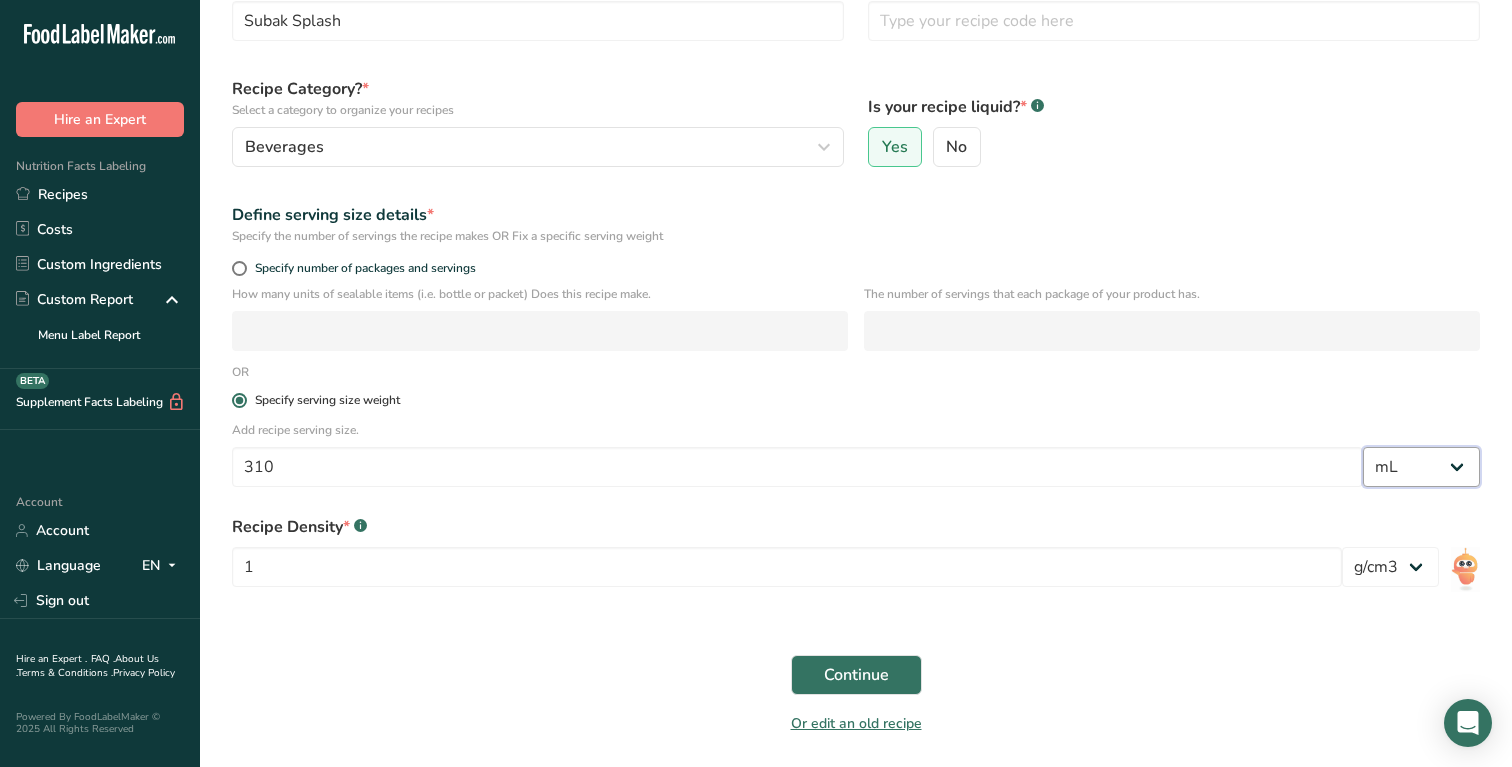 scroll, scrollTop: 200, scrollLeft: 0, axis: vertical 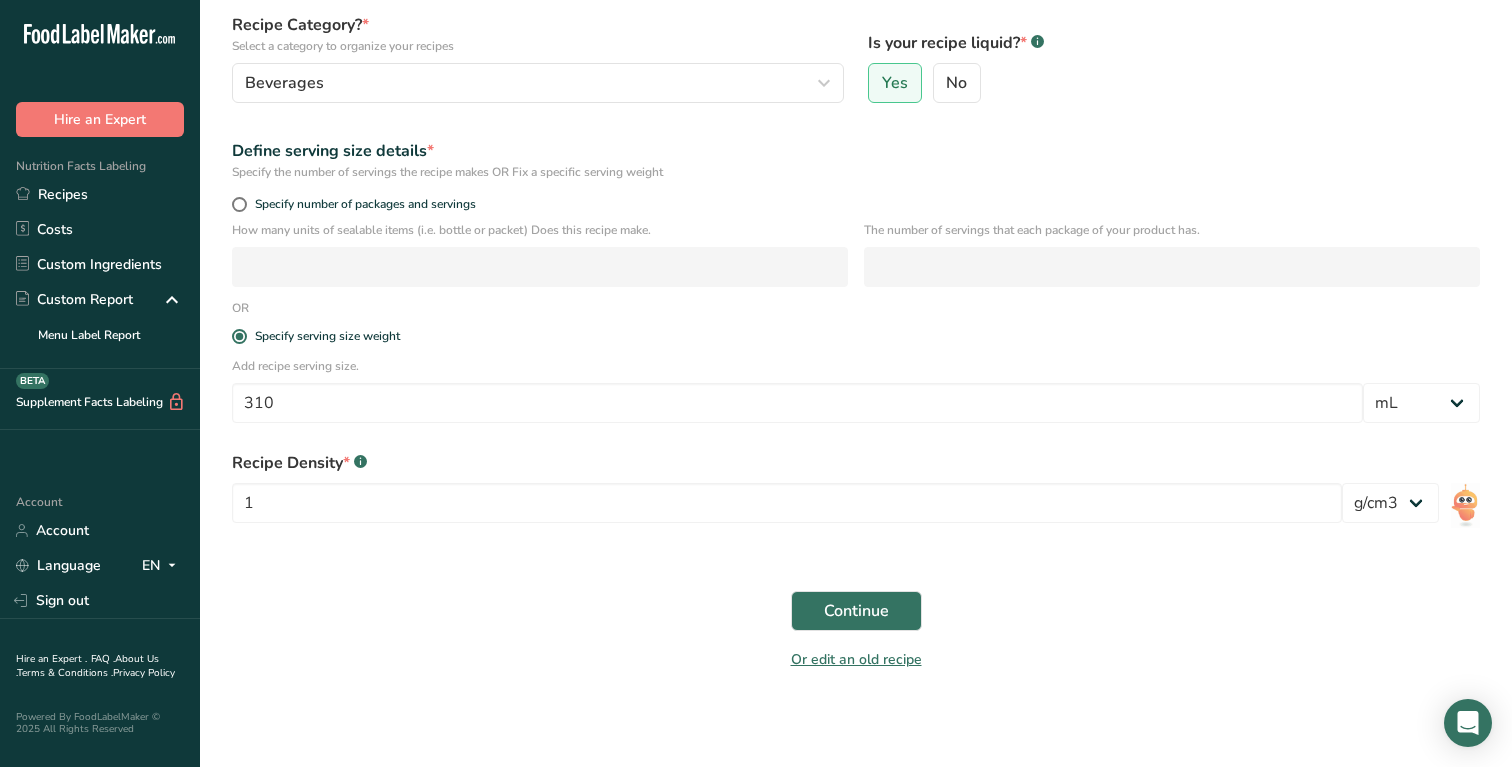 click on "Continue" at bounding box center (856, 611) 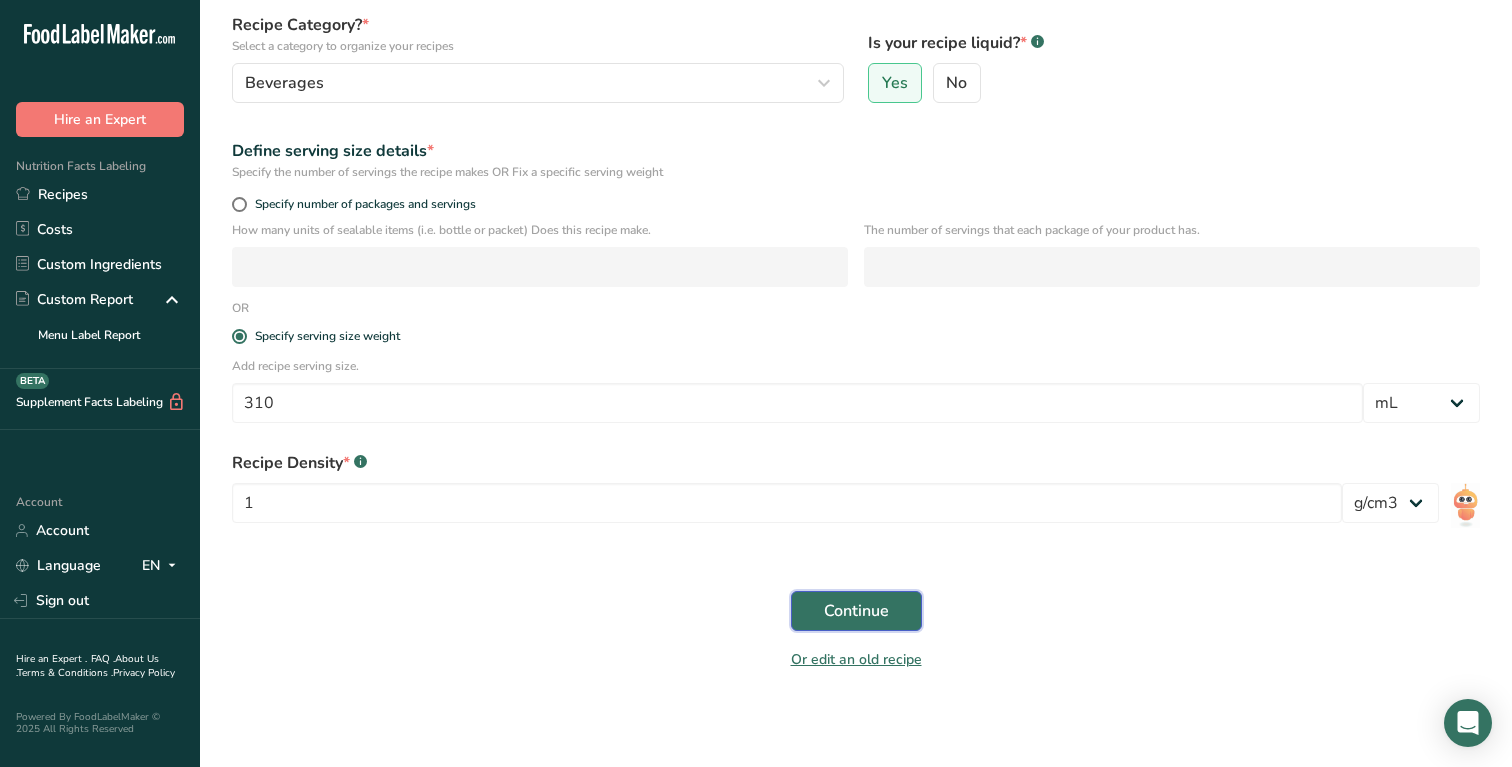 click on "Continue" at bounding box center [856, 611] 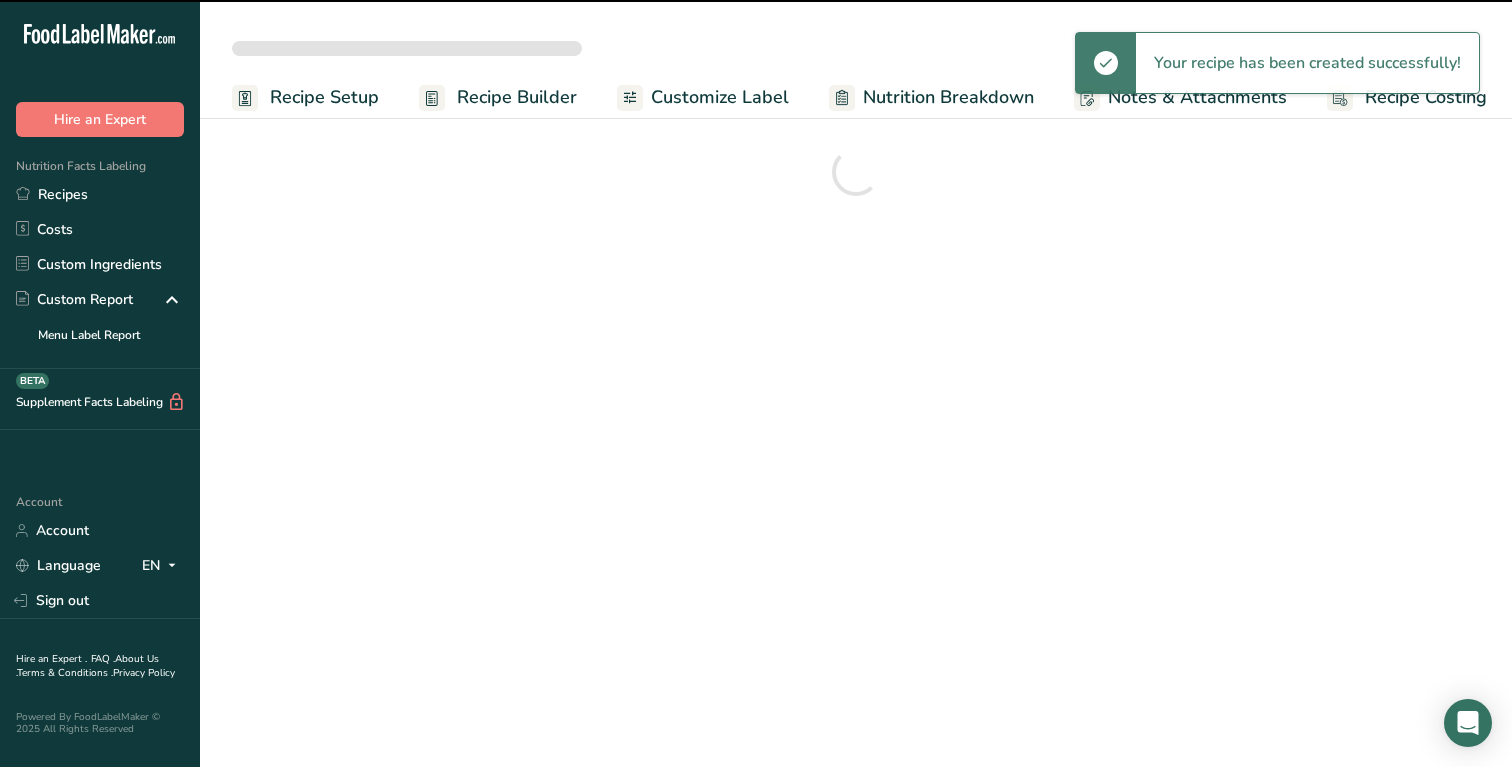 scroll, scrollTop: 0, scrollLeft: 0, axis: both 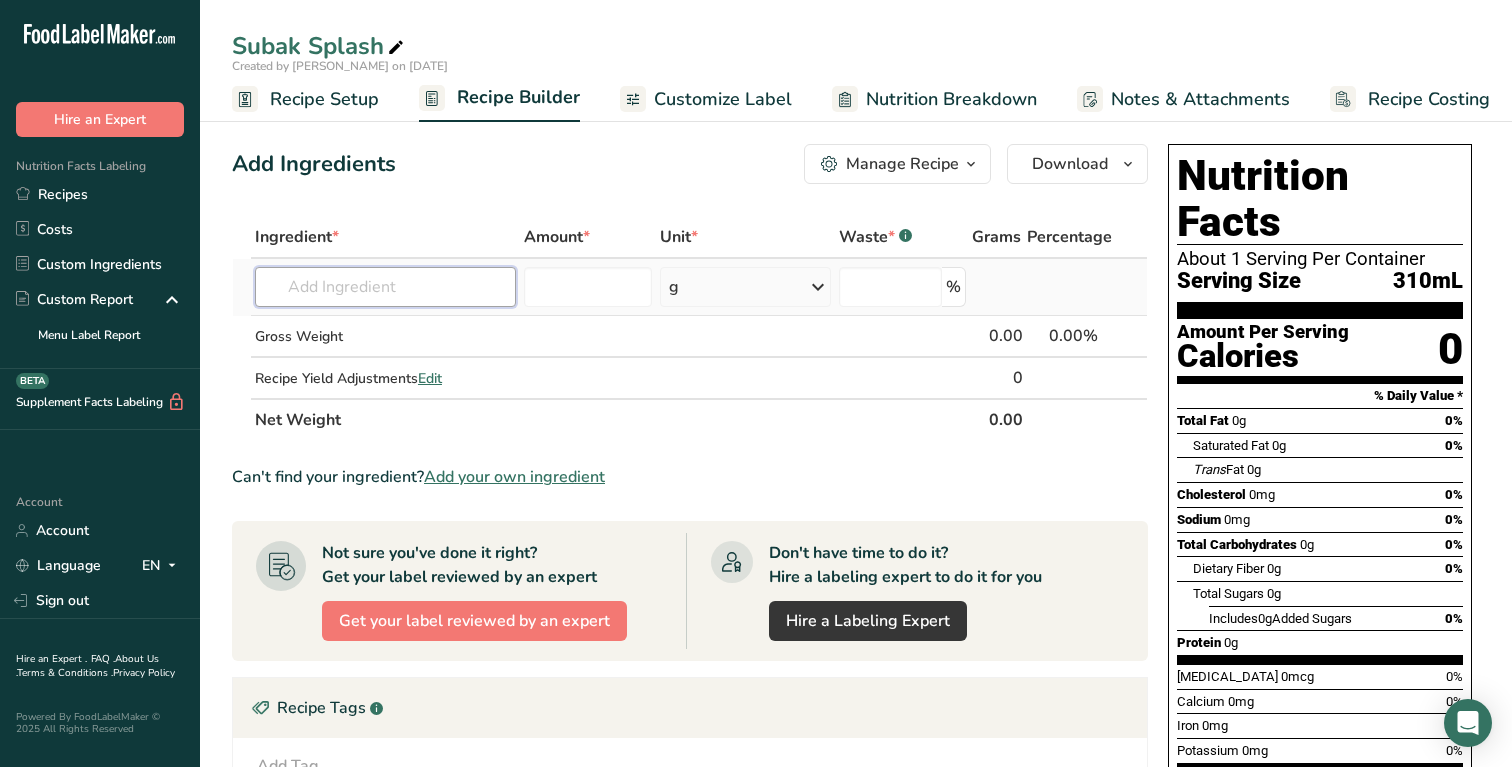 click at bounding box center (385, 287) 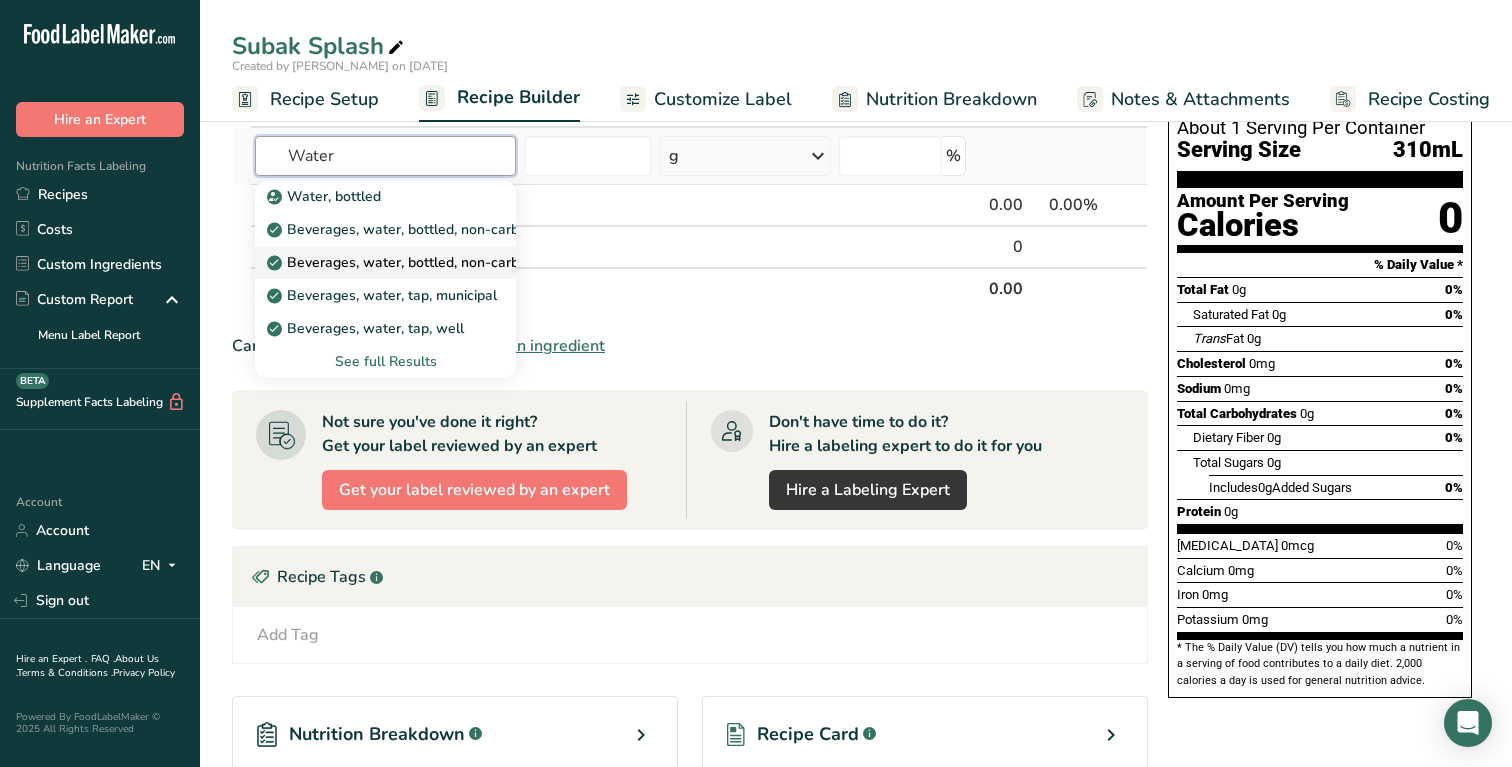 scroll, scrollTop: 151, scrollLeft: 0, axis: vertical 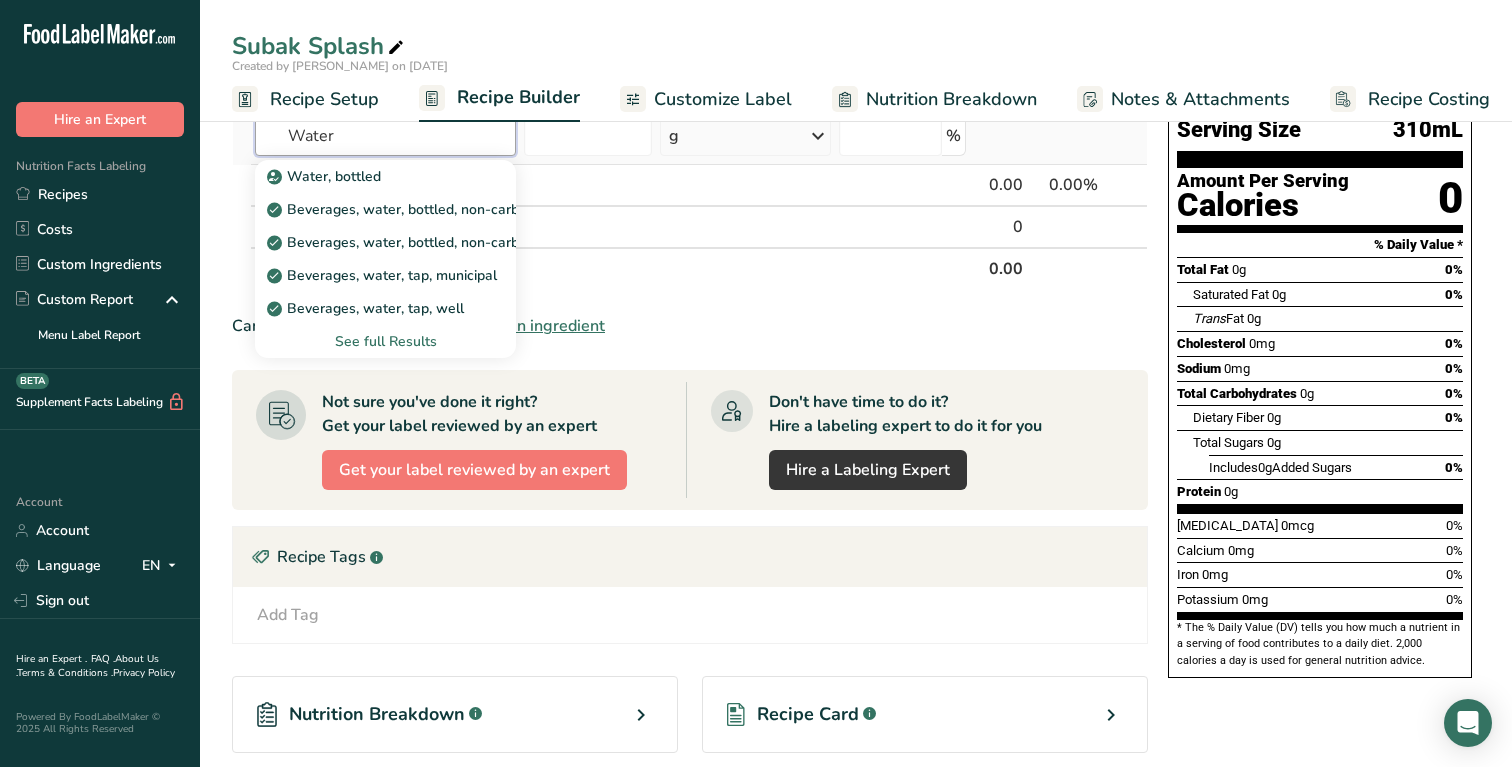 type on "Water" 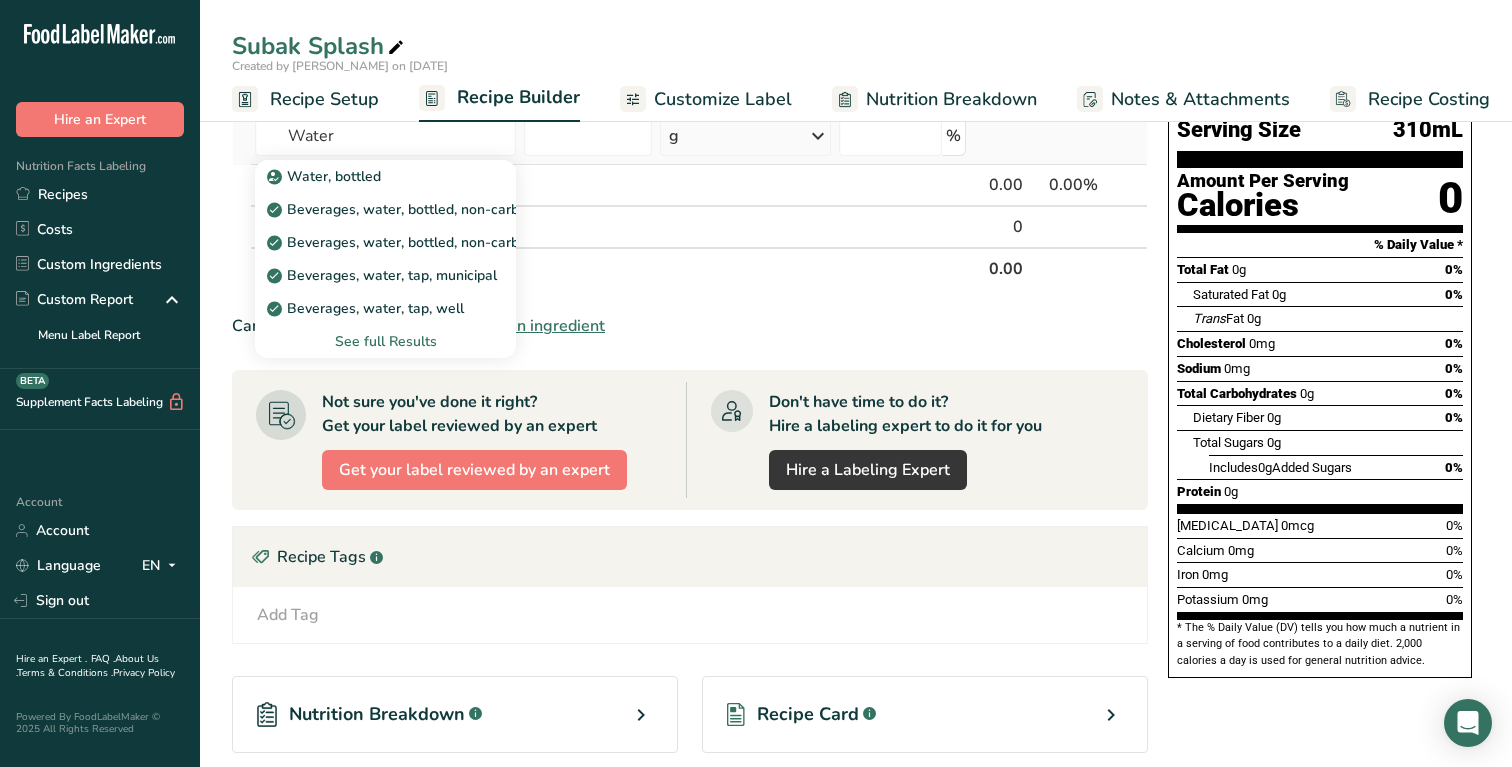 type 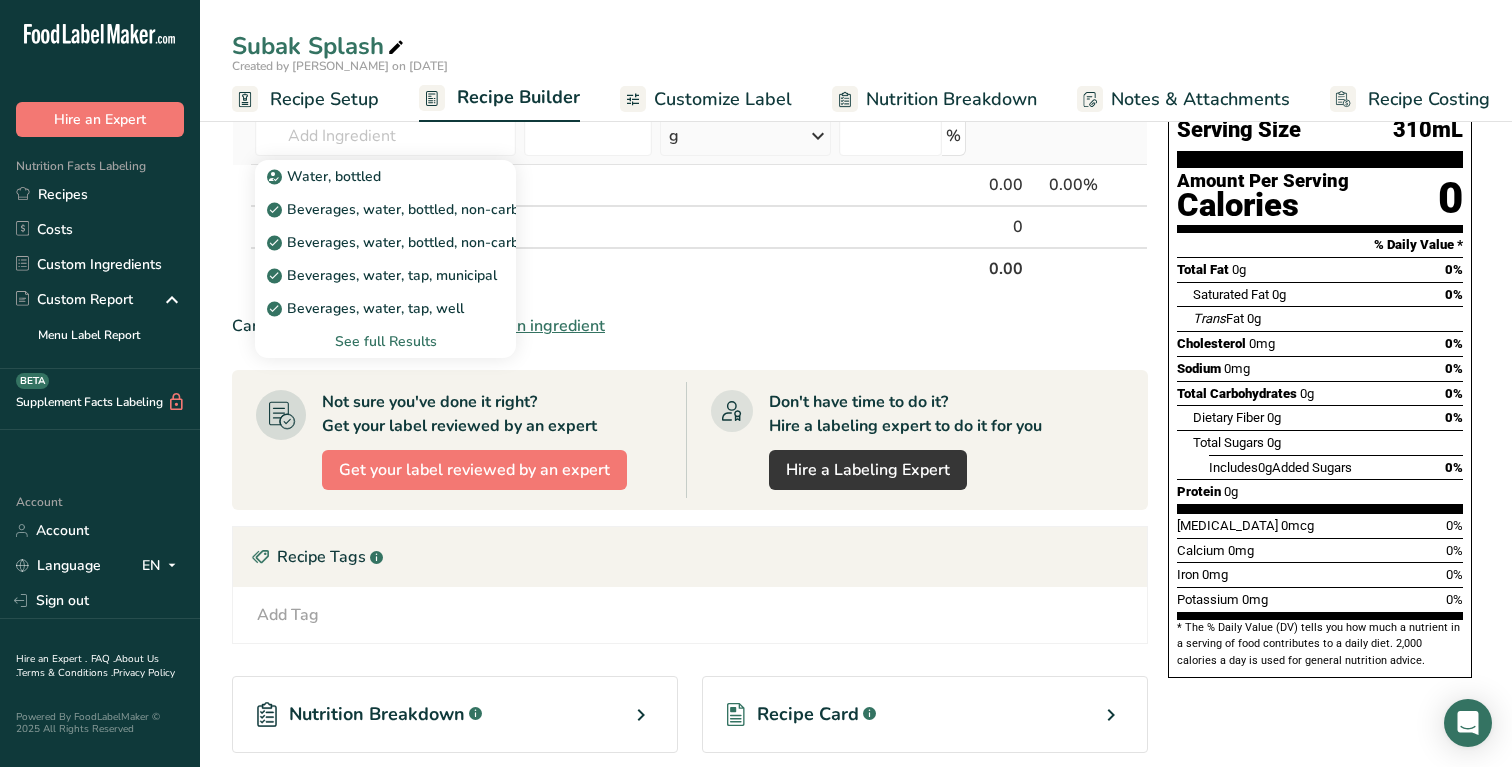 click on "See full Results" at bounding box center (385, 341) 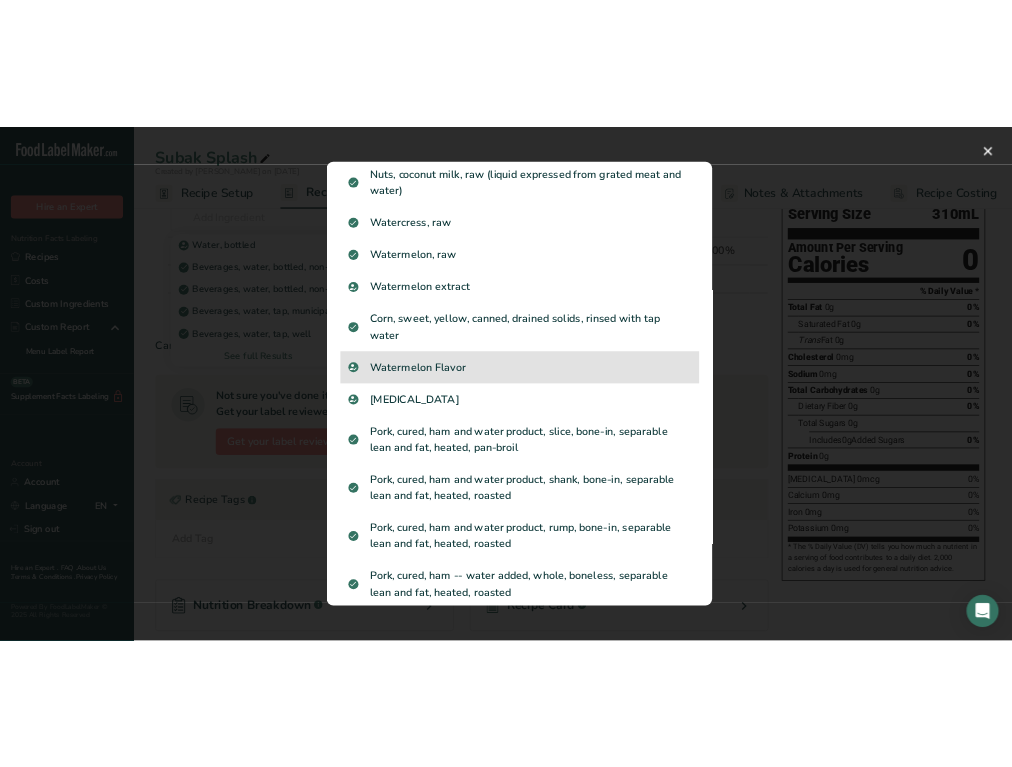 scroll, scrollTop: 588, scrollLeft: 0, axis: vertical 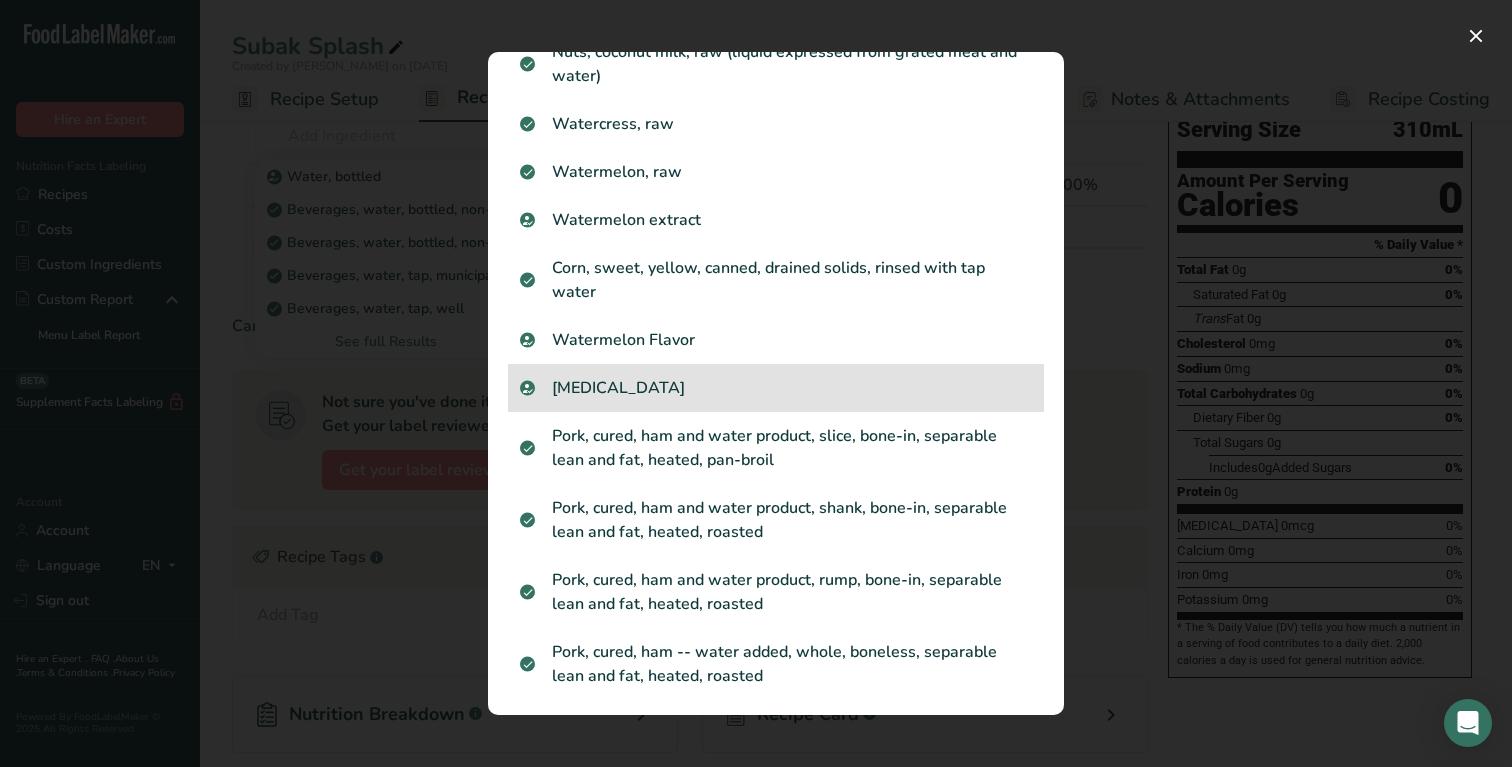 click on "Purified Water" at bounding box center [776, 388] 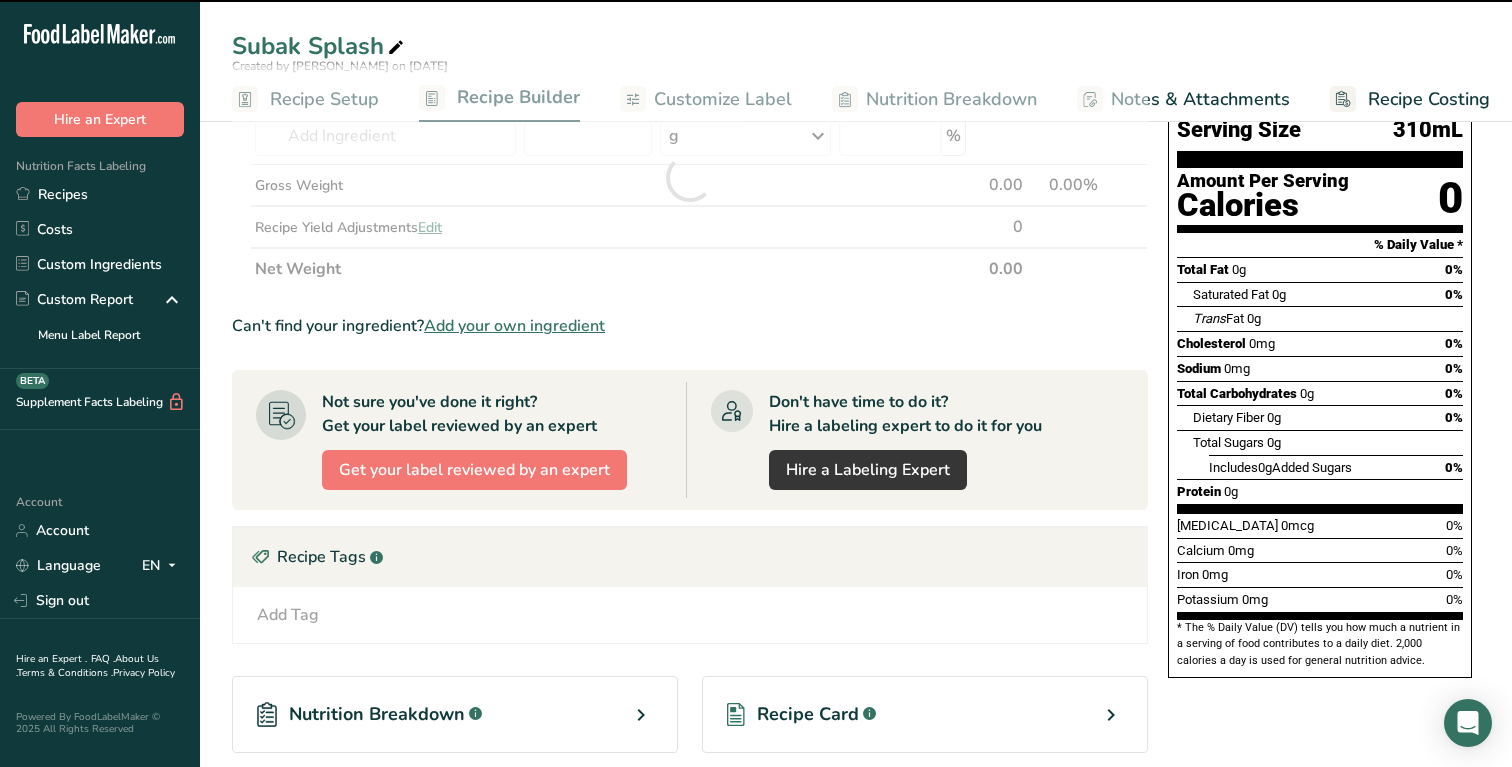 type on "0" 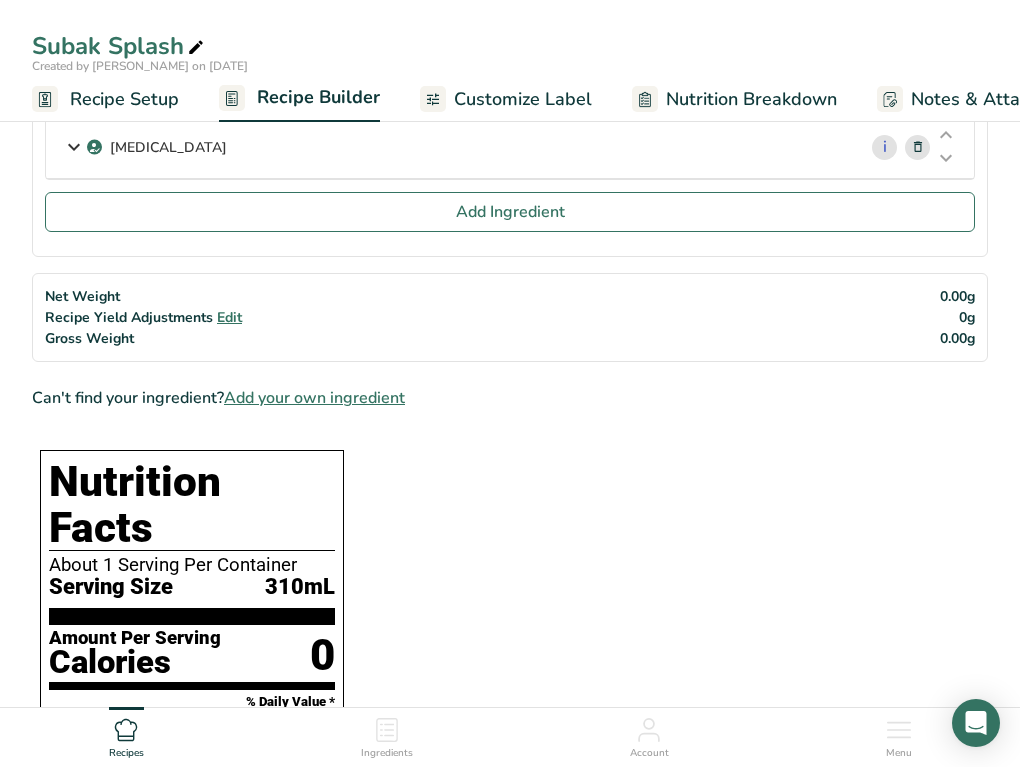 scroll, scrollTop: 0, scrollLeft: 0, axis: both 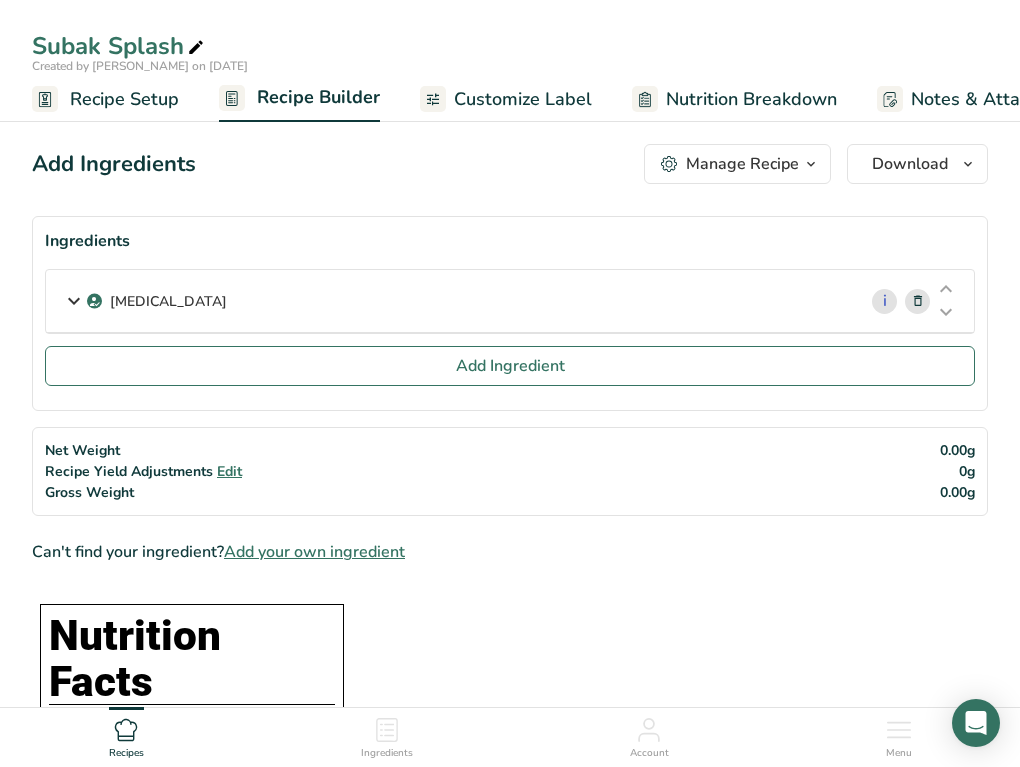 click on "Purified Water" at bounding box center (451, 301) 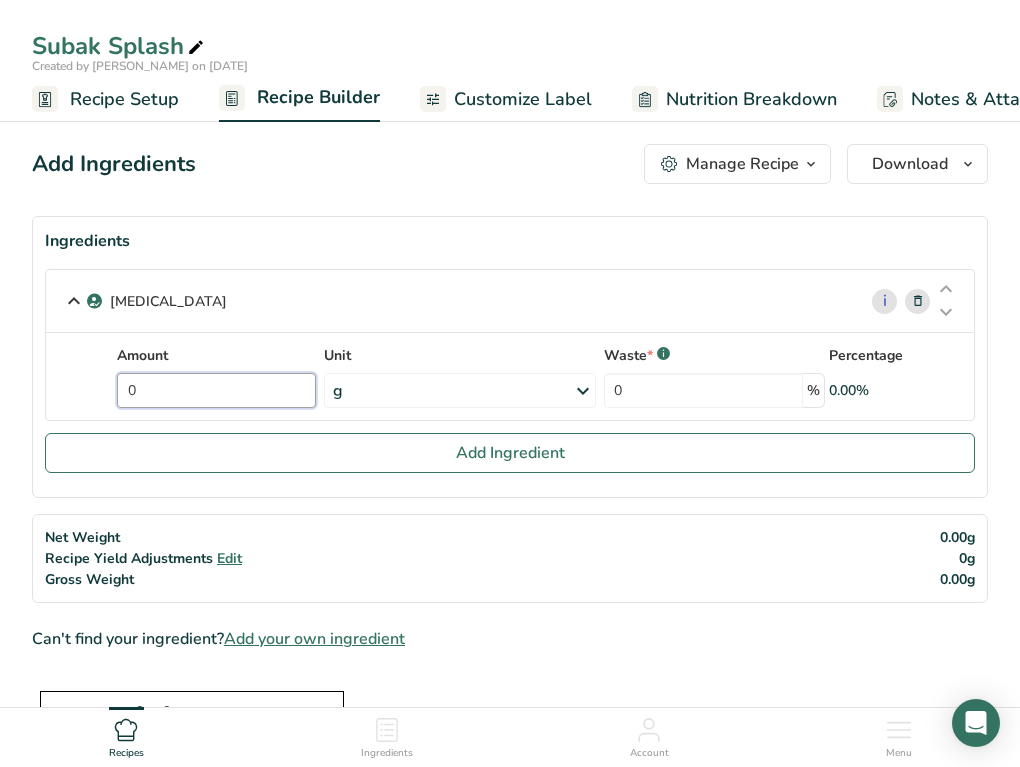 drag, startPoint x: 243, startPoint y: 385, endPoint x: 54, endPoint y: 383, distance: 189.01057 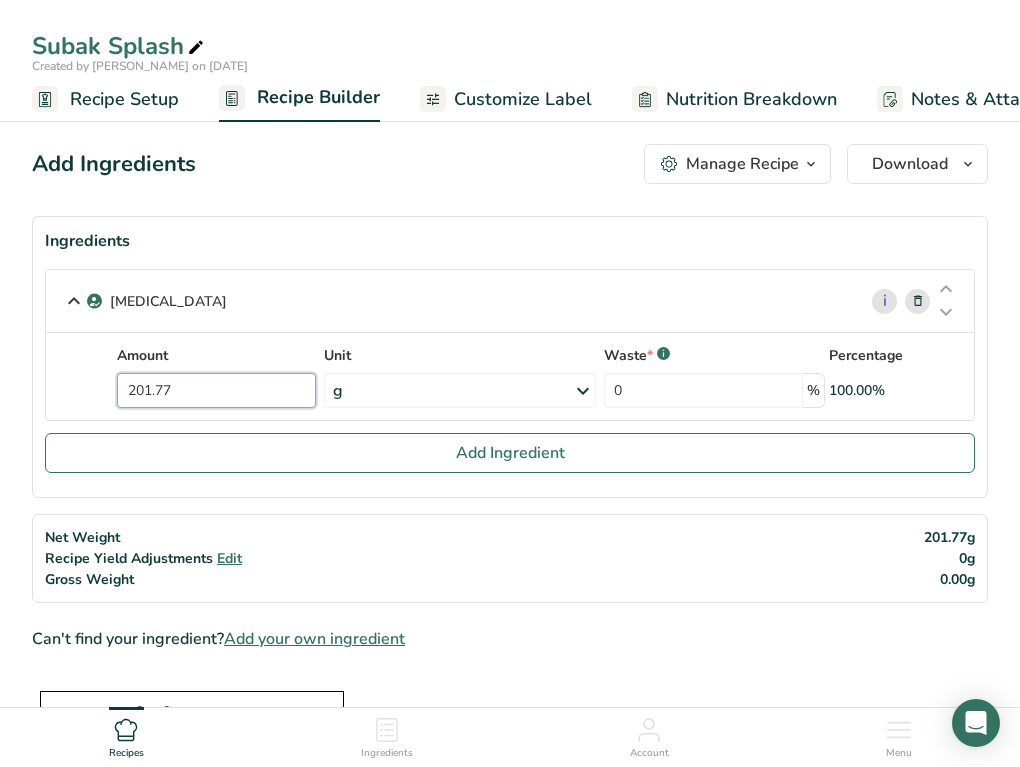 type on "201.77" 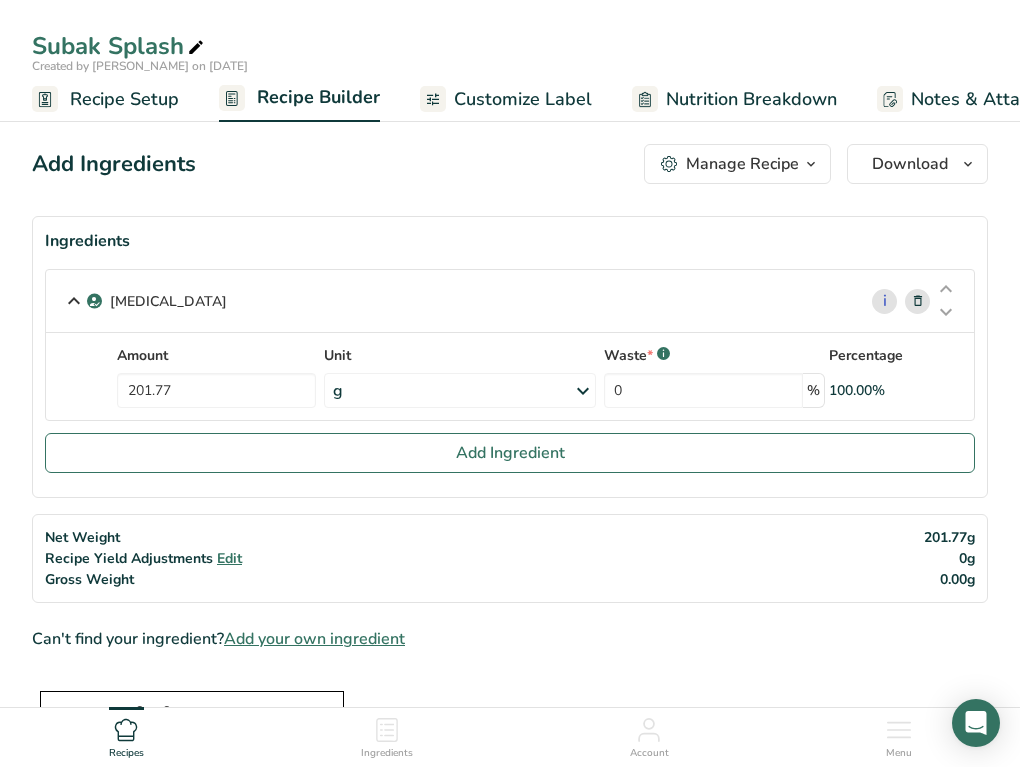 click on "Ingredients
Purified Water
i
Amount 201.77   Unit
g
Weight Units
g
kg
mg
See more
Volume Units
l
Volume units require a density conversion. If you know your ingredient's density enter it below. Otherwise, click on "RIA" our AI Regulatory bot - she will be able to help you
lb/ft3
g/cm3
Confirm
mL
Volume units require a density conversion. If you know your ingredient's density enter it below. Otherwise, click on "RIA" our AI Regulatory bot - she will be able to help you
lb/ft3
g/cm3
Confirm" at bounding box center (510, 357) 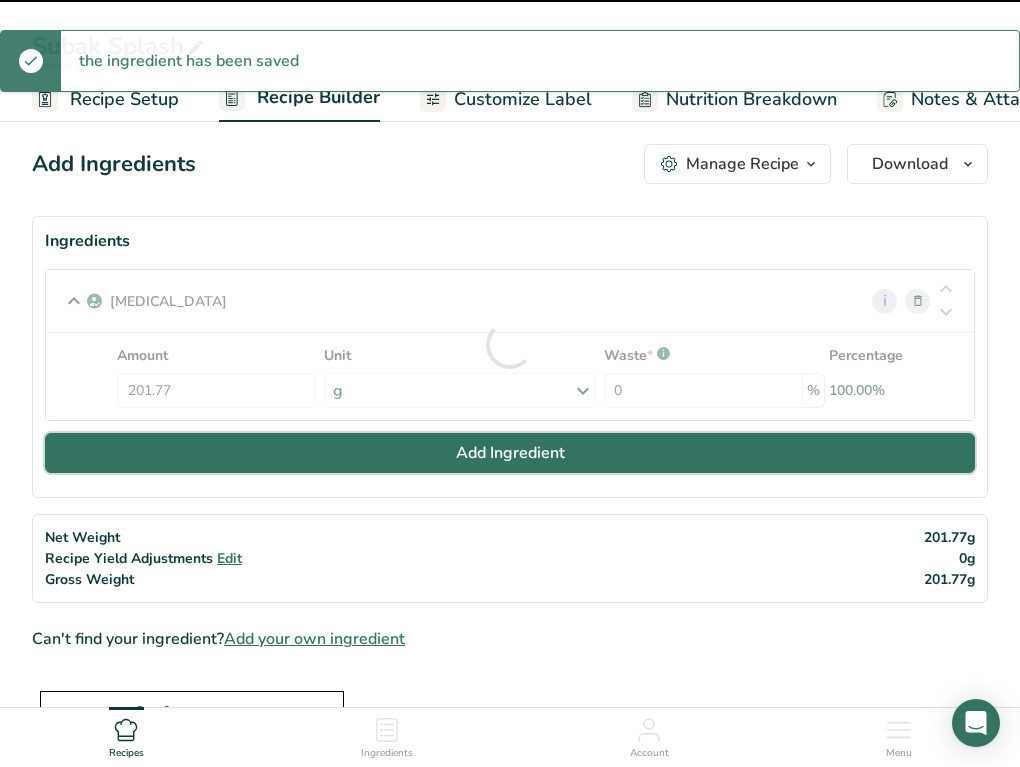 click on "Add Ingredient" at bounding box center [510, 453] 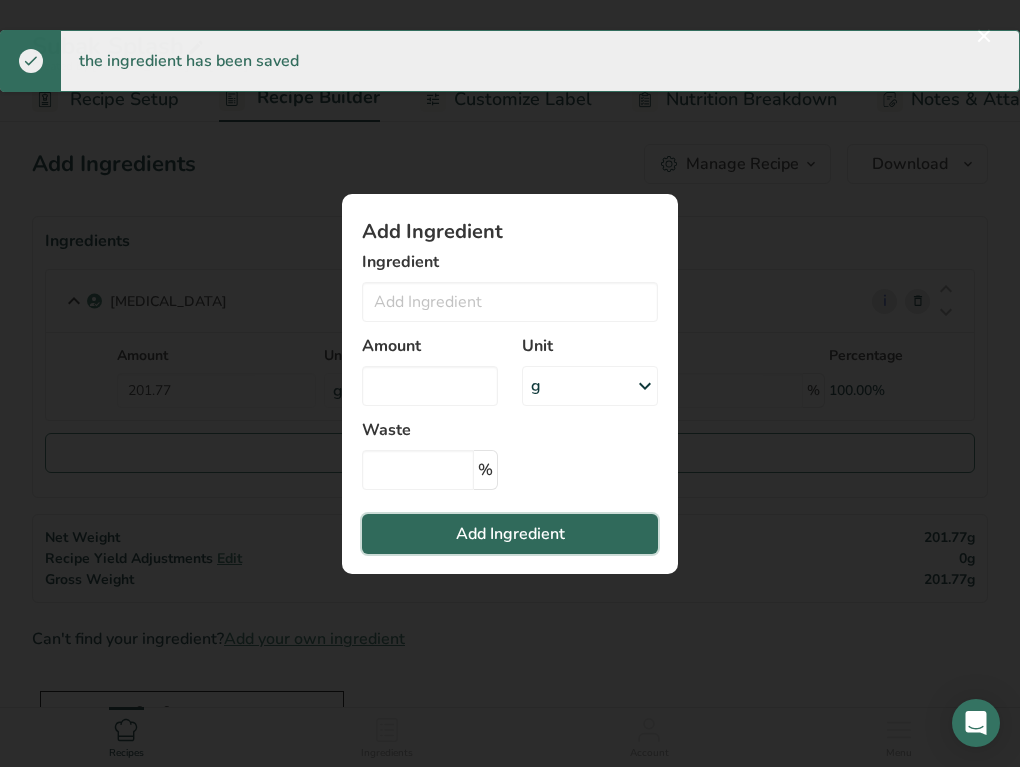 click on "Add Ingredient" at bounding box center [510, 534] 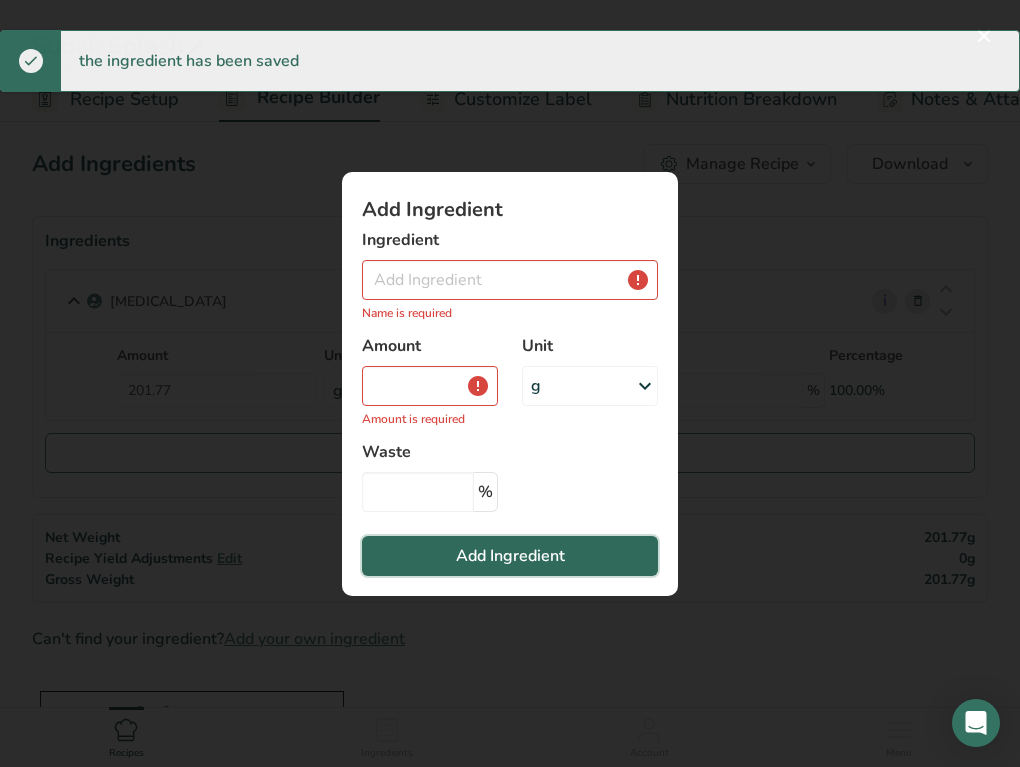click on "Add Ingredient" at bounding box center [510, 556] 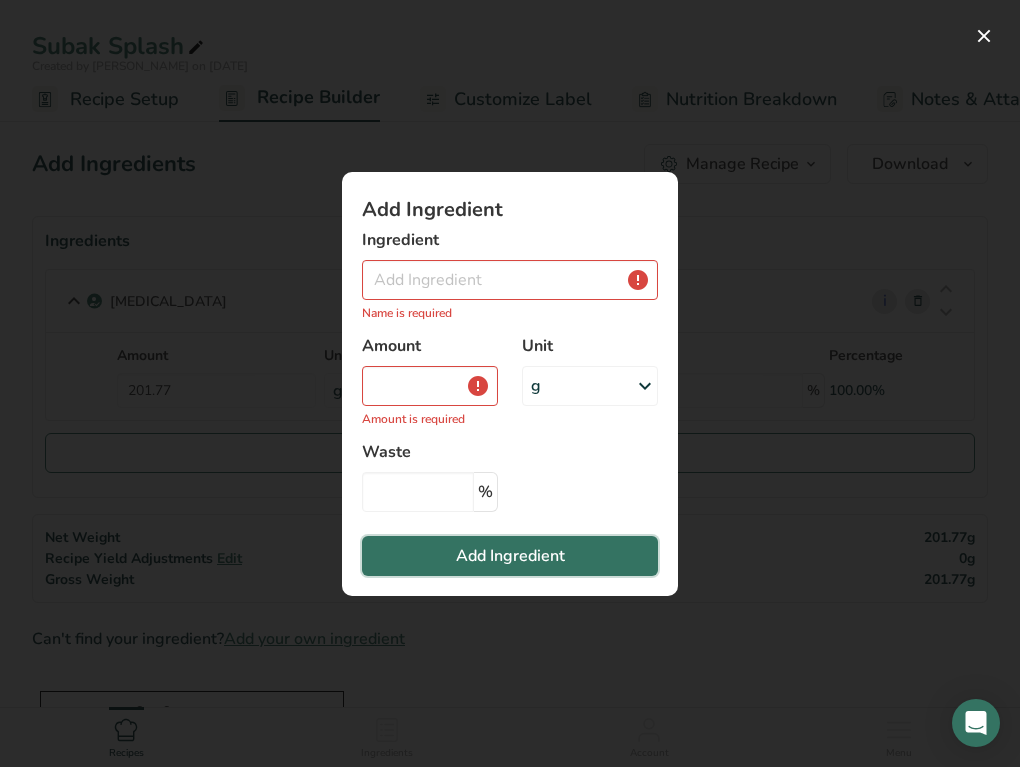 type 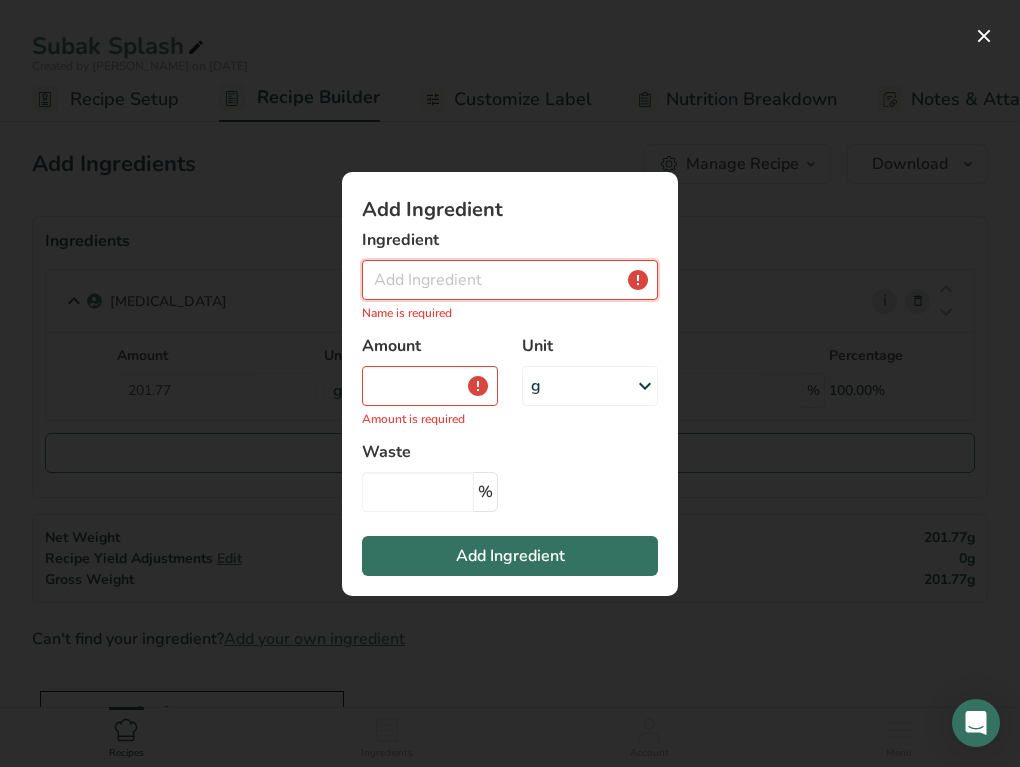 click at bounding box center [510, 280] 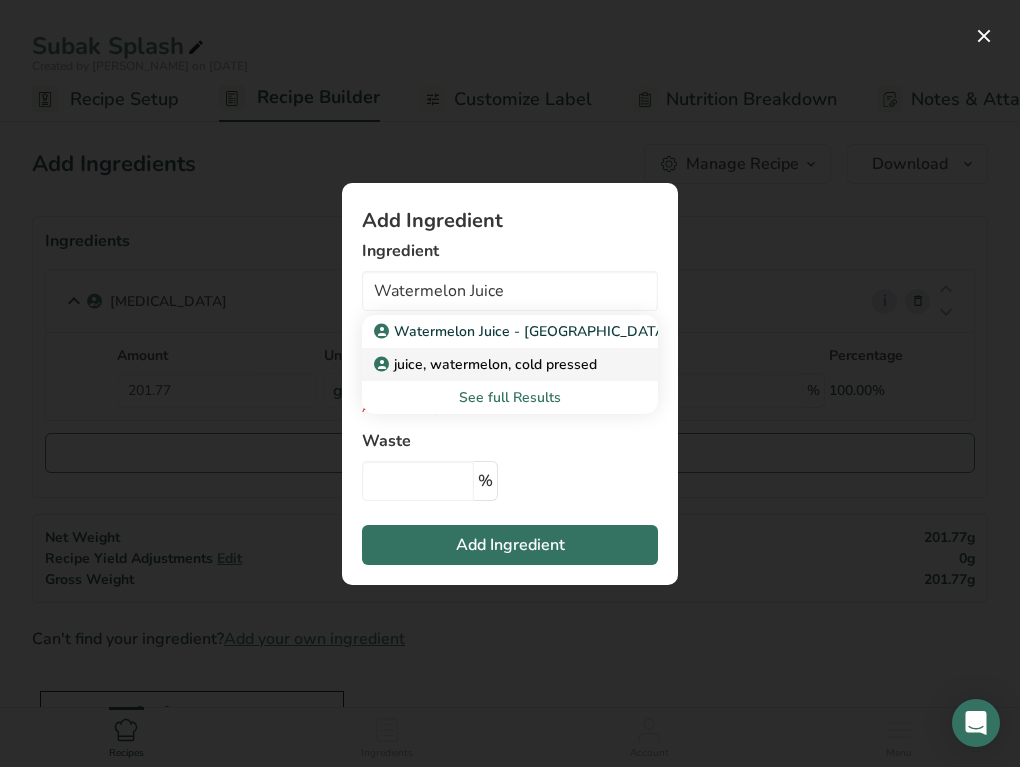 click on "juice, watermelon, cold pressed" at bounding box center (487, 364) 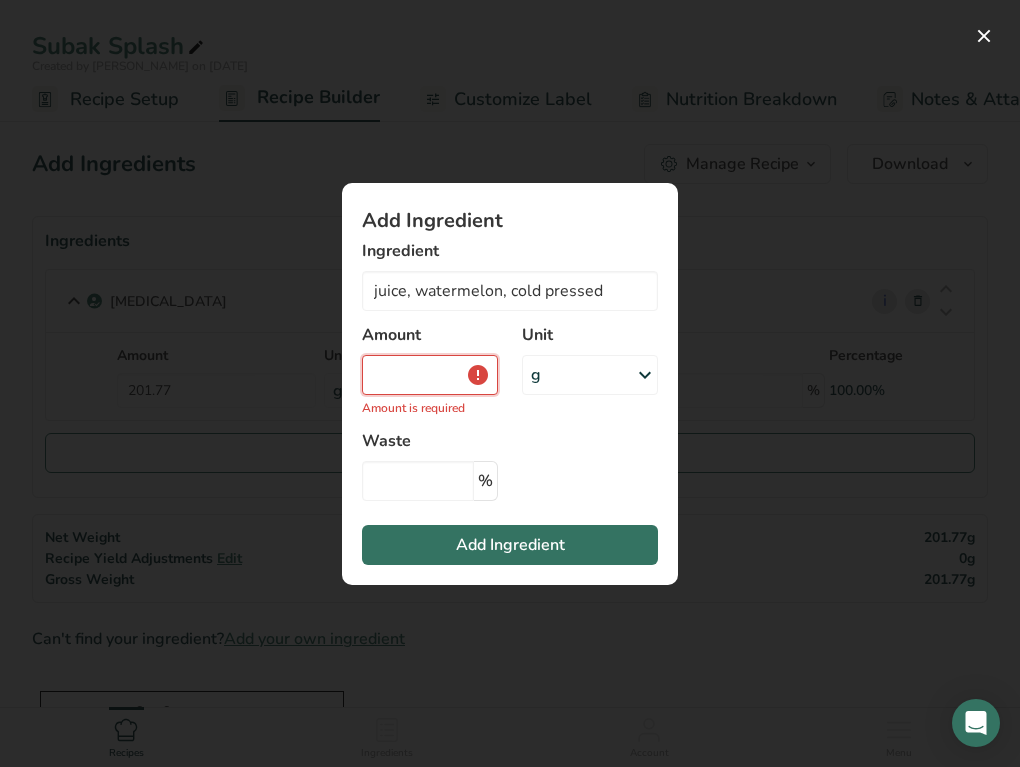 click at bounding box center [430, 375] 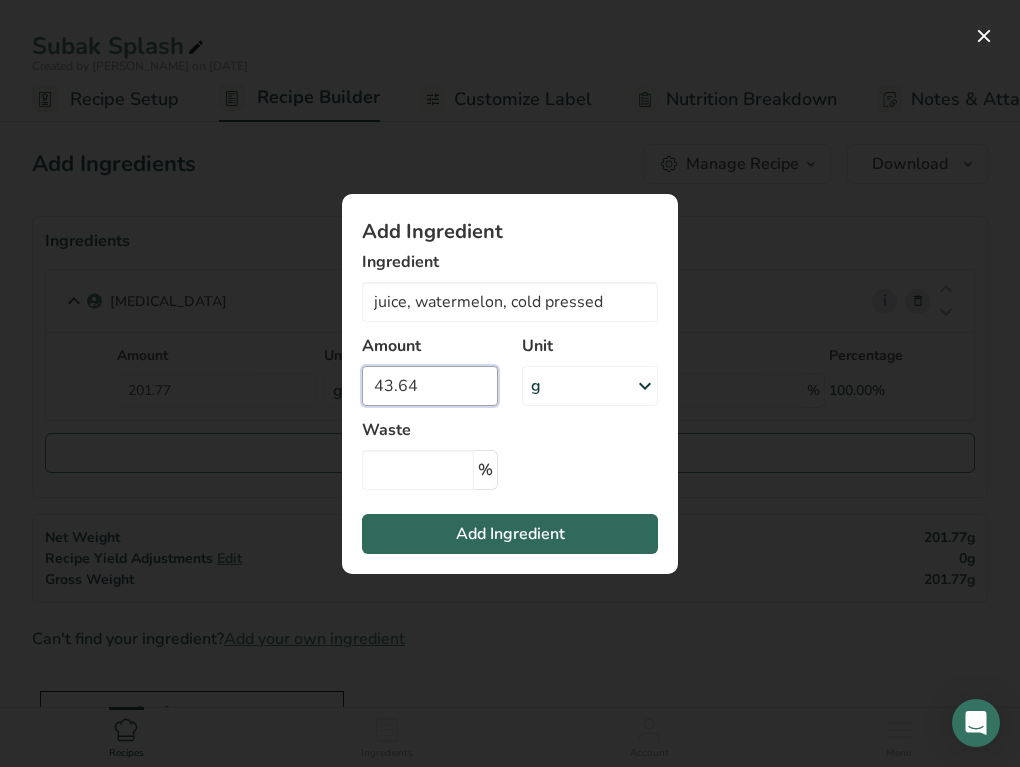 type on "43.64" 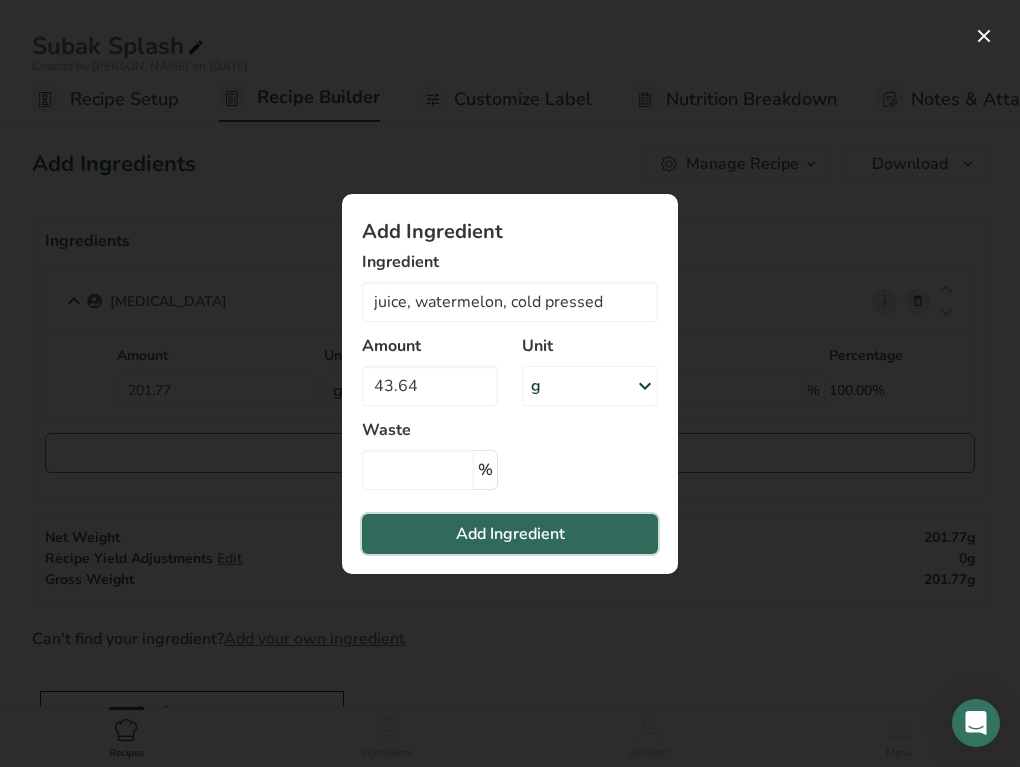 click on "Add Ingredient" at bounding box center (510, 534) 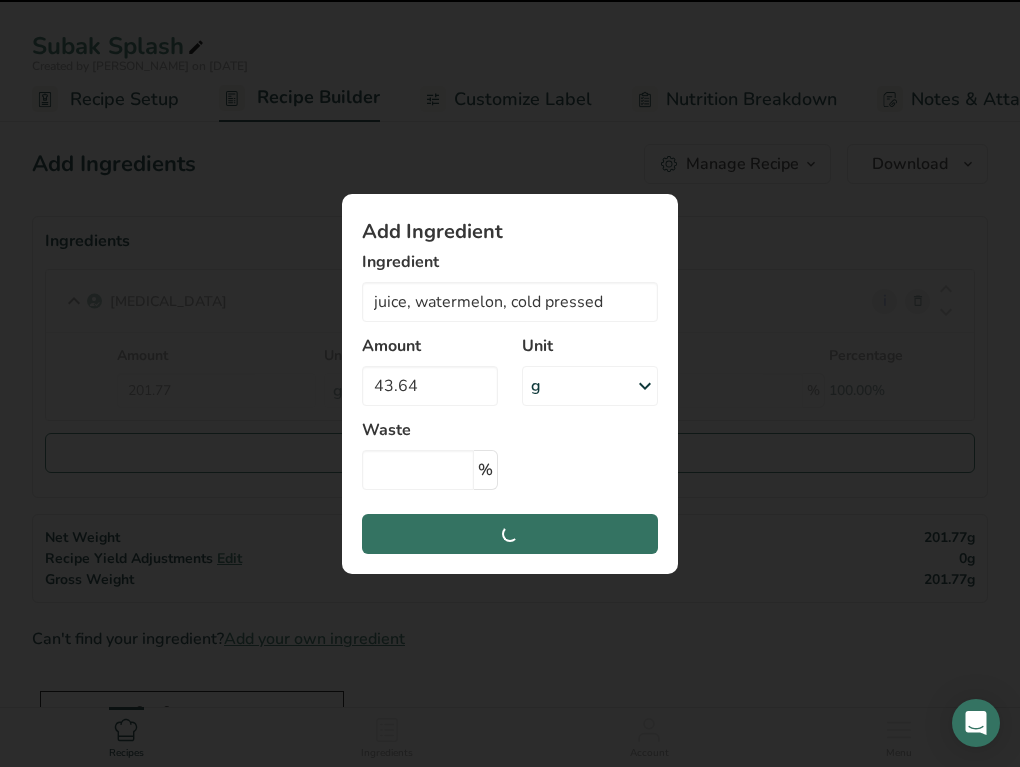 type 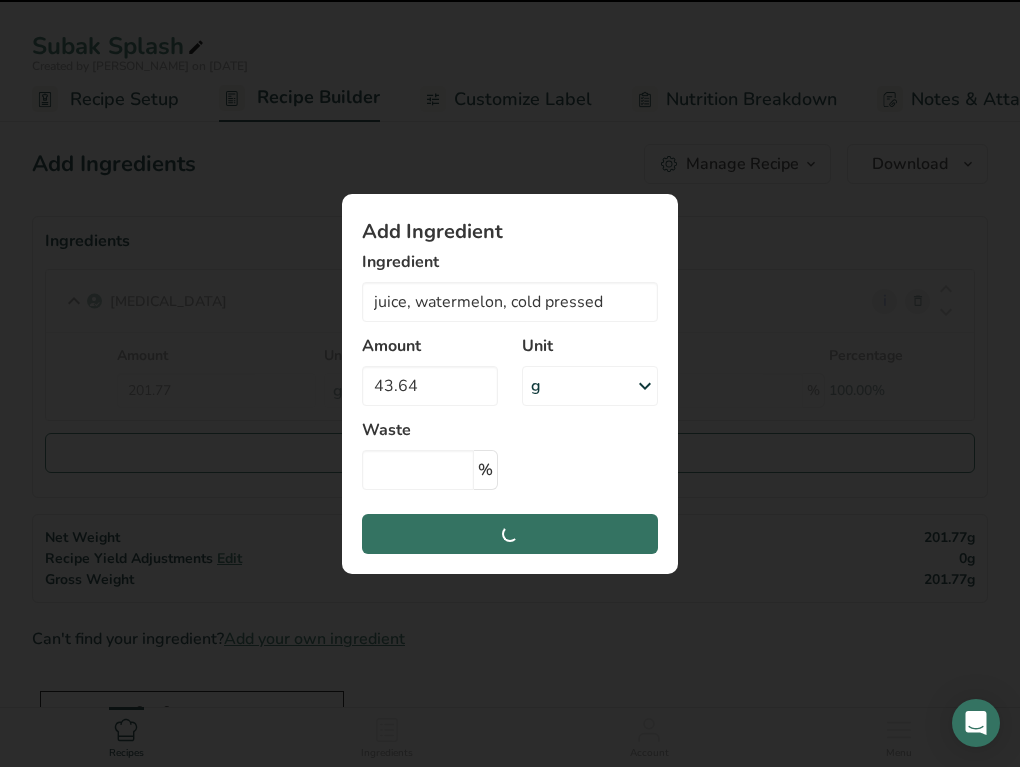 type 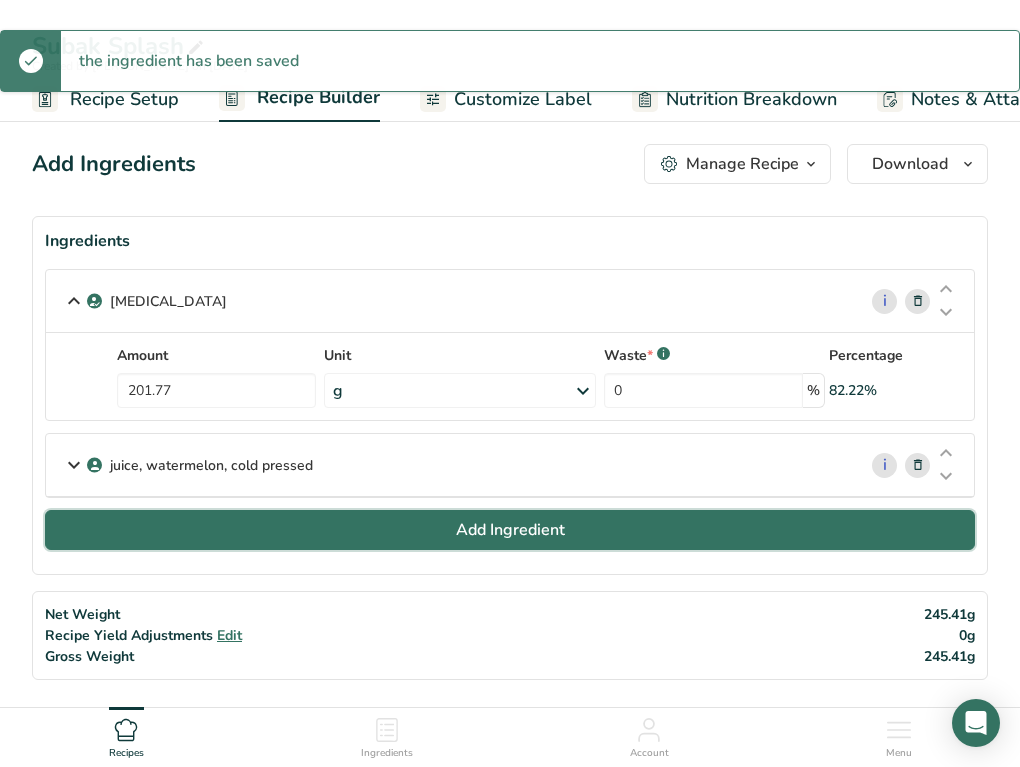 click on "Add Ingredient" at bounding box center (510, 530) 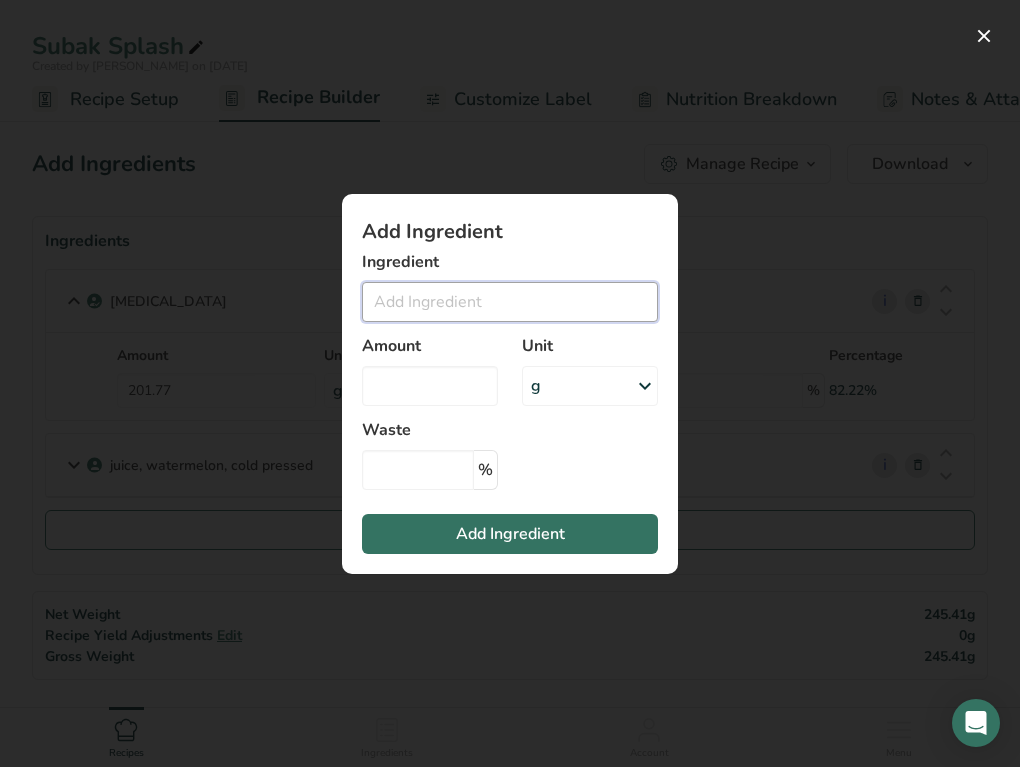 click at bounding box center [510, 302] 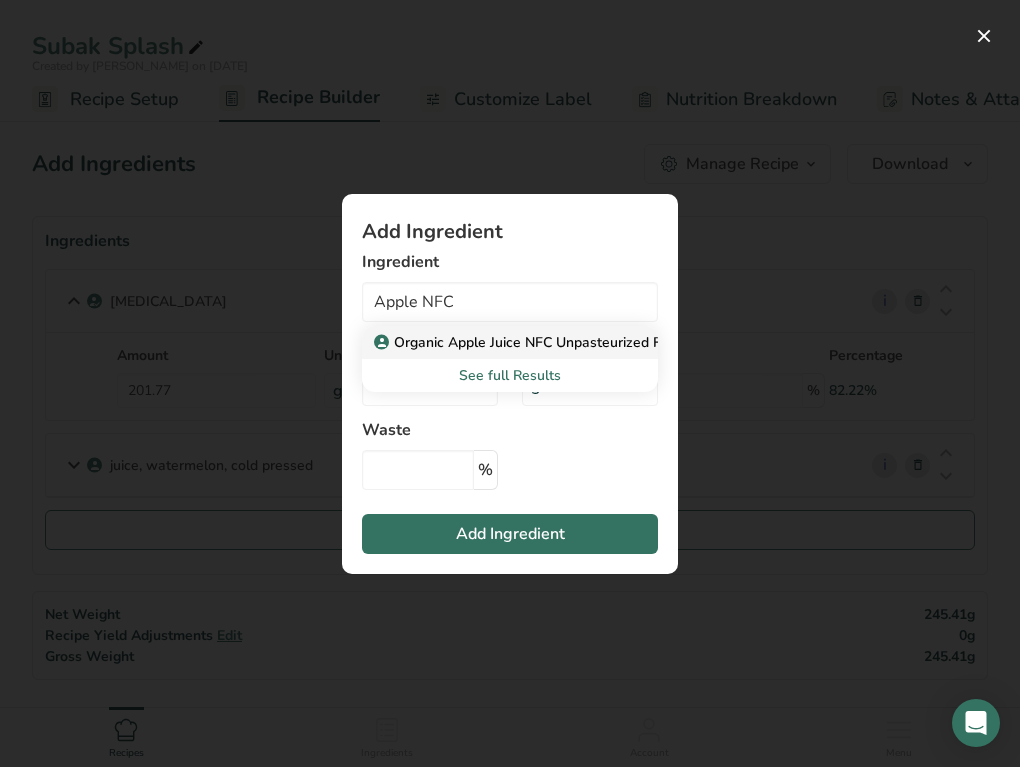 click on "Organic Apple Juice NFC Unpasteurized Fuji" at bounding box center [526, 342] 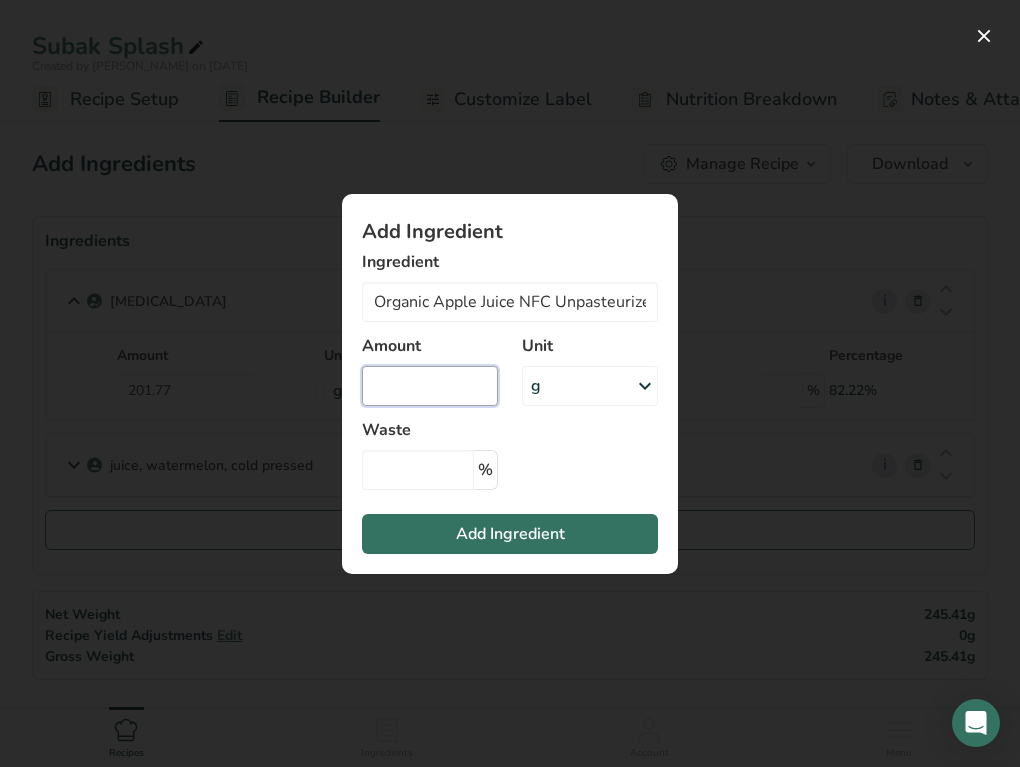 click at bounding box center (430, 386) 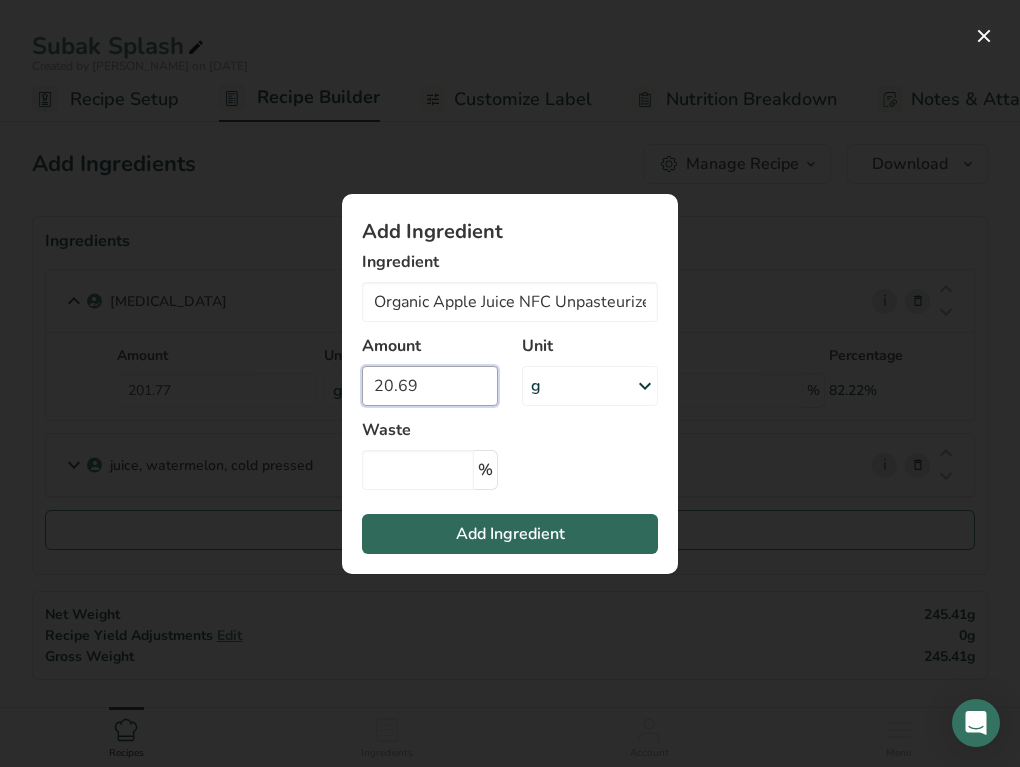 type on "20.69" 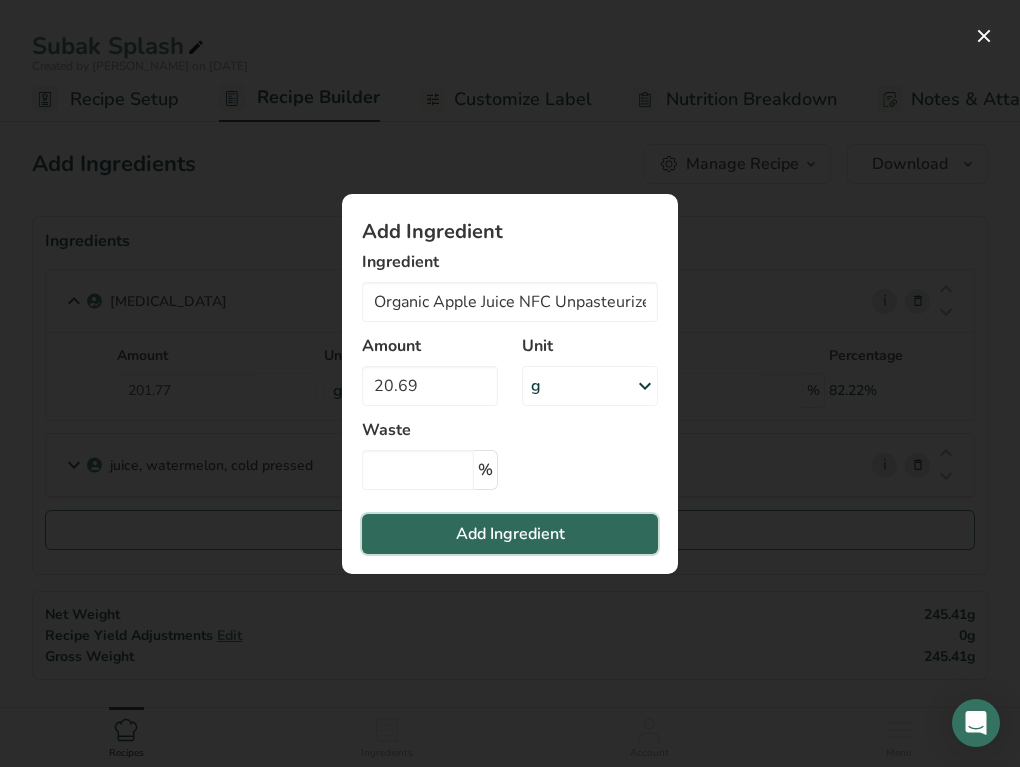 click on "Add Ingredient" at bounding box center [510, 534] 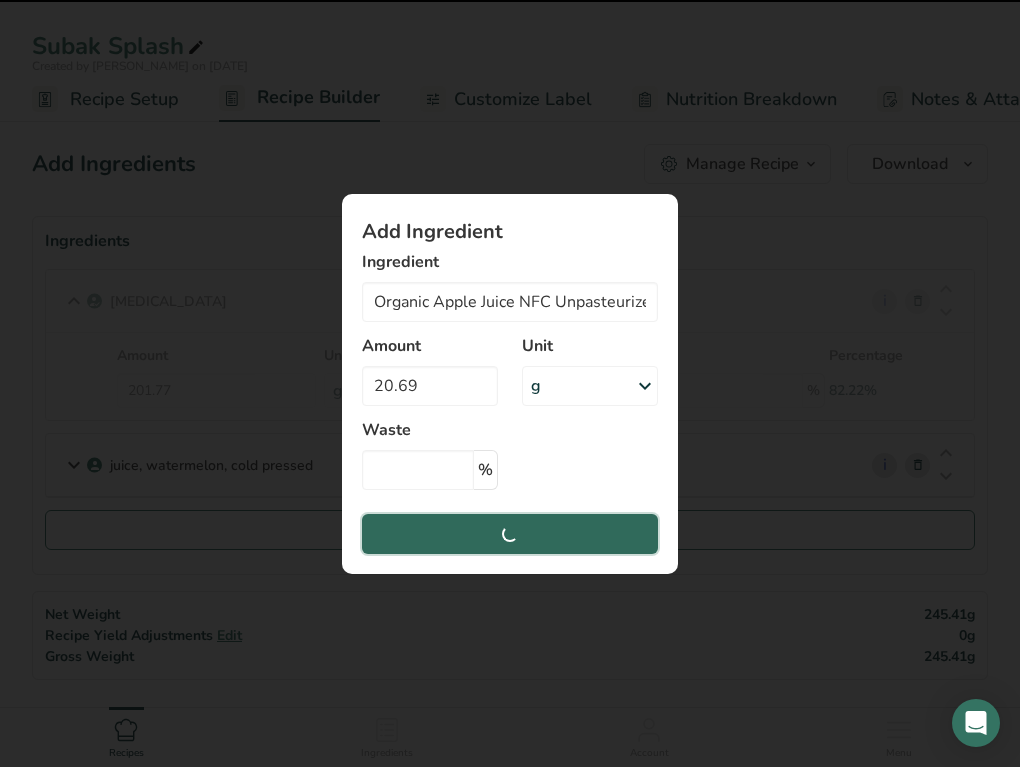 type 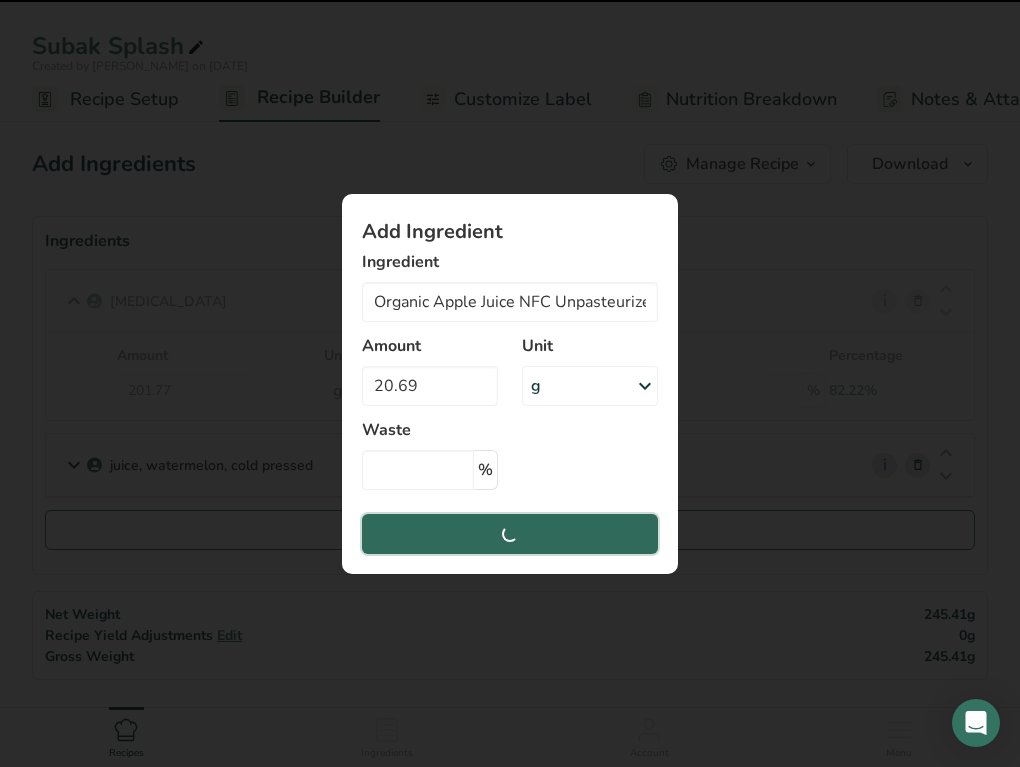 type 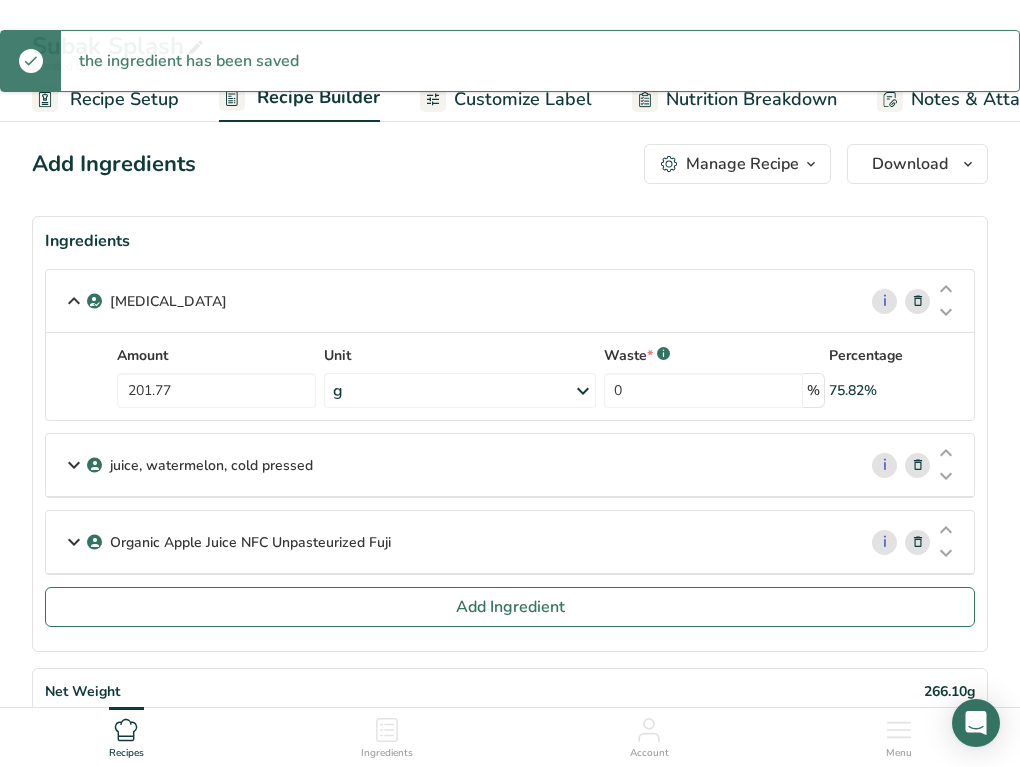 scroll, scrollTop: 45, scrollLeft: 0, axis: vertical 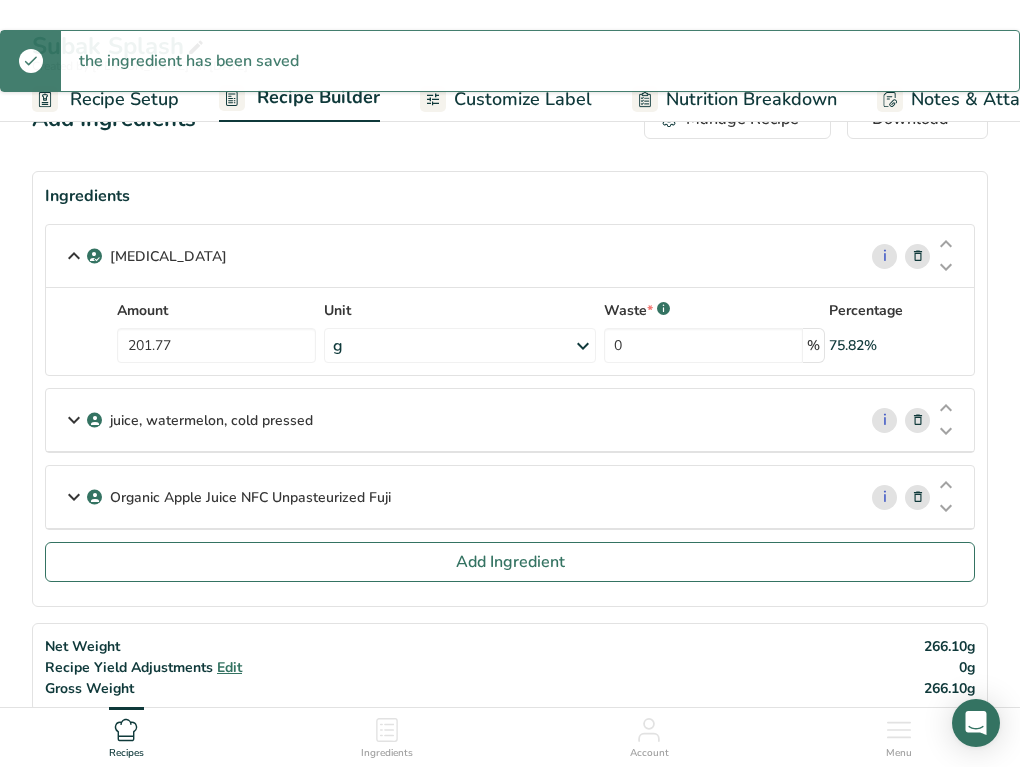 click on "Organic Apple Juice NFC Unpasteurized Fuji
i" at bounding box center [510, 497] 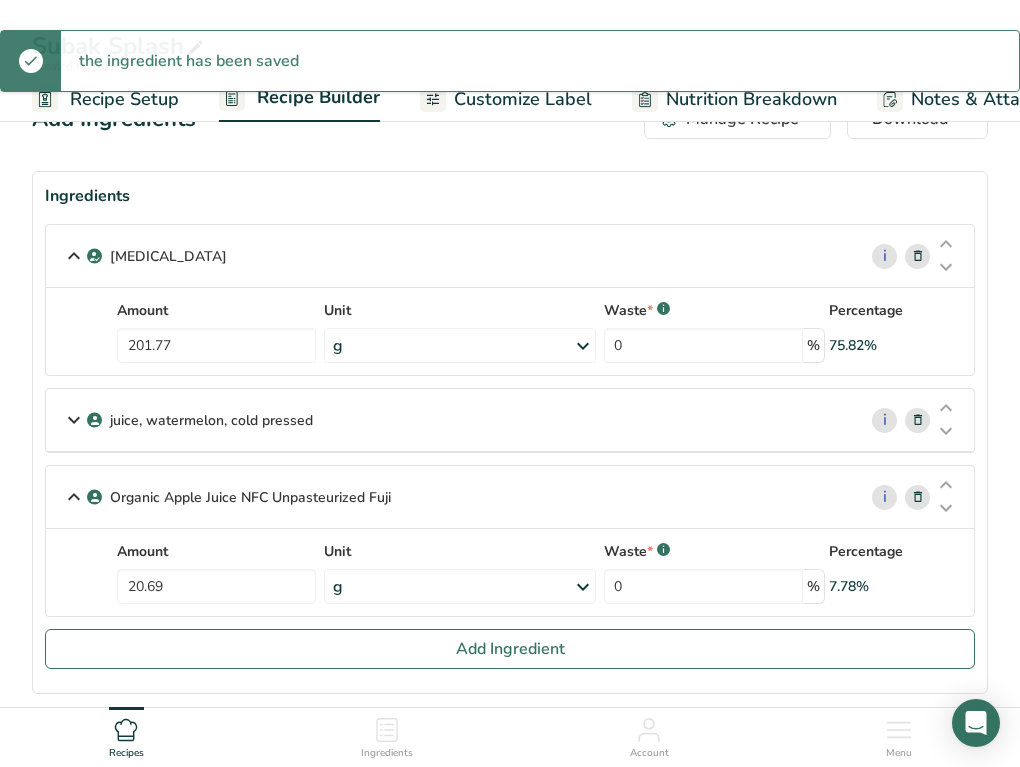 click on "Organic Apple Juice NFC Unpasteurized Fuji" at bounding box center [250, 497] 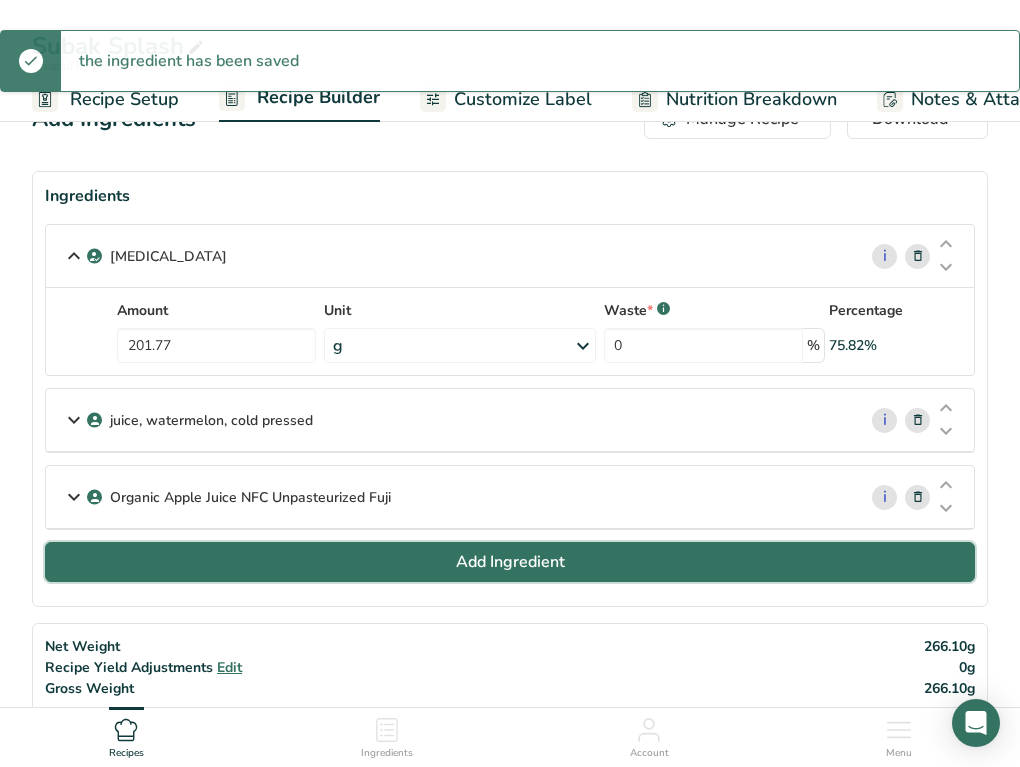 click on "Add Ingredient" at bounding box center (510, 562) 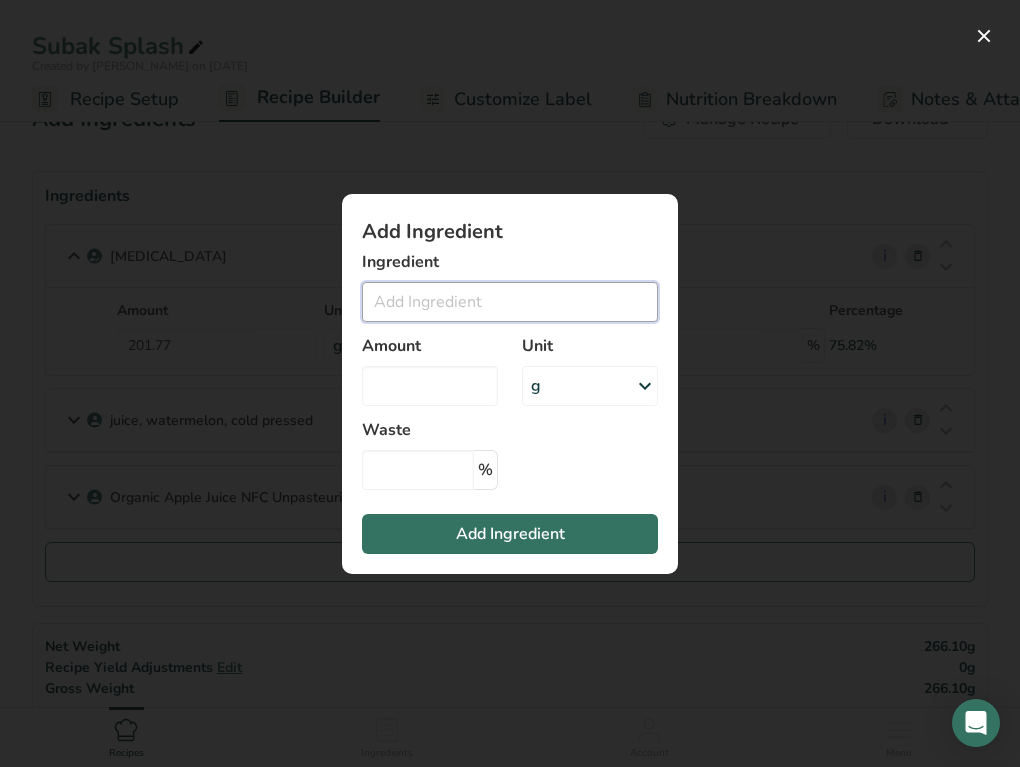 click at bounding box center (510, 302) 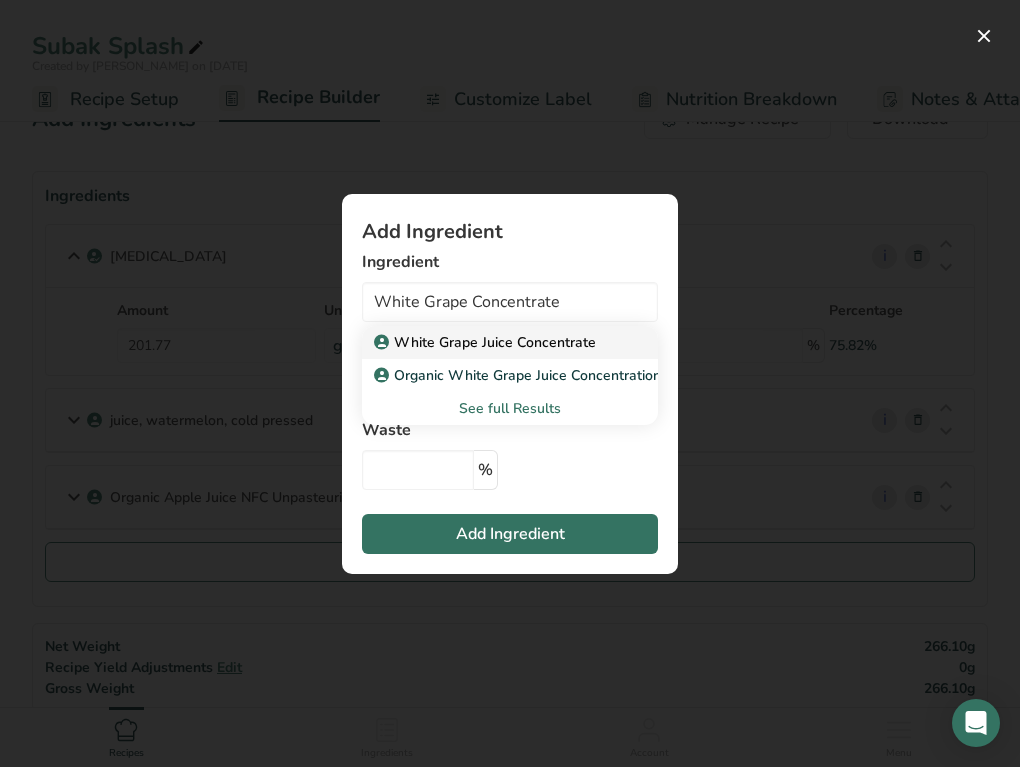 click on "White Grape Juice Concentrate" at bounding box center (487, 342) 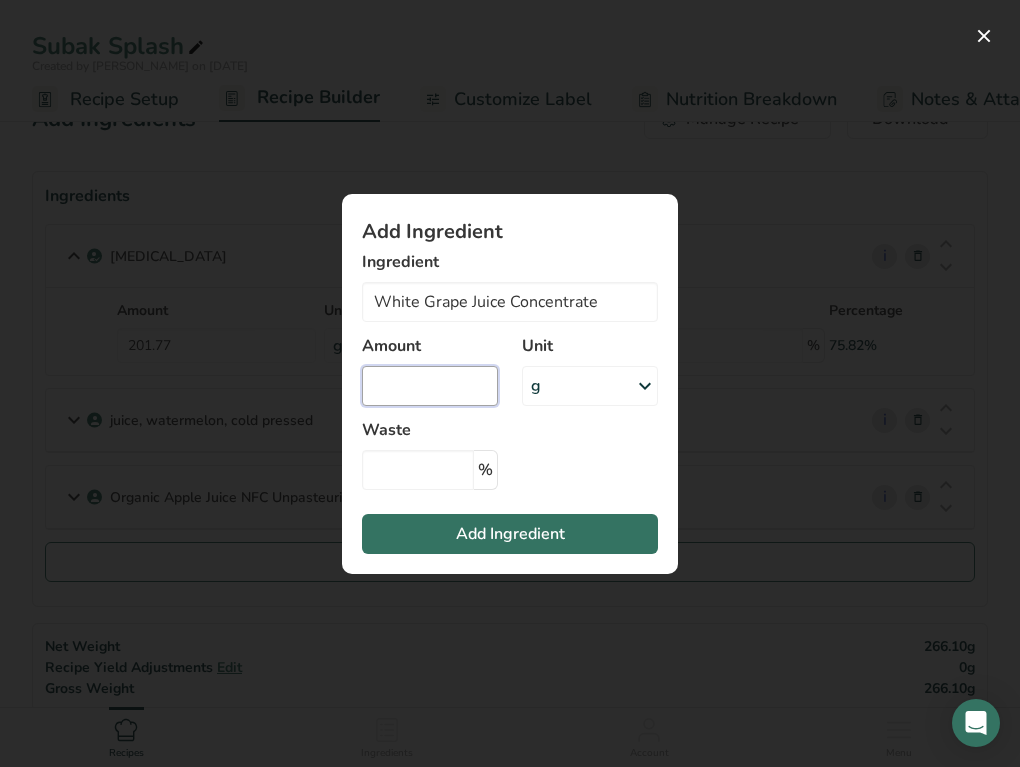 click at bounding box center (430, 386) 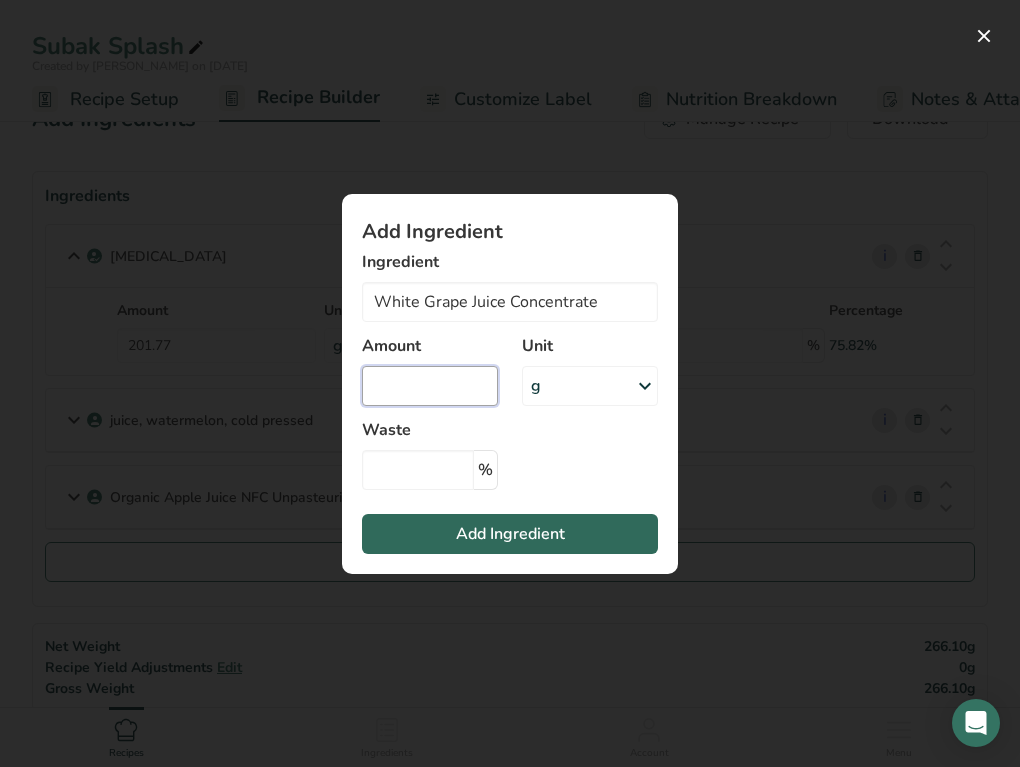 paste on "12.54" 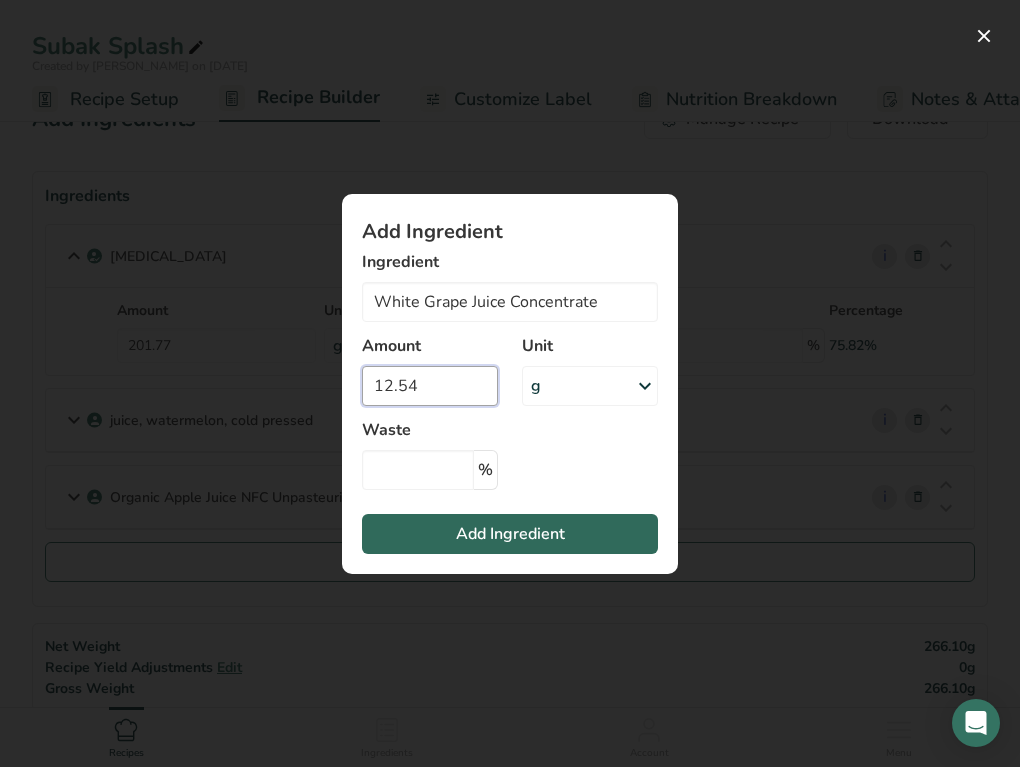 type on "12.54" 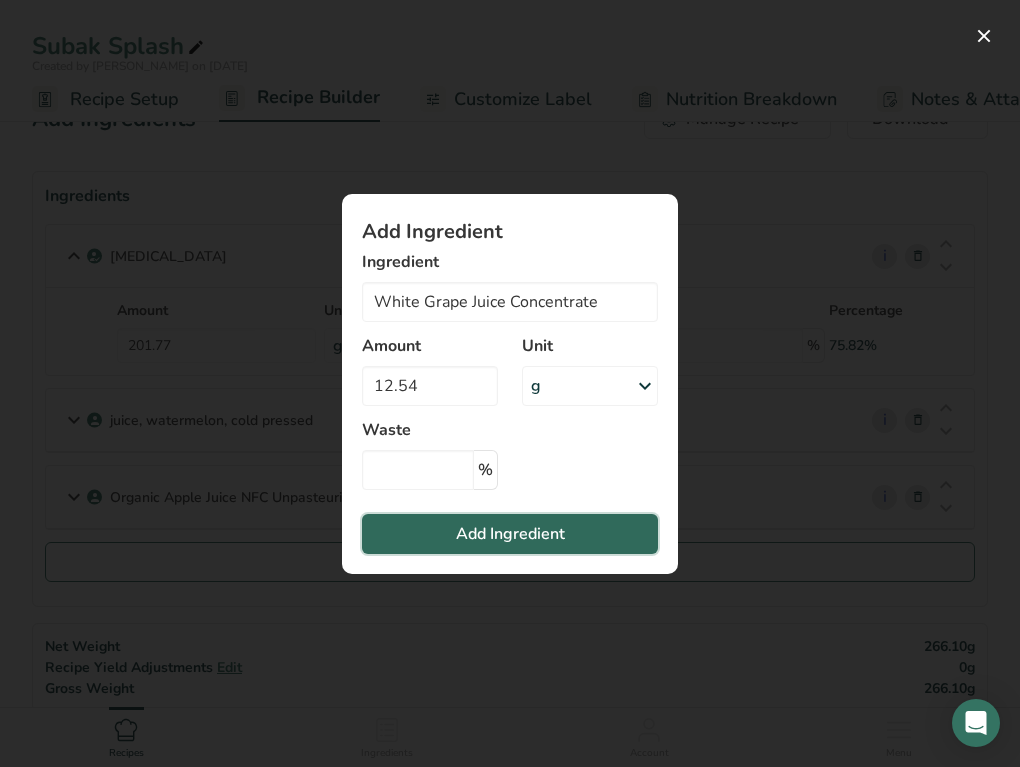click on "Add Ingredient" at bounding box center [510, 534] 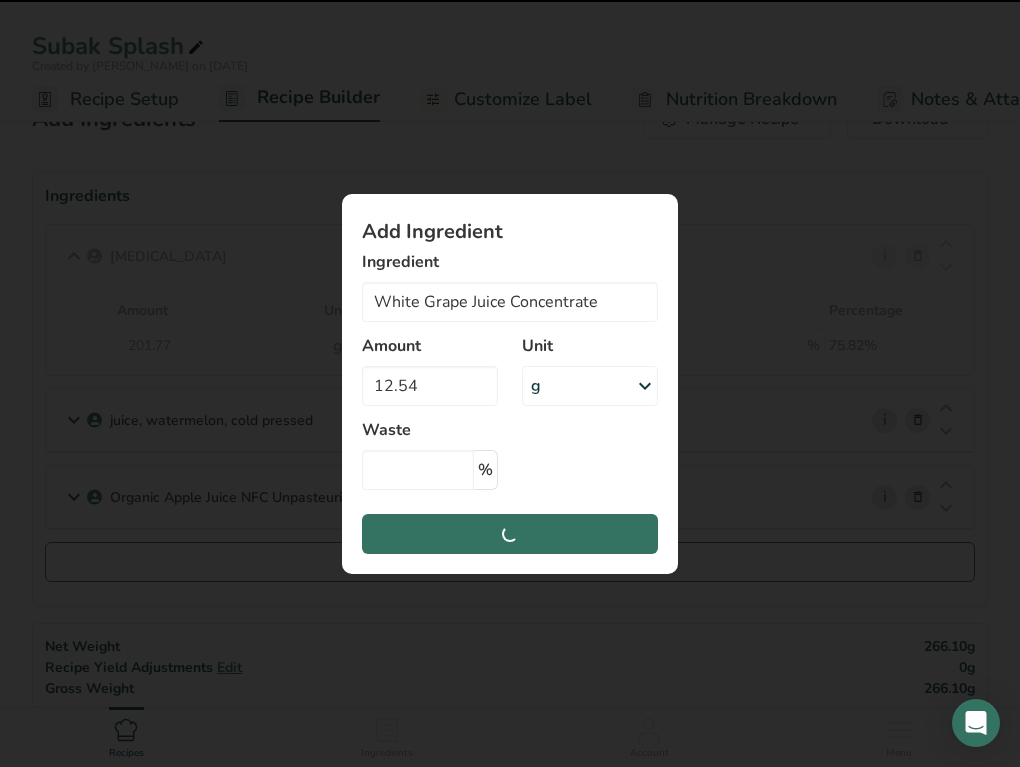 type 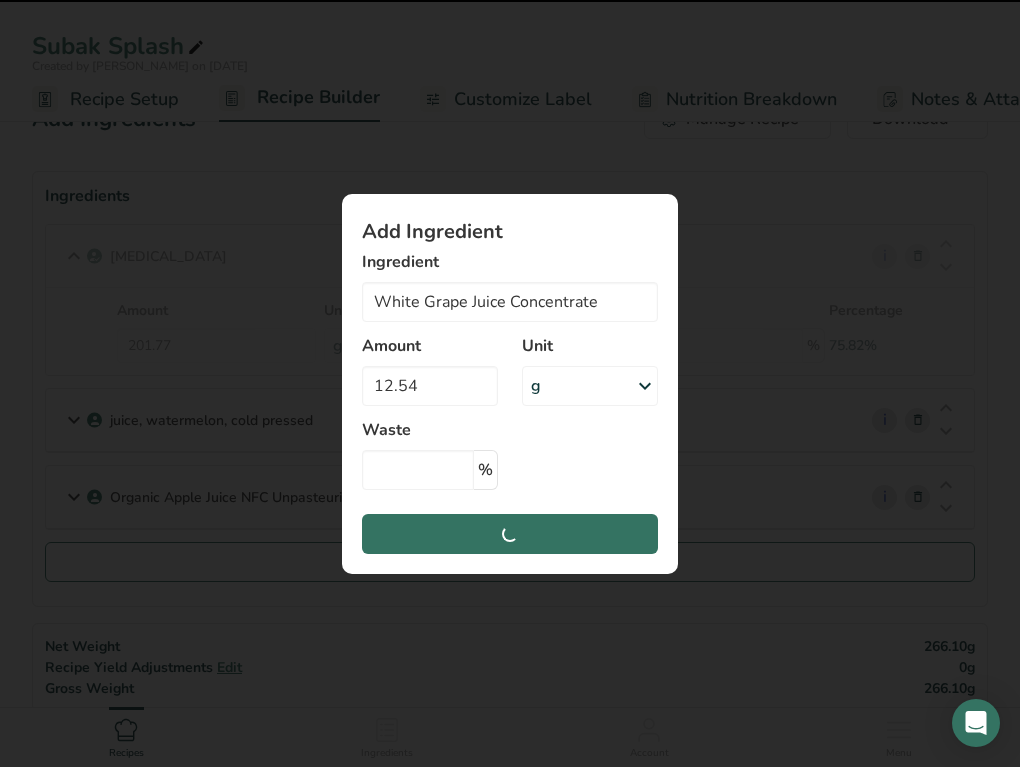 type 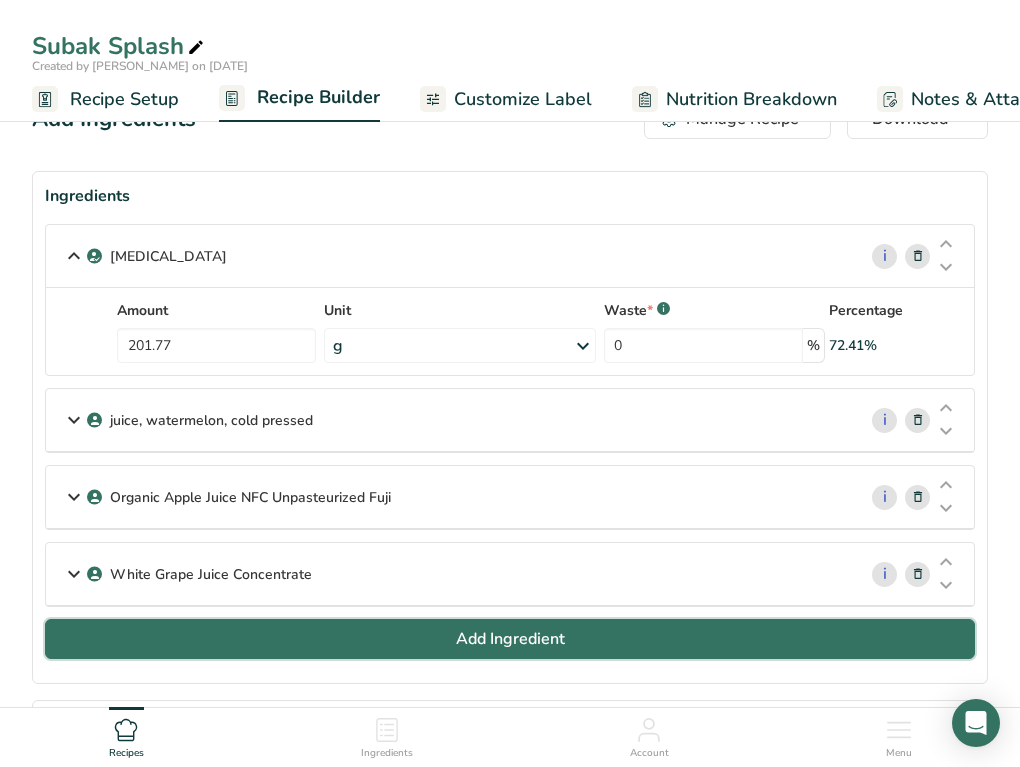 click on "Add Ingredient" at bounding box center [510, 639] 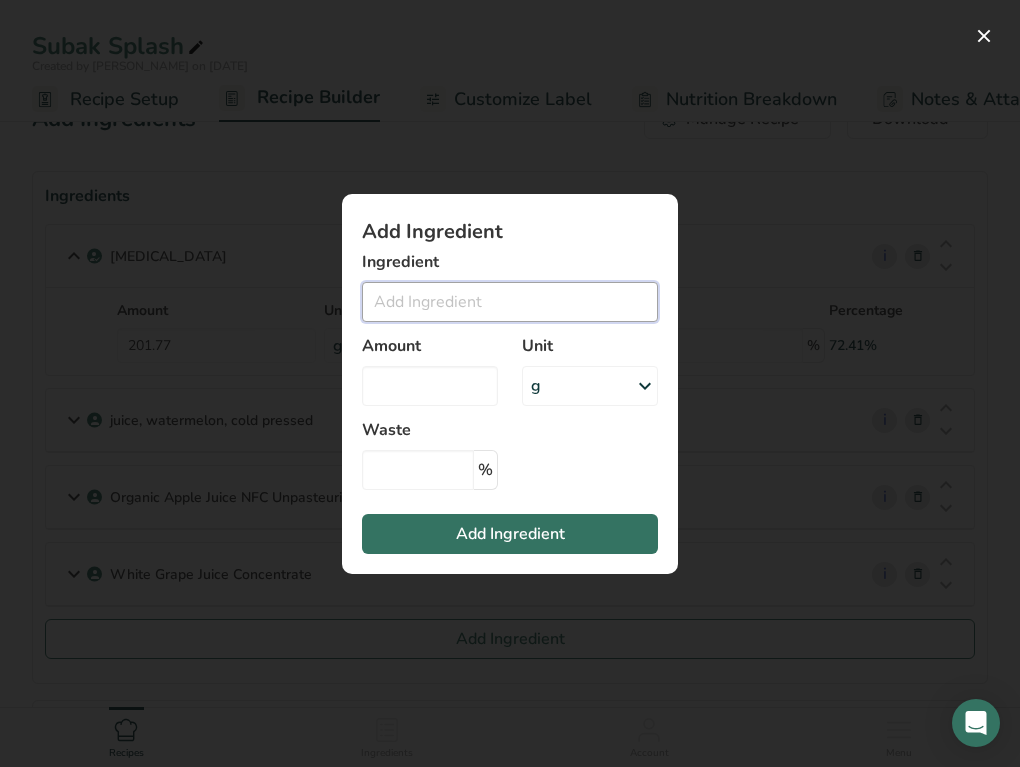 click at bounding box center (510, 302) 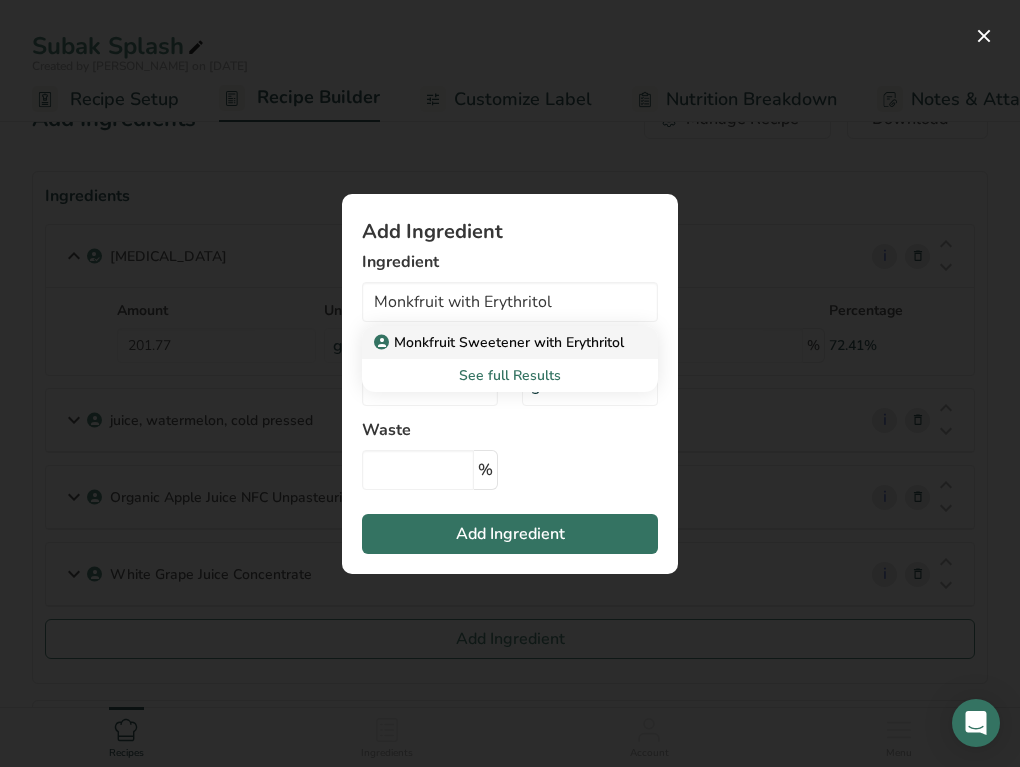 click on "Monkfruit Sweetener with Erythritol" at bounding box center (501, 342) 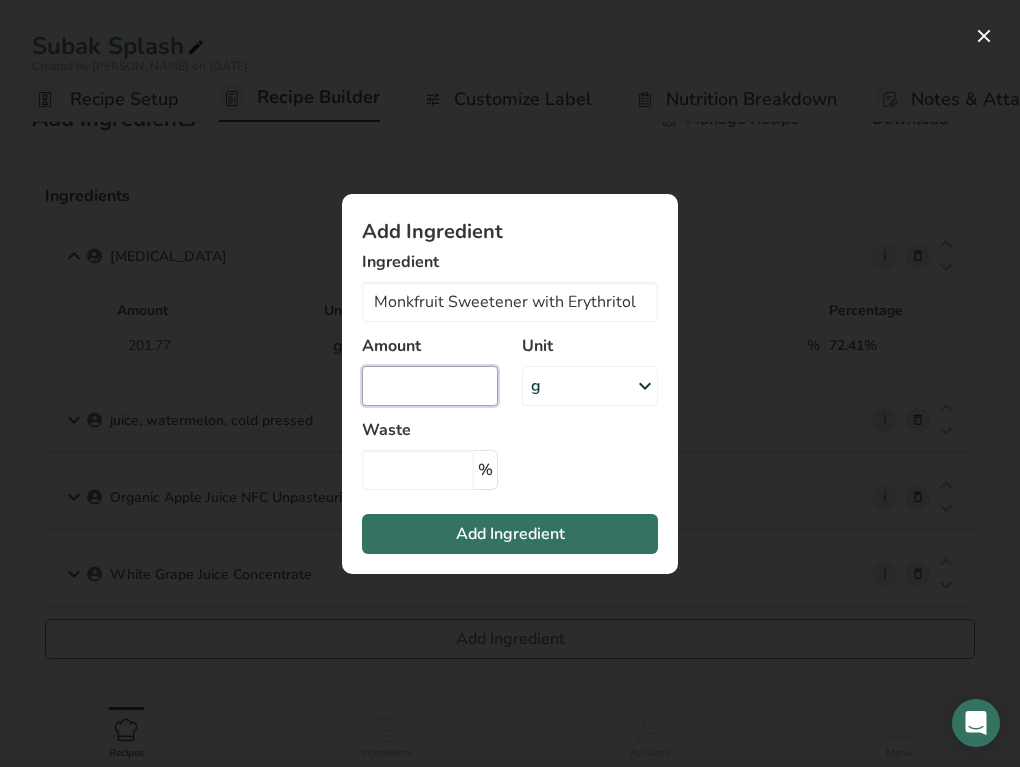 click at bounding box center [430, 386] 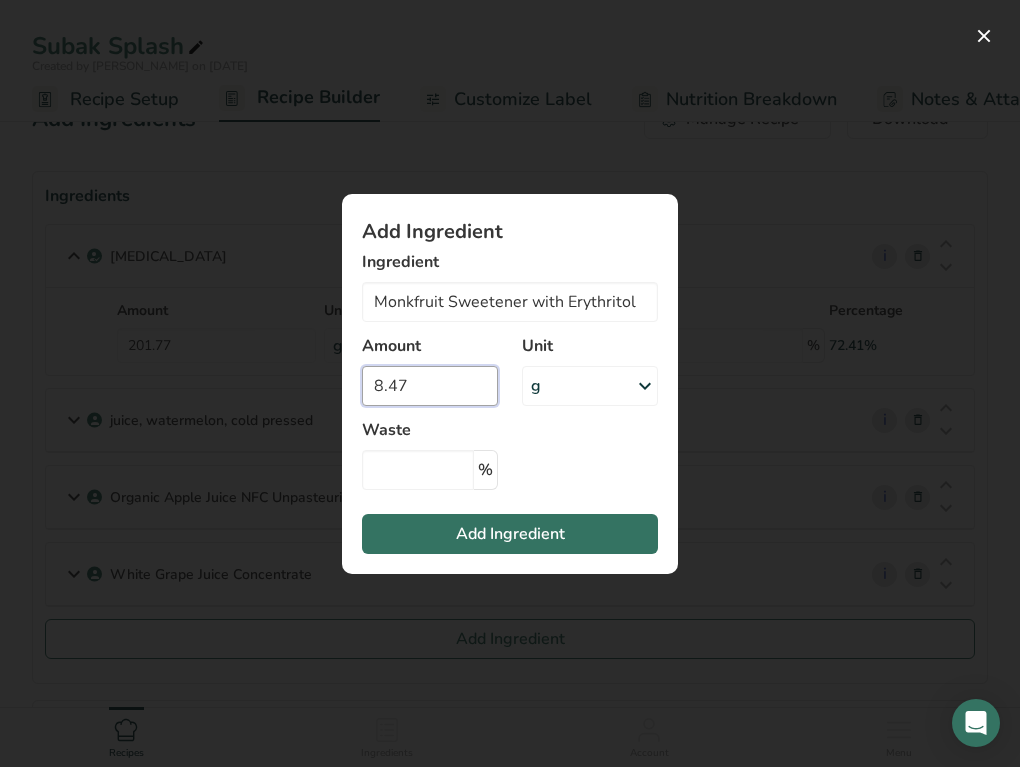 type on "8.47" 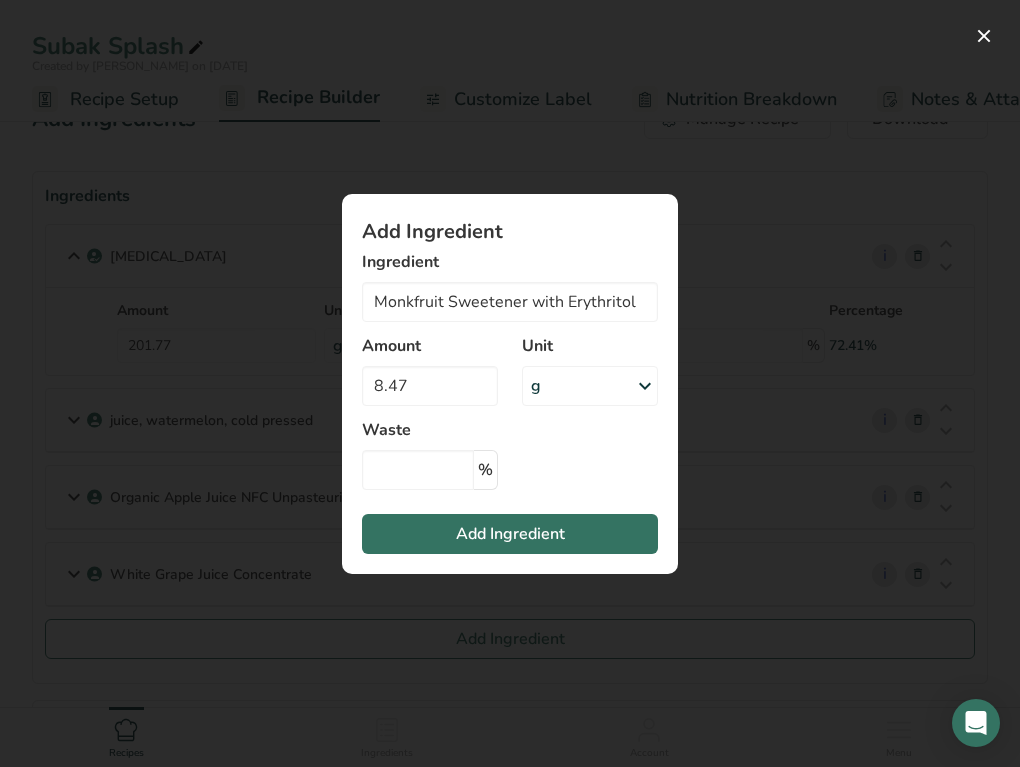 click on "Add Ingredient
Ingredient Monkfruit Sweetener with Erythritol
Monkfruit Sweetener with Erythritol
See full Results
Amount 8.47   Unit
g
Weight Units
g
kg
mg
See more
Volume Units
l
mL
fl oz
See more
Waste   %
Add Ingredient" at bounding box center (510, 384) 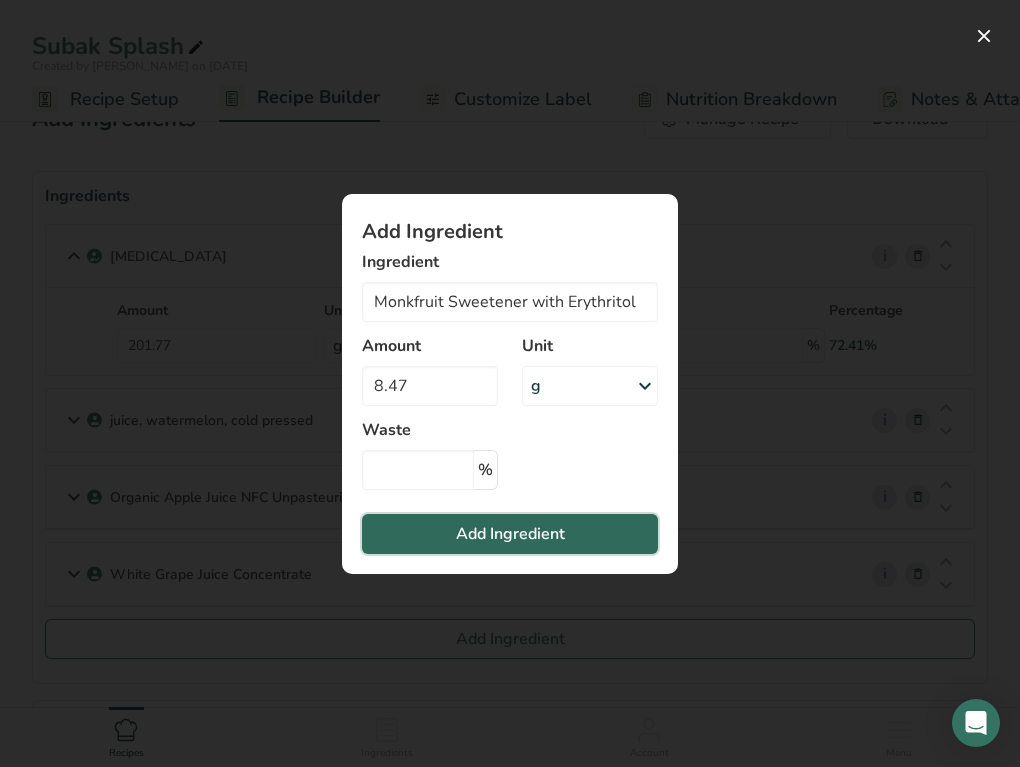 click on "Add Ingredient" at bounding box center (510, 534) 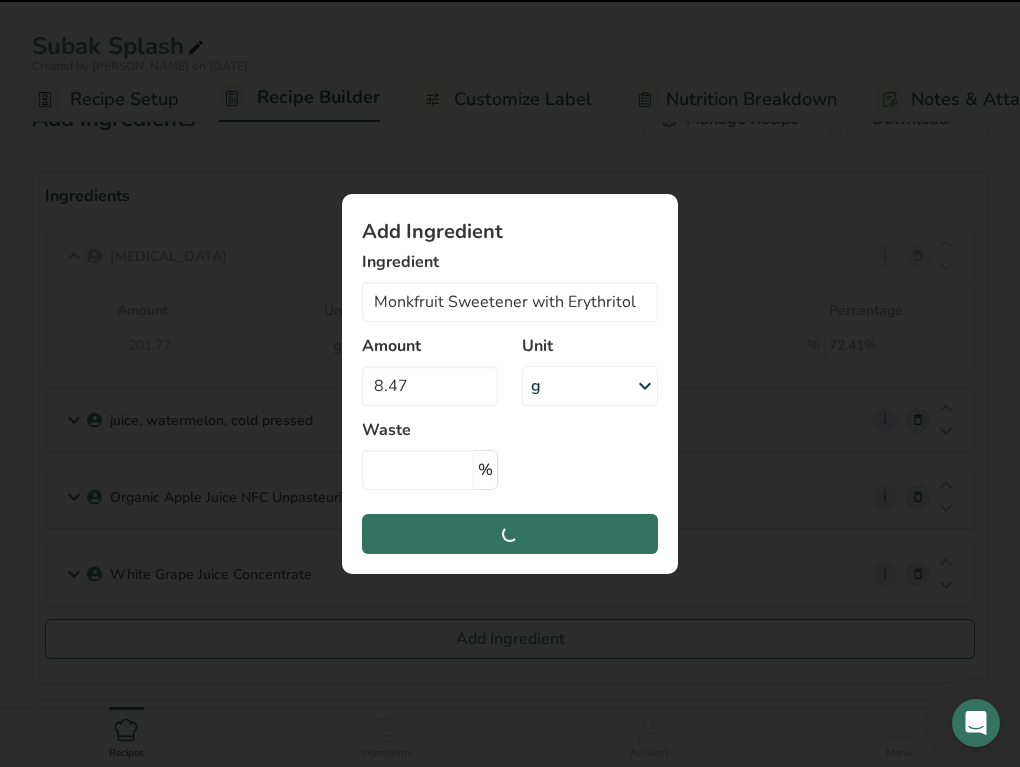 type 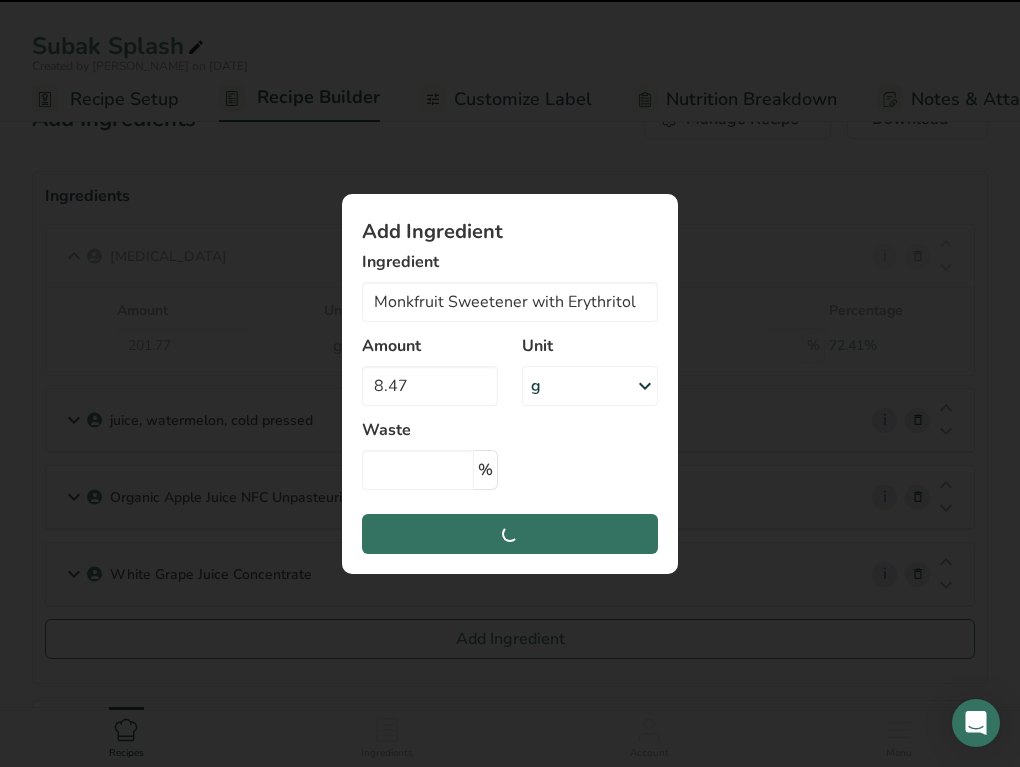 type 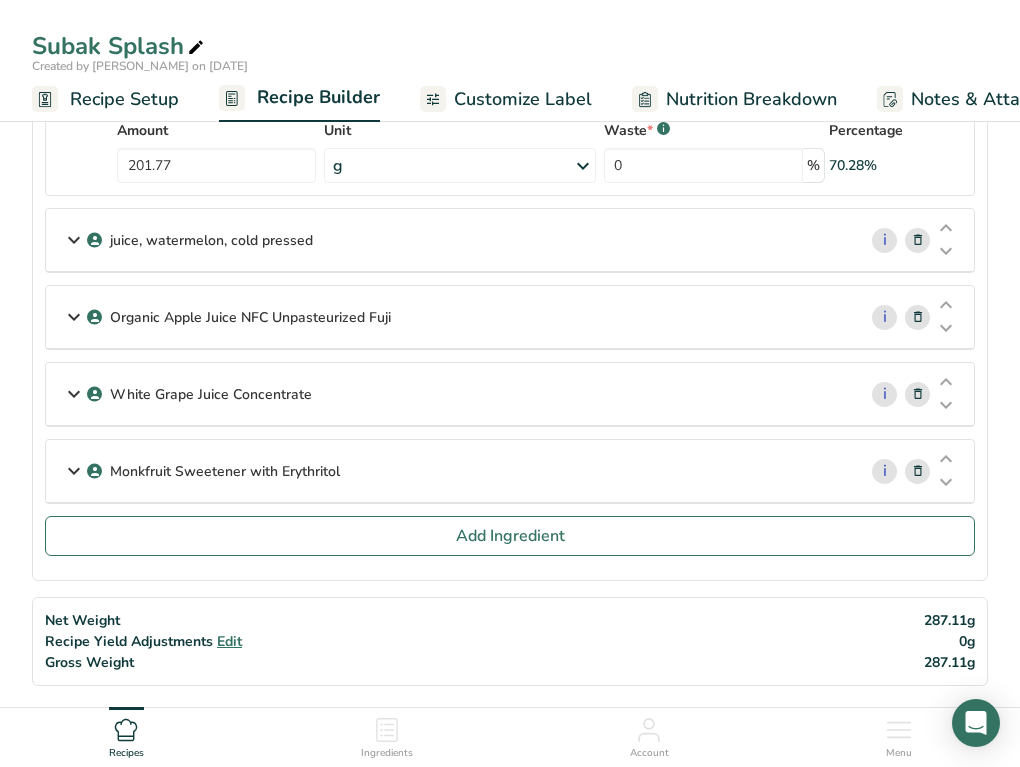 scroll, scrollTop: 259, scrollLeft: 0, axis: vertical 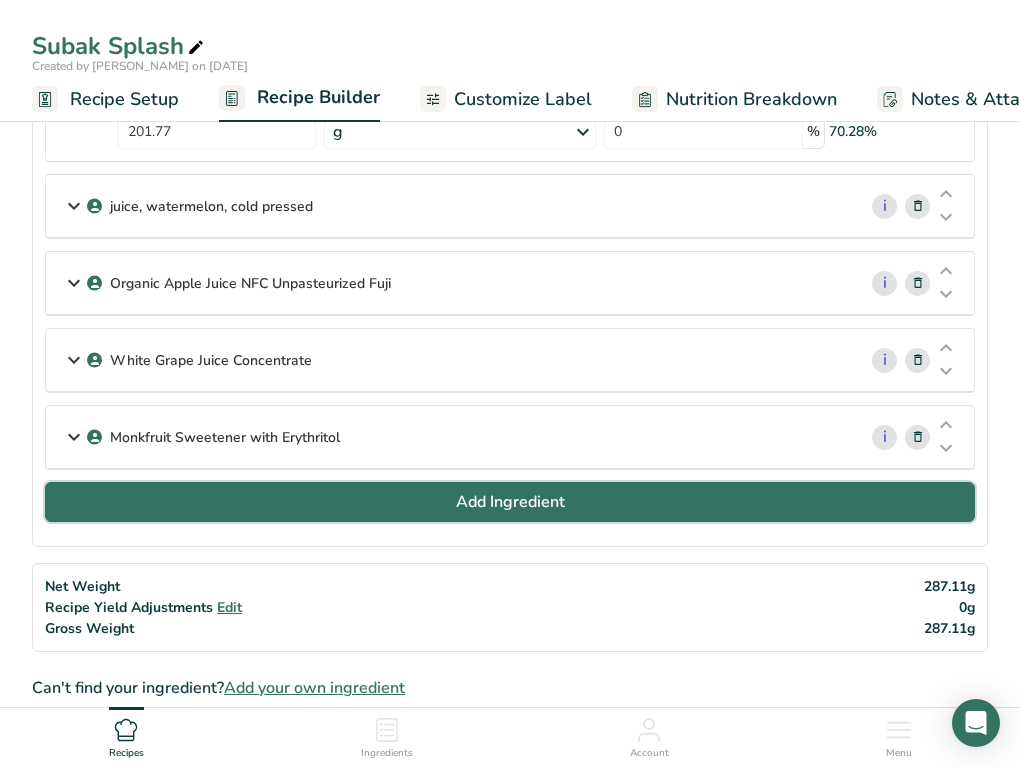 click on "Add Ingredient" at bounding box center [510, 502] 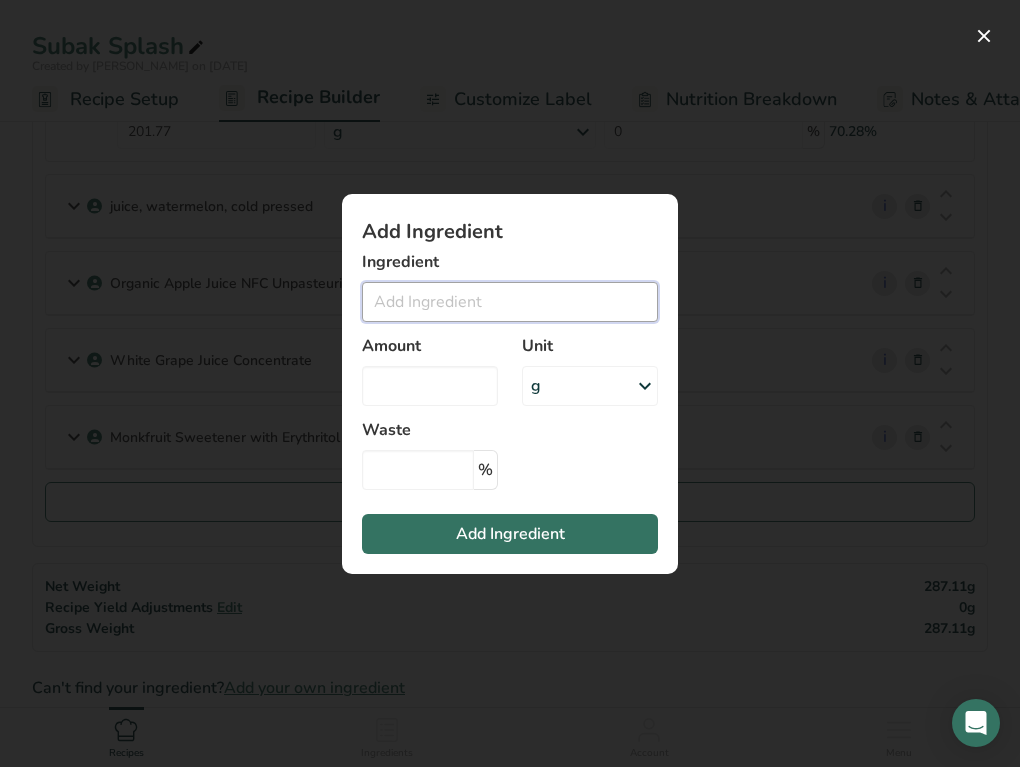 click at bounding box center (510, 302) 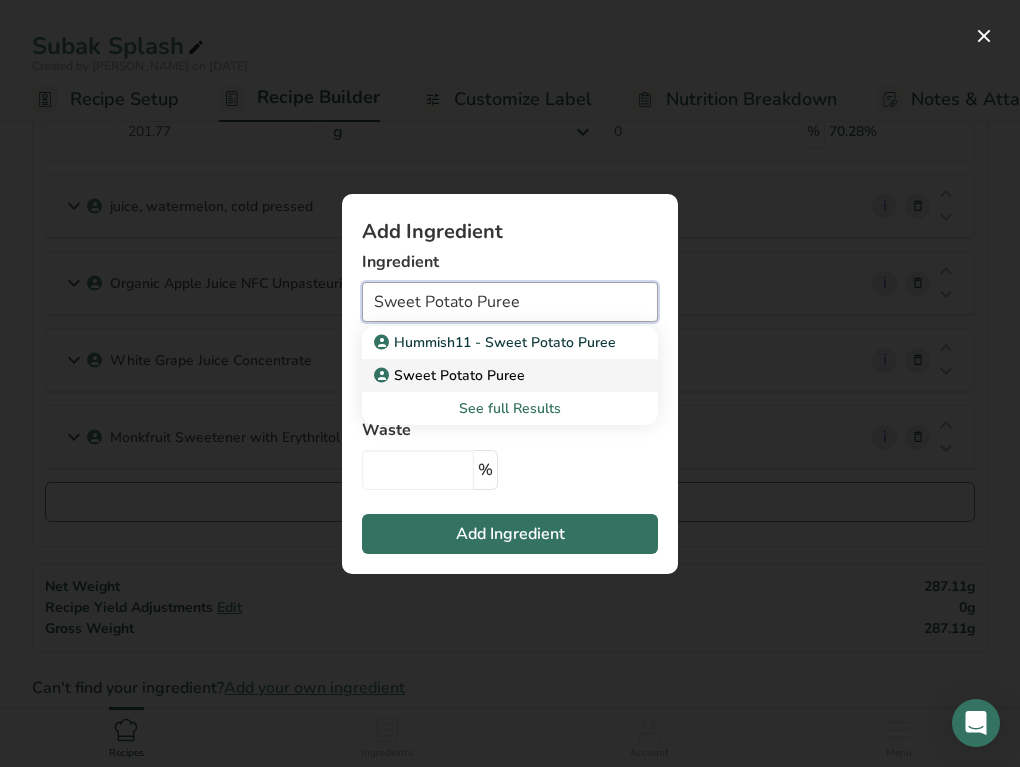 type on "Sweet Potato Puree" 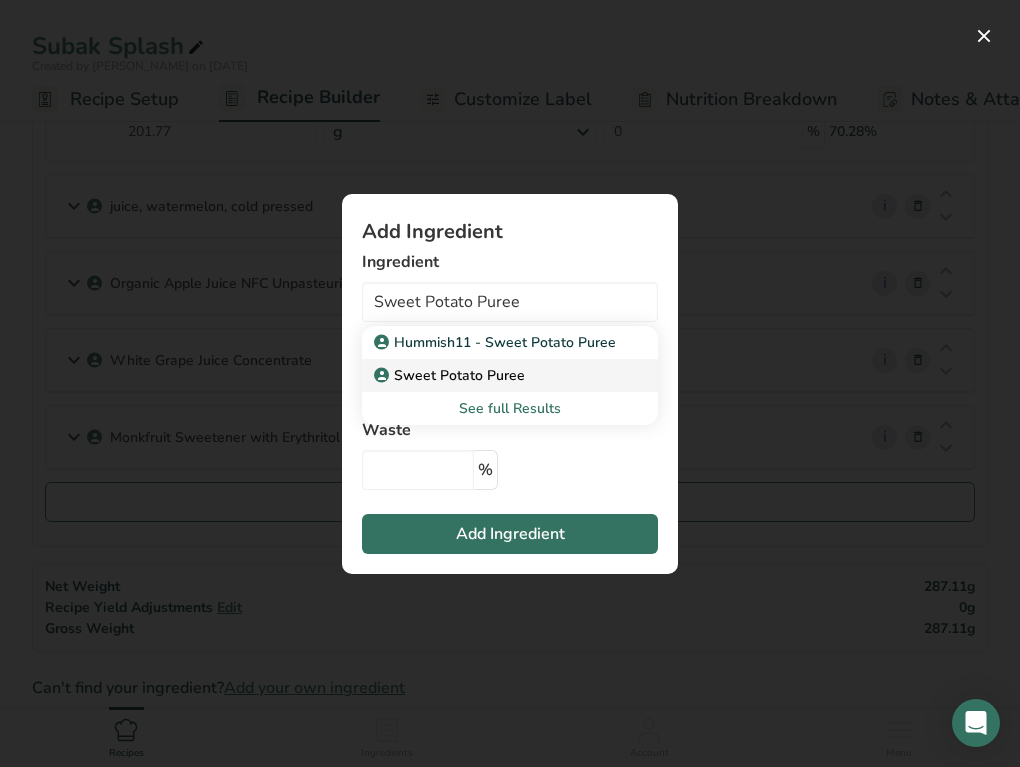 click on "Sweet Potato Puree" at bounding box center [451, 375] 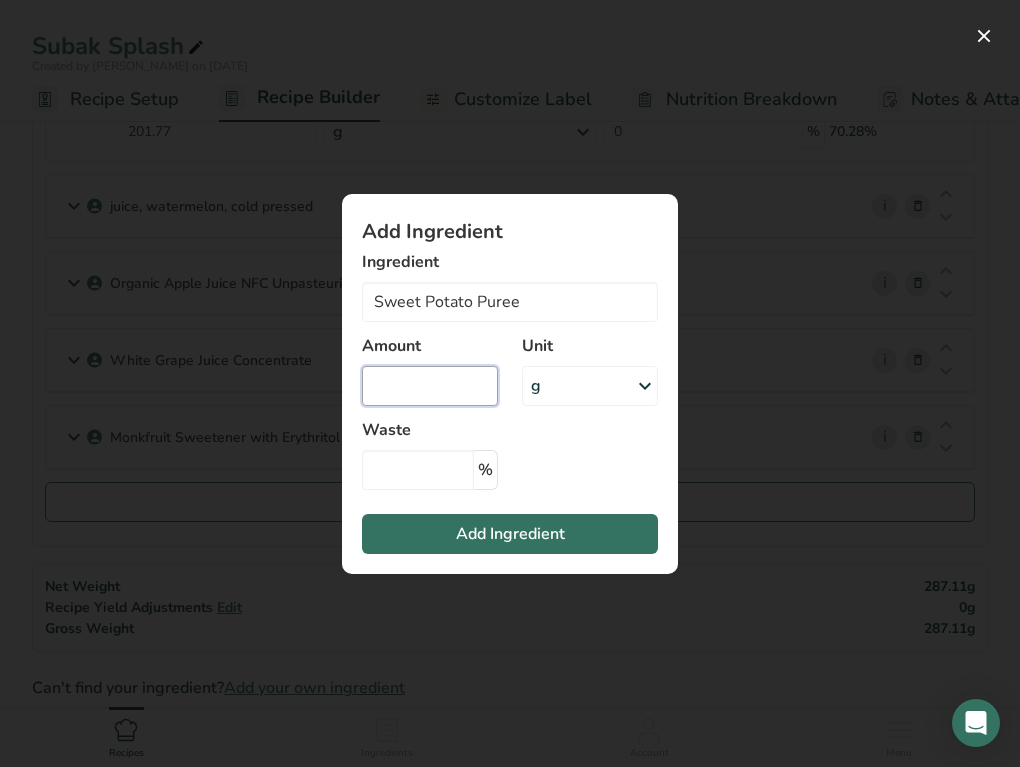click at bounding box center (430, 386) 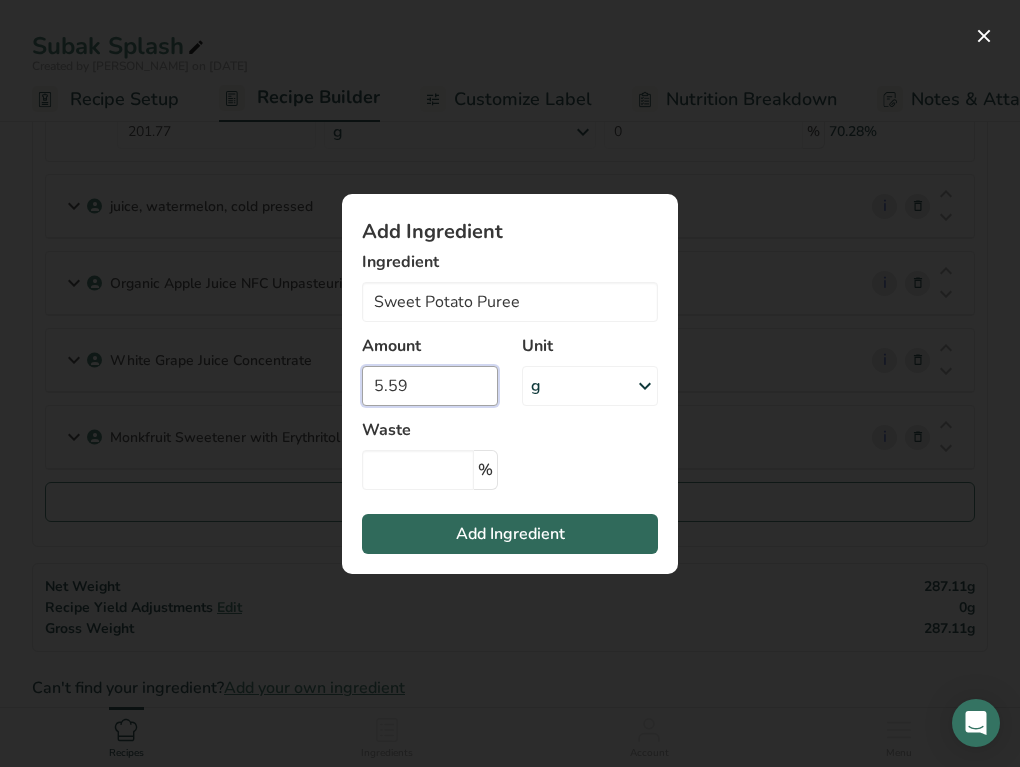 type on "5.59" 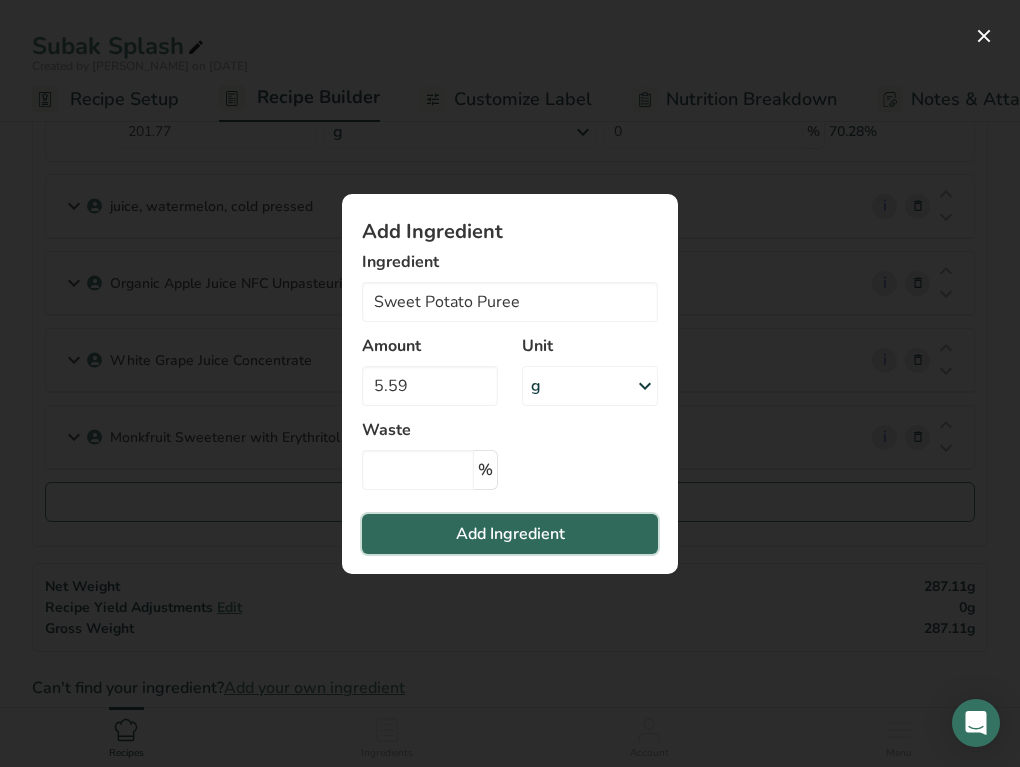 click on "Add Ingredient" at bounding box center [510, 534] 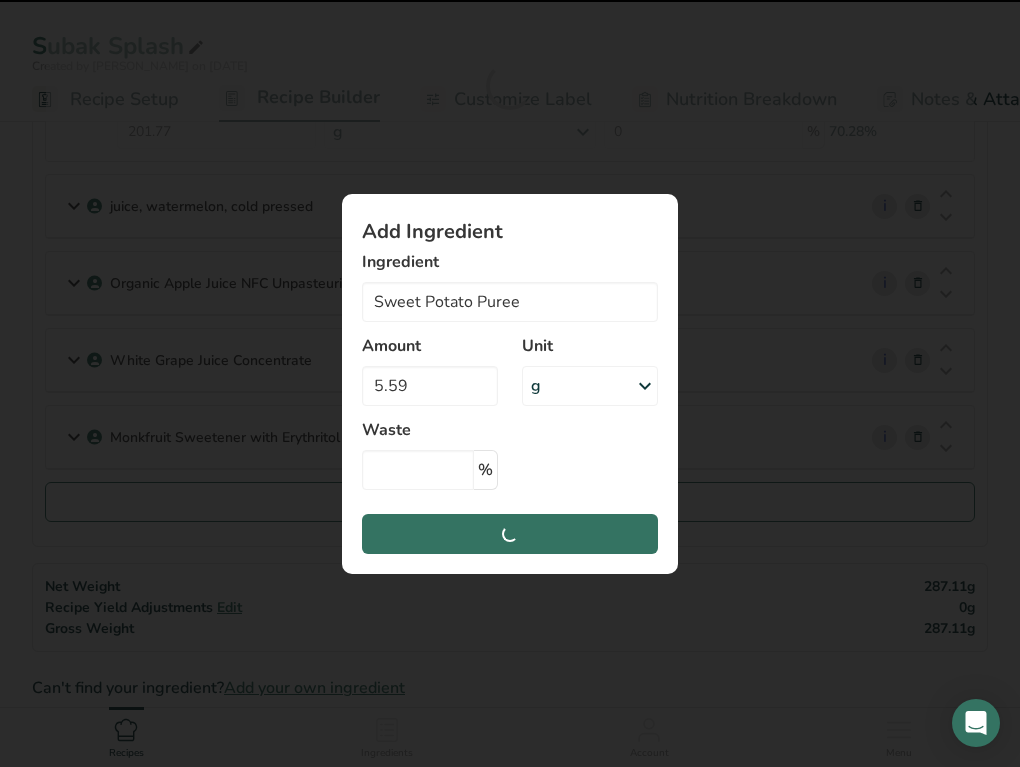 type 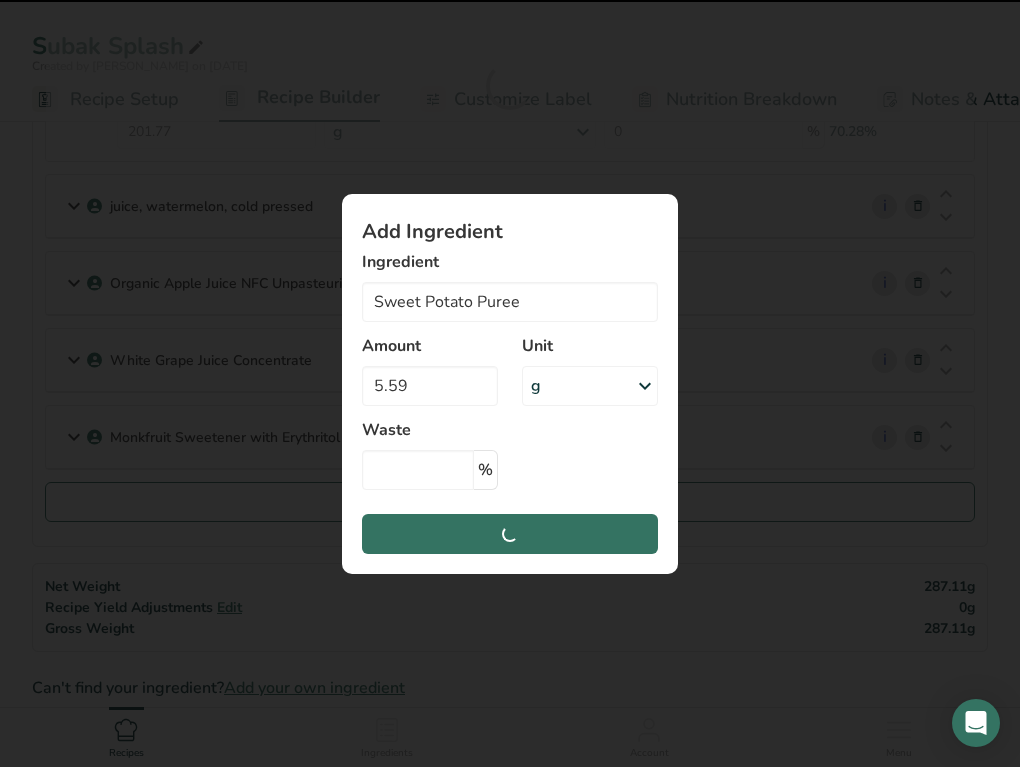 type 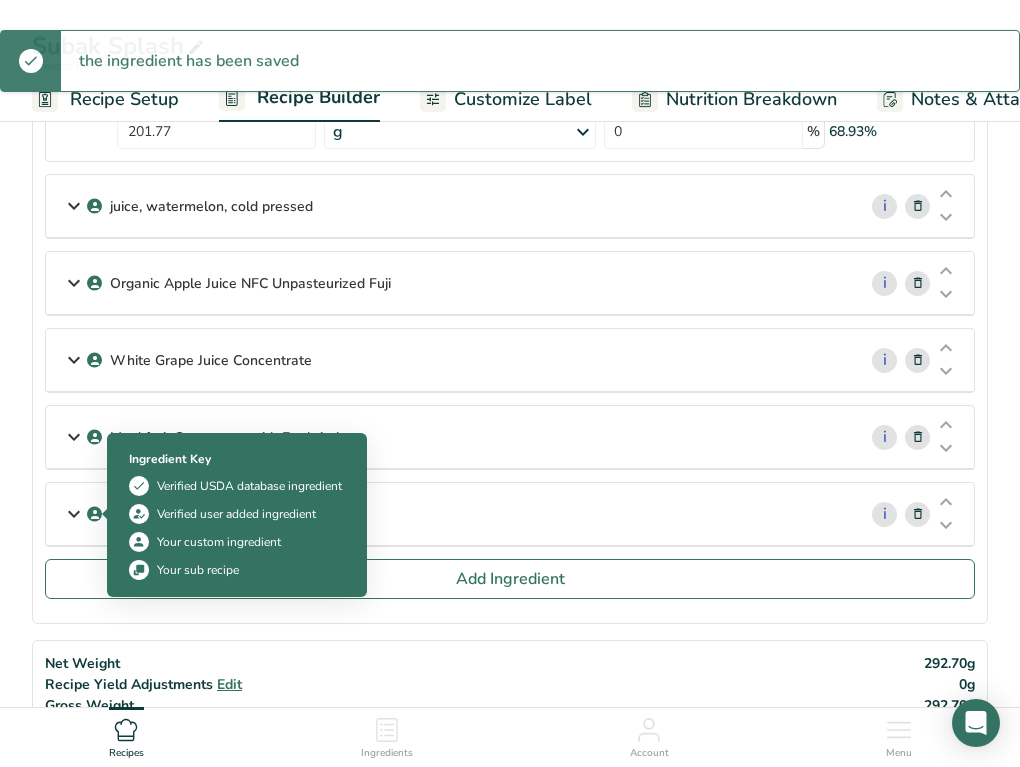 click at bounding box center (139, 570) 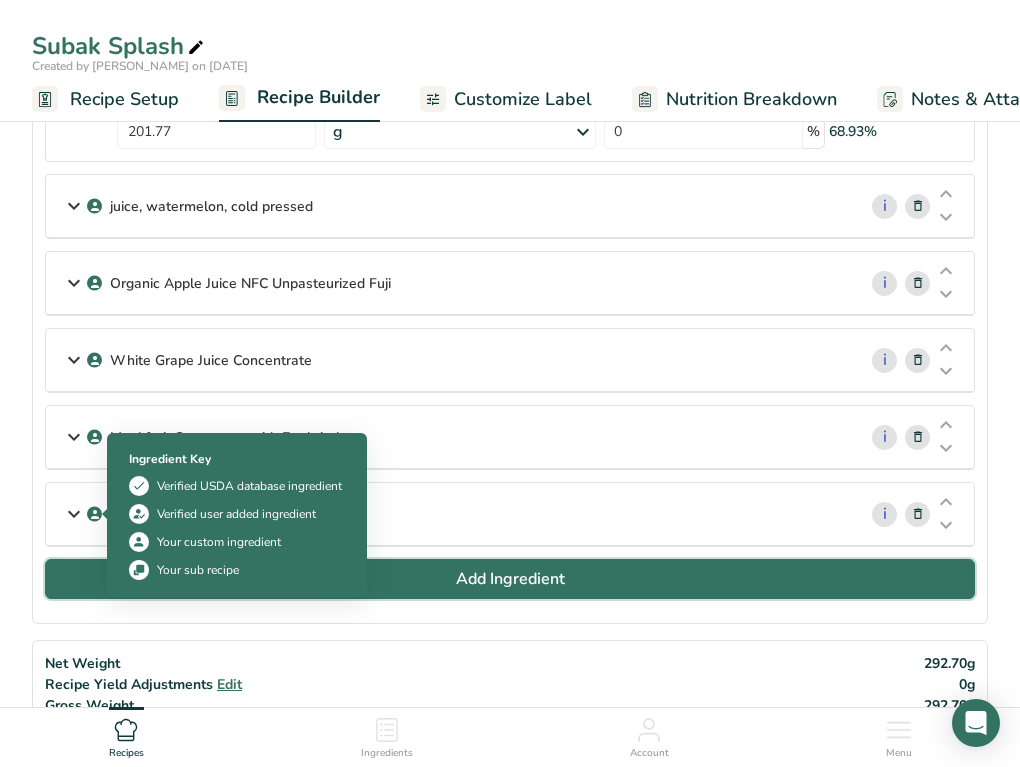 click on "Add Ingredient" at bounding box center (510, 579) 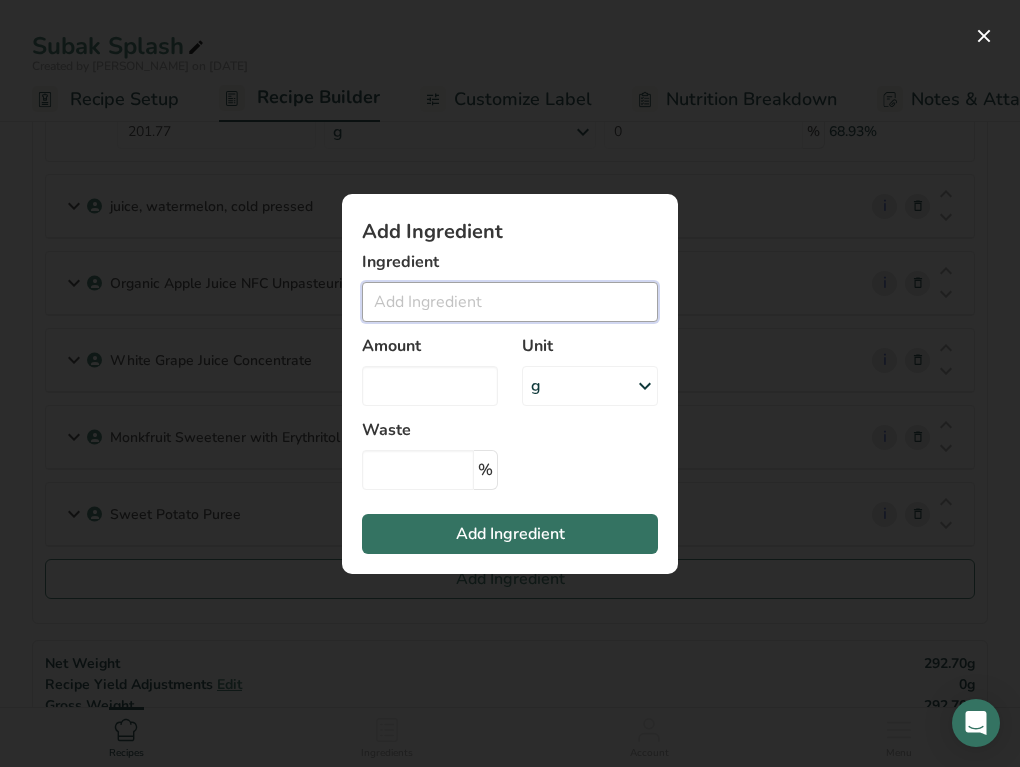 click at bounding box center (510, 302) 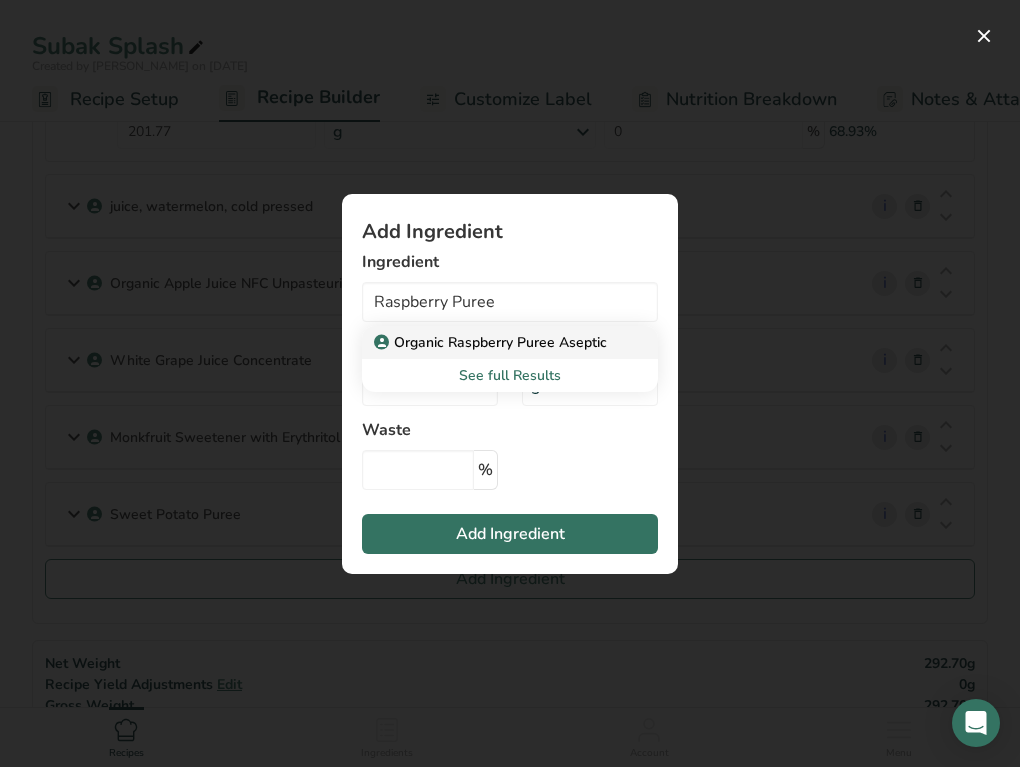 click on "Organic Raspberry Puree Aseptic" at bounding box center [492, 342] 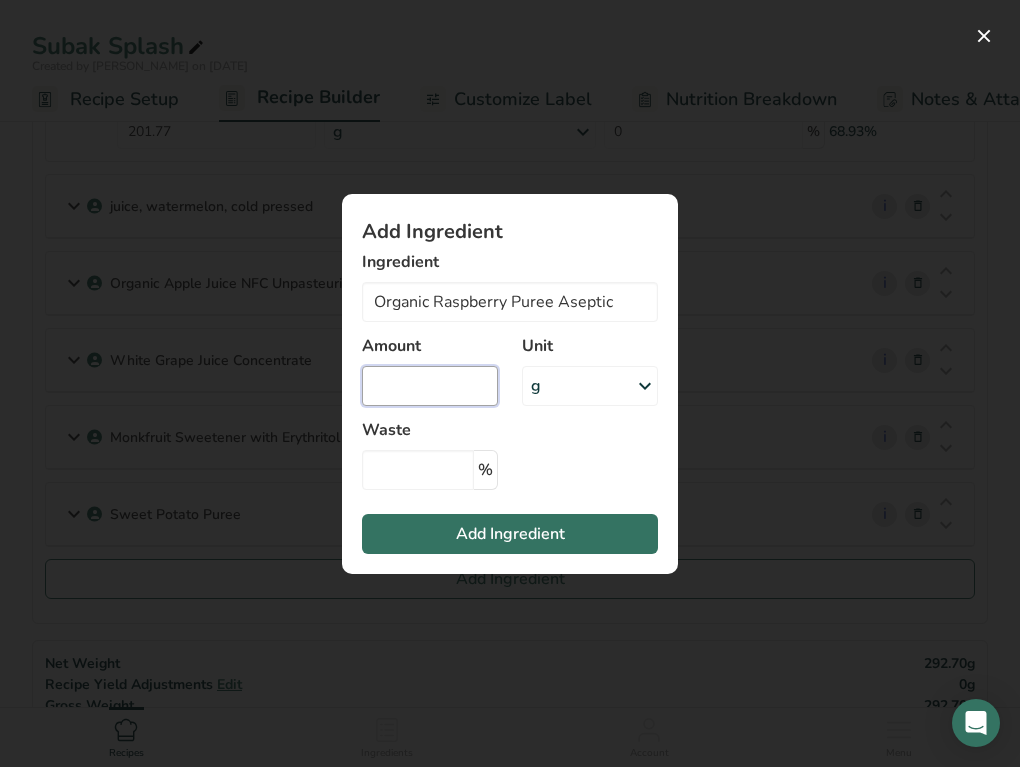 click at bounding box center [430, 386] 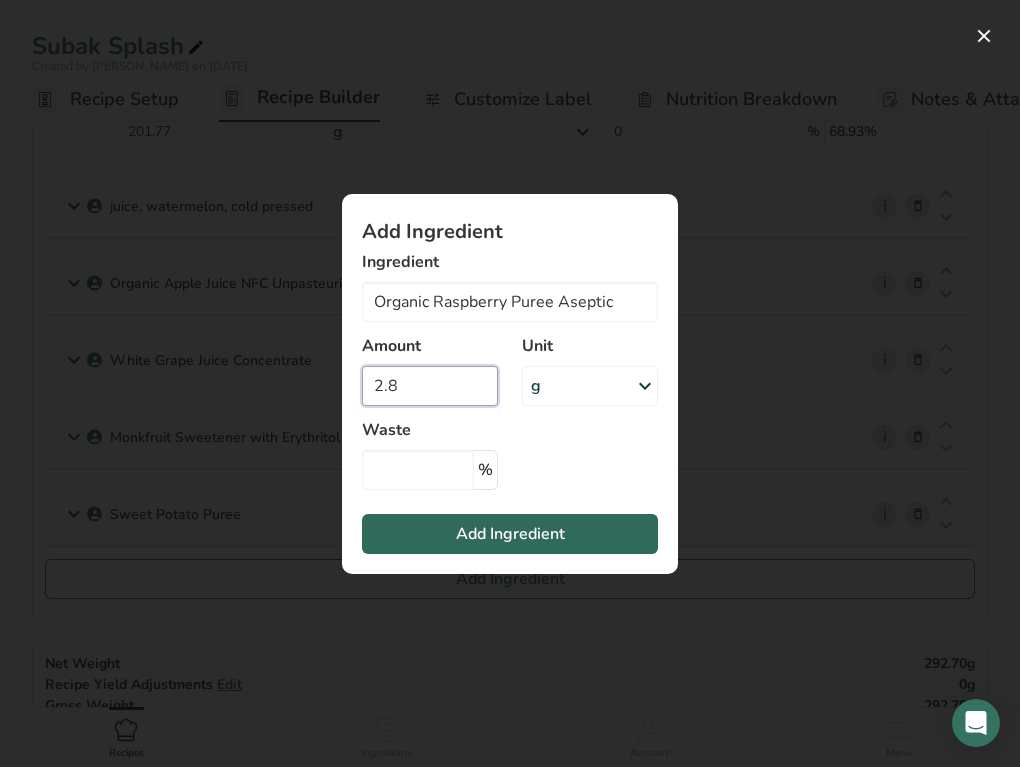 type on "2.8" 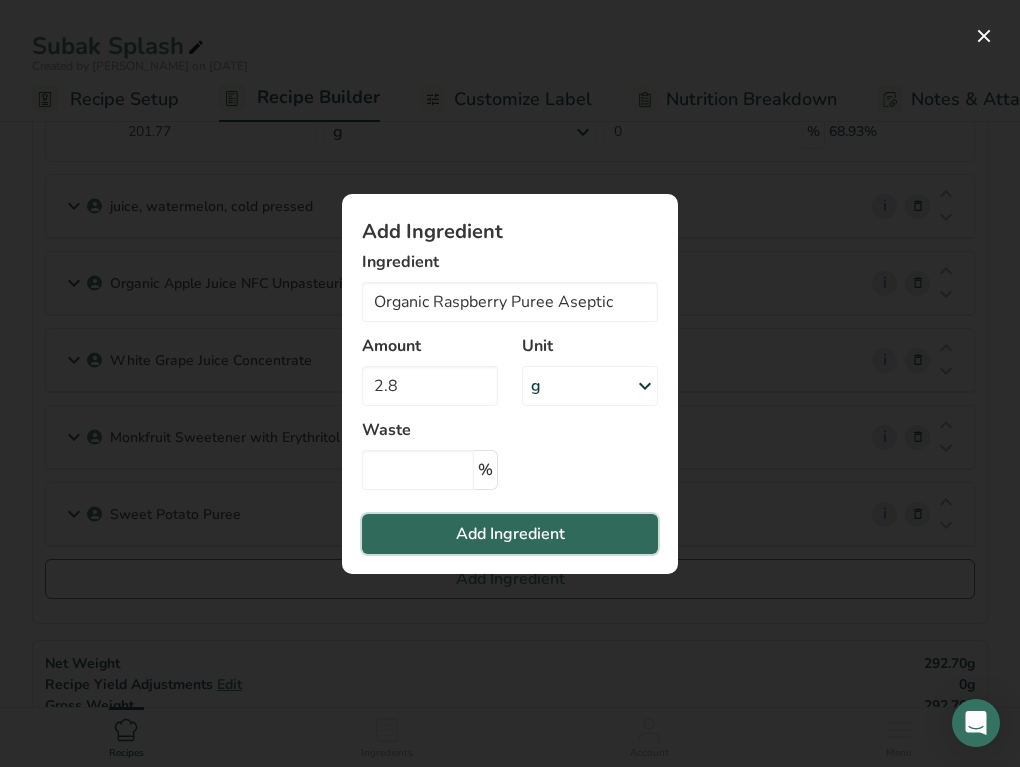 click on "Add Ingredient" at bounding box center (510, 534) 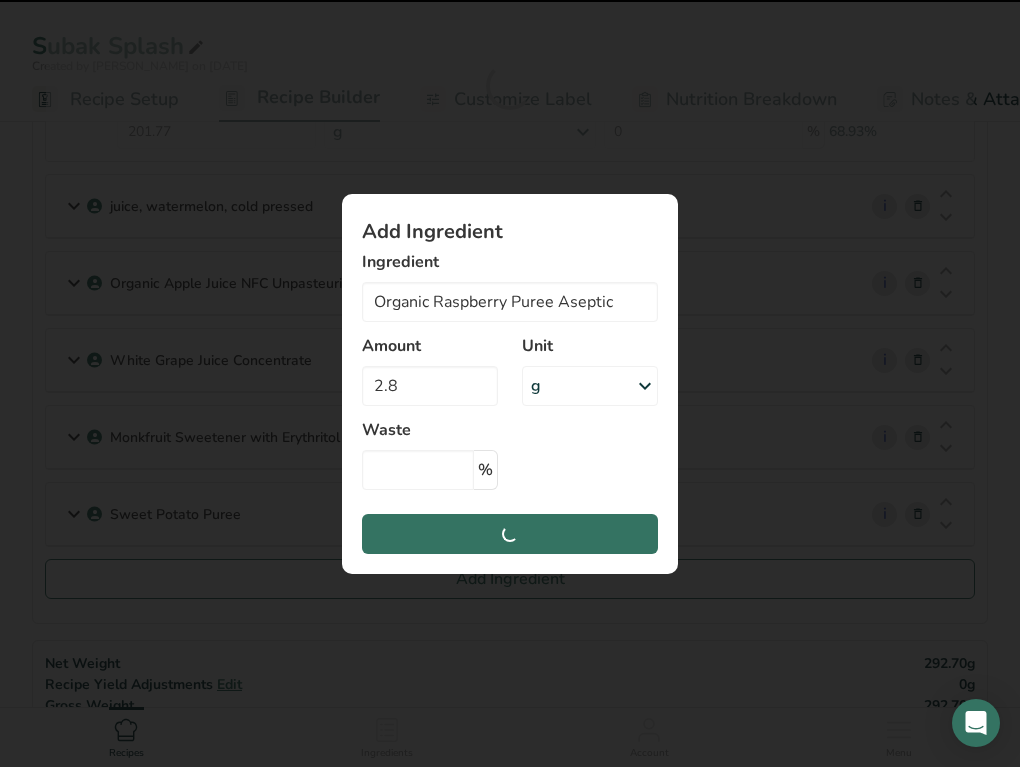 type 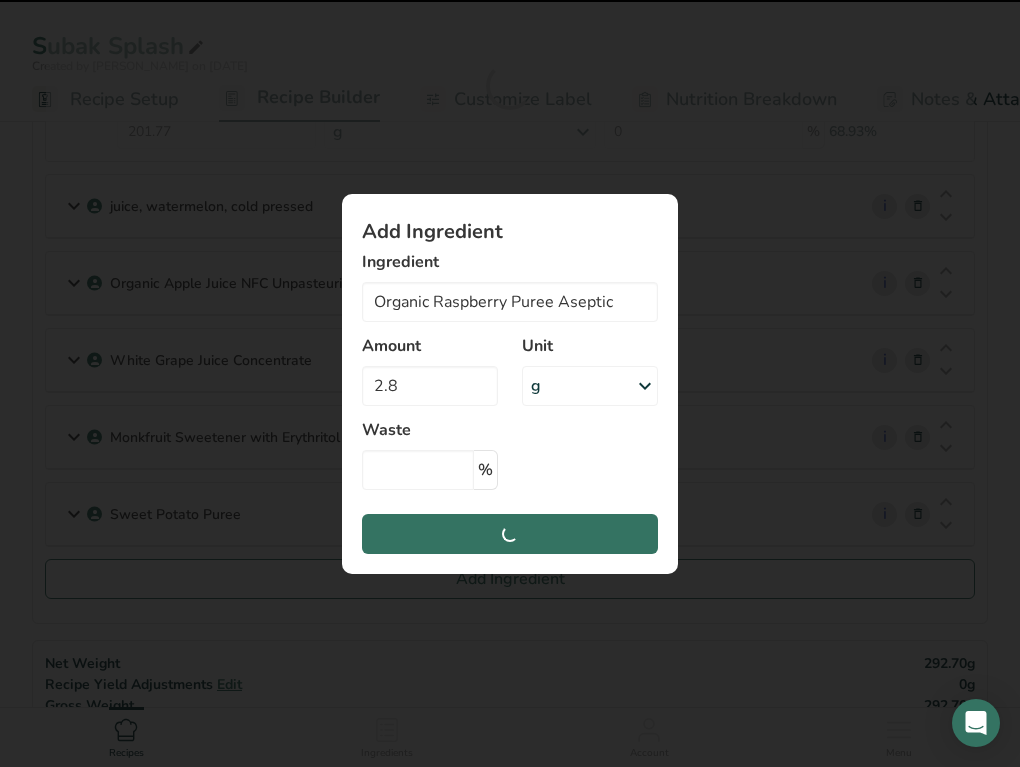 type 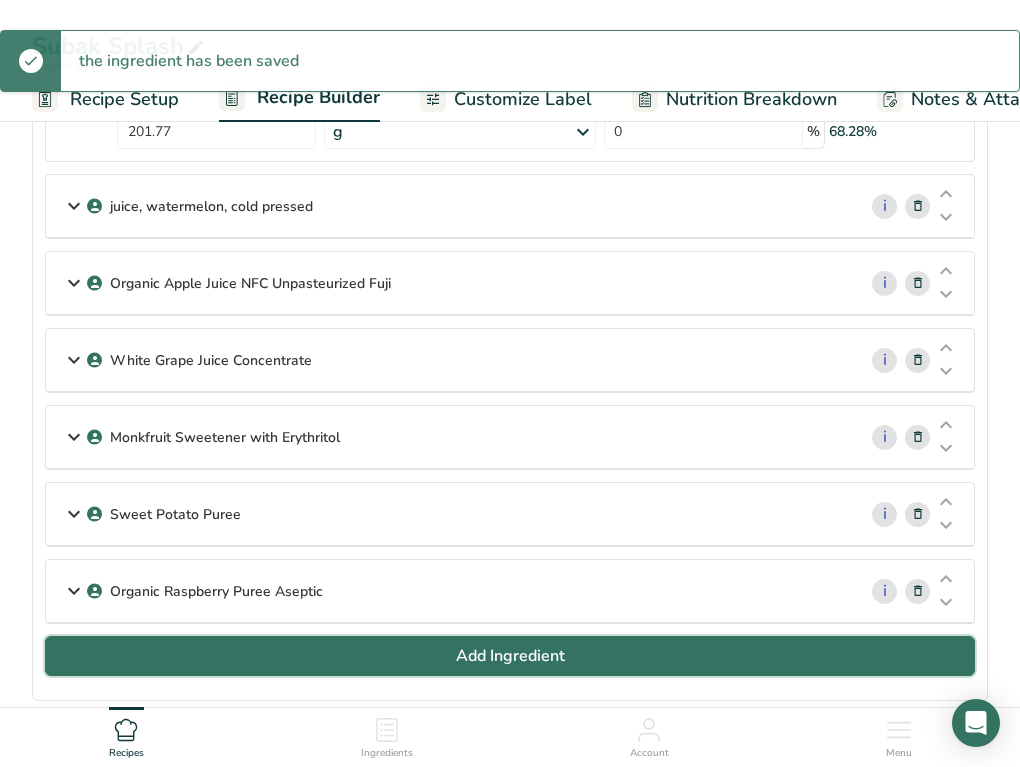 click on "Add Ingredient" at bounding box center [510, 656] 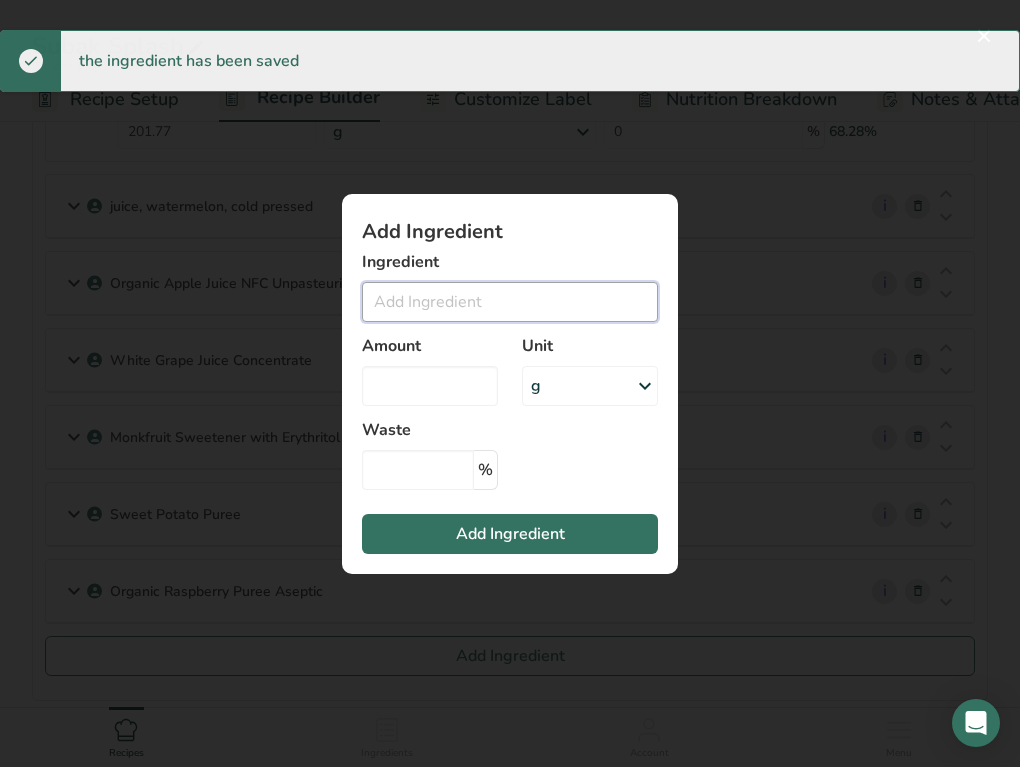 click at bounding box center [510, 302] 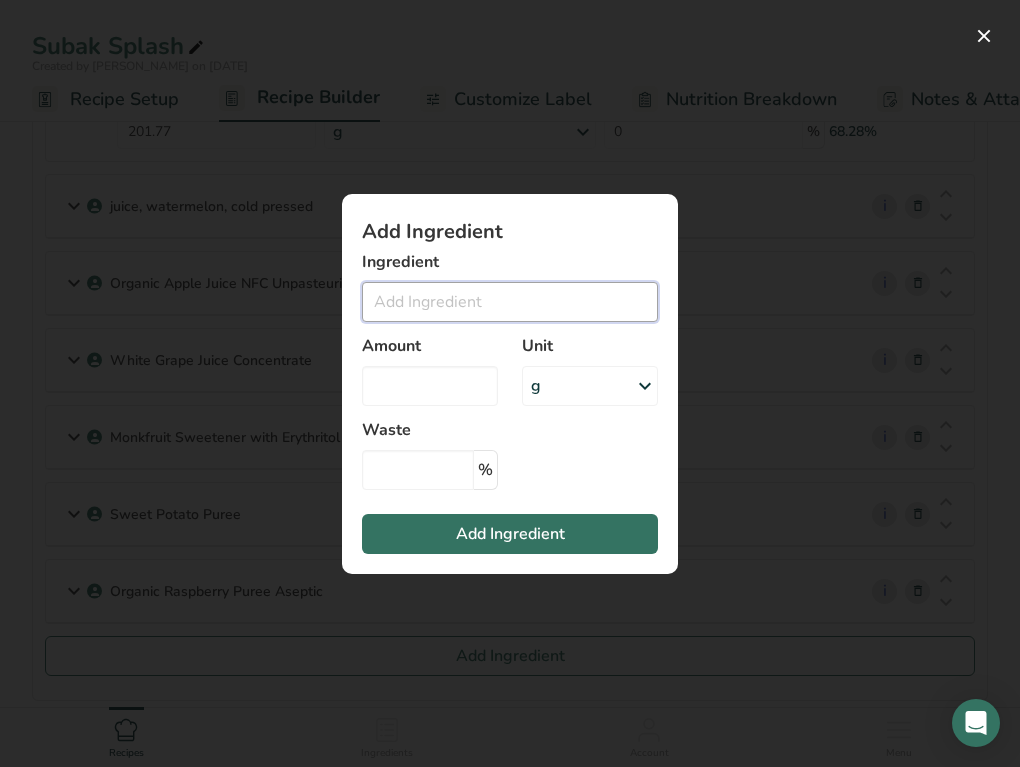 paste on "Chicory Root Fibre Powder" 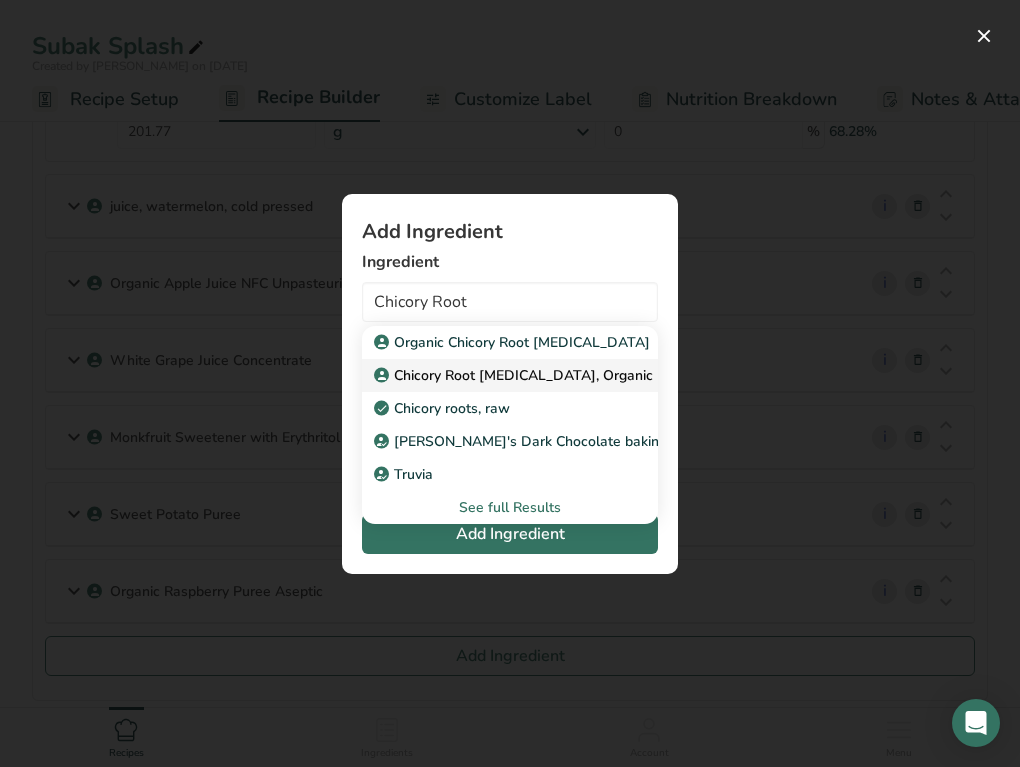 click on "Chicory Root Inulin, Organic" at bounding box center (515, 375) 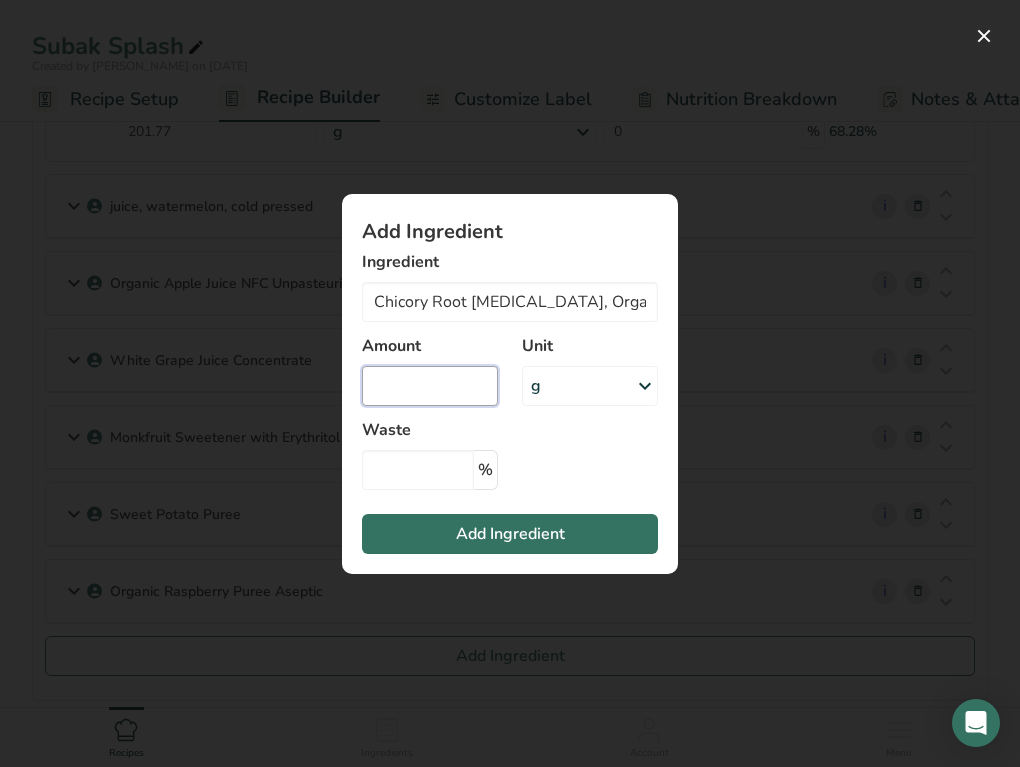 click at bounding box center [430, 386] 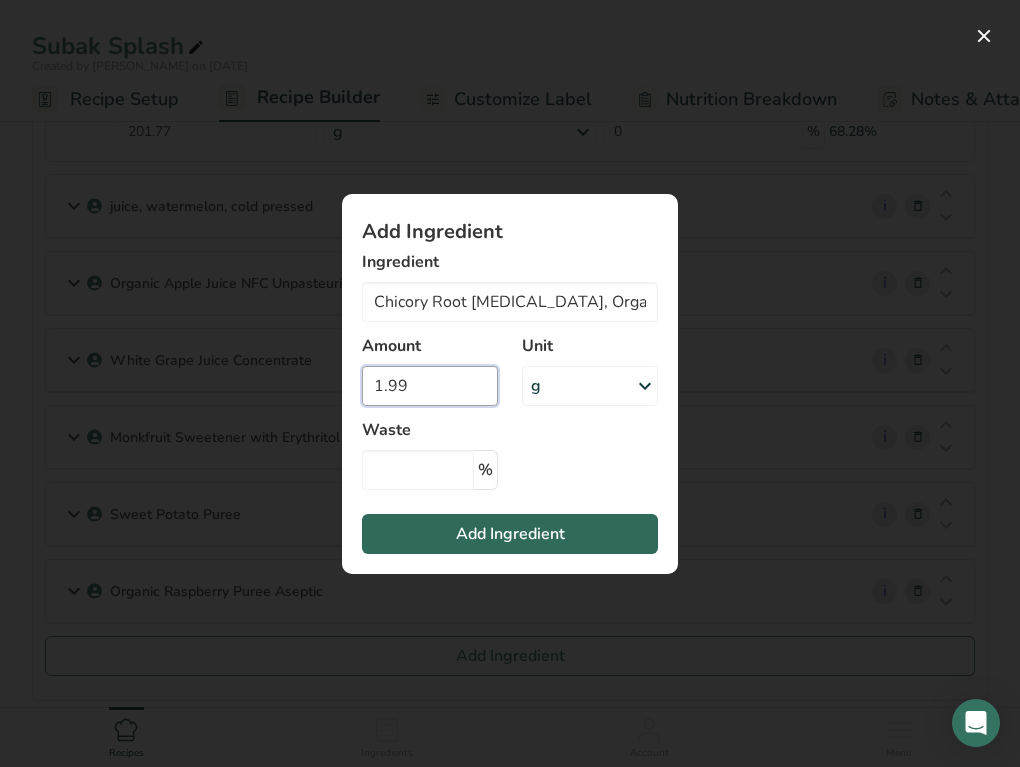 type on "1.99" 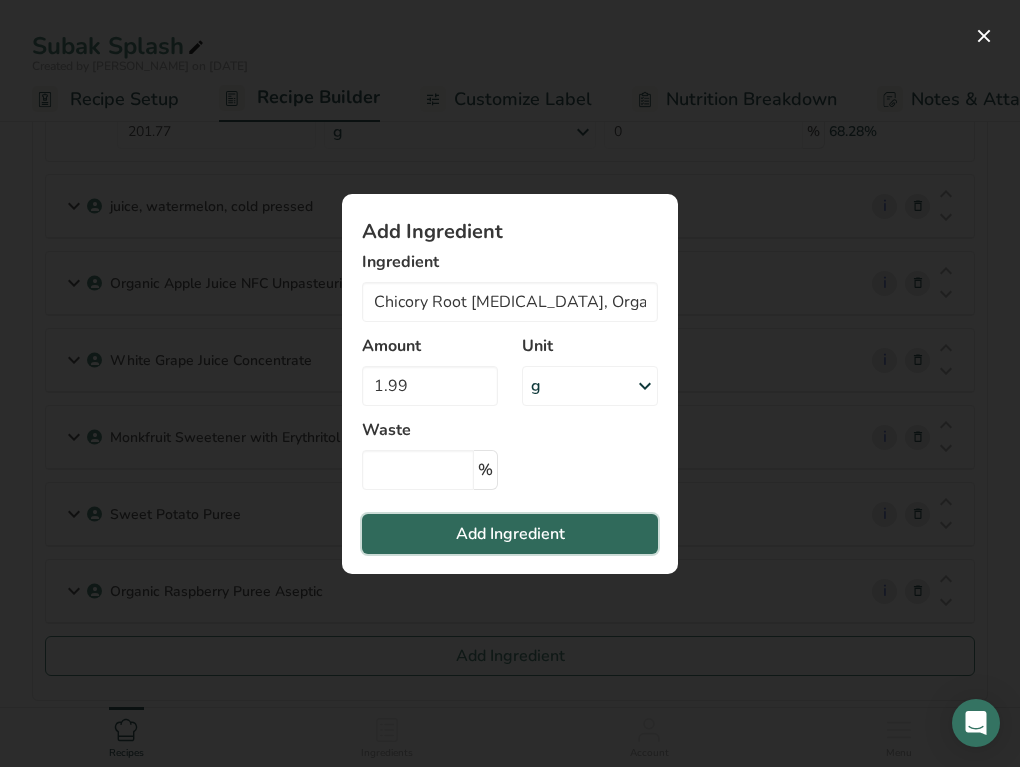 click on "Add Ingredient" at bounding box center [510, 534] 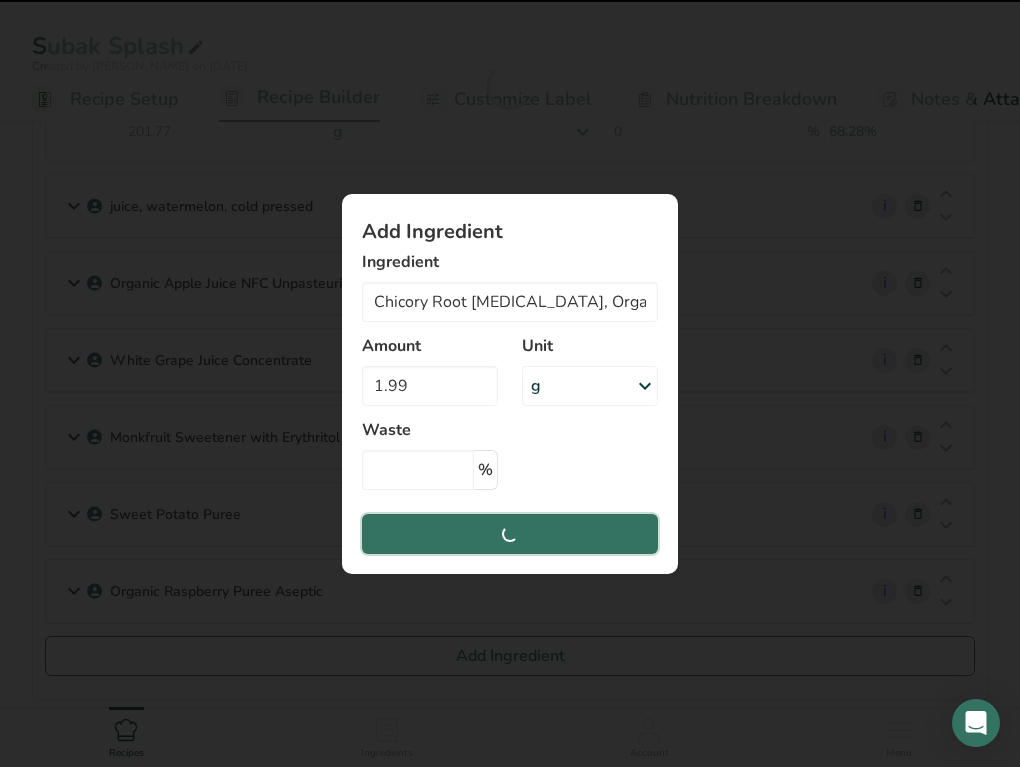 type 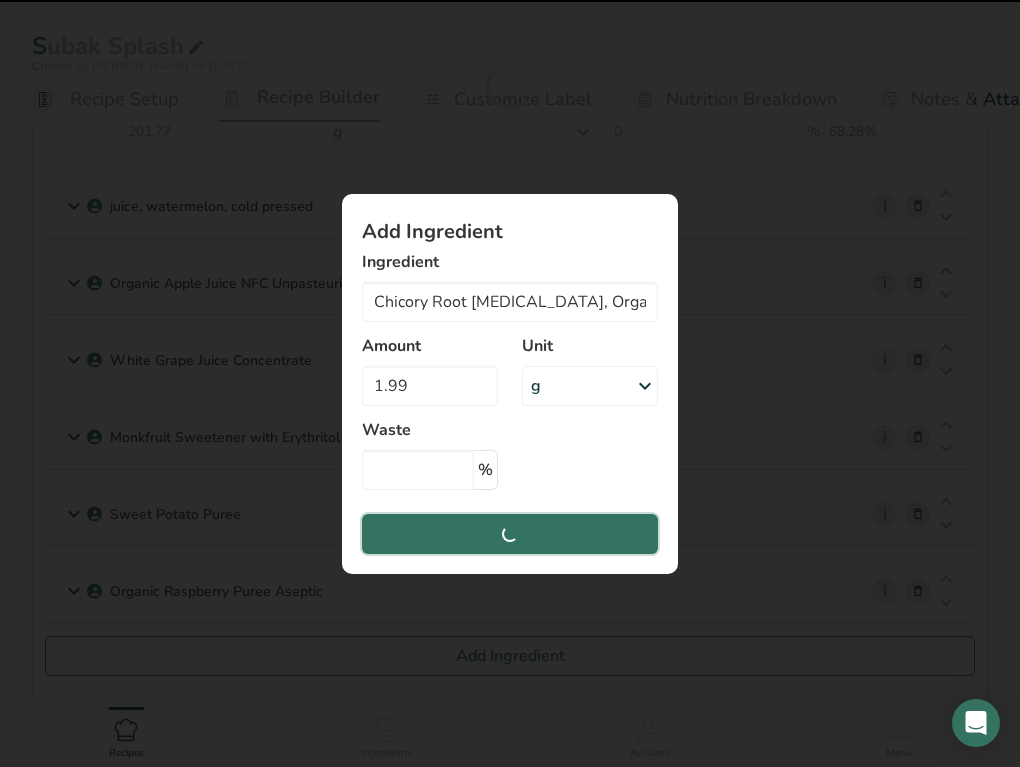 type 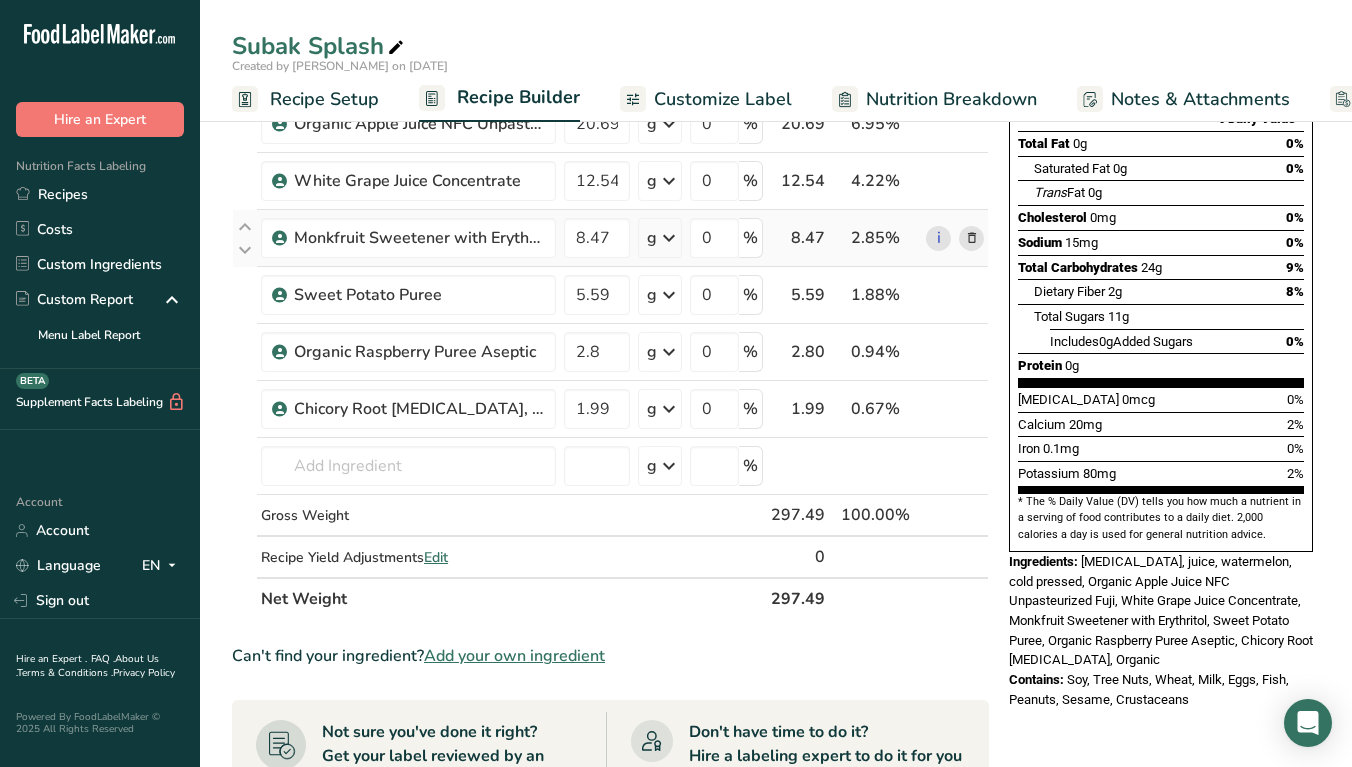 scroll, scrollTop: 318, scrollLeft: 0, axis: vertical 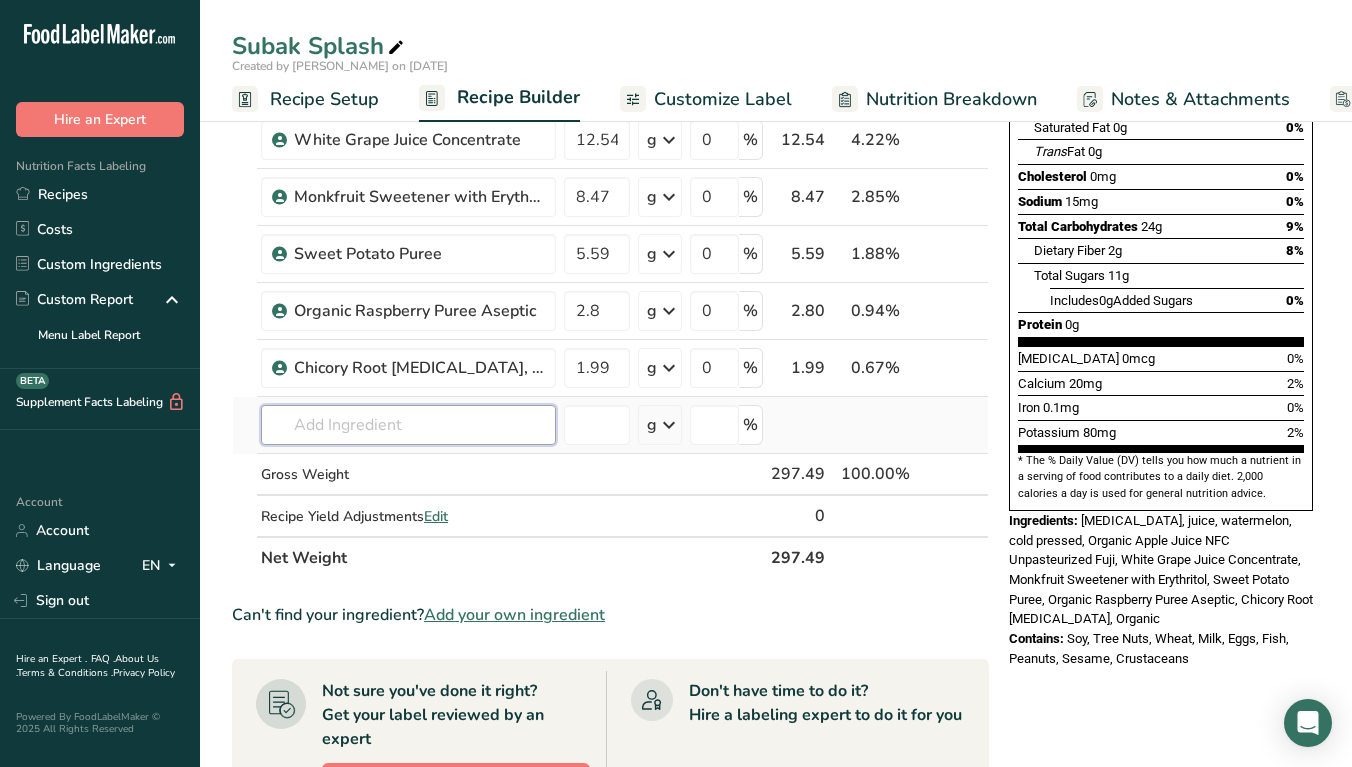 click at bounding box center (408, 425) 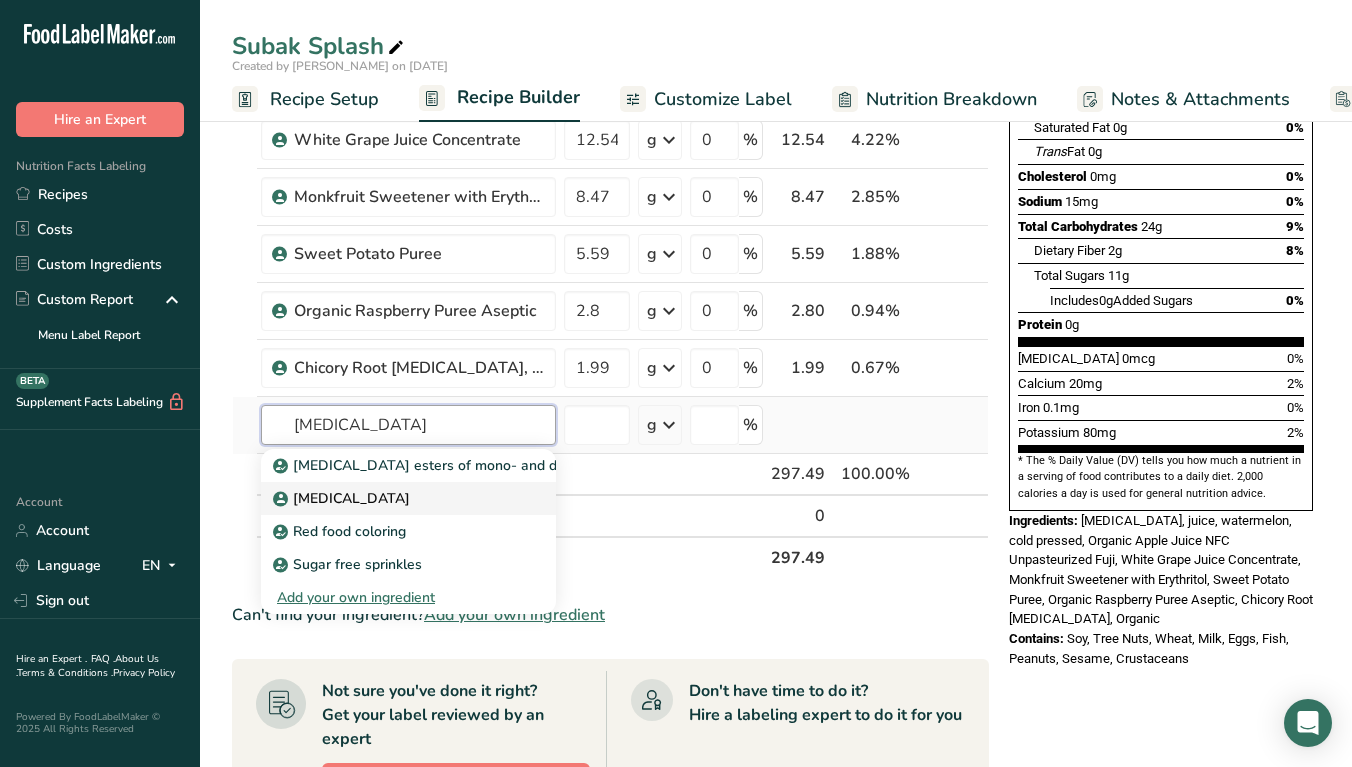 type on "Citric Acid" 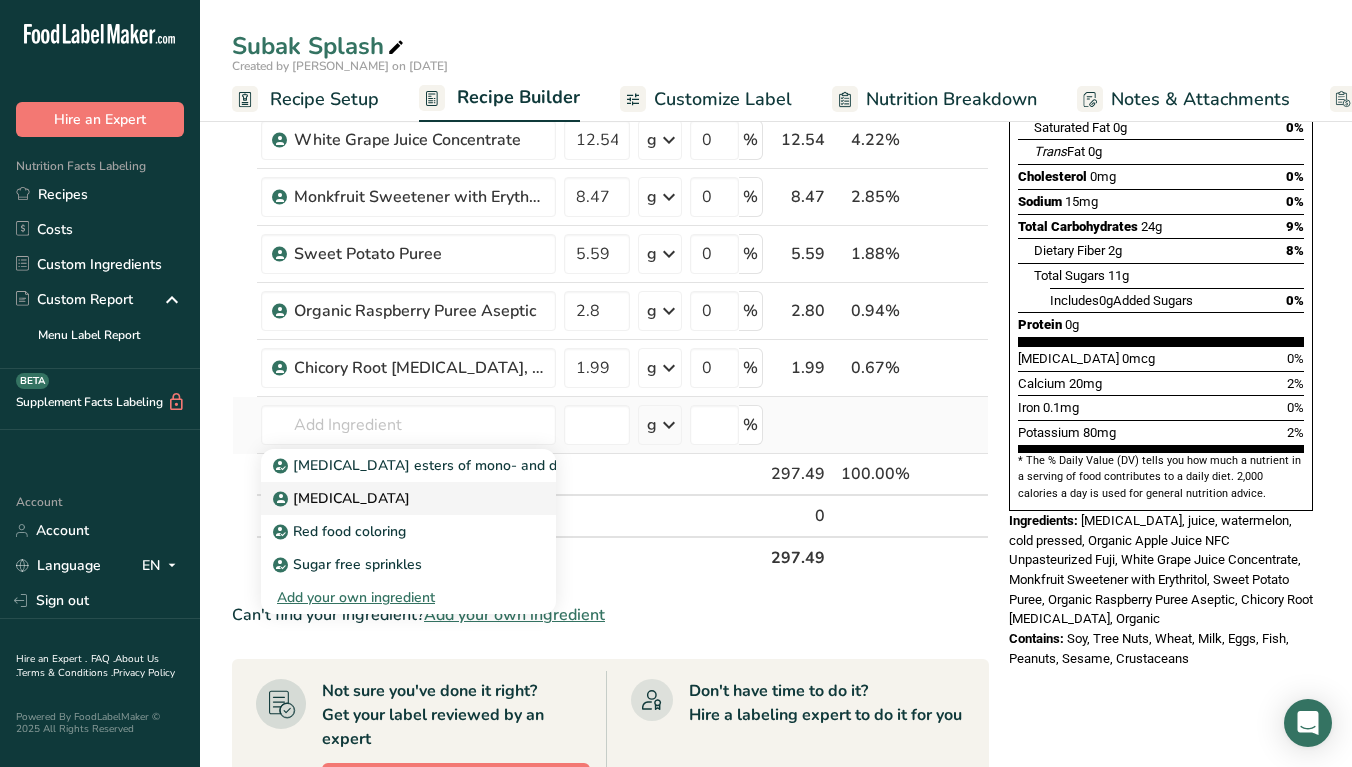 click on "Citric Acid" at bounding box center [392, 498] 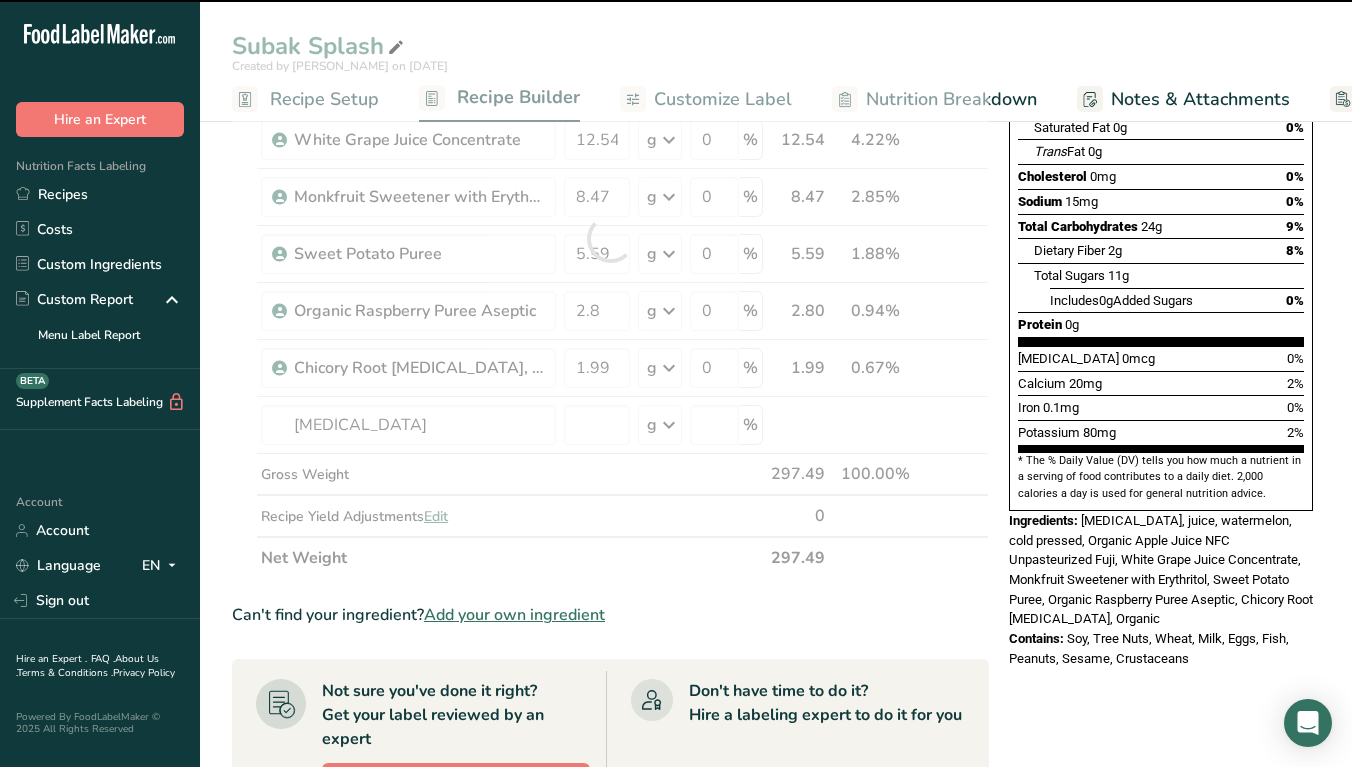 type on "0" 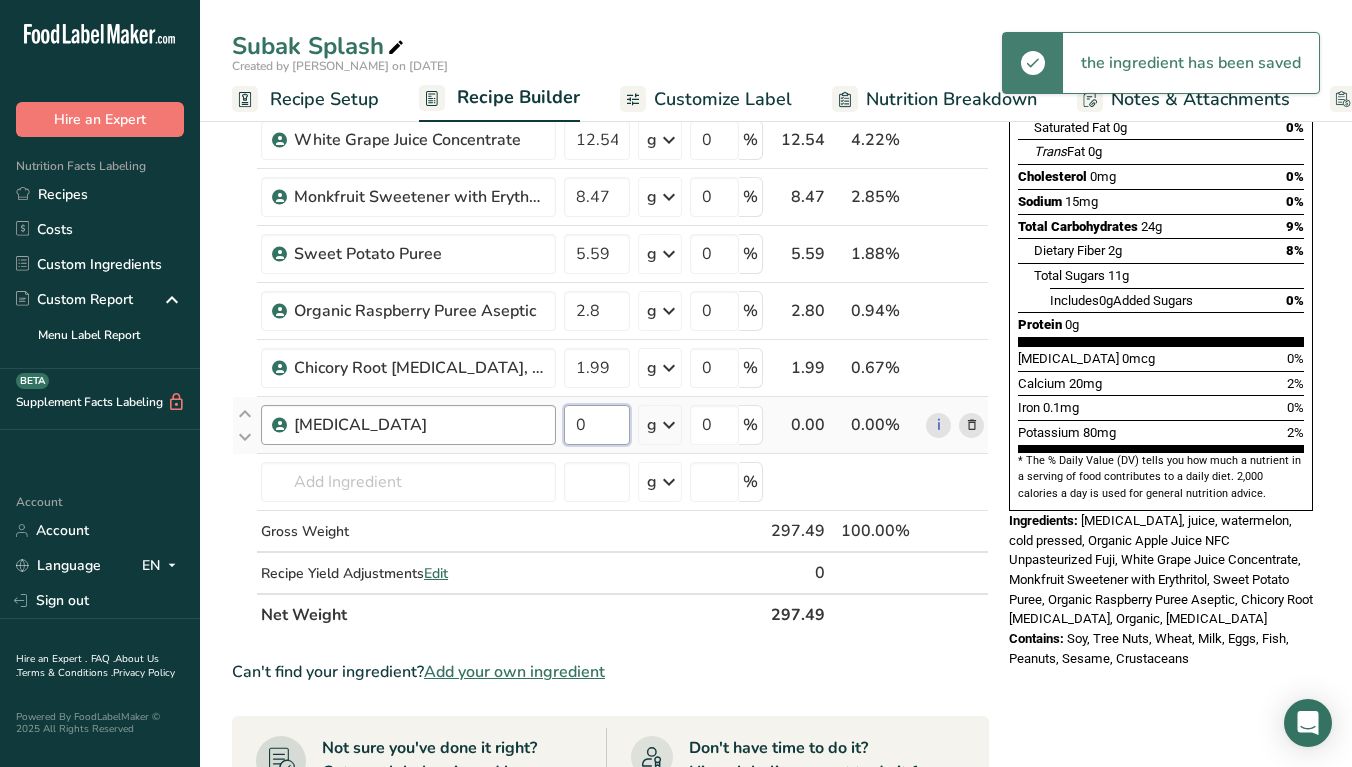 drag, startPoint x: 588, startPoint y: 422, endPoint x: 506, endPoint y: 422, distance: 82 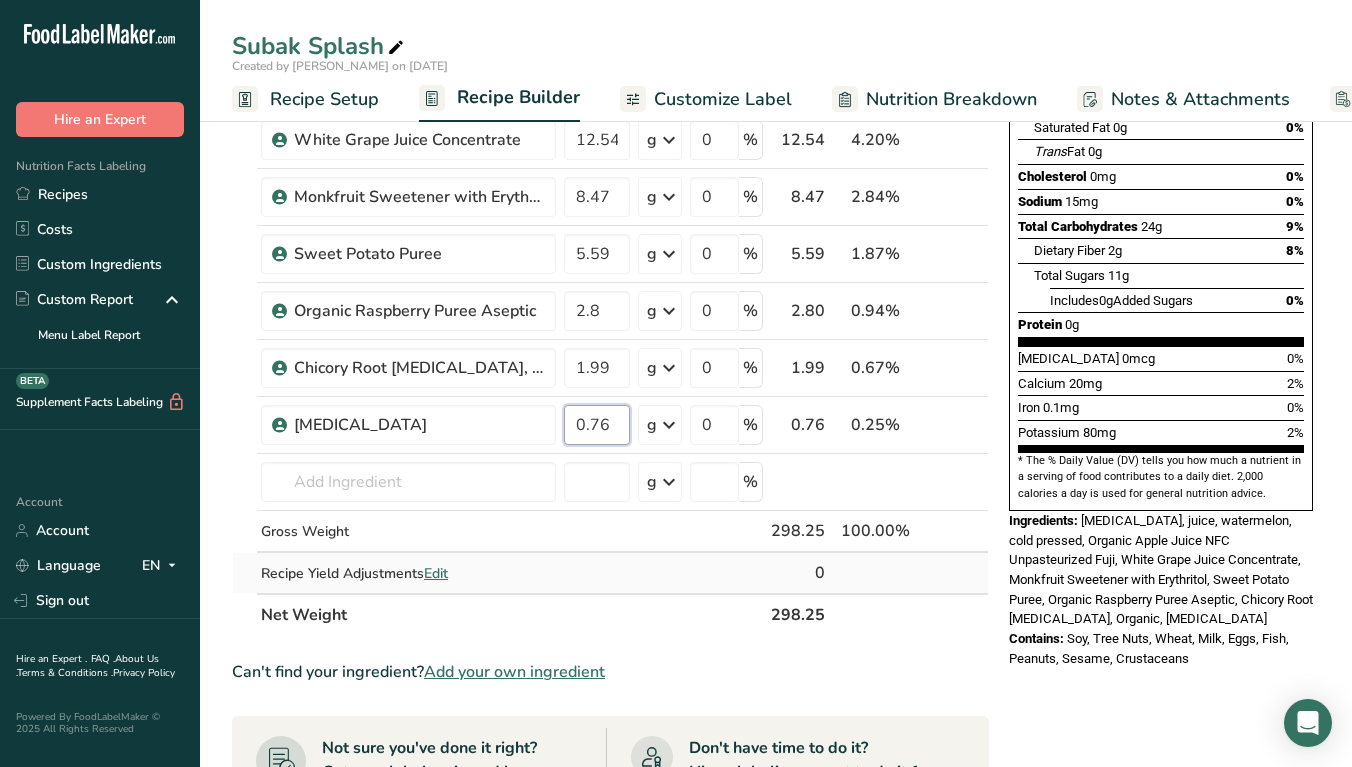 type on "0.76" 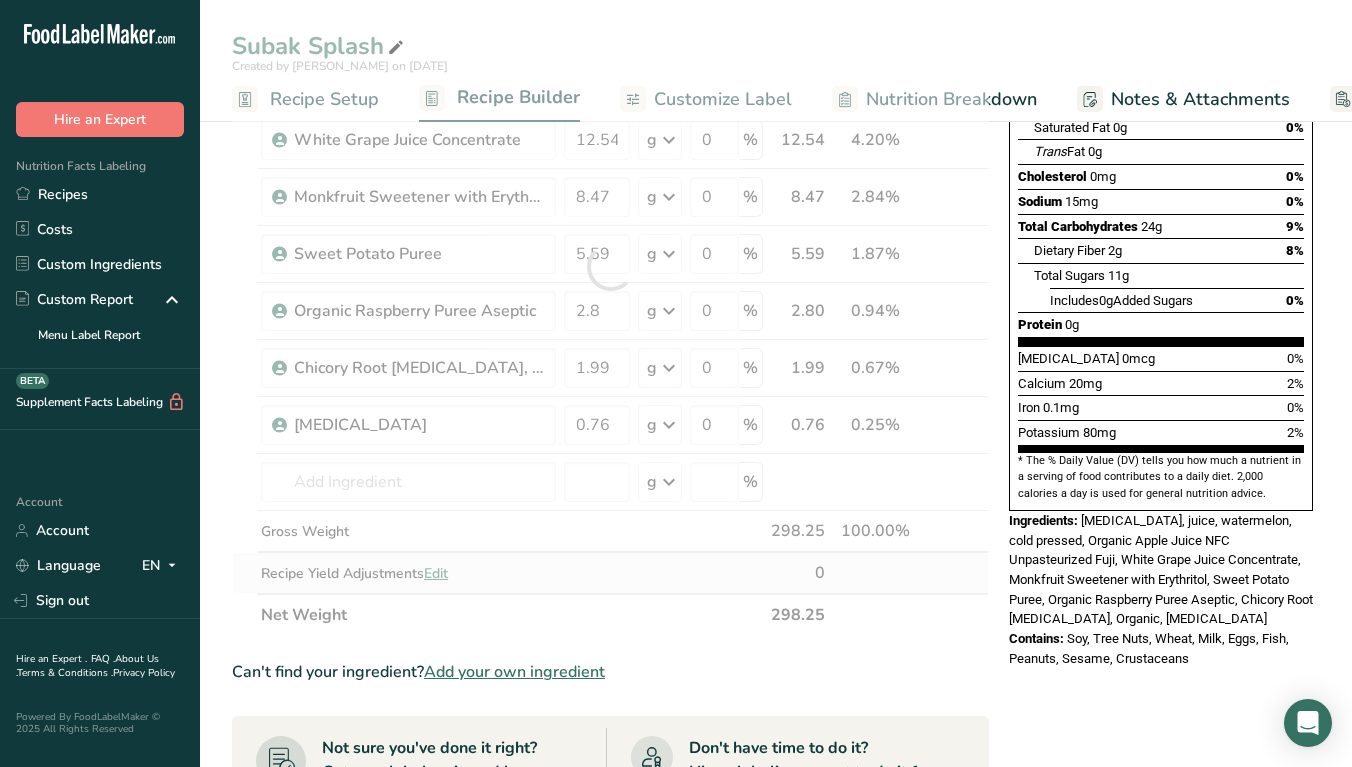 click on "Ingredient *
Amount *
Unit *
Waste *   .a-a{fill:#347362;}.b-a{fill:#fff;}          Grams
Percentage
Purified Water
201.77
g
Weight Units
g
kg
mg
See more
Volume Units
l
Volume units require a density conversion. If you know your ingredient's density enter it below. Otherwise, click on "RIA" our AI Regulatory bot - she will be able to help you
lb/ft3
g/cm3
Confirm
mL
Volume units require a density conversion. If you know your ingredient's density enter it below. Otherwise, click on "RIA" our AI Regulatory bot - she will be able to help you
lb/ft3" at bounding box center (610, 267) 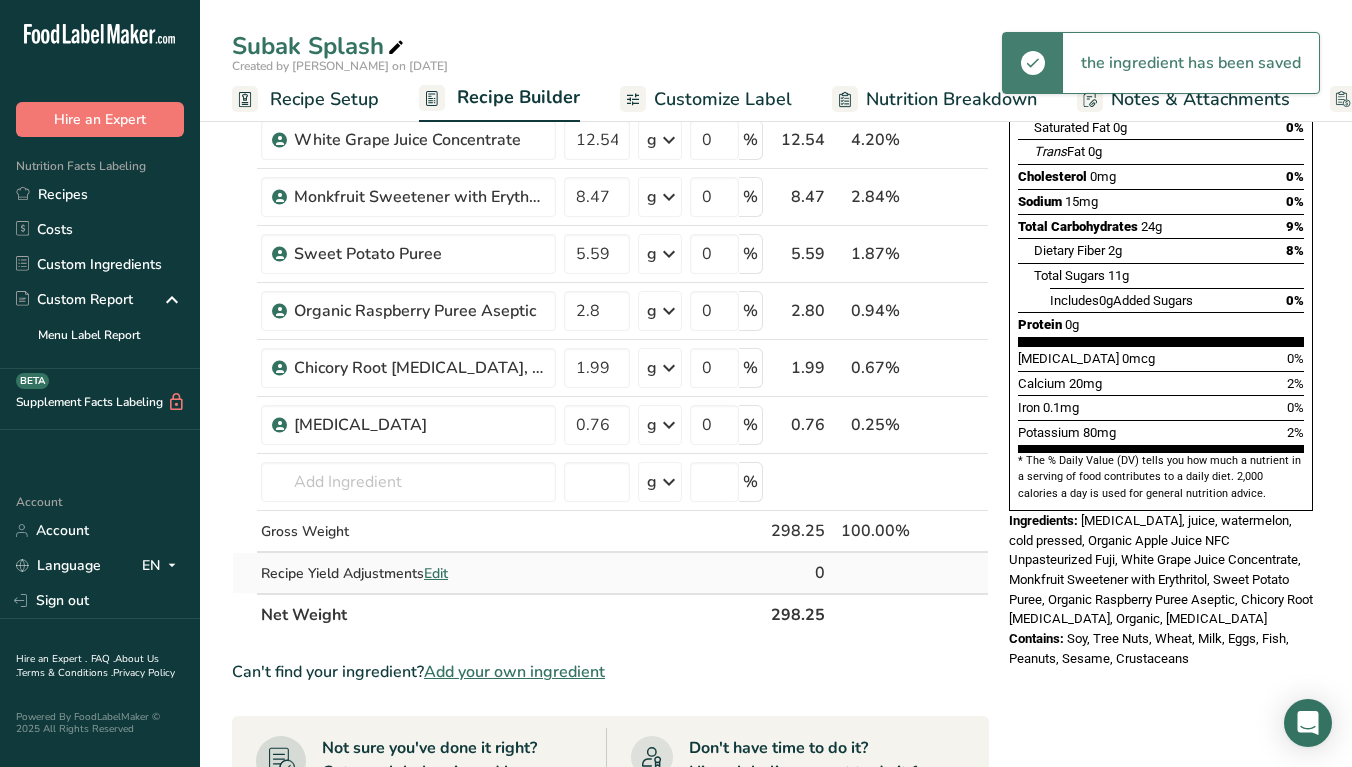 scroll, scrollTop: 0, scrollLeft: 0, axis: both 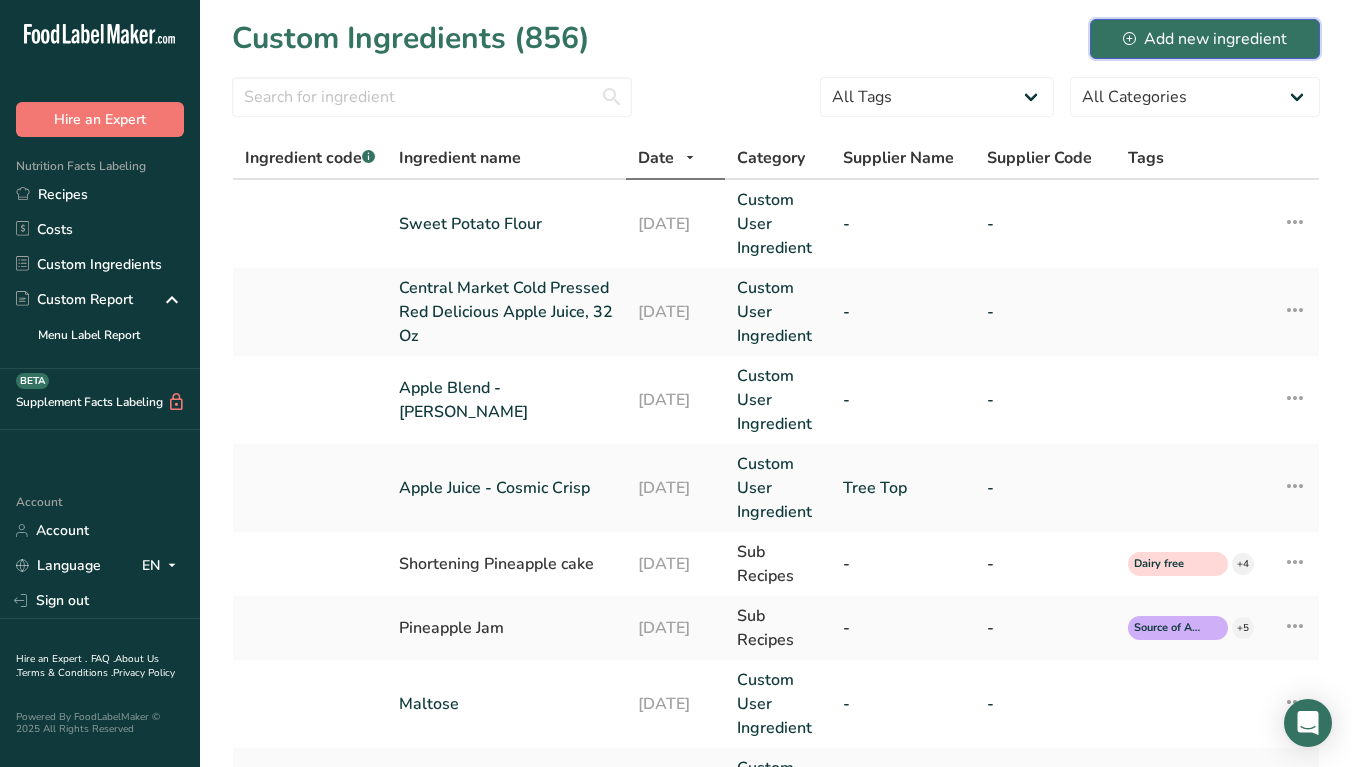 click on "Add new ingredient" at bounding box center [1205, 39] 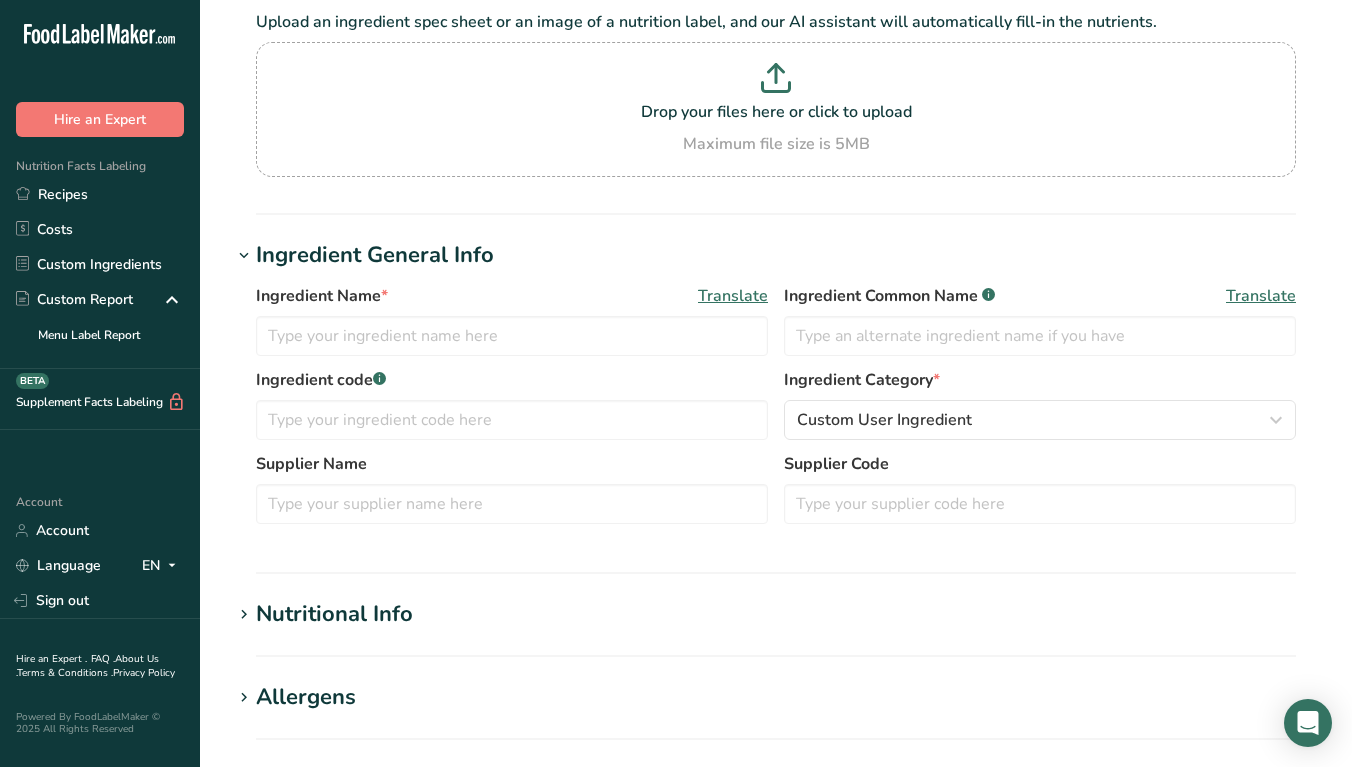 scroll, scrollTop: 138, scrollLeft: 0, axis: vertical 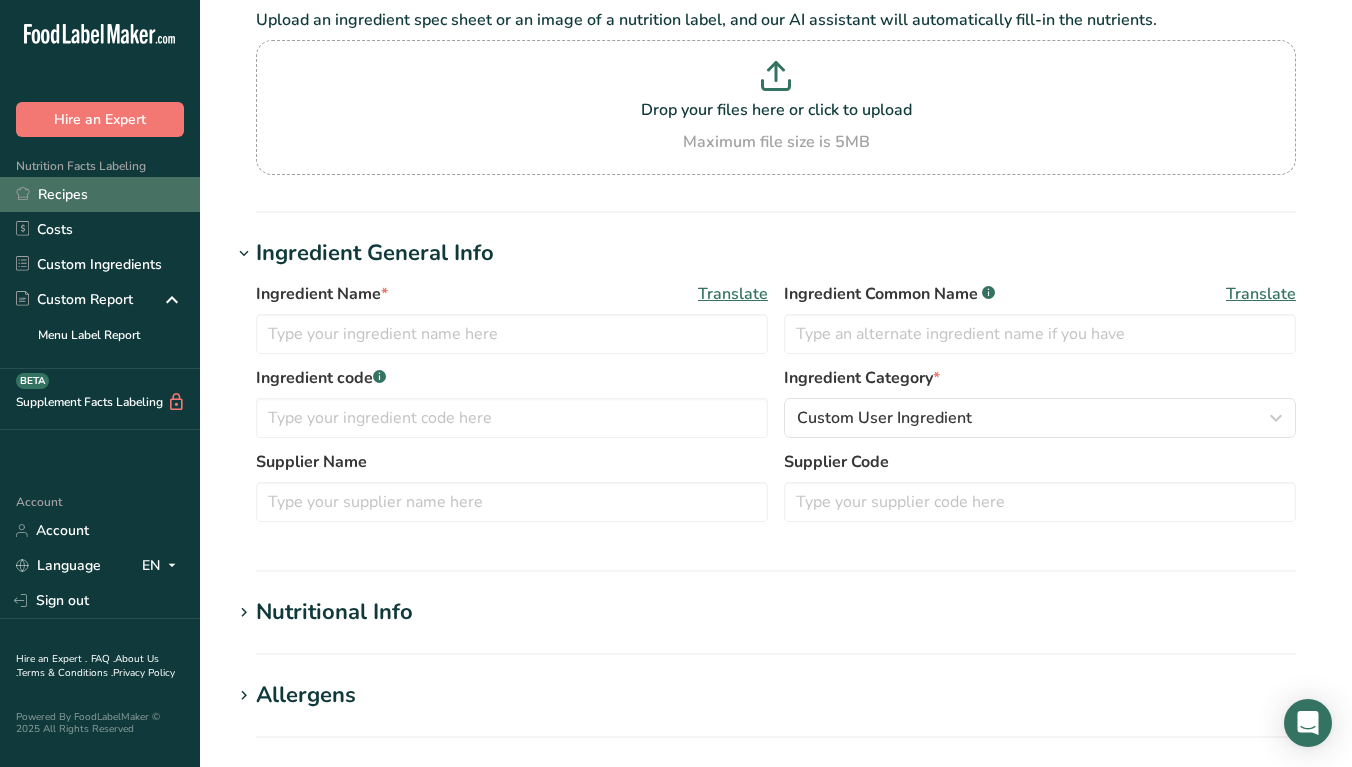 click on "Recipes" at bounding box center (100, 194) 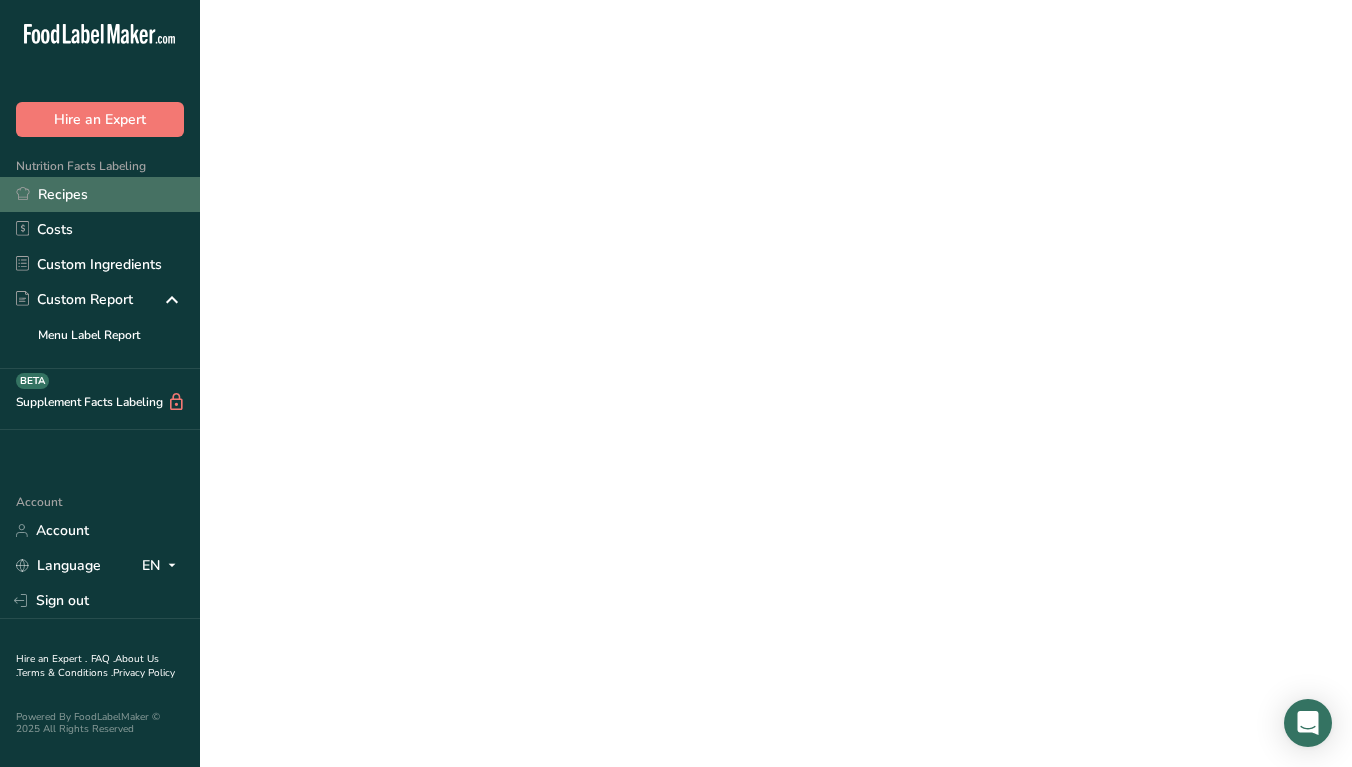 scroll, scrollTop: 0, scrollLeft: 0, axis: both 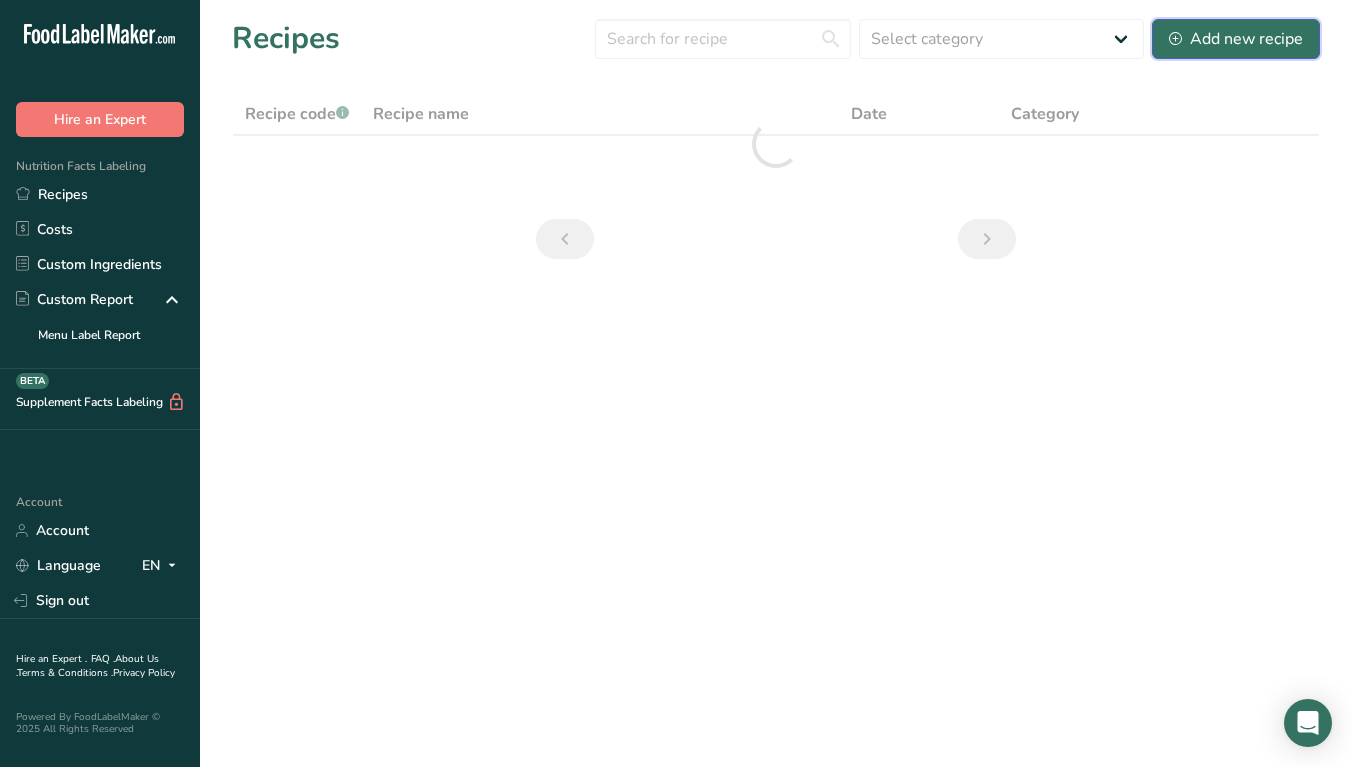 click on "Add new recipe" at bounding box center [1236, 39] 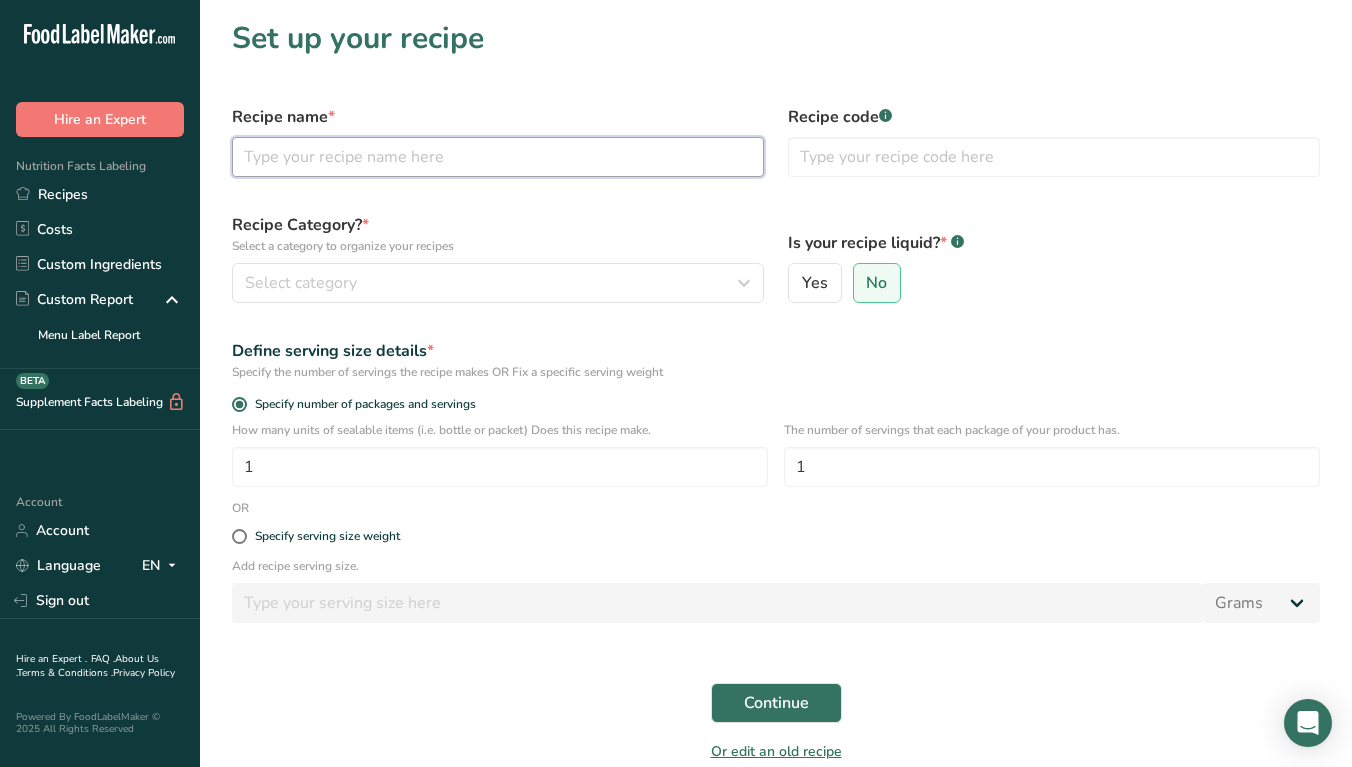 click at bounding box center (498, 157) 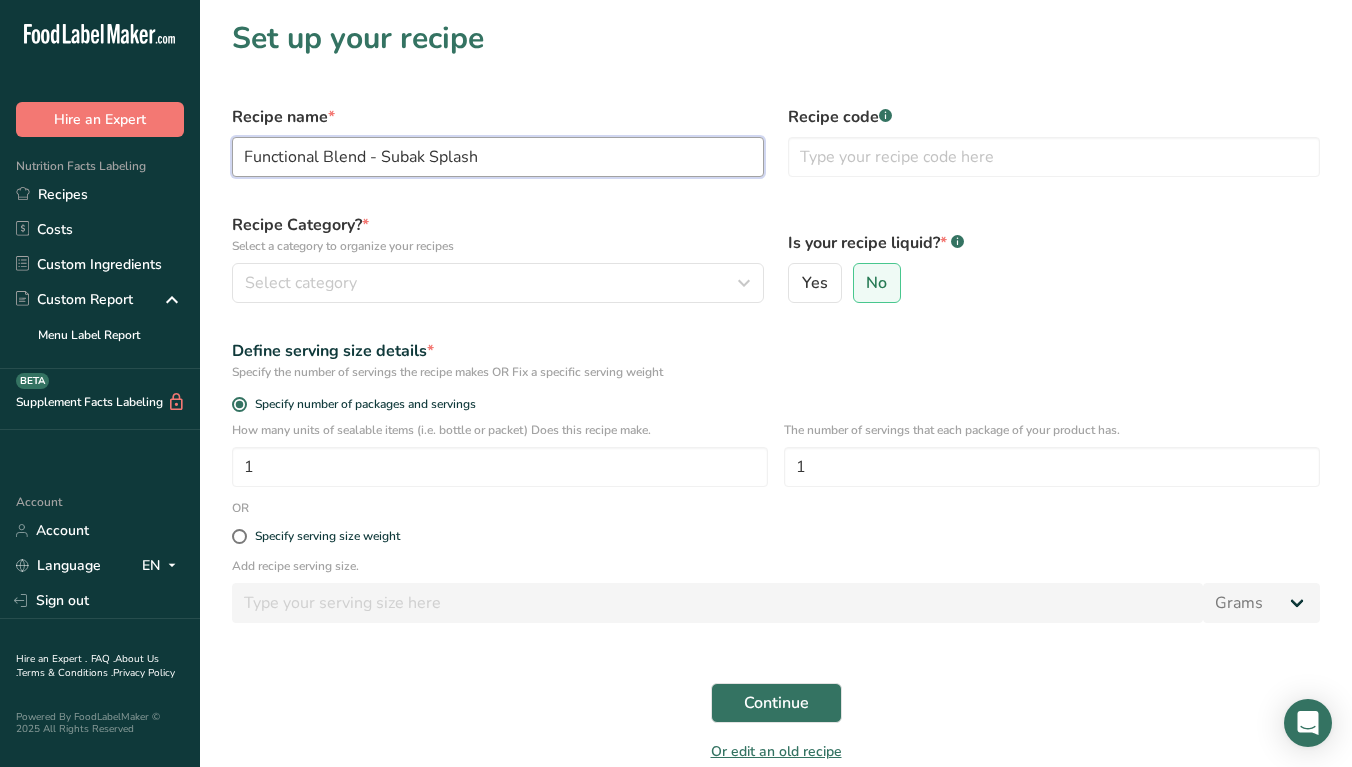 type on "Functional Blend - Subak Splash" 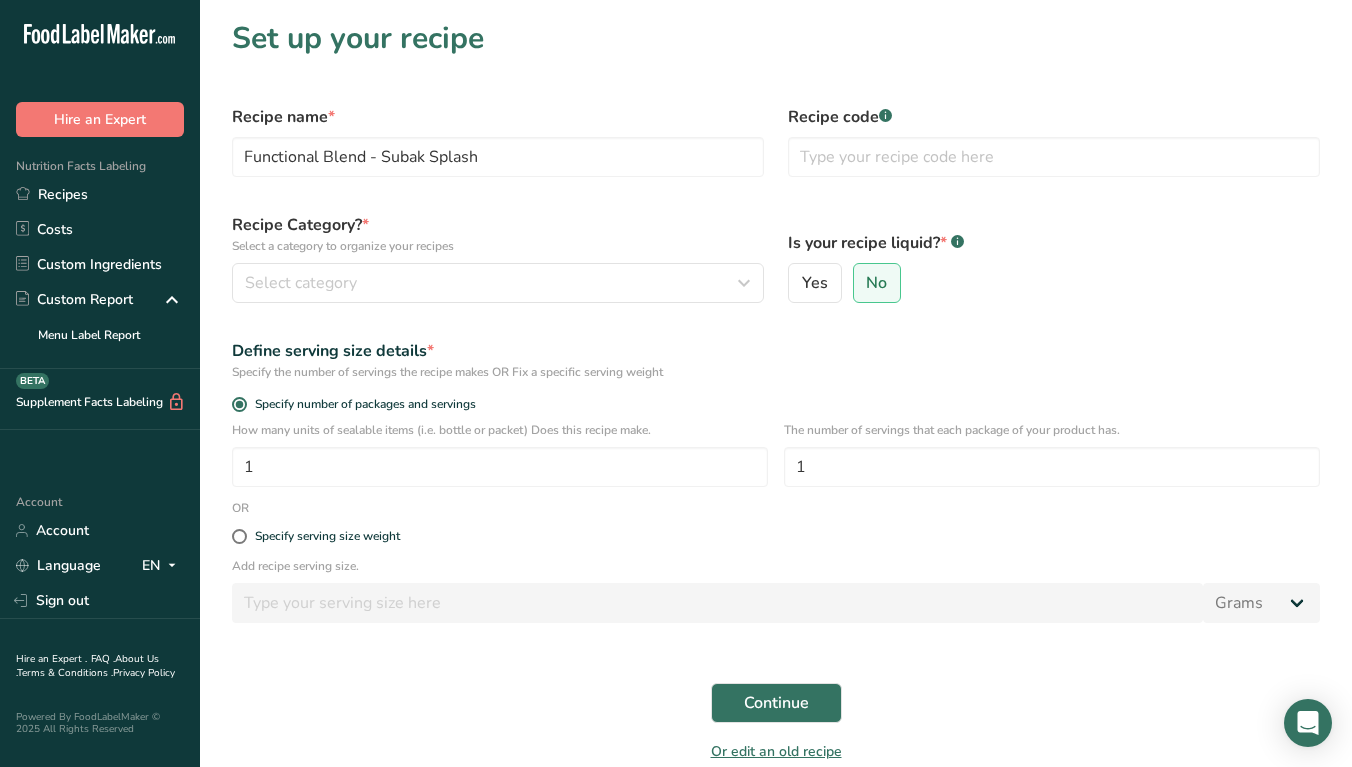 click on "Recipe Category? *
Select a category to organize your recipes" at bounding box center (498, 234) 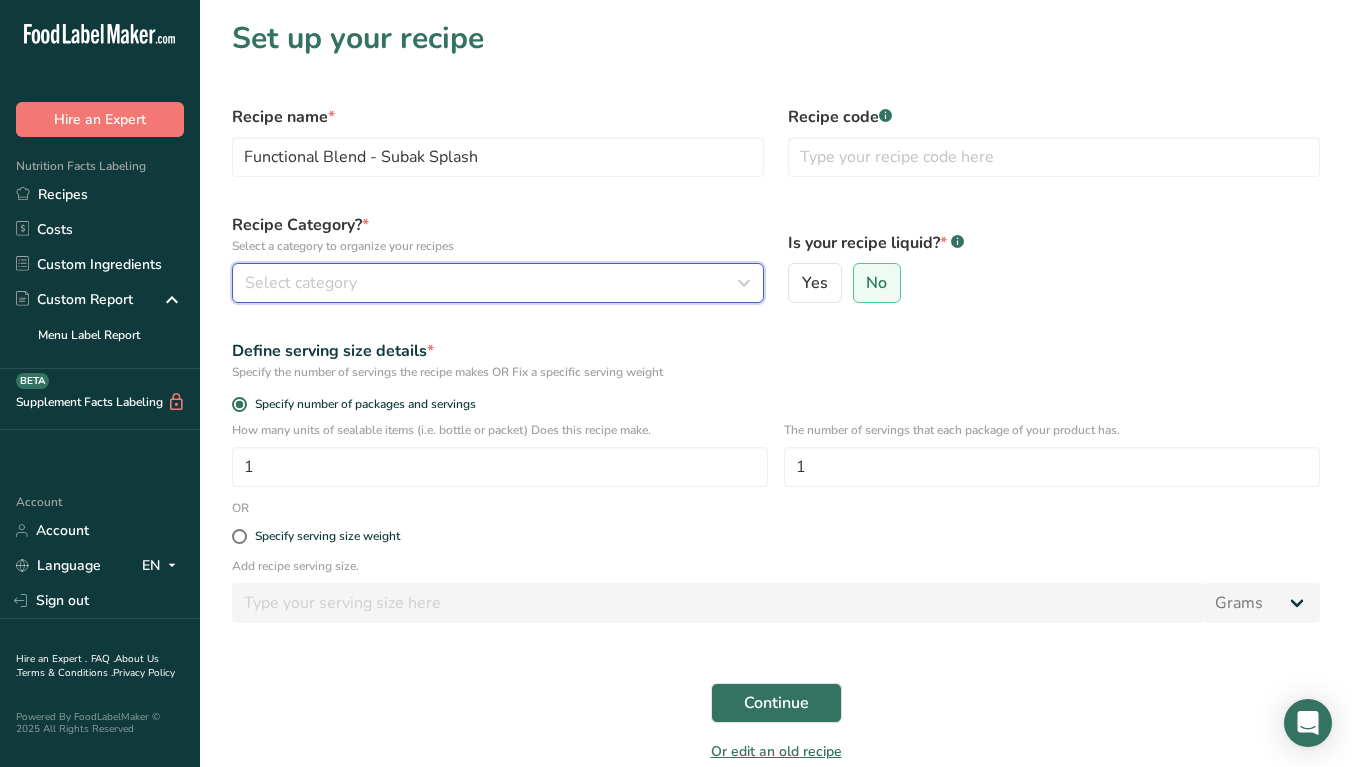click on "Select category" at bounding box center [498, 283] 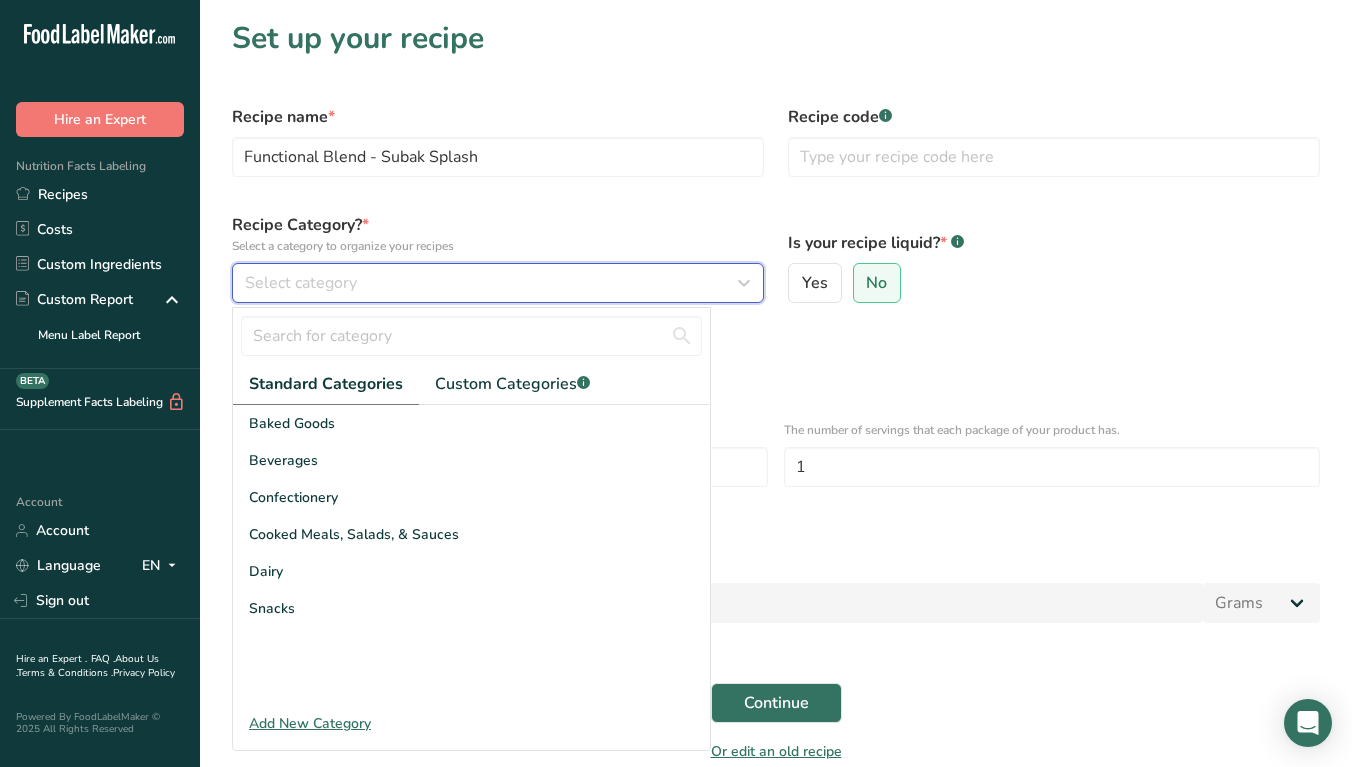 scroll, scrollTop: 48, scrollLeft: 0, axis: vertical 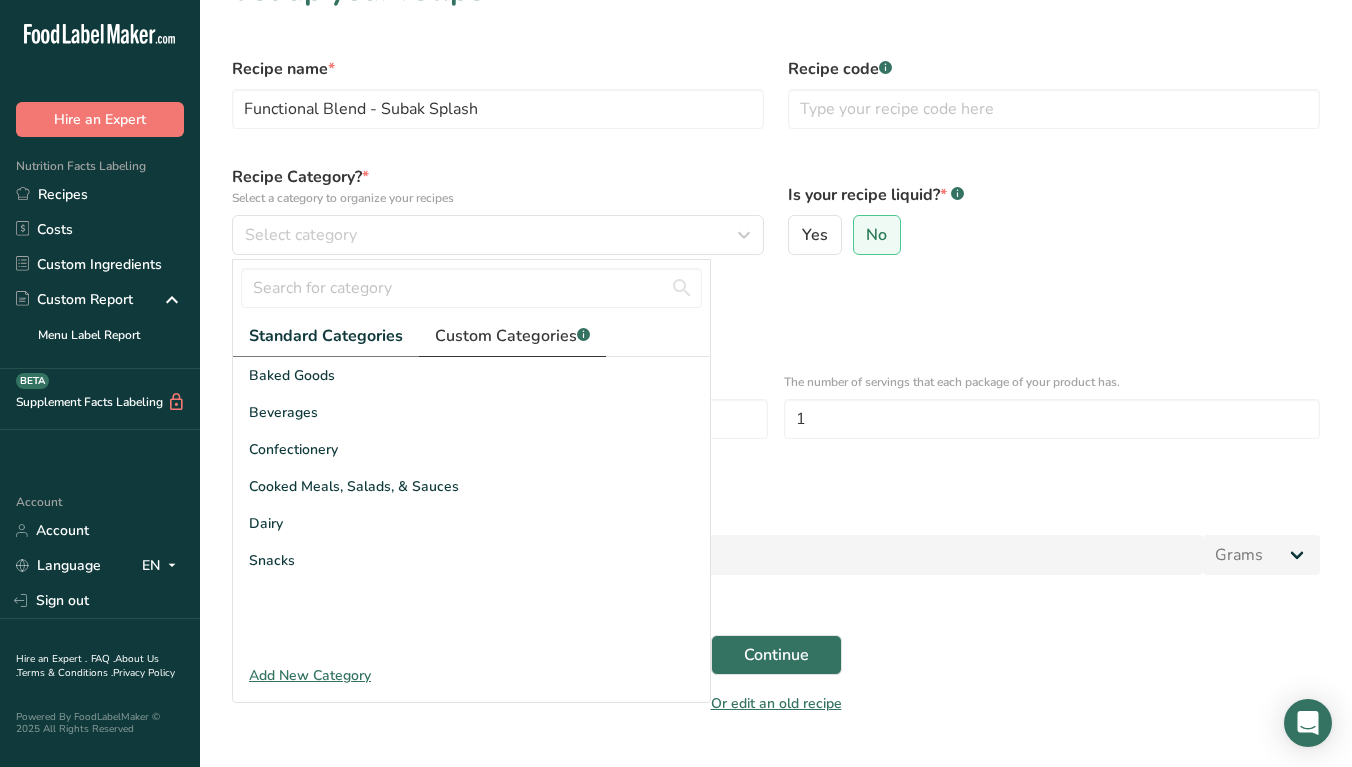 click on "Custom Categories
.a-a{fill:#347362;}.b-a{fill:#fff;}" at bounding box center (512, 336) 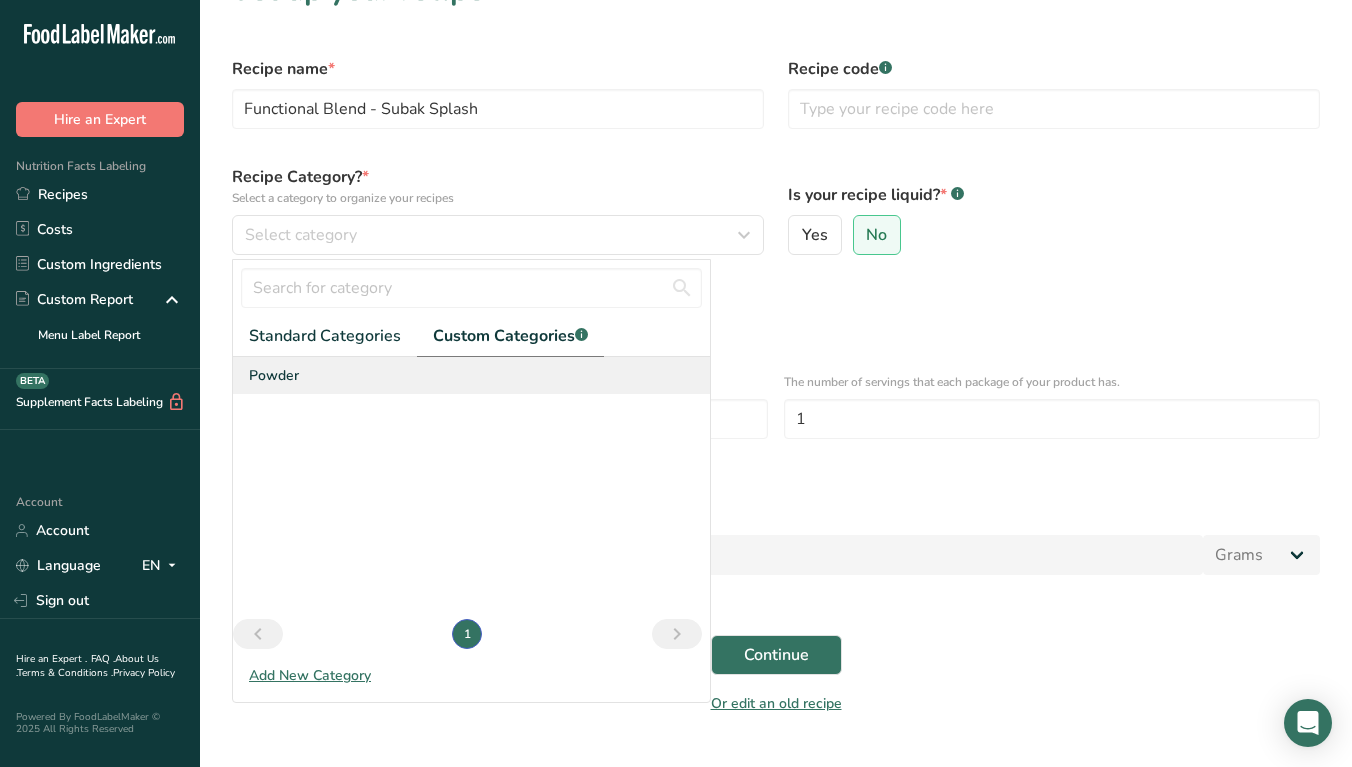 click on "Powder" at bounding box center (471, 375) 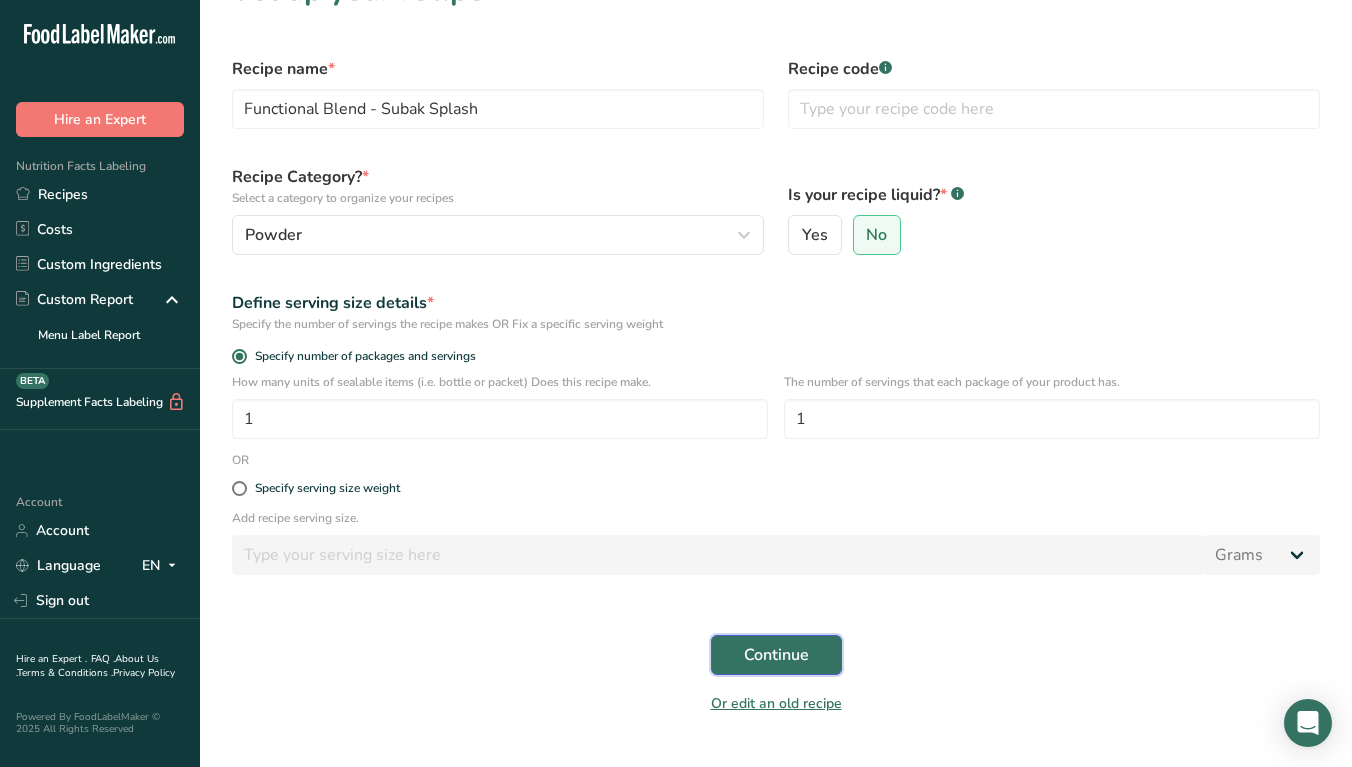 click on "Continue" at bounding box center (776, 655) 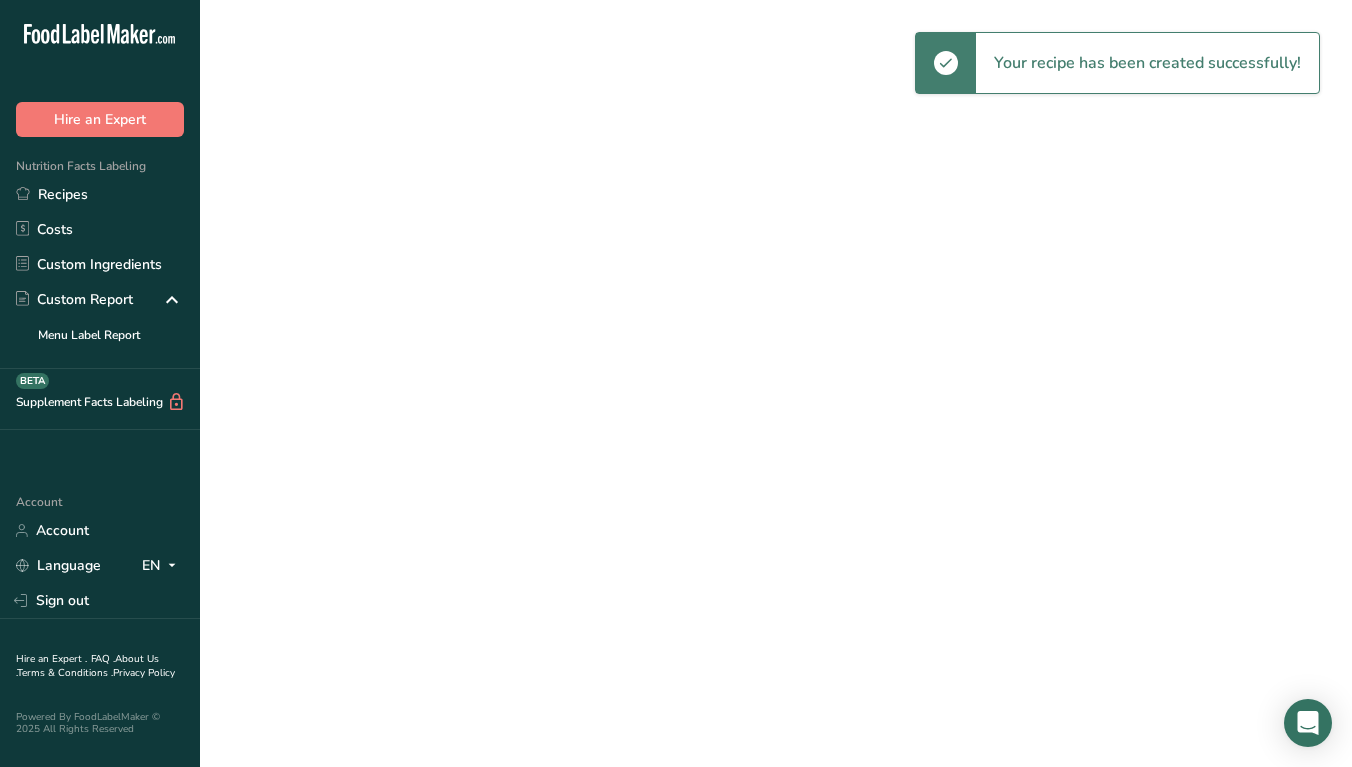 scroll, scrollTop: 0, scrollLeft: 0, axis: both 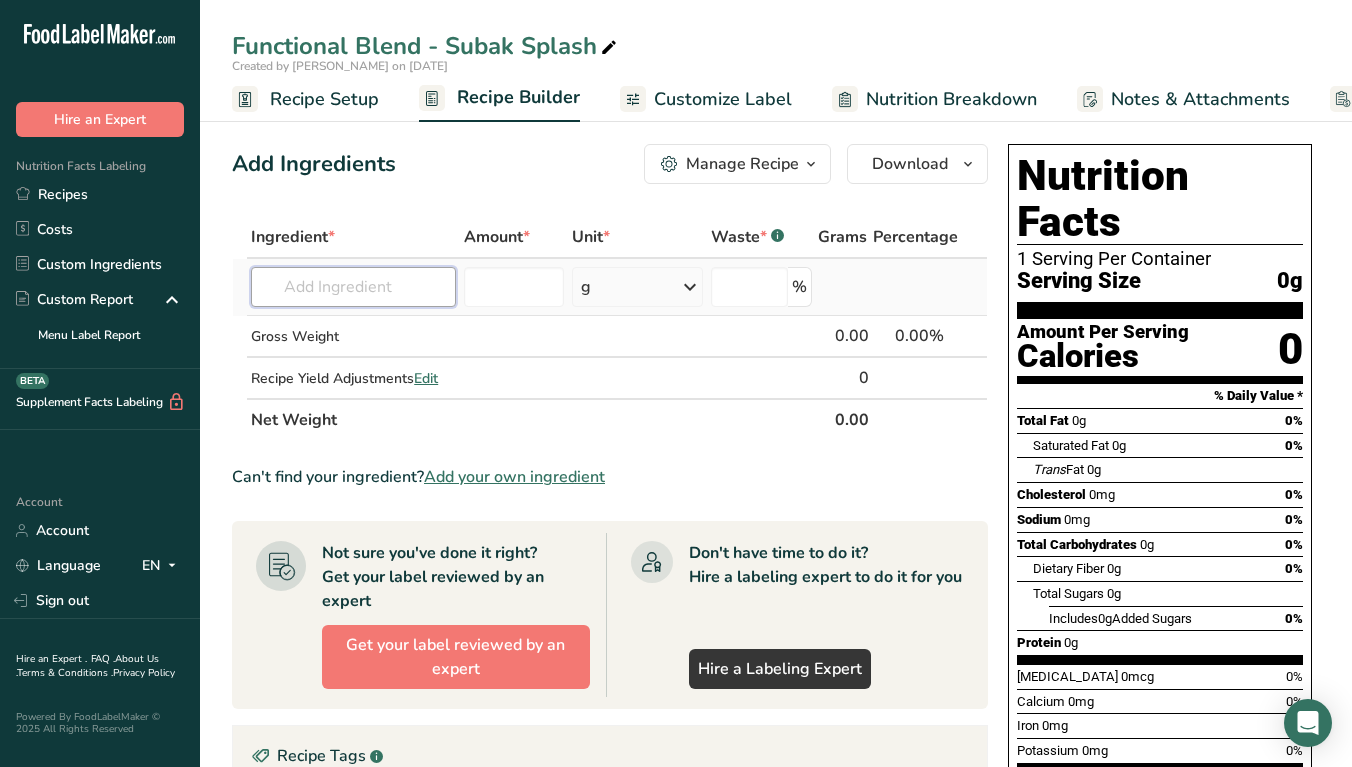 click at bounding box center (353, 287) 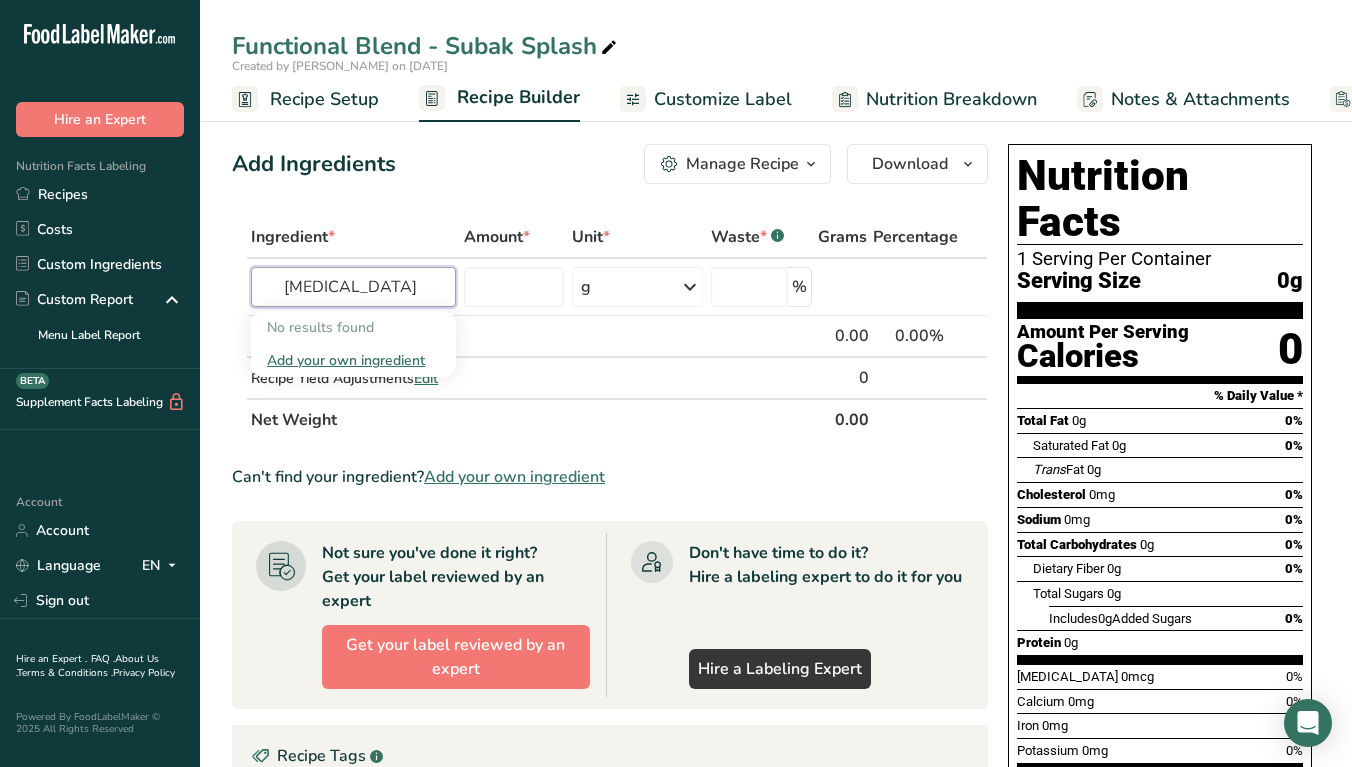 type on "[MEDICAL_DATA]" 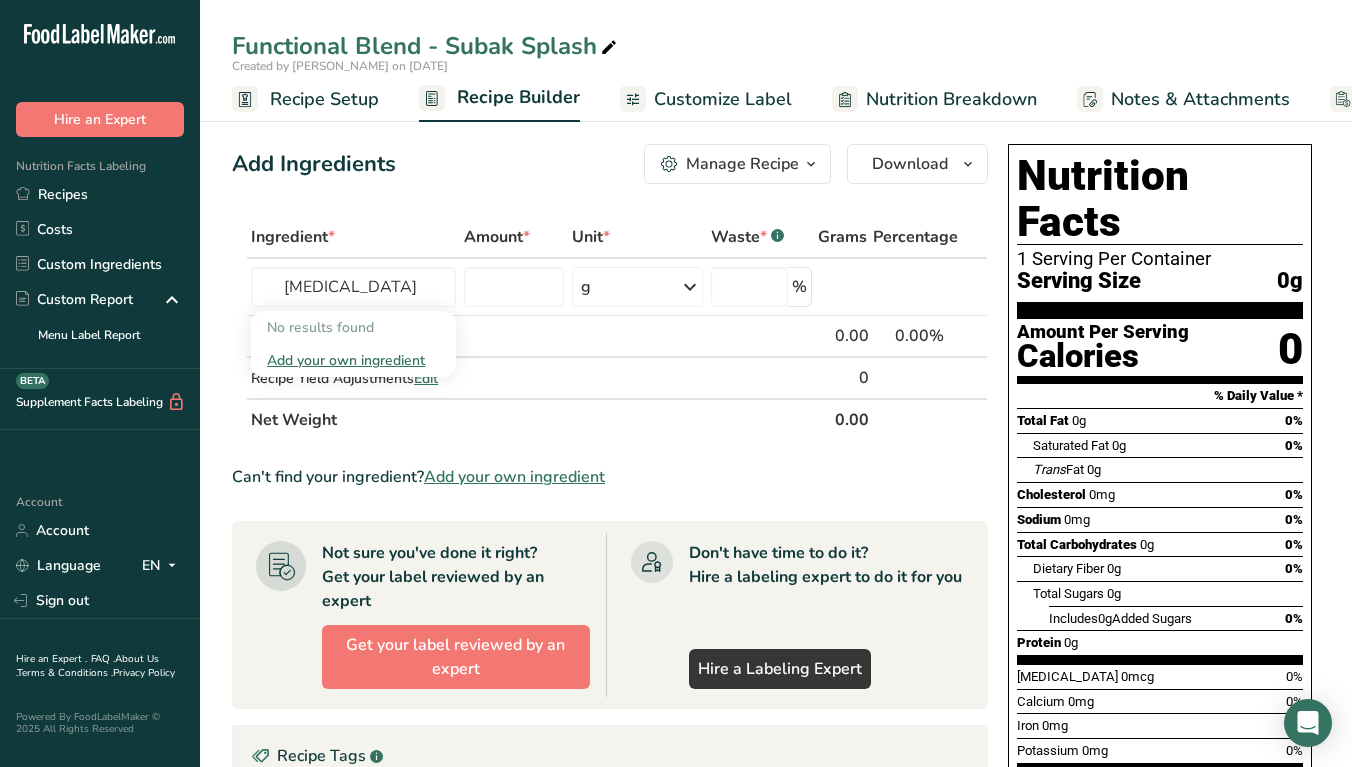 type 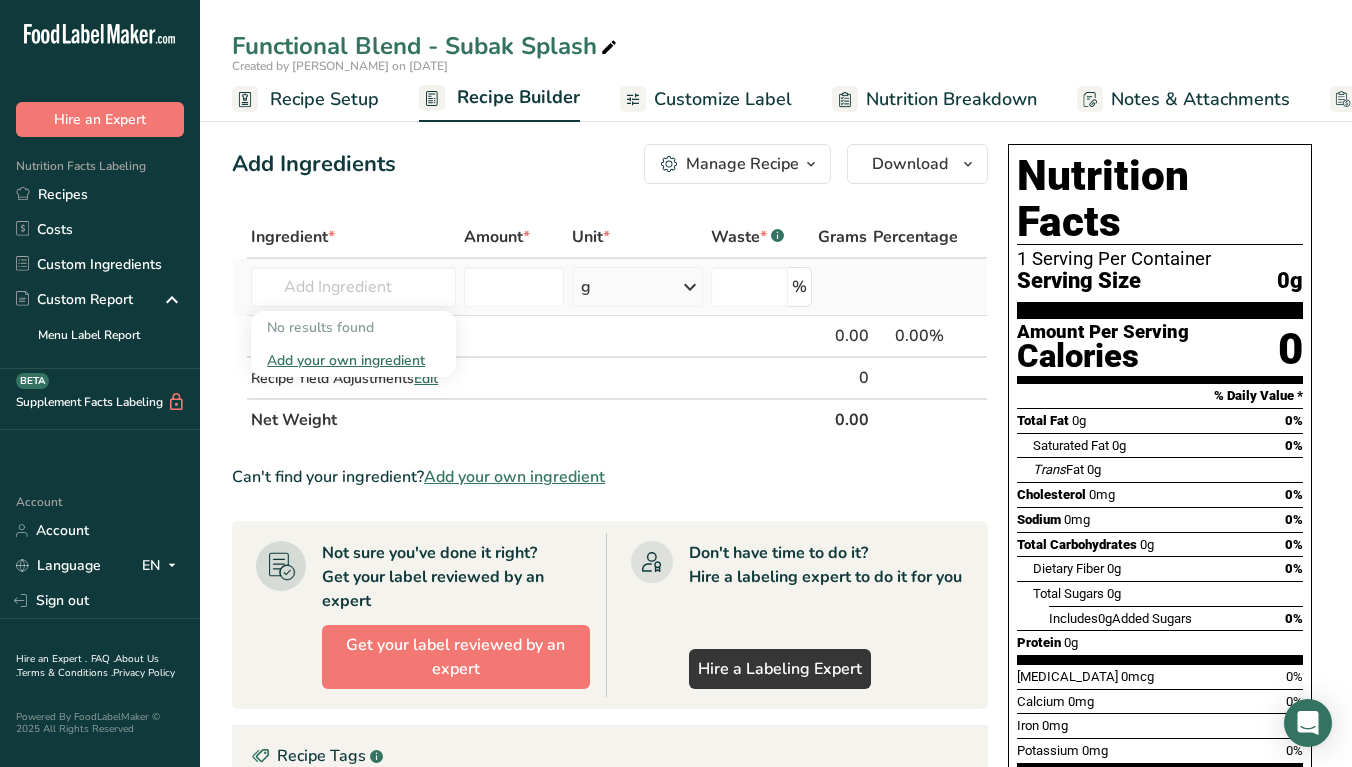 click on "Add your own ingredient" at bounding box center (353, 360) 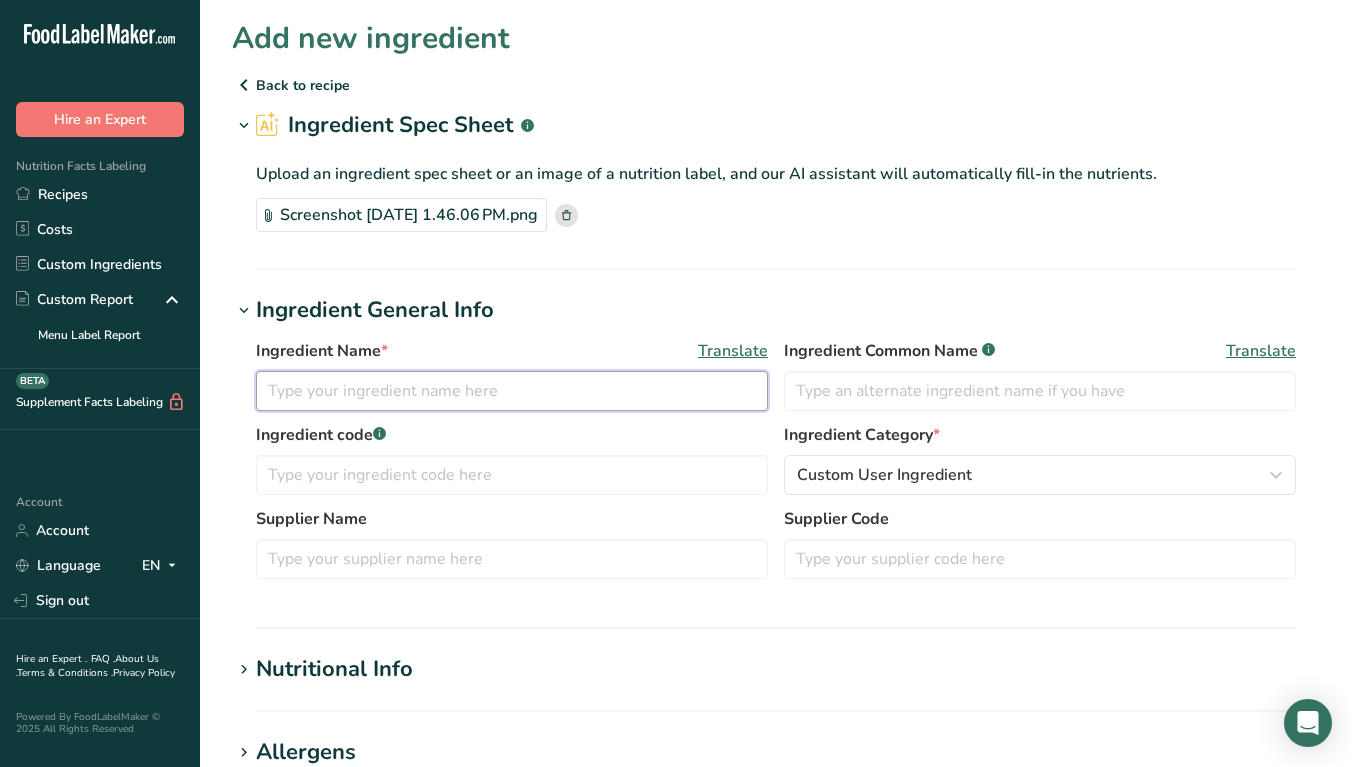 click at bounding box center (512, 391) 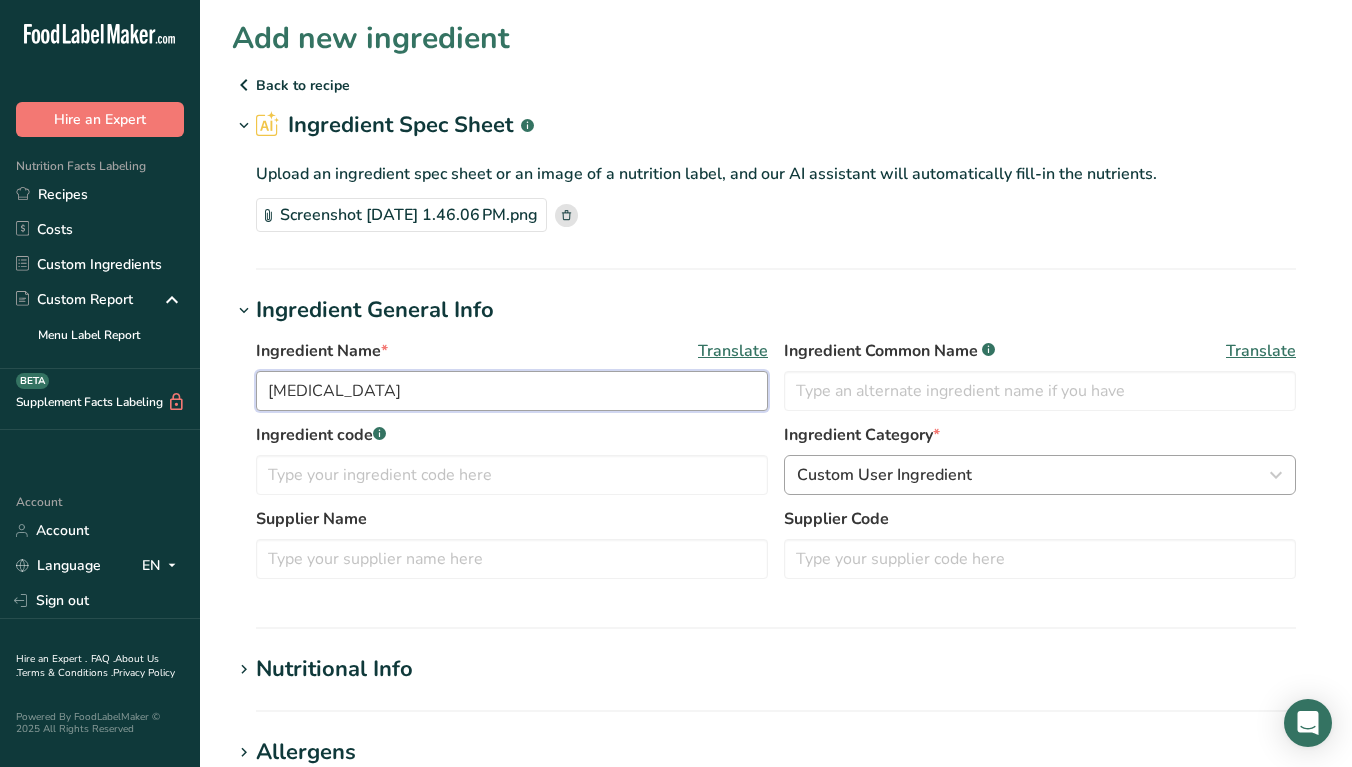 type on "[MEDICAL_DATA]" 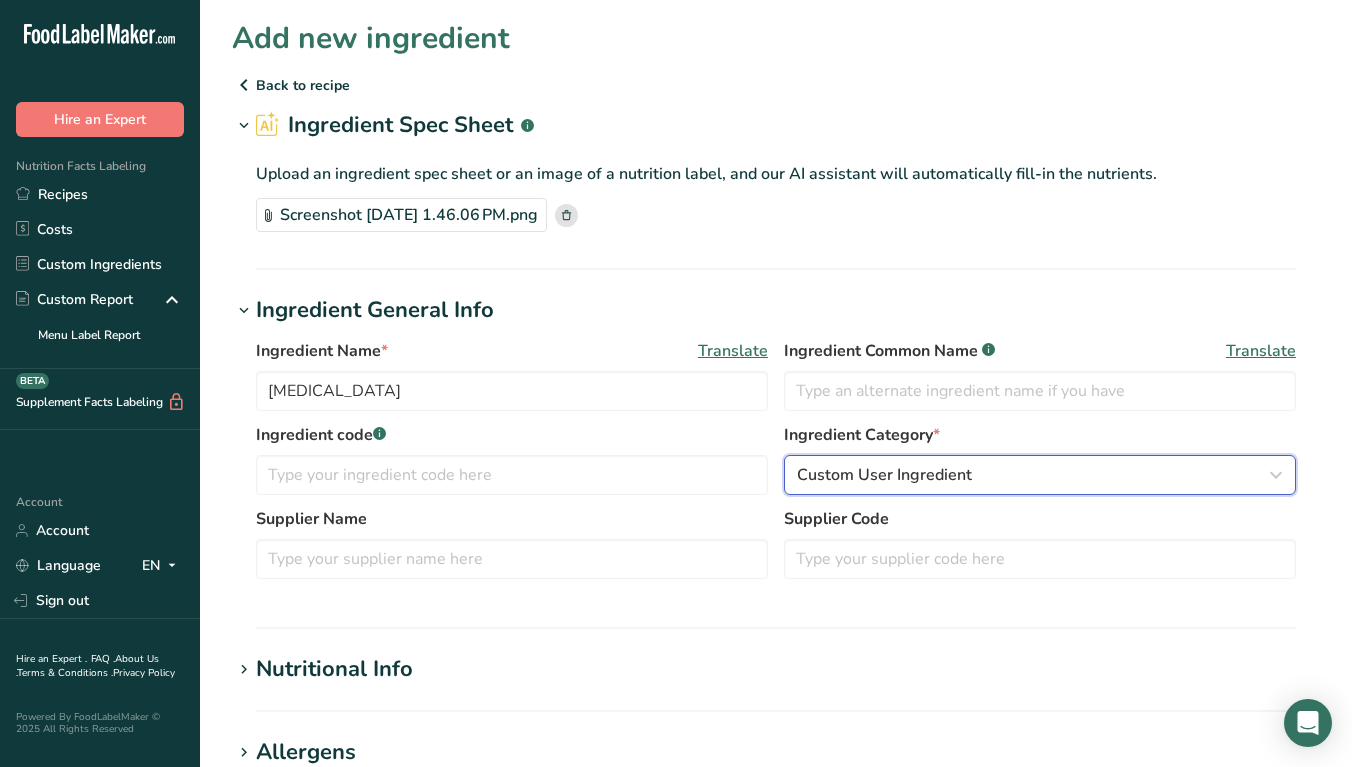 click on "Custom User Ingredient" at bounding box center (1040, 475) 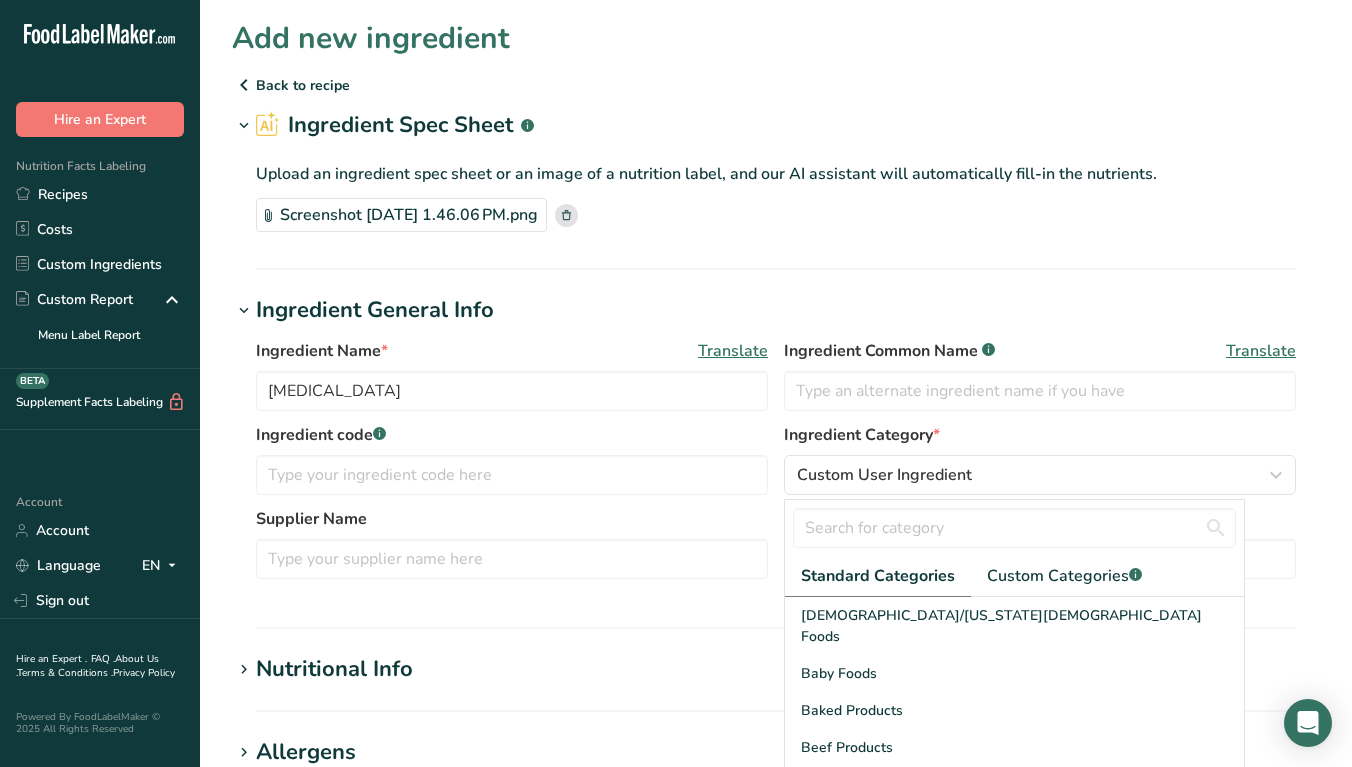 click on "Ingredient General Info
Ingredient Name *
Translate
[MEDICAL_DATA]
Ingredient Common Name
.a-a{fill:#347362;}.b-a{fill:#fff;}
Translate
Ingredient code
.a-a{fill:#347362;}.b-a{fill:#fff;}
Ingredient Category *
Custom User Ingredient
Standard Categories
Custom Categories
.a-a{fill:#347362;}.b-a{fill:#fff;}
[DEMOGRAPHIC_DATA]/[US_STATE][DEMOGRAPHIC_DATA] Foods
Baby Foods
Baked Products
Beef Products
[GEOGRAPHIC_DATA]
Branded Food Products Database
Breakfast Cereals
Cereal Grains and Pasta" at bounding box center [776, 461] 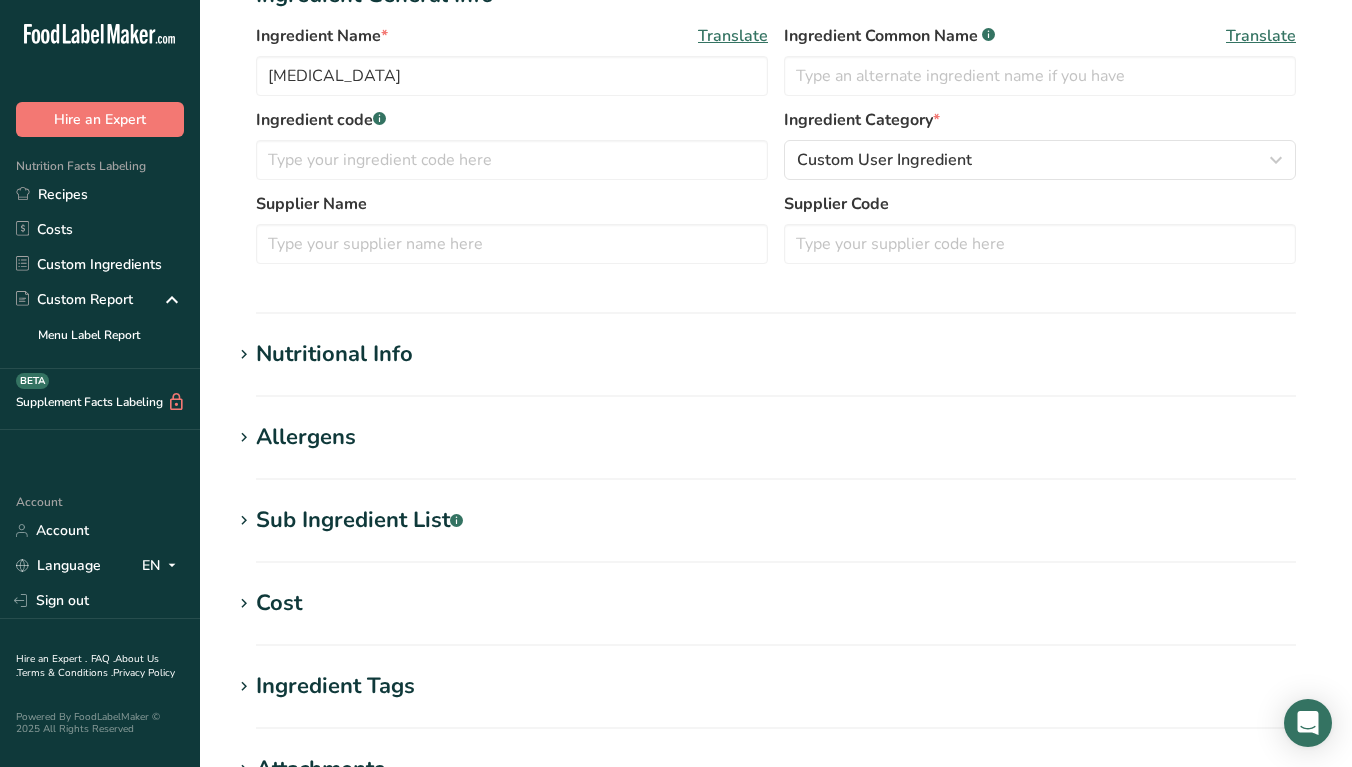 scroll, scrollTop: 445, scrollLeft: 0, axis: vertical 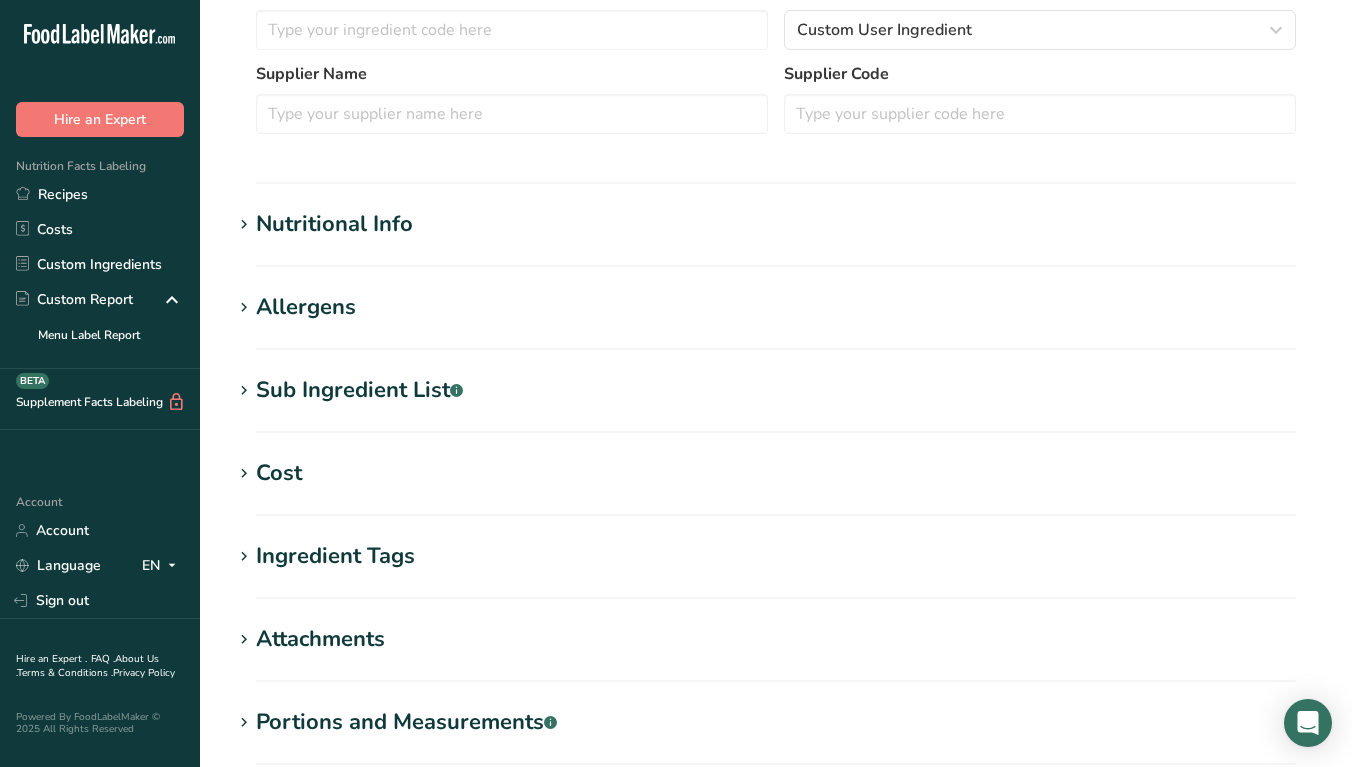 click on "Add new ingredient
Back to recipe
Ingredient Spec Sheet
.a-a{fill:#347362;}.b-a{fill:#fff;}
Upload an ingredient spec sheet or an image of a nutrition label, and our AI assistant will automatically fill-in the nutrients.
Screenshot [DATE] 1.46.06 PM.png
Hold Tight!
Our AI tool is busy reading your ingredient spec sheet and [MEDICAL_DATA] all the juicy details.
Just a moment, and we'll have everything sorted for you!
Ingredient General Info
Ingredient Name *
Translate
[MEDICAL_DATA]
Ingredient Common Name
.a-a{fill:#347362;}.b-a{fill:#fff;}
Translate
Ingredient code
.a-a{fill:#347362;}.b-a{fill:#fff;}
Ingredient Category" at bounding box center [776, 249] 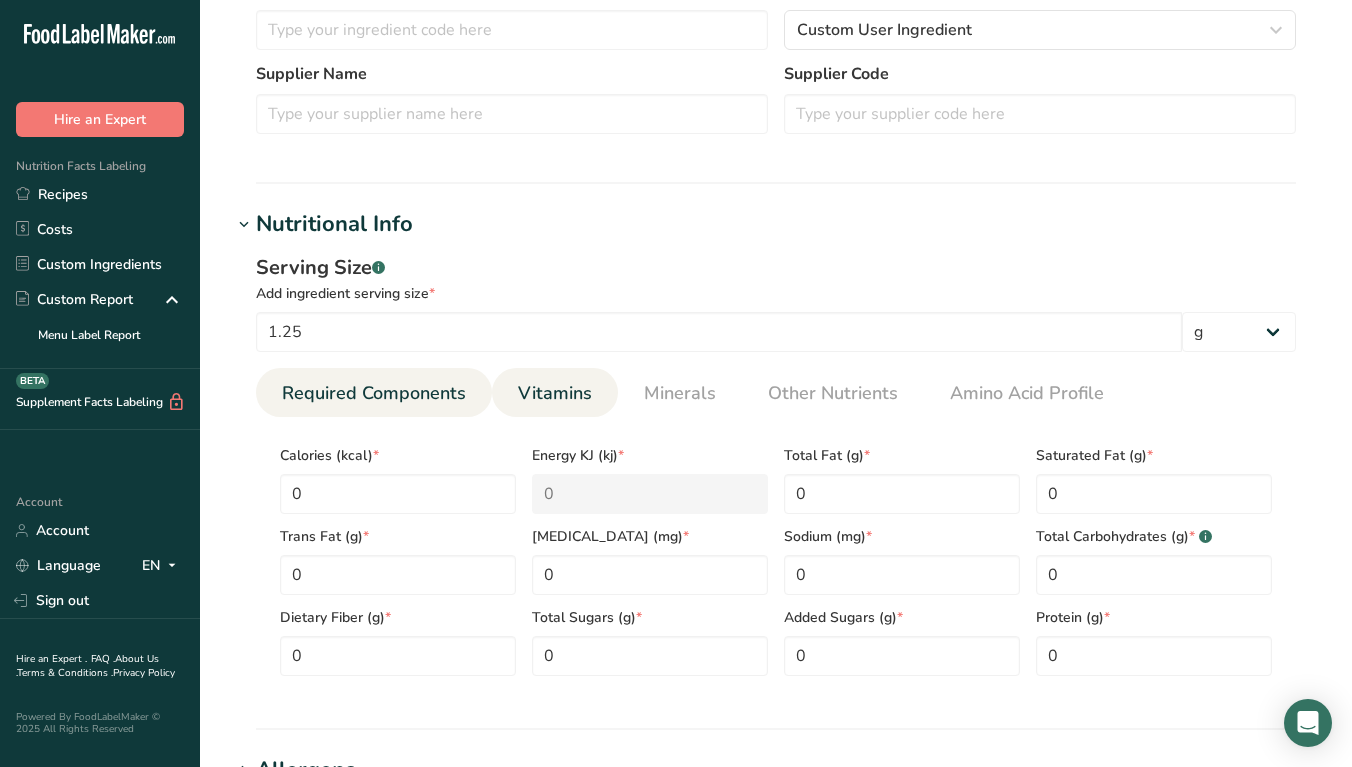 click on "Vitamins" at bounding box center (555, 393) 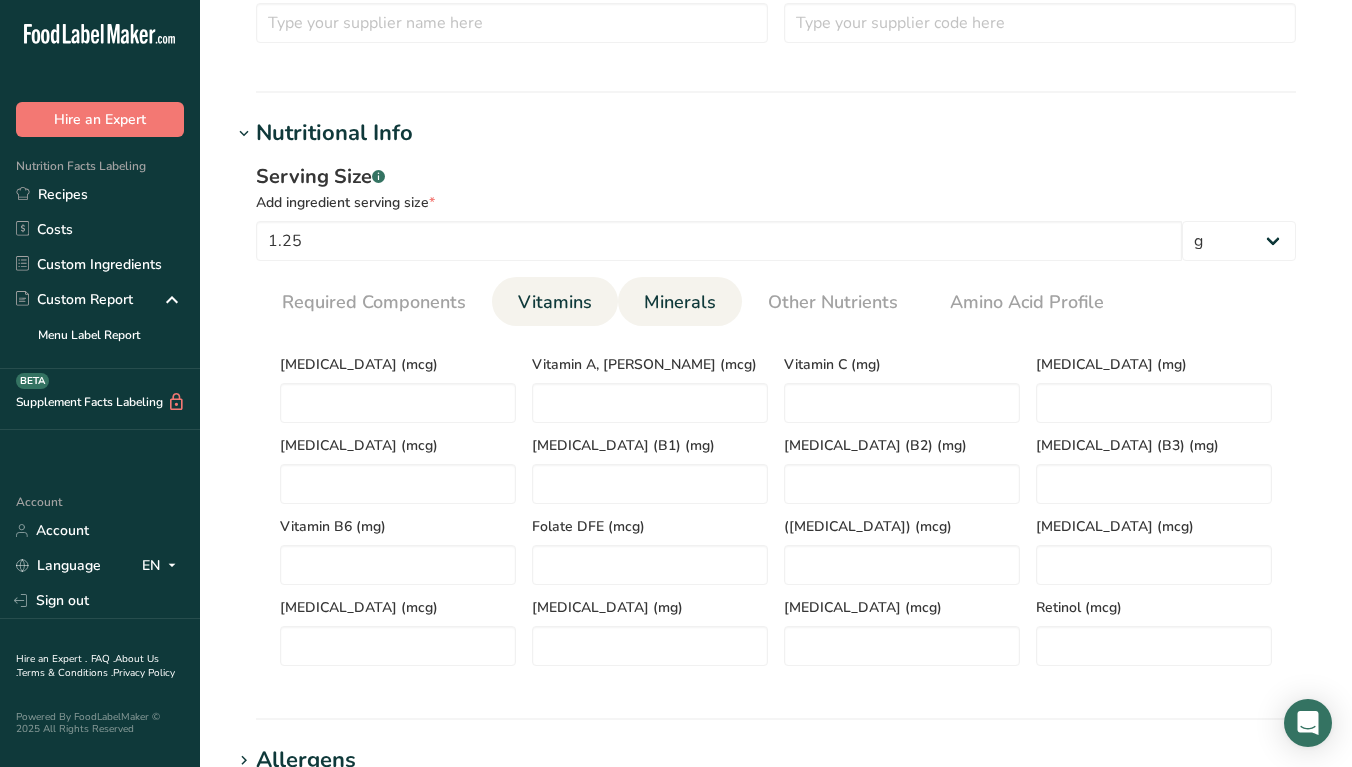 scroll, scrollTop: 541, scrollLeft: 0, axis: vertical 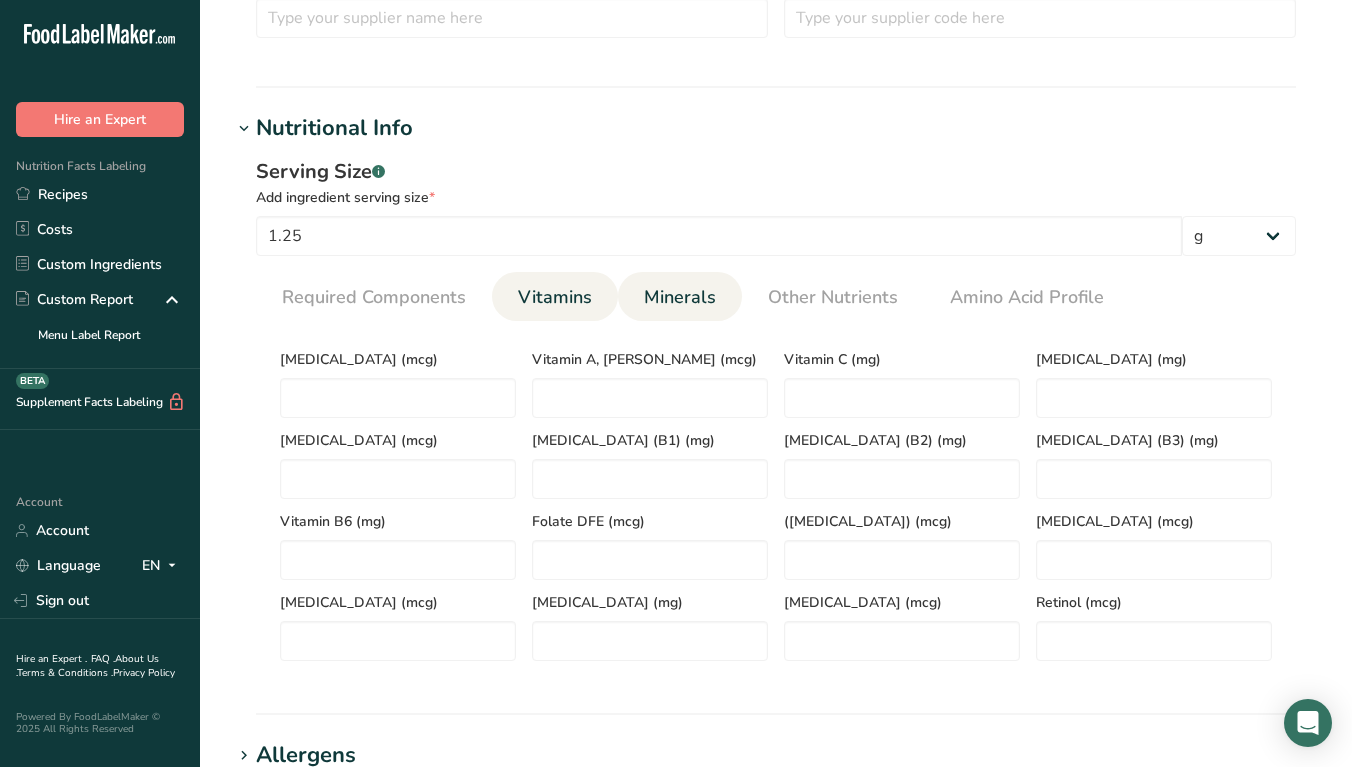 click on "Minerals" at bounding box center [680, 297] 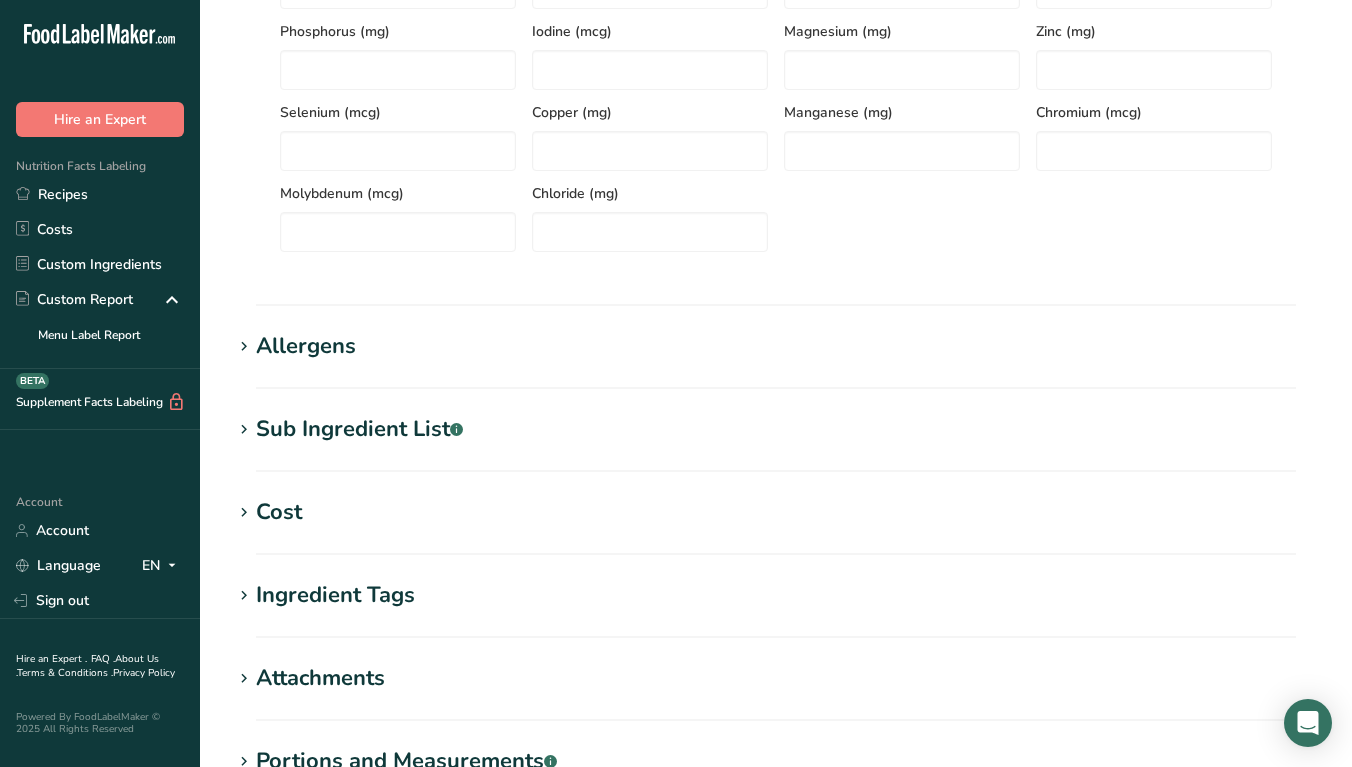 scroll, scrollTop: 1229, scrollLeft: 0, axis: vertical 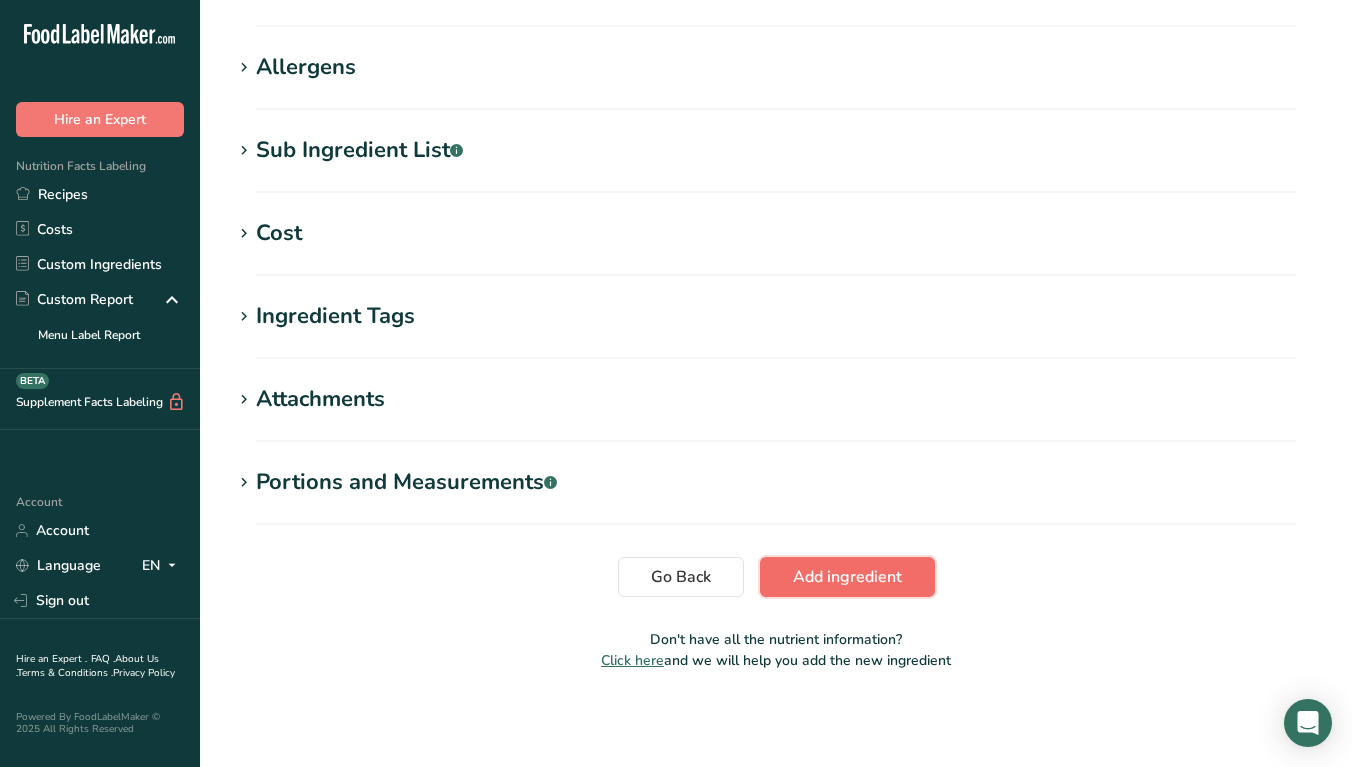 click on "Add ingredient" at bounding box center (847, 577) 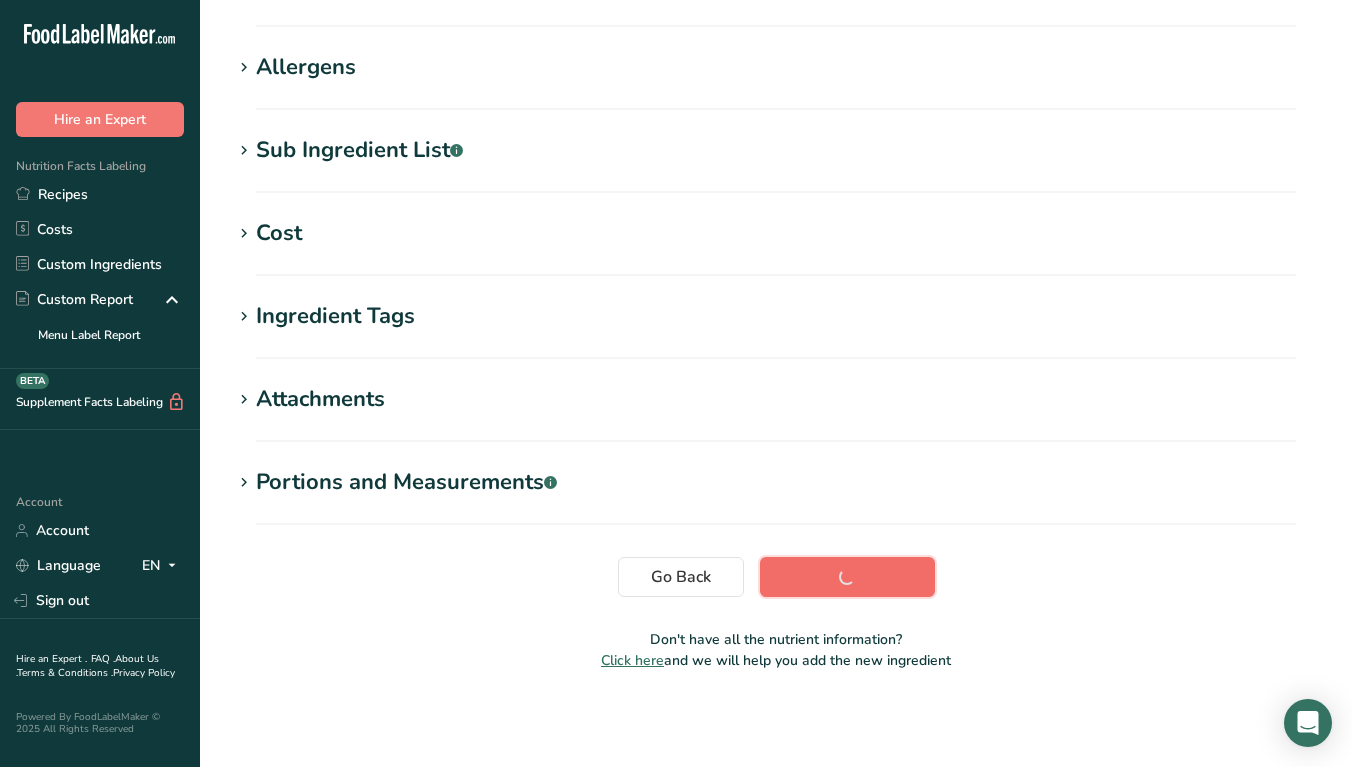 scroll, scrollTop: 307, scrollLeft: 0, axis: vertical 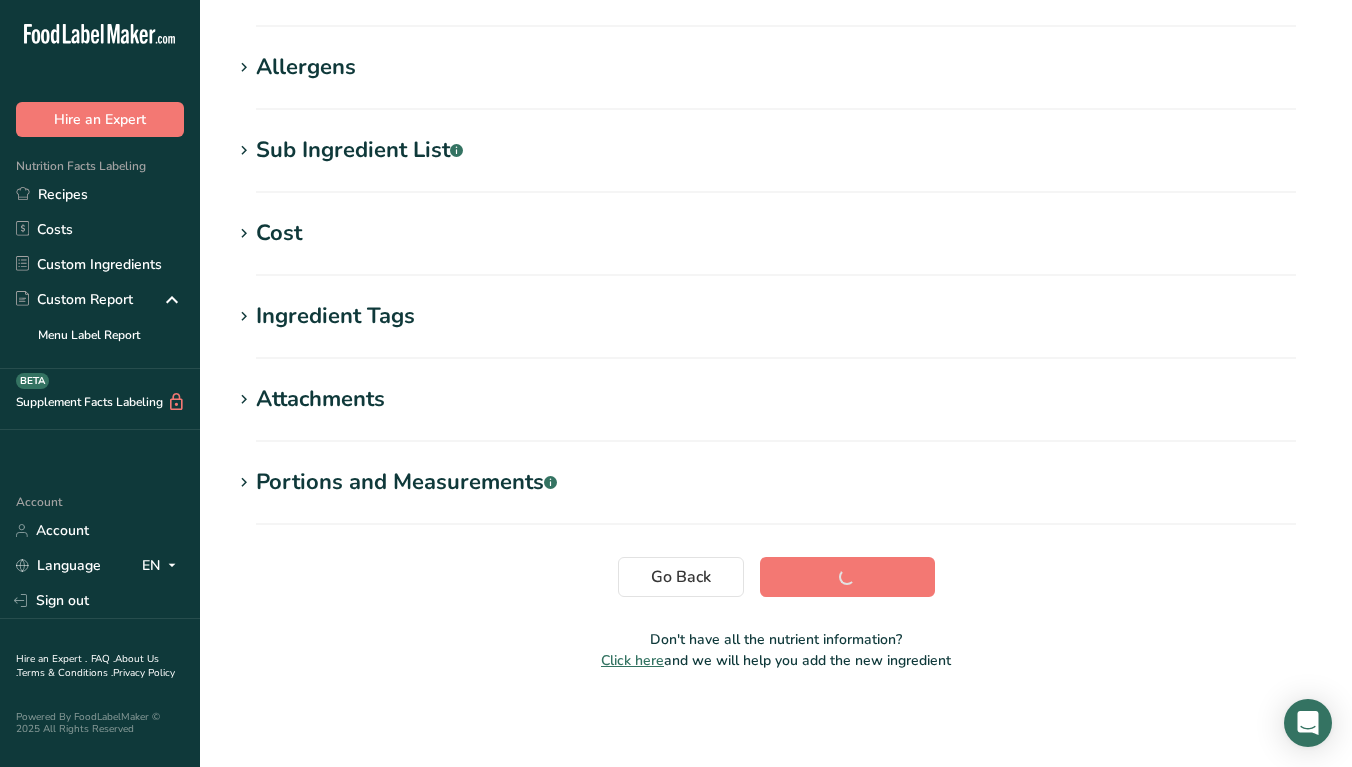click on "Allergens" at bounding box center [306, 67] 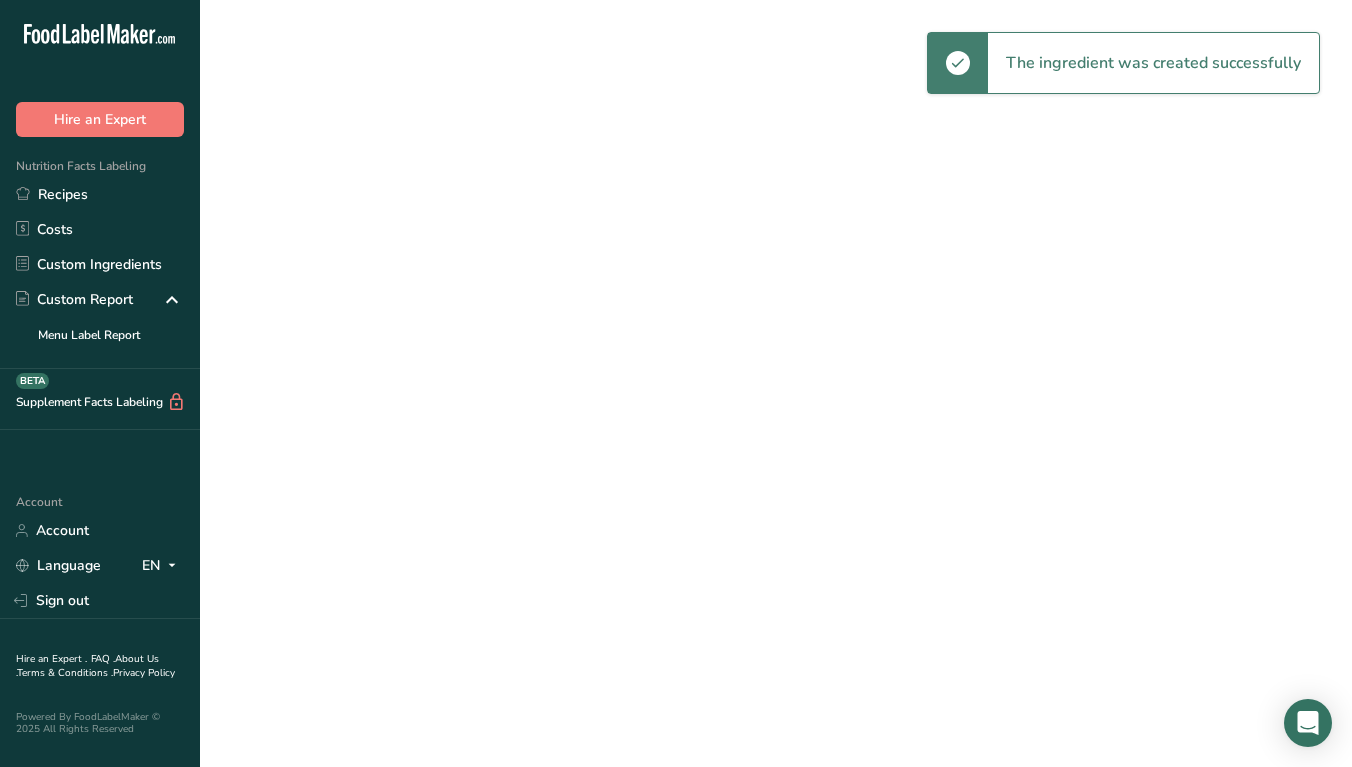 scroll, scrollTop: 0, scrollLeft: 0, axis: both 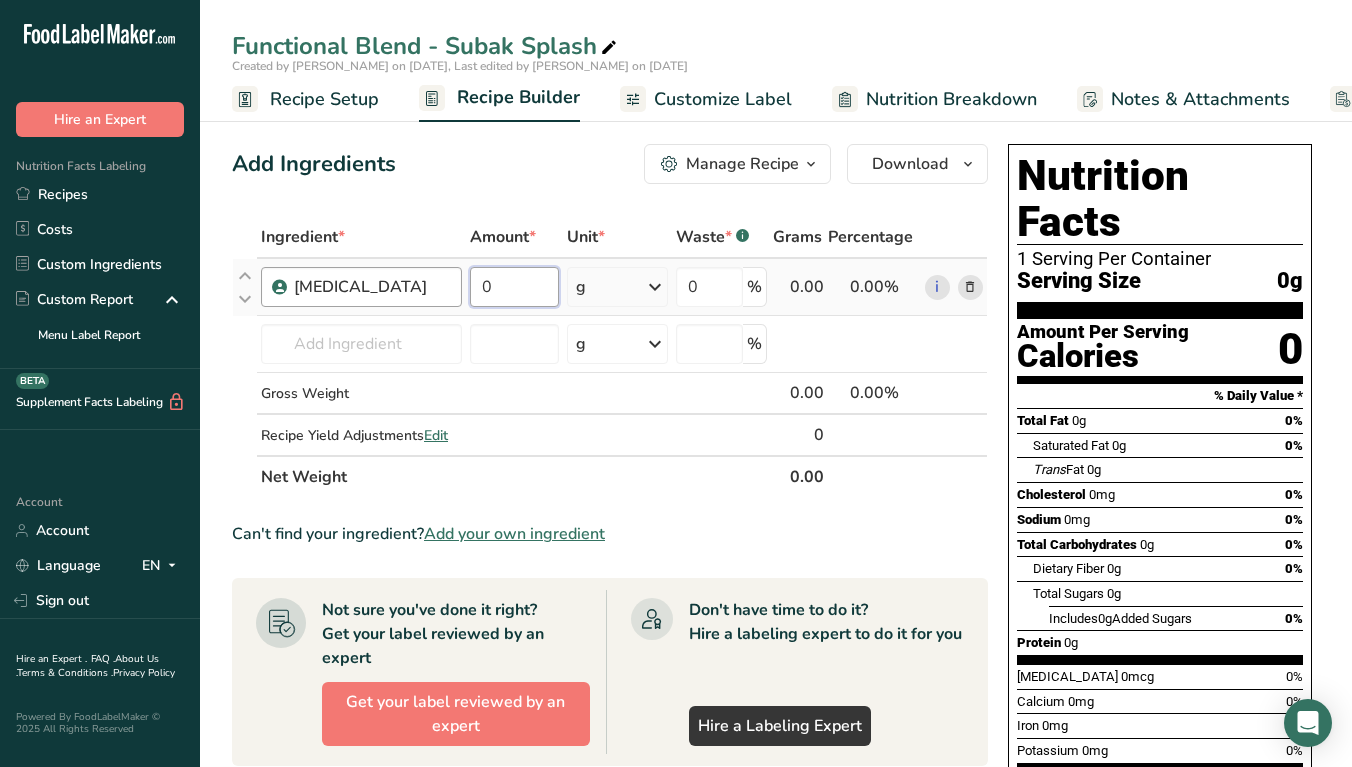 drag, startPoint x: 532, startPoint y: 289, endPoint x: 399, endPoint y: 289, distance: 133 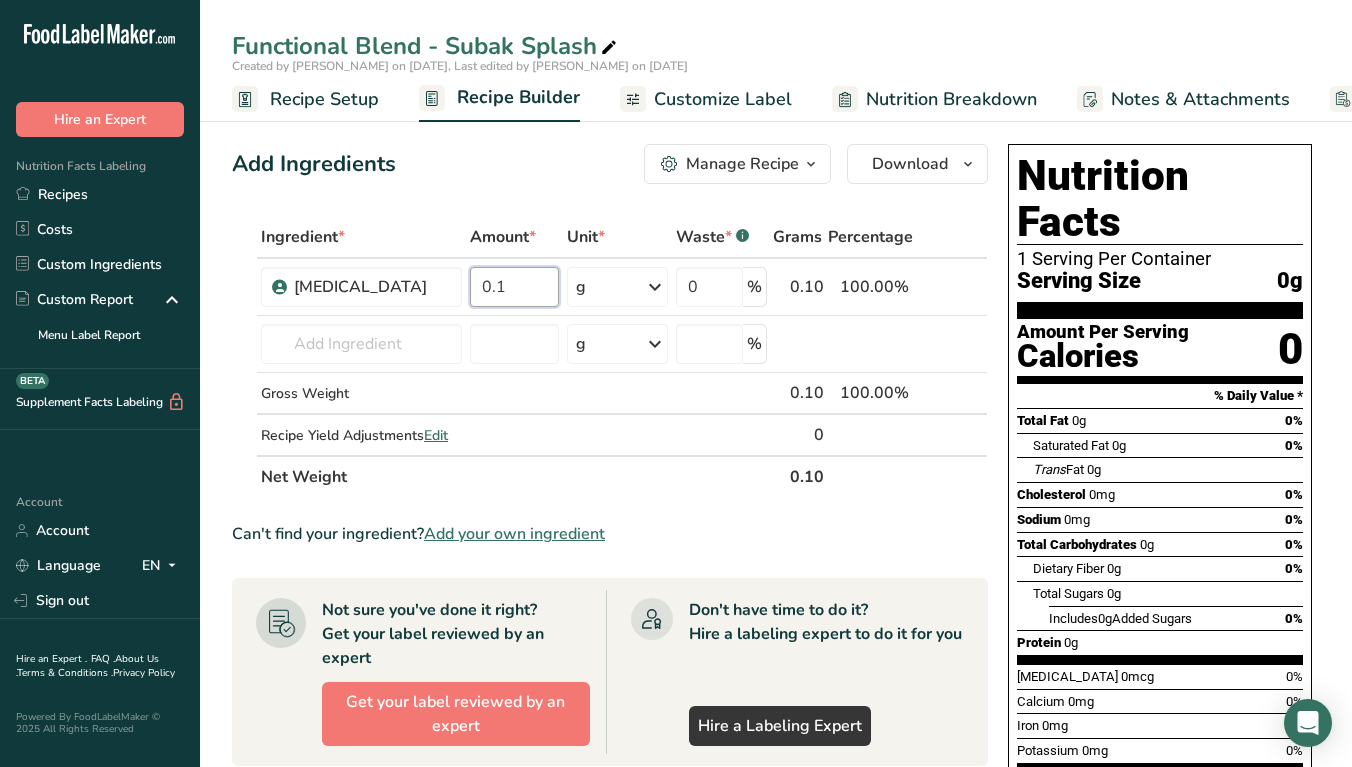 type on "0.1" 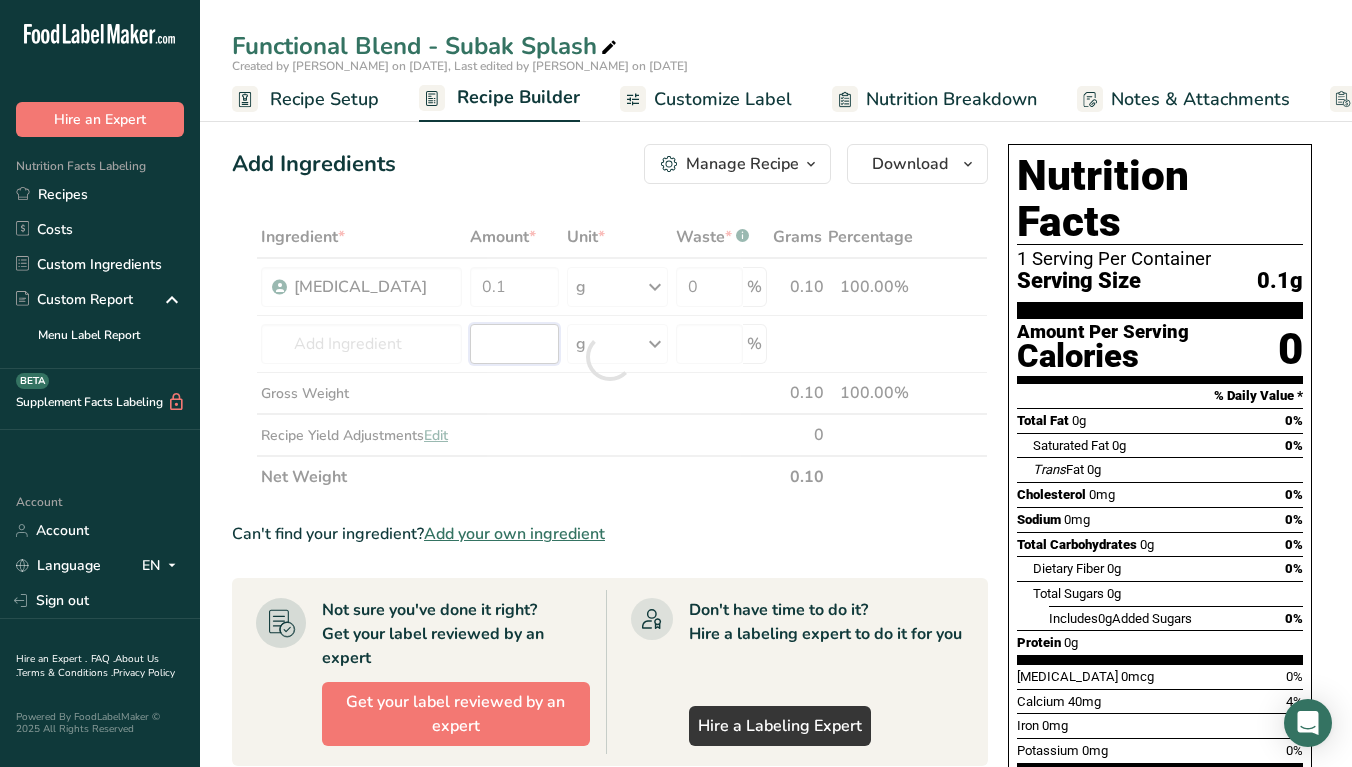 drag, startPoint x: 517, startPoint y: 337, endPoint x: 395, endPoint y: 343, distance: 122.14745 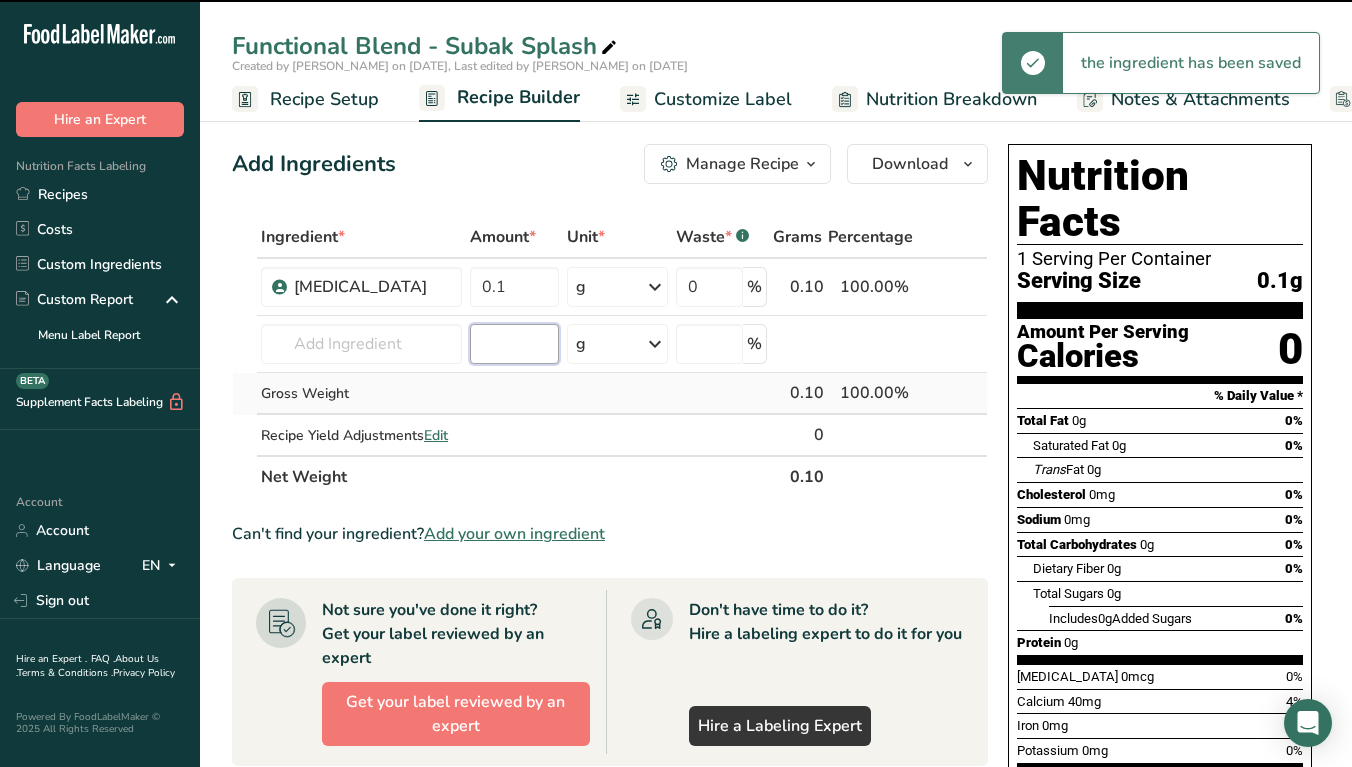 paste on "0.2" 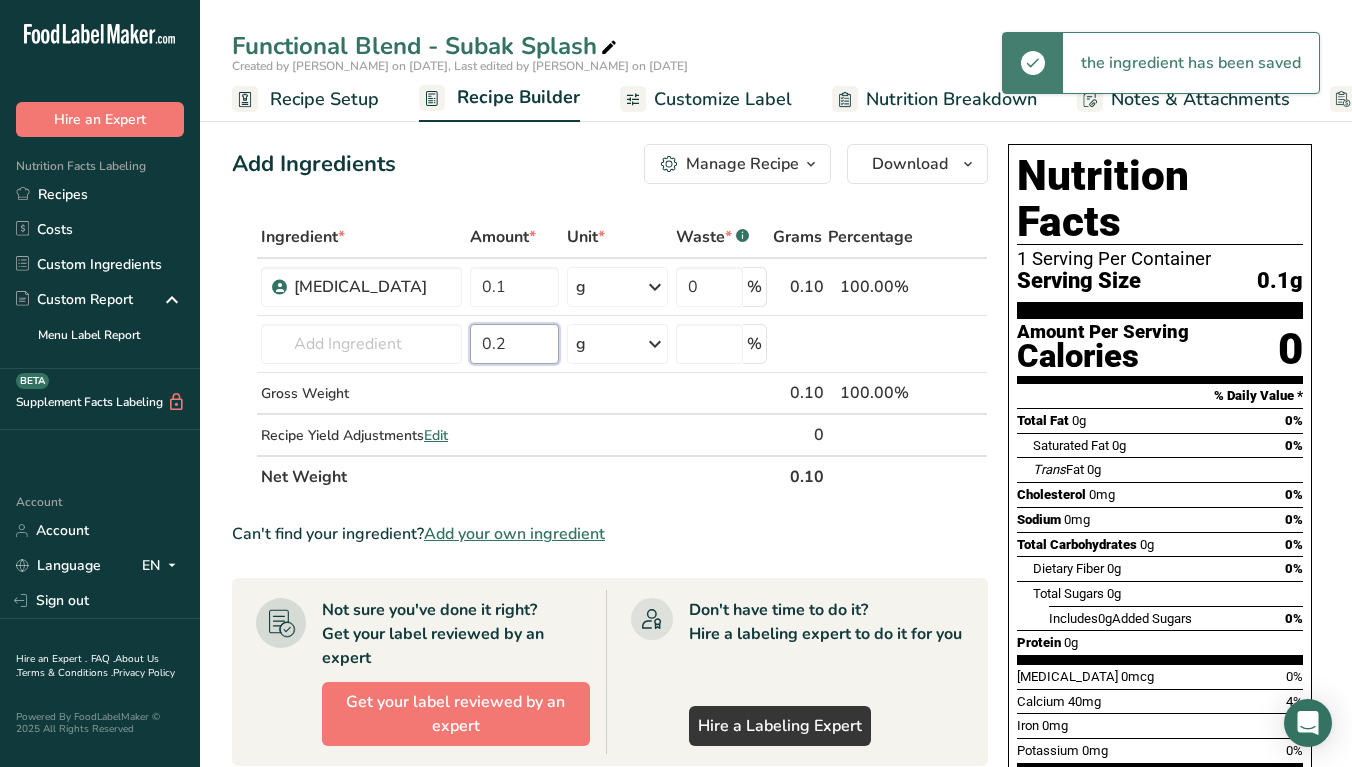 type on "0.2" 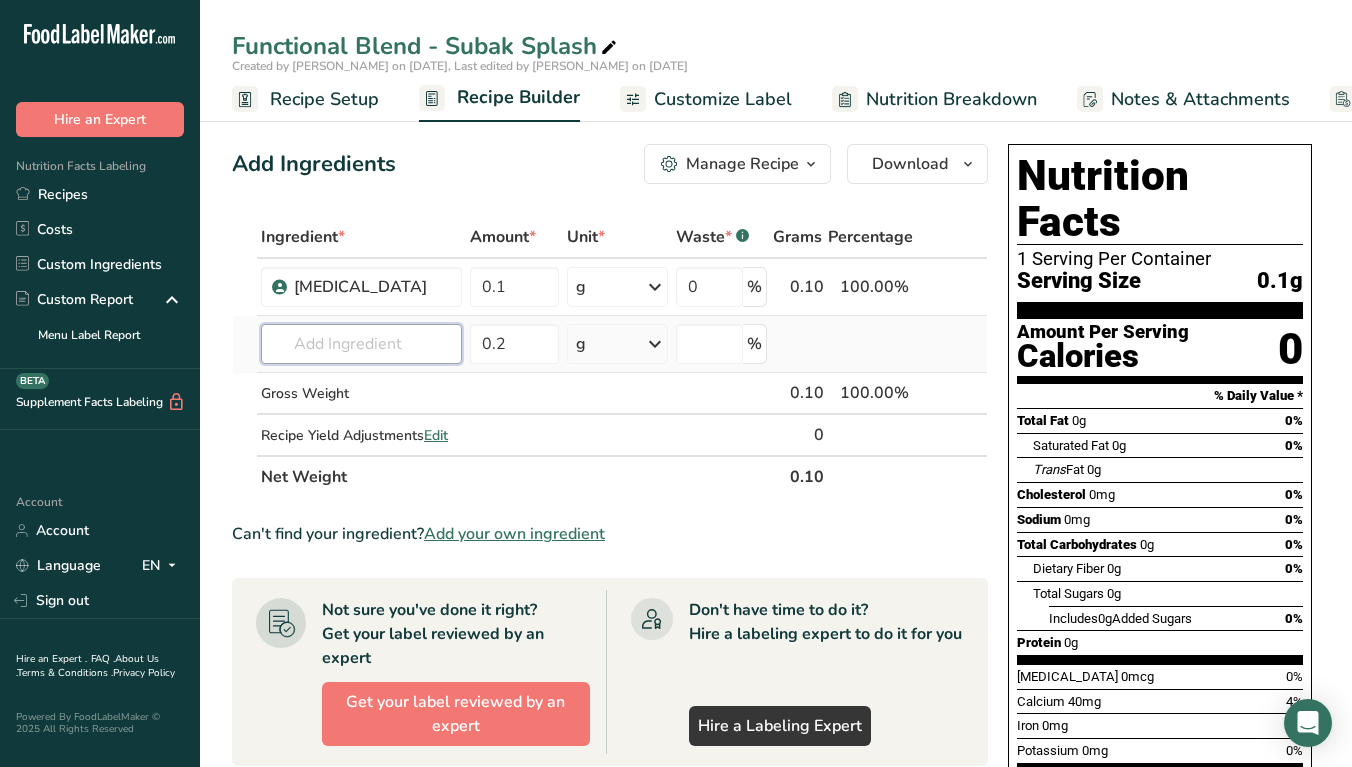 click at bounding box center (361, 344) 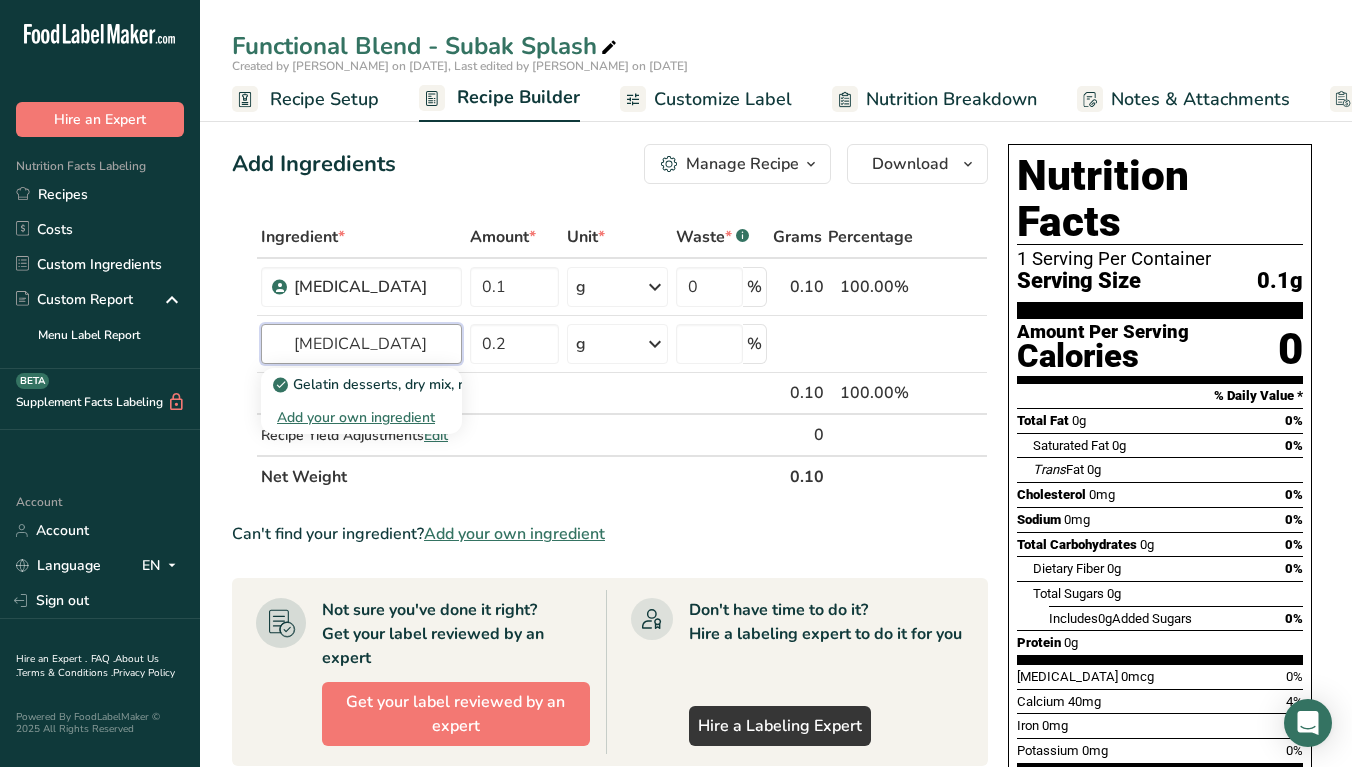 type on "[MEDICAL_DATA]" 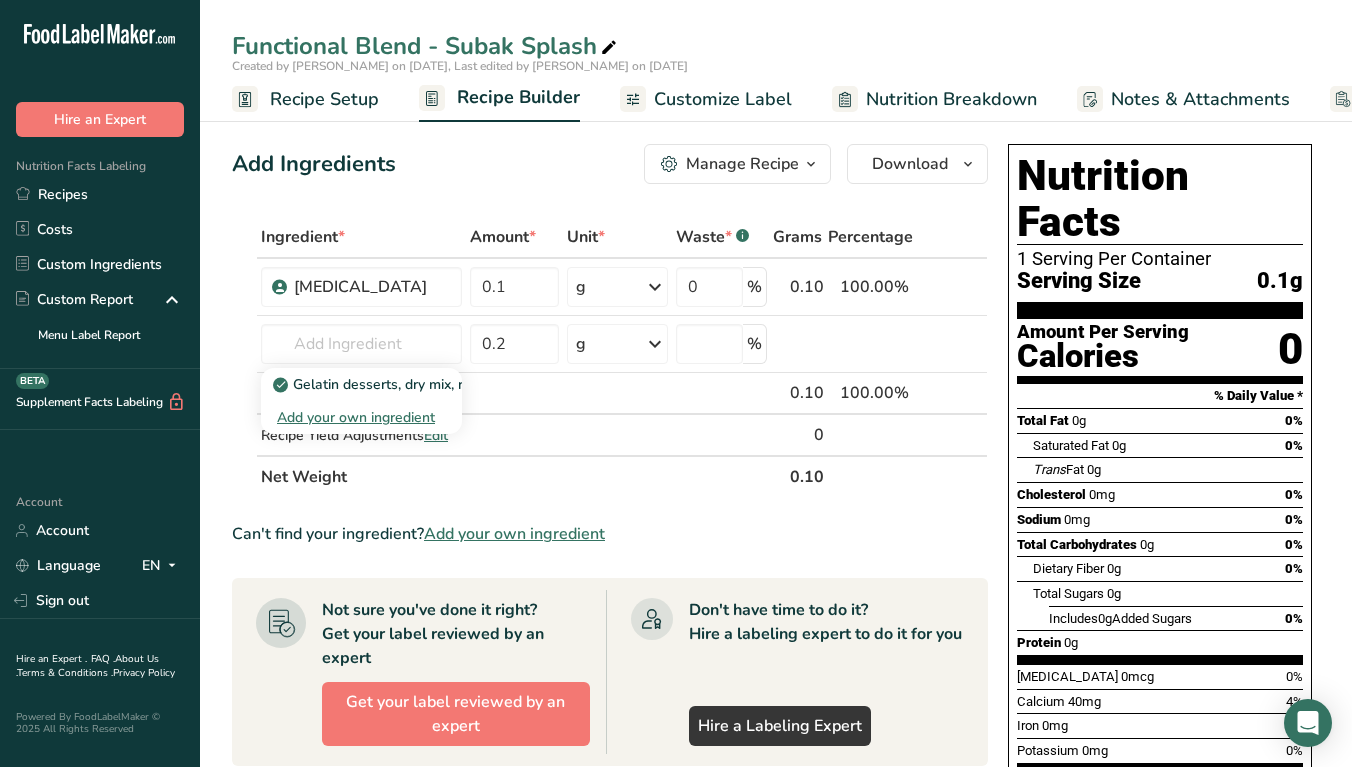 click on "Net Weight" at bounding box center [514, 476] 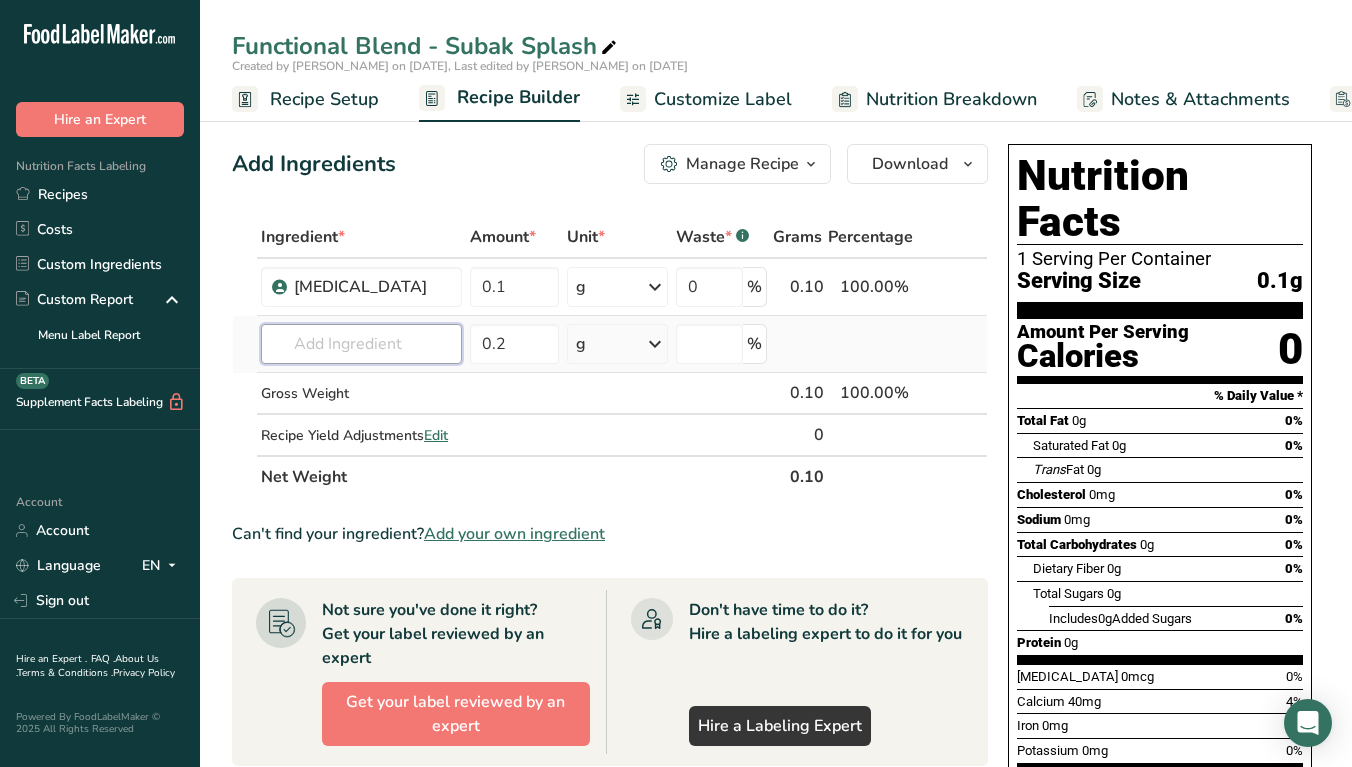 click at bounding box center [361, 344] 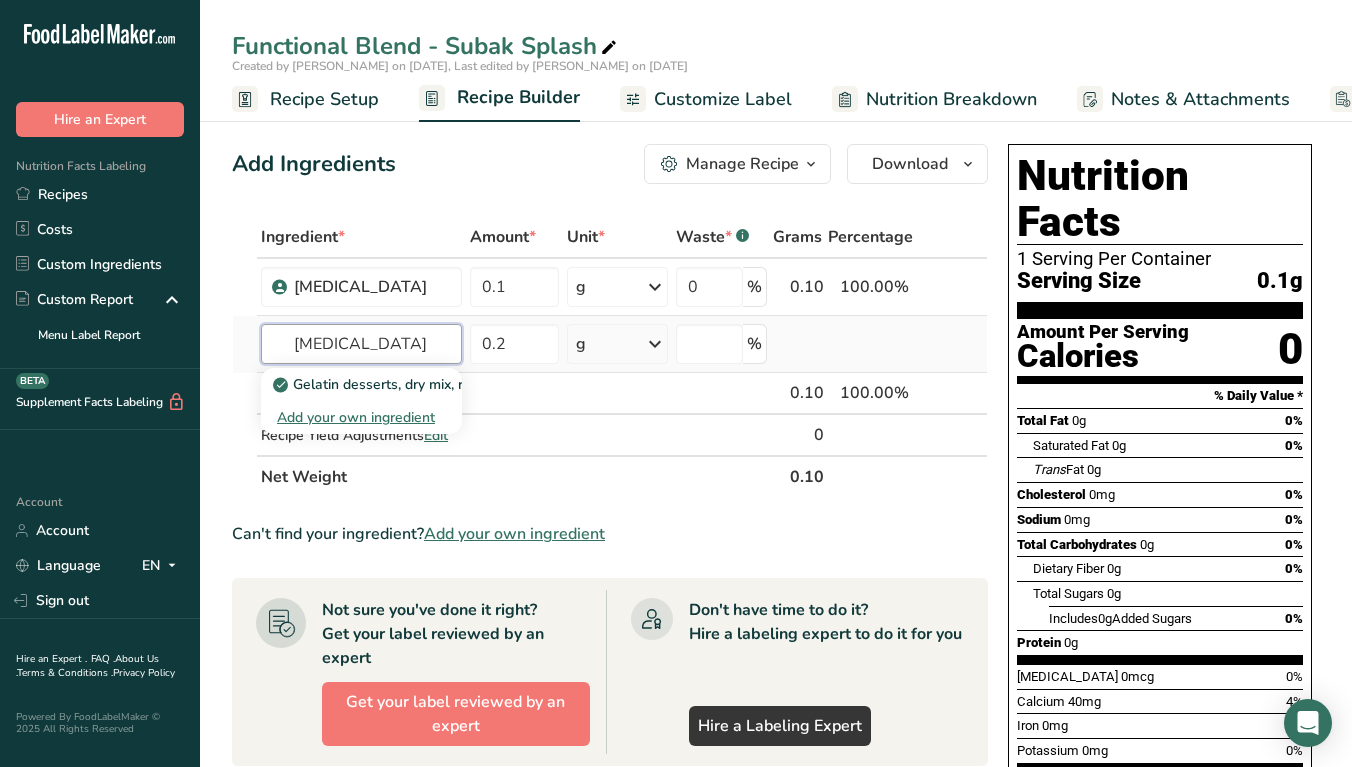 type on "[MEDICAL_DATA]" 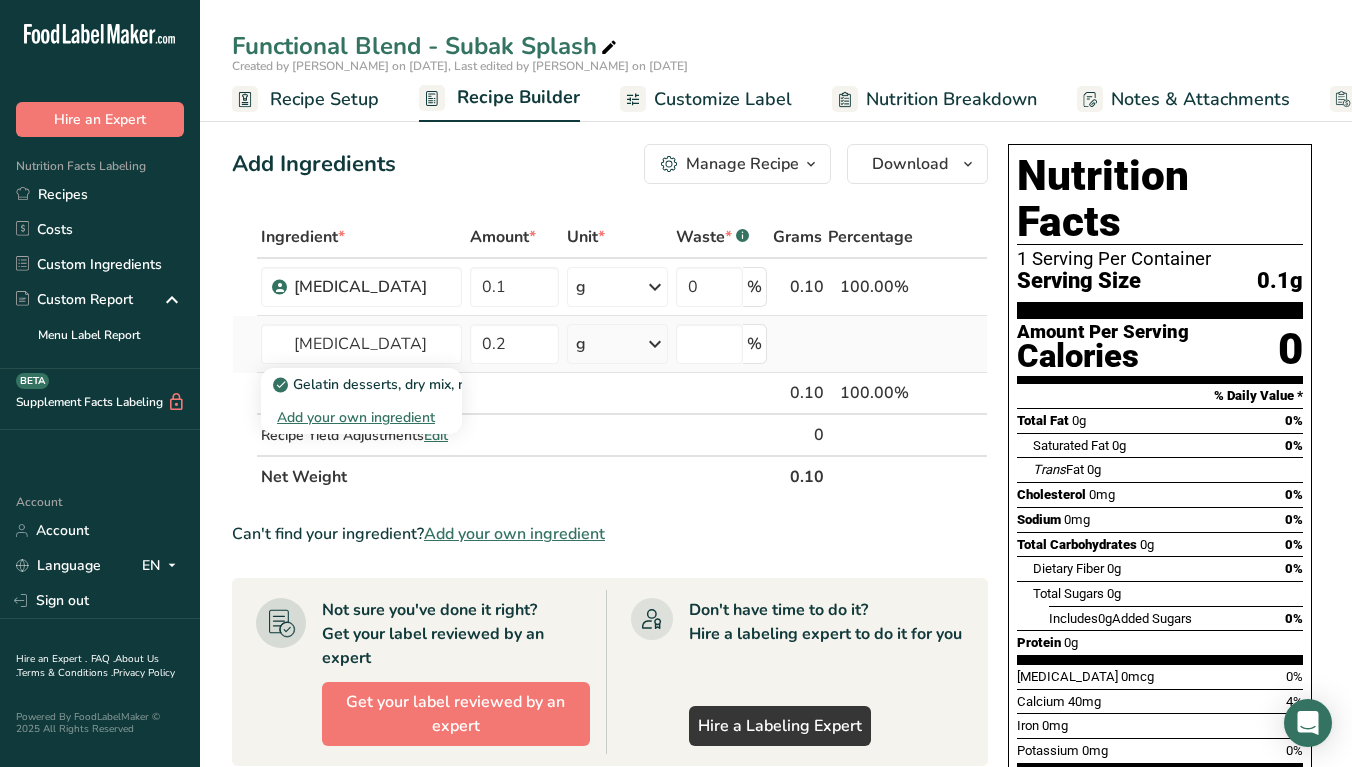 type 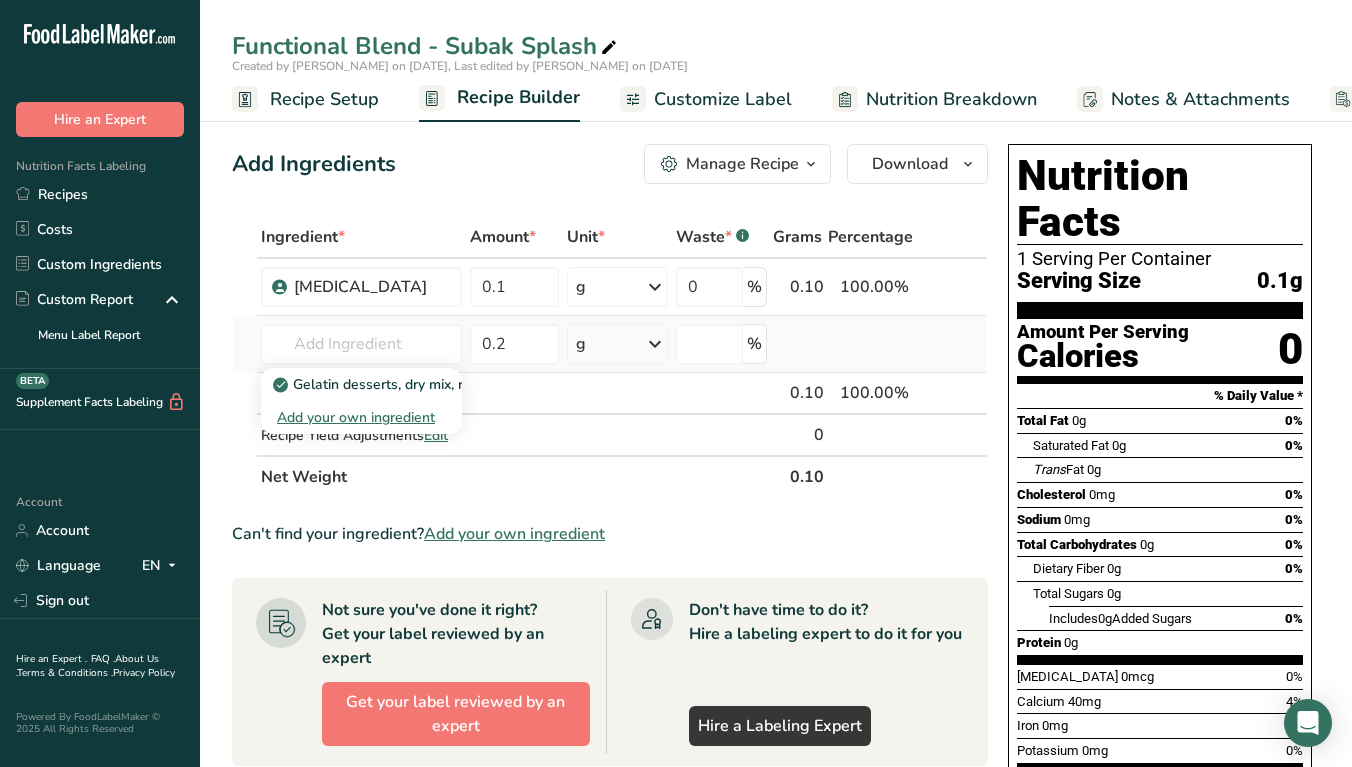 click on "Add your own ingredient" at bounding box center [361, 417] 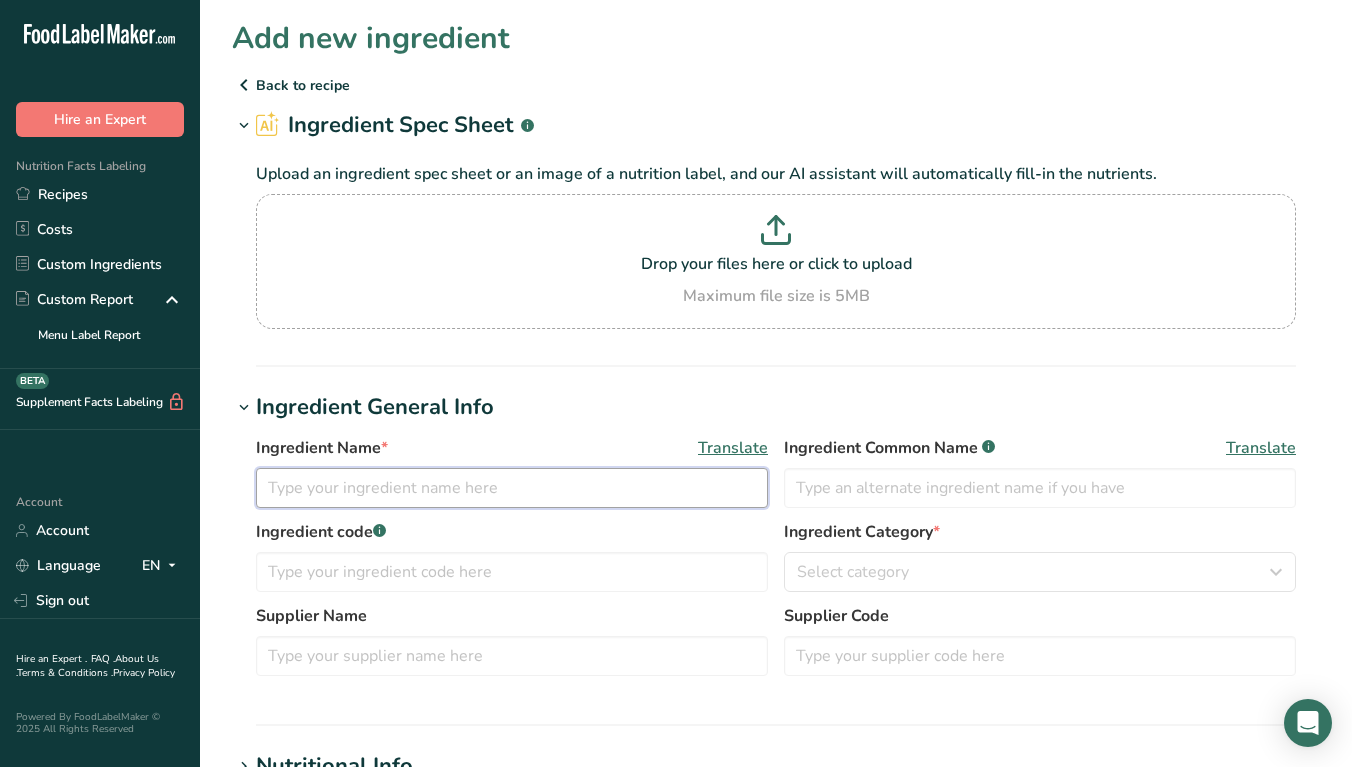 click at bounding box center (512, 488) 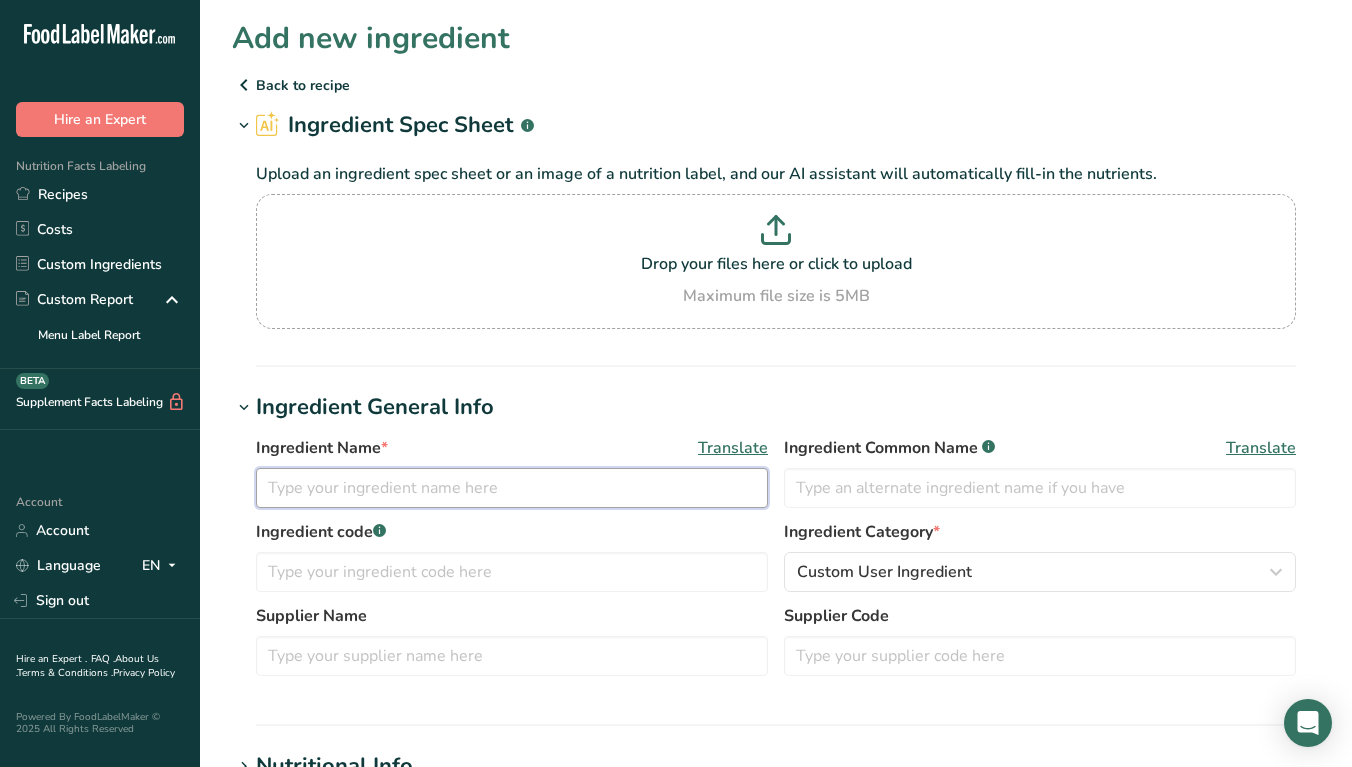 paste on "[MEDICAL_DATA]" 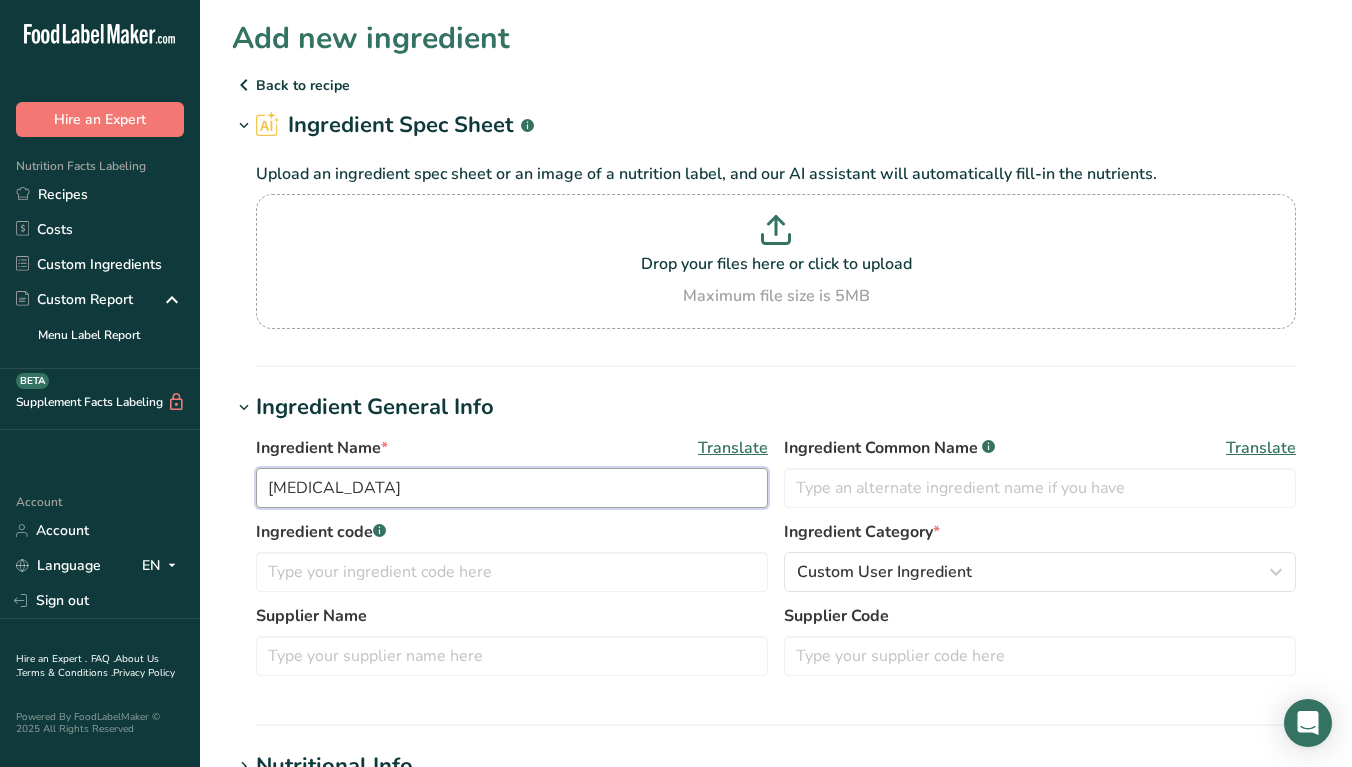 type on "[MEDICAL_DATA]" 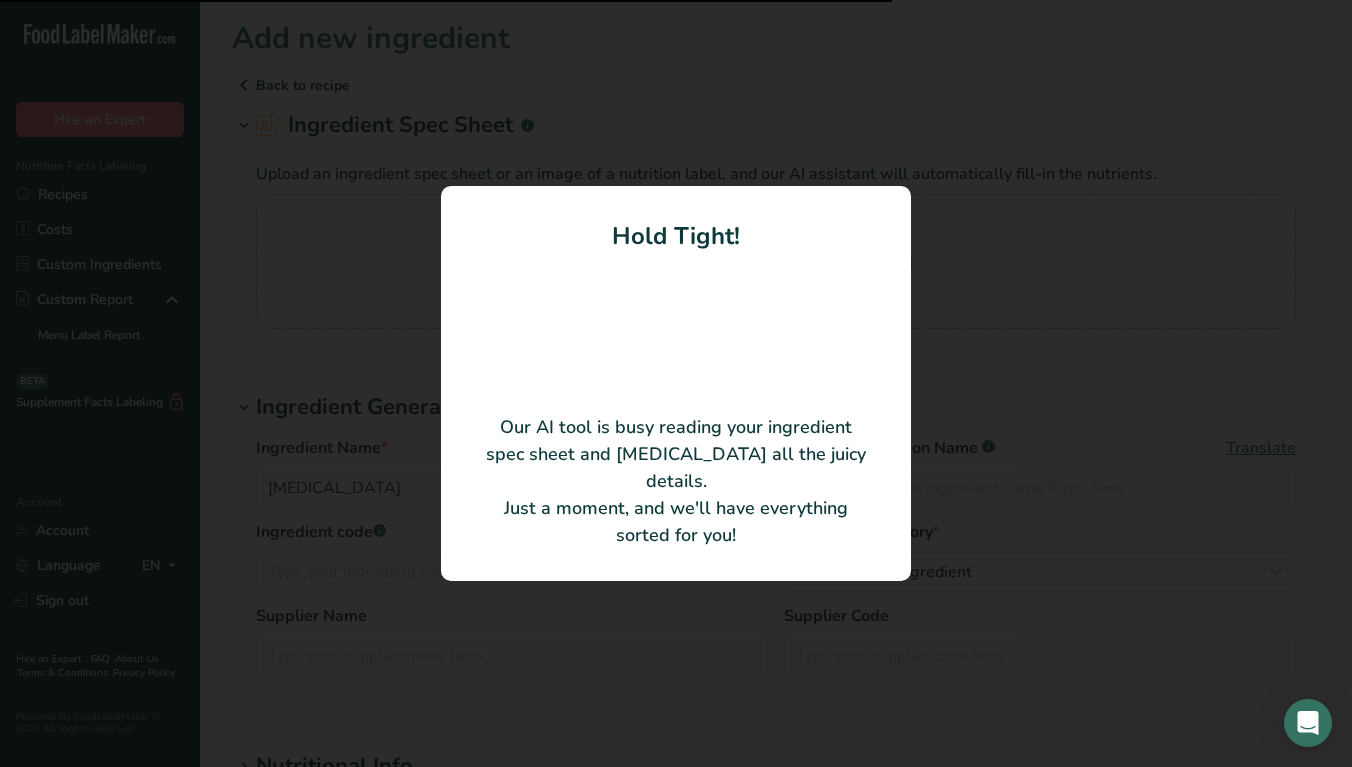 type 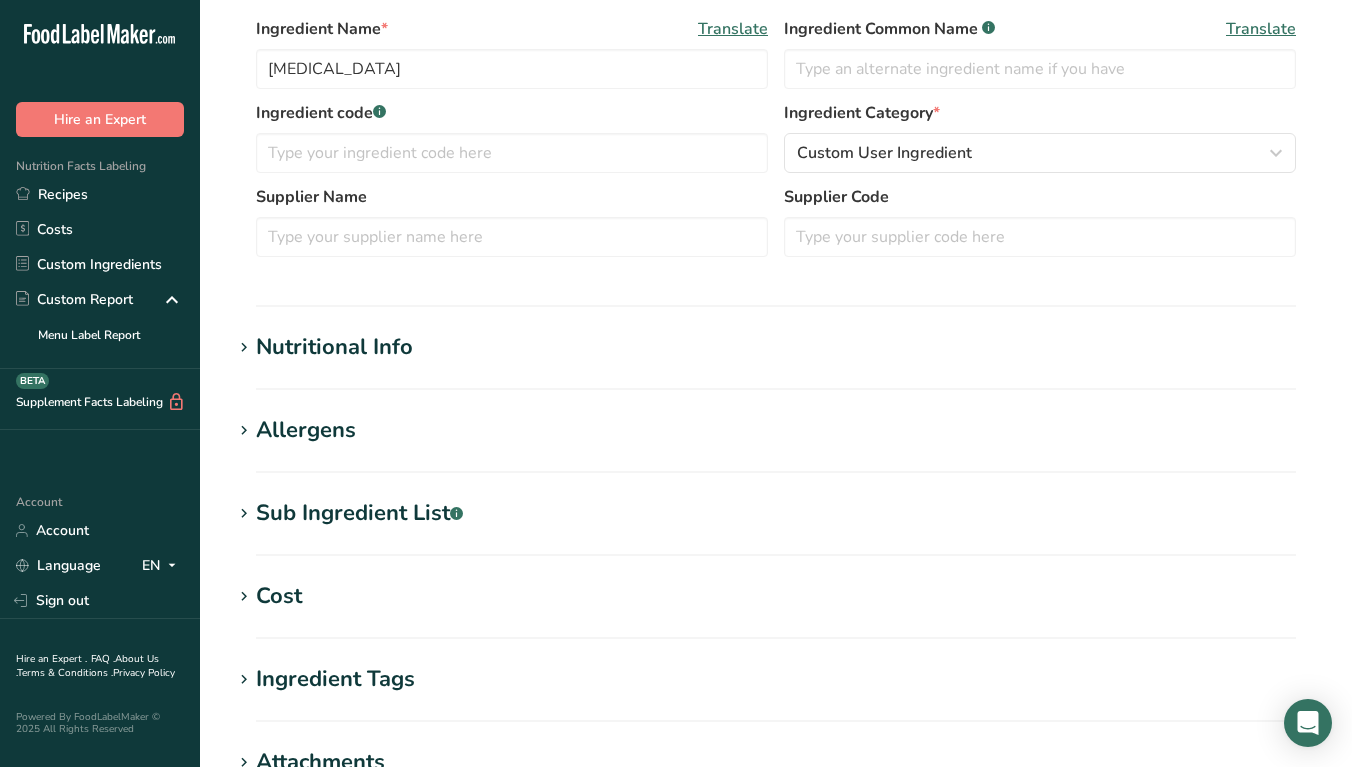 click on "Nutritional Info" at bounding box center (776, 347) 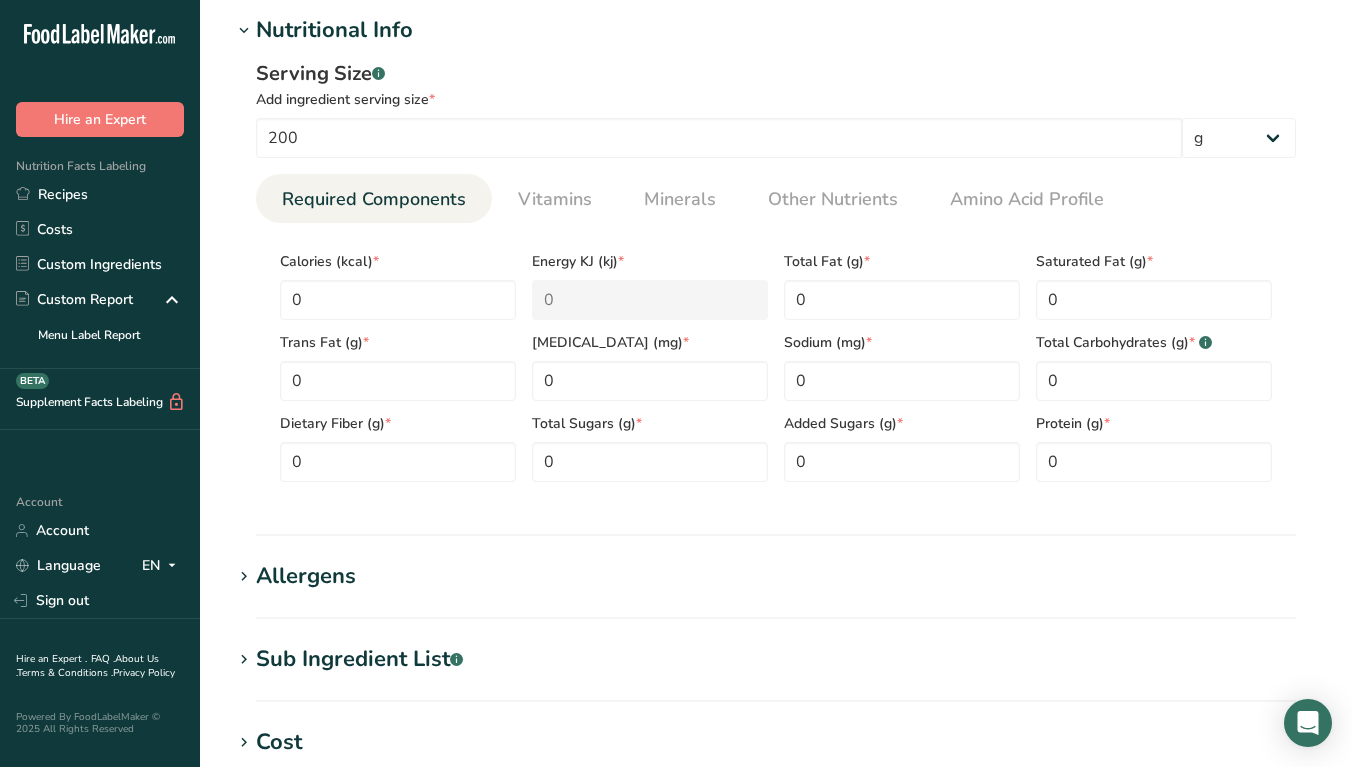 scroll, scrollTop: 658, scrollLeft: 0, axis: vertical 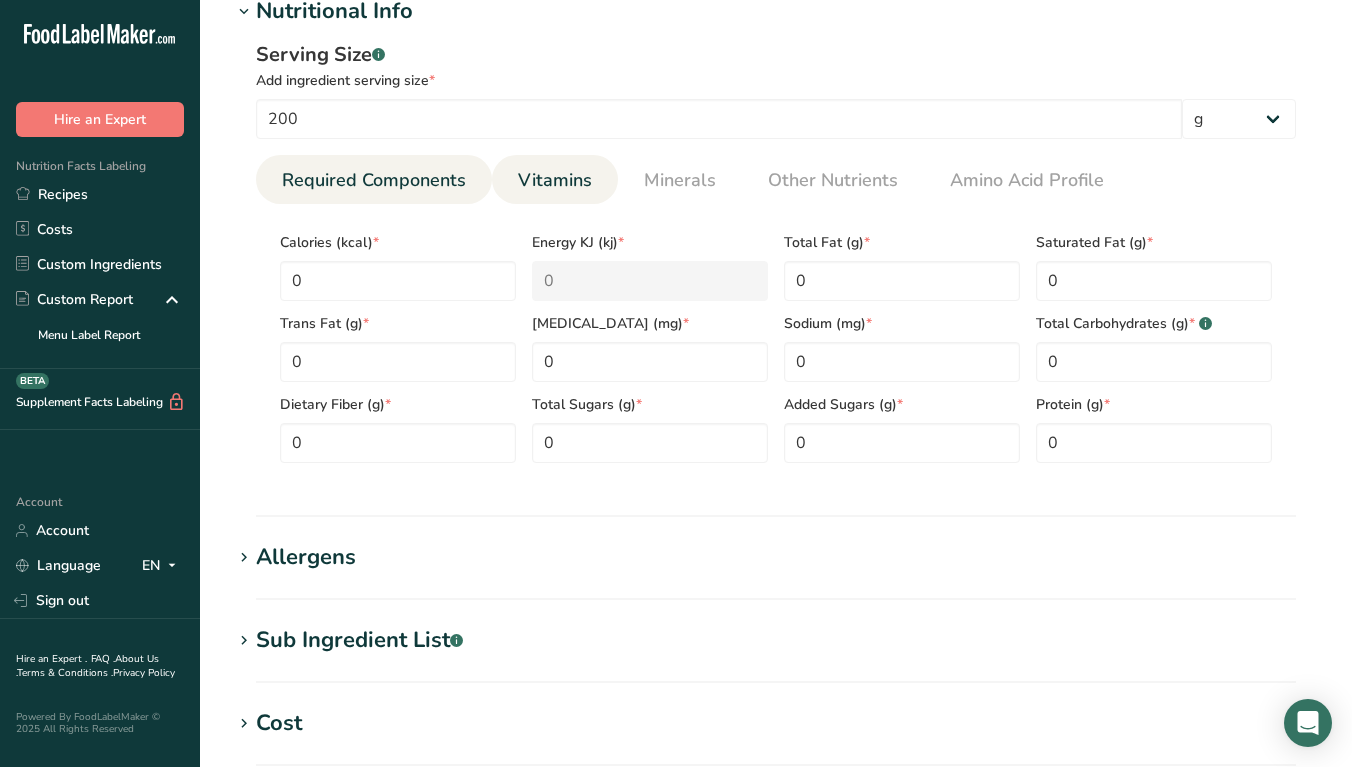 click on "Vitamins" at bounding box center (555, 180) 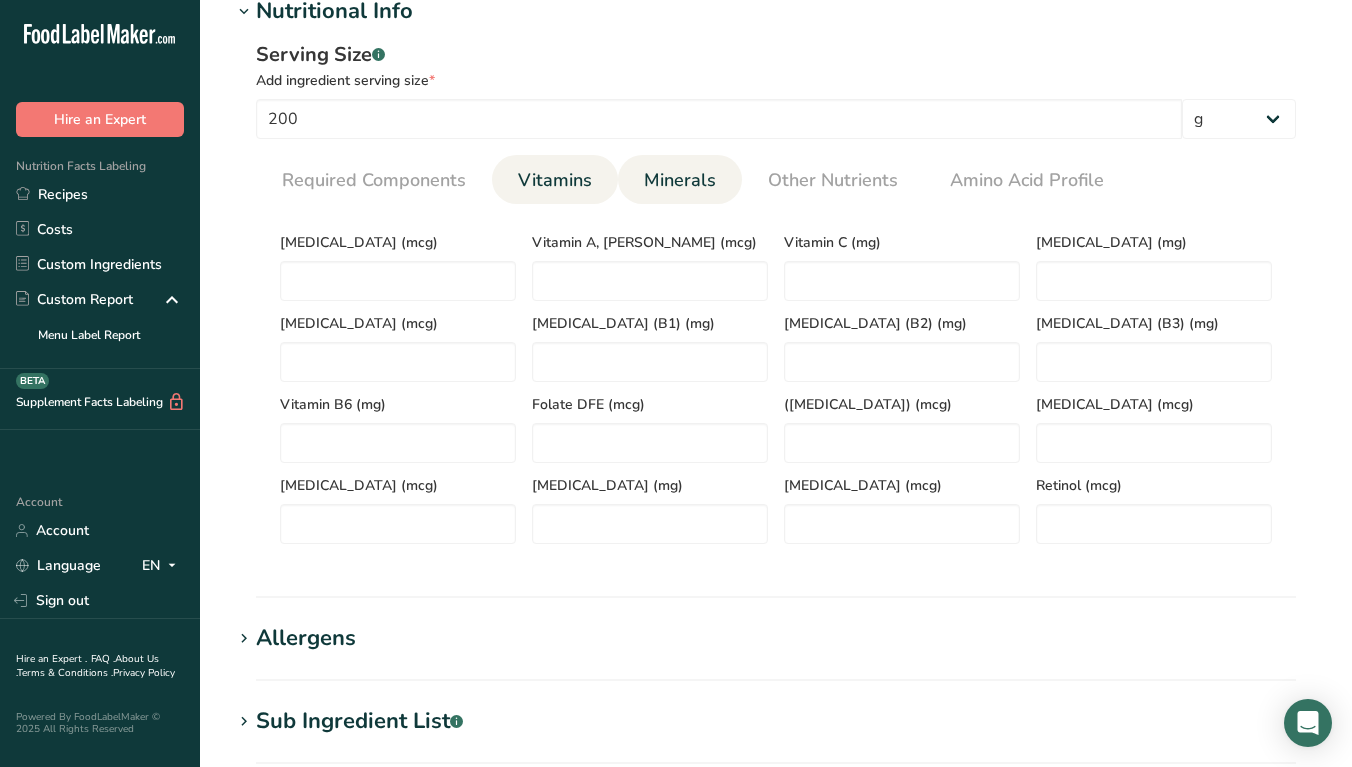 click on "Minerals" at bounding box center [680, 179] 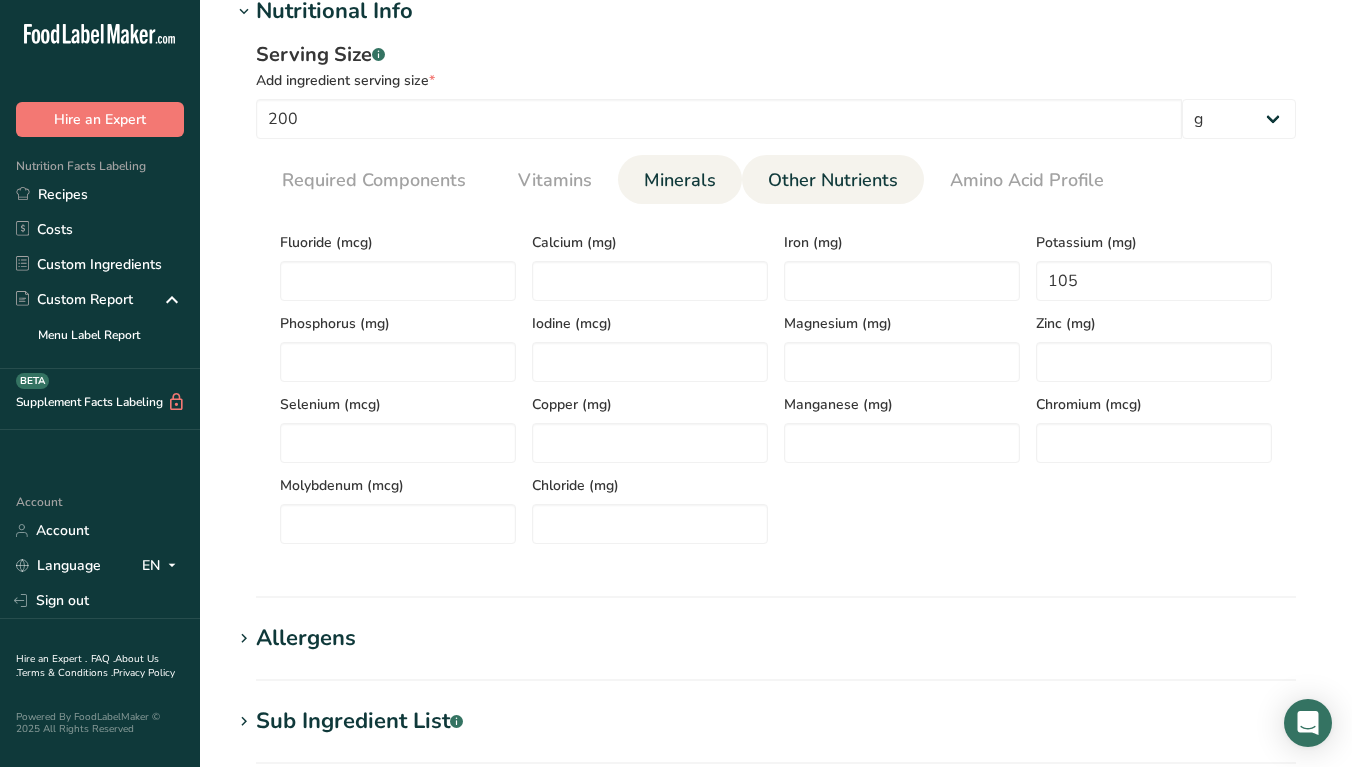 click on "Other Nutrients" at bounding box center [833, 180] 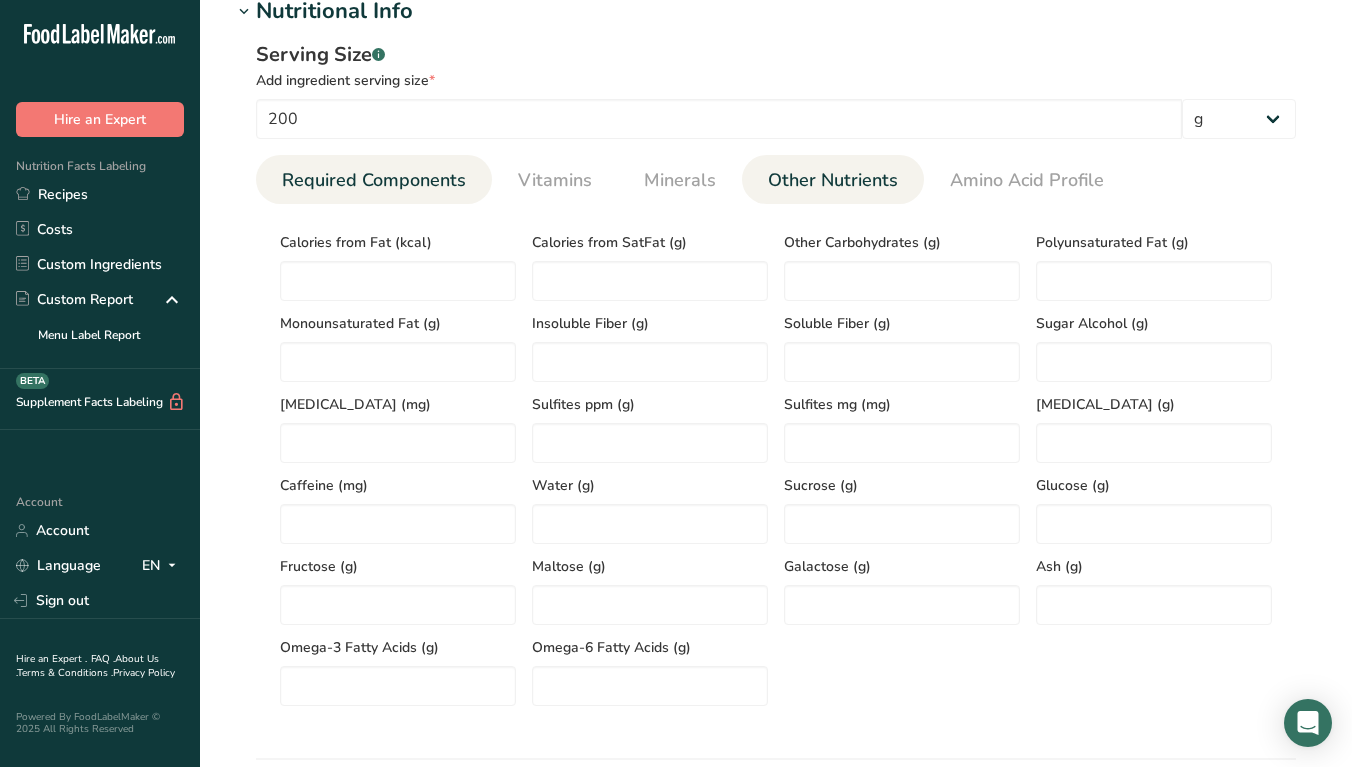 click on "Required Components" at bounding box center [374, 180] 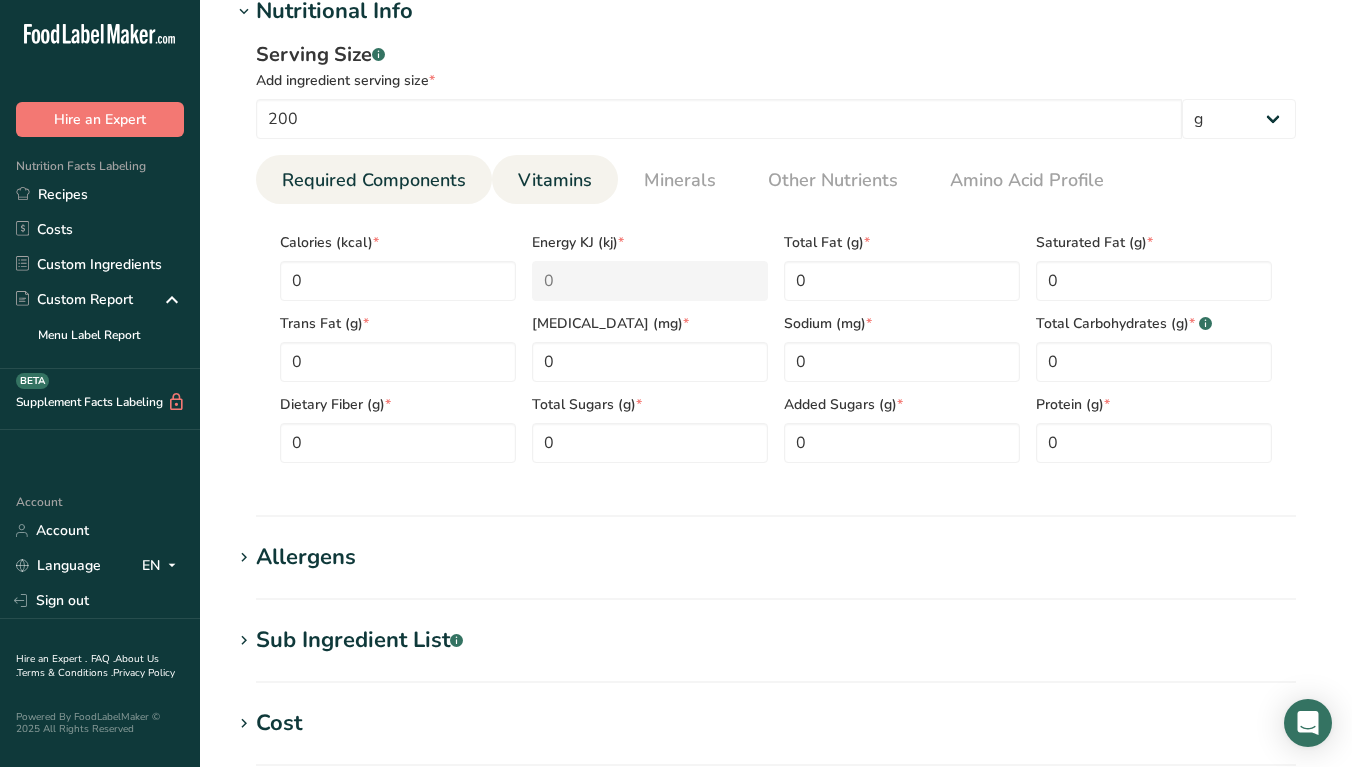 click on "Vitamins" at bounding box center [555, 180] 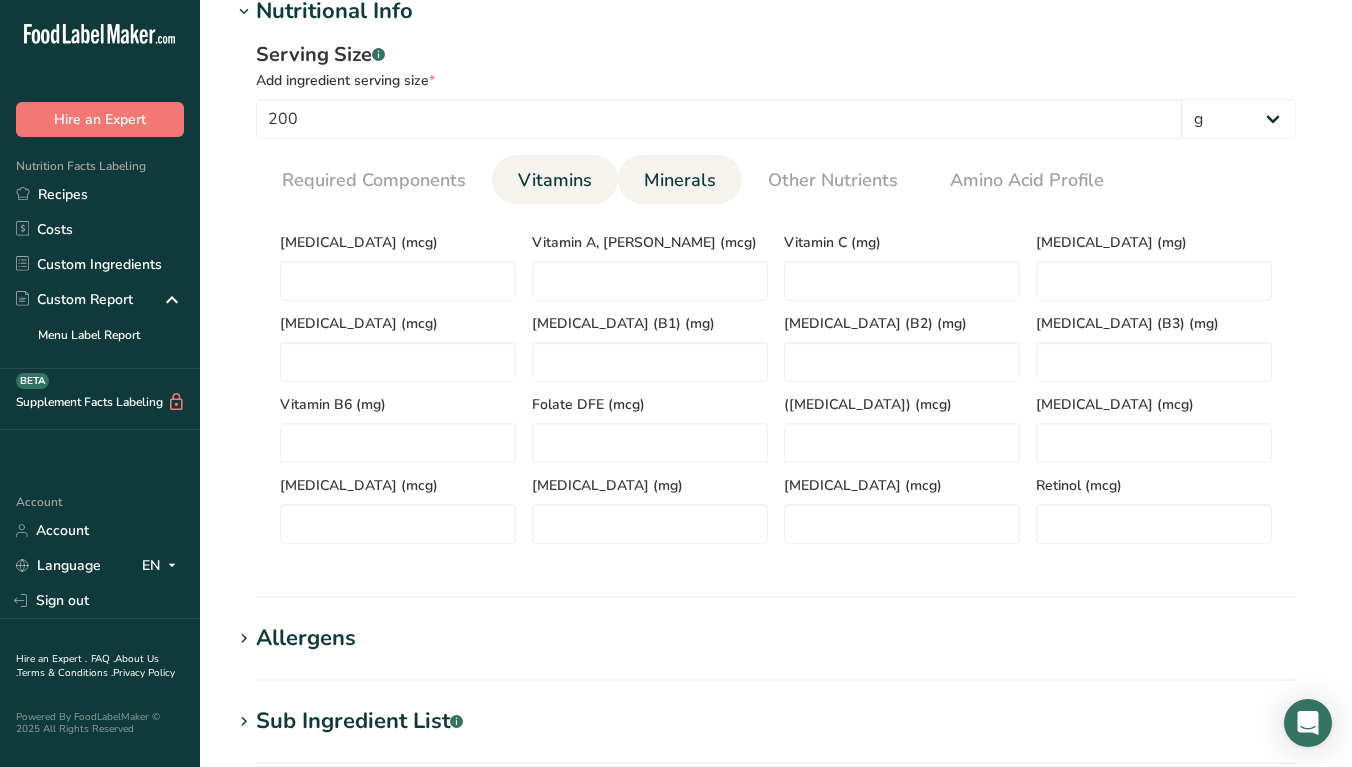 click on "Minerals" at bounding box center [680, 180] 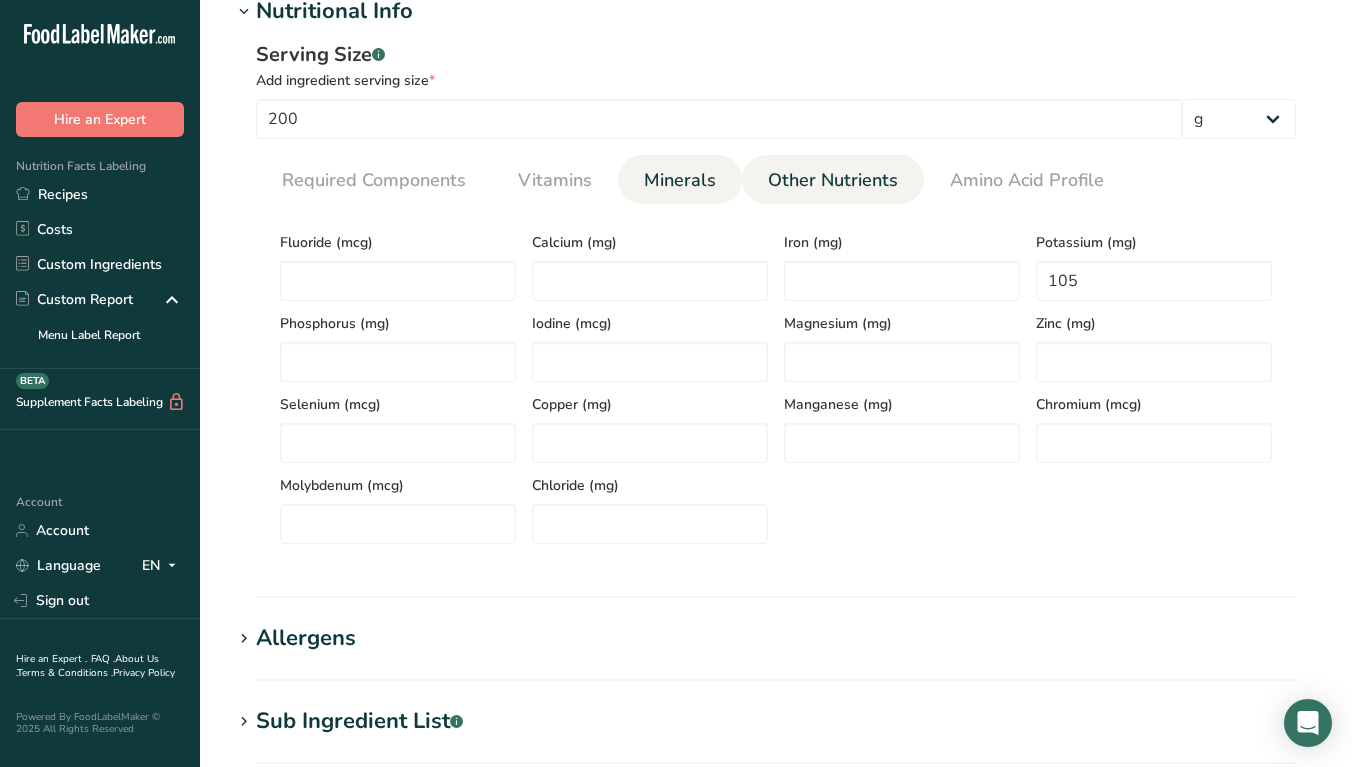 click on "Other Nutrients" at bounding box center (833, 180) 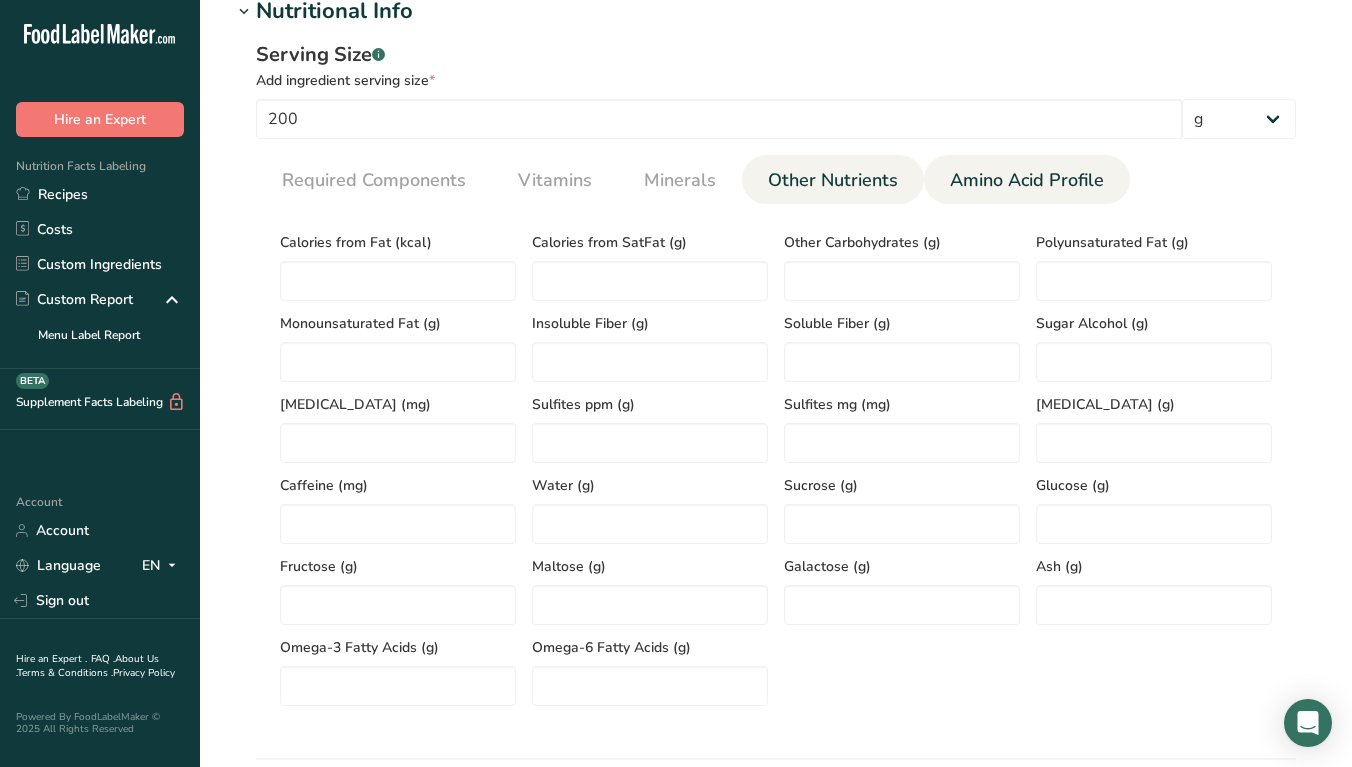 click on "Amino Acid Profile" at bounding box center (1027, 180) 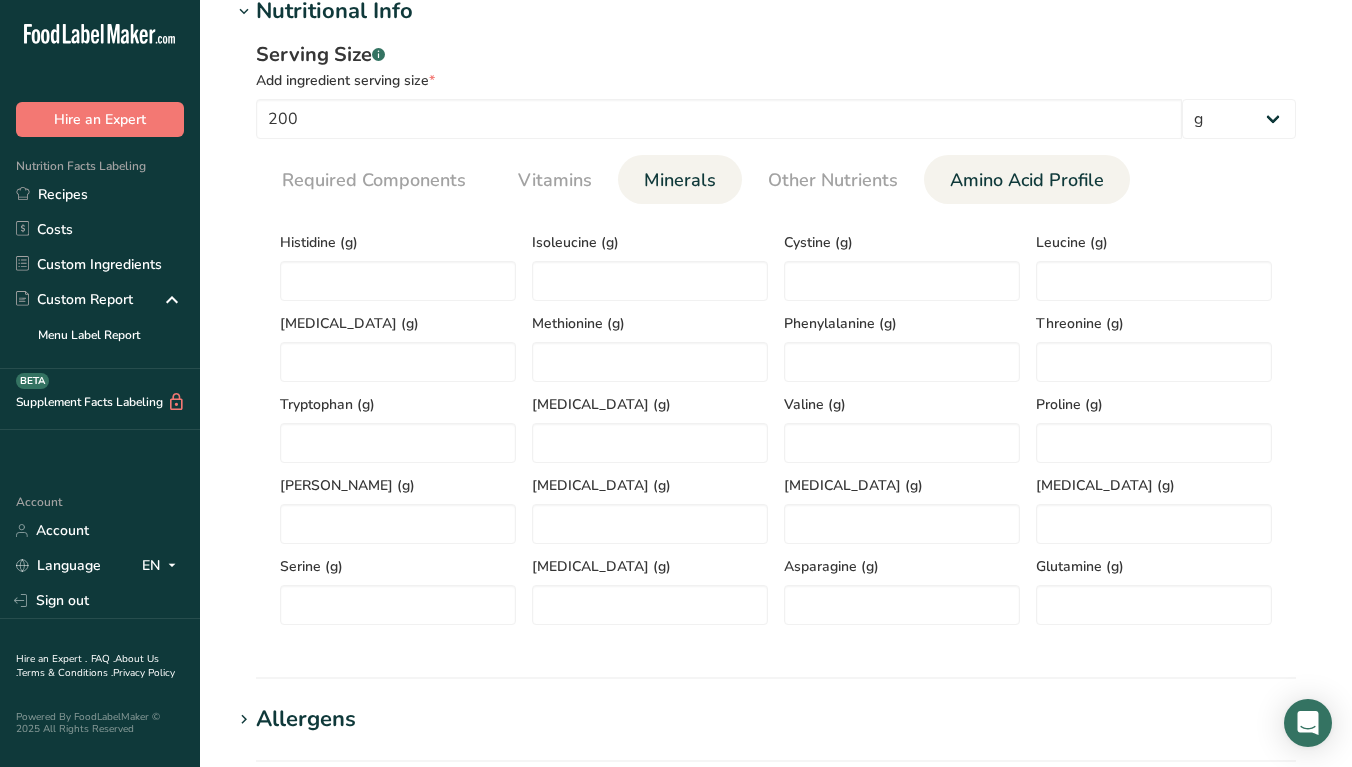 click on "Minerals" at bounding box center [680, 180] 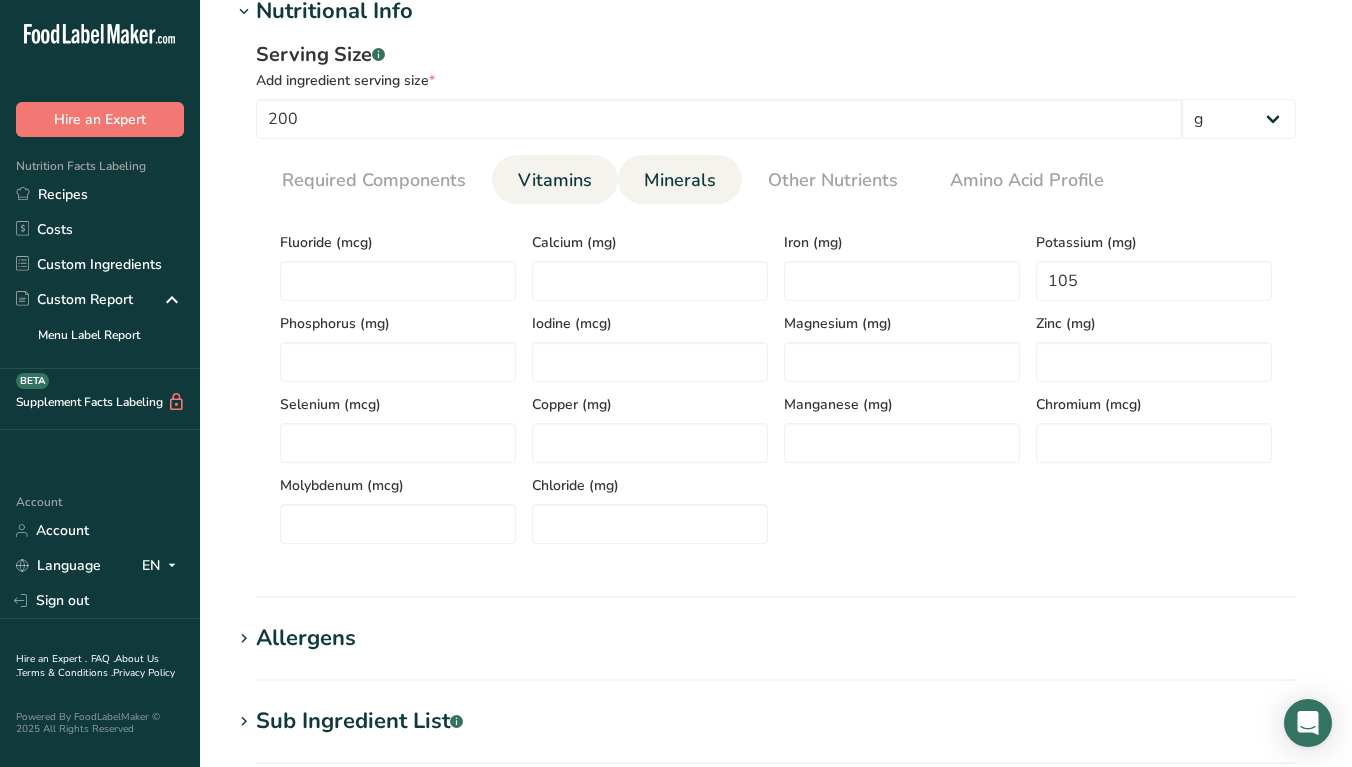 click on "Vitamins" at bounding box center [555, 180] 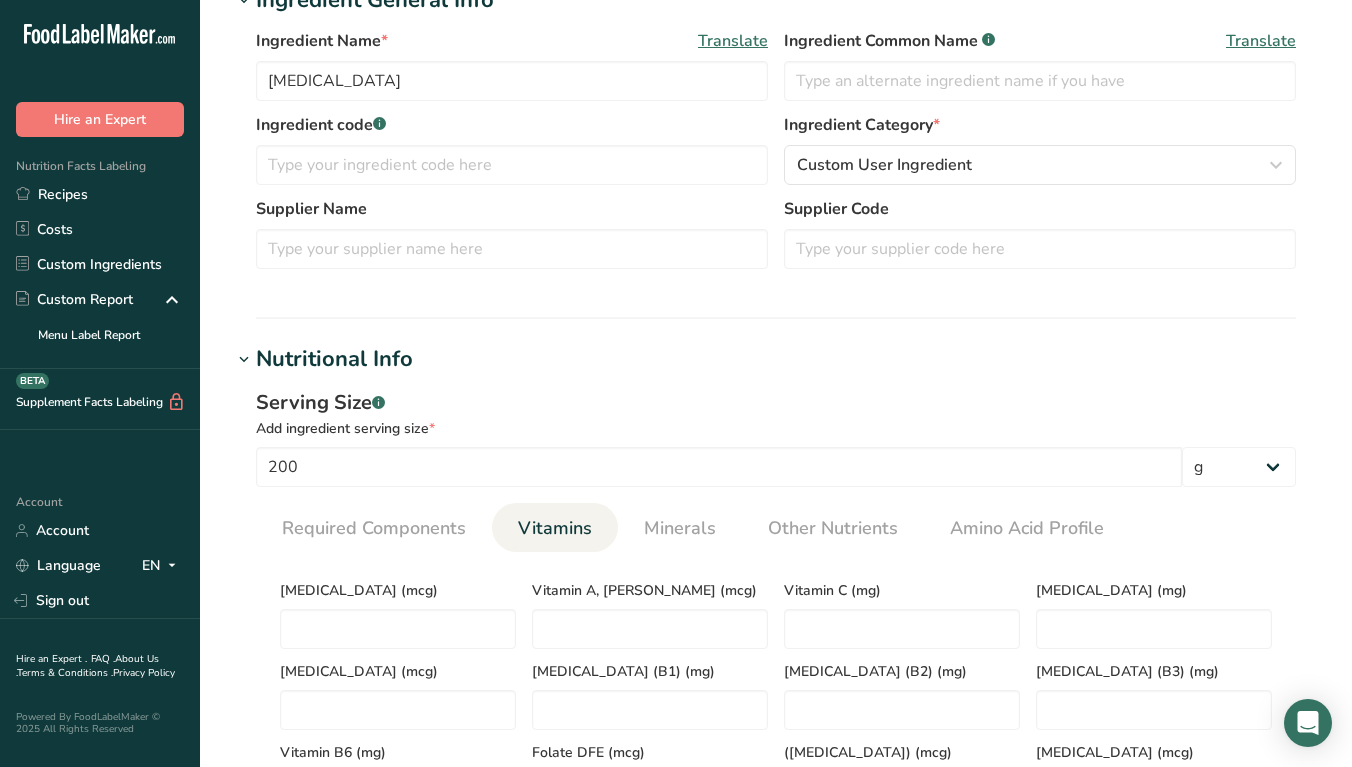 scroll, scrollTop: 449, scrollLeft: 0, axis: vertical 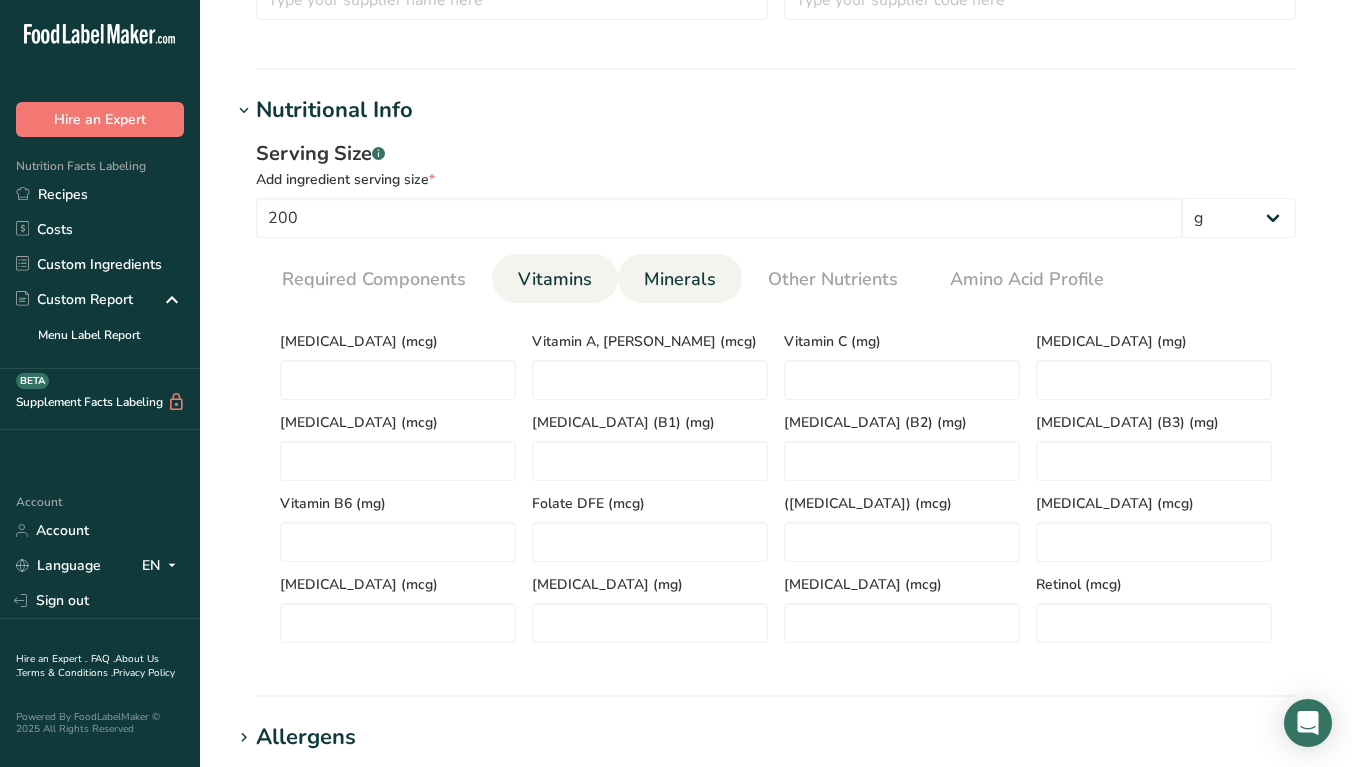 click on "Minerals" at bounding box center [680, 279] 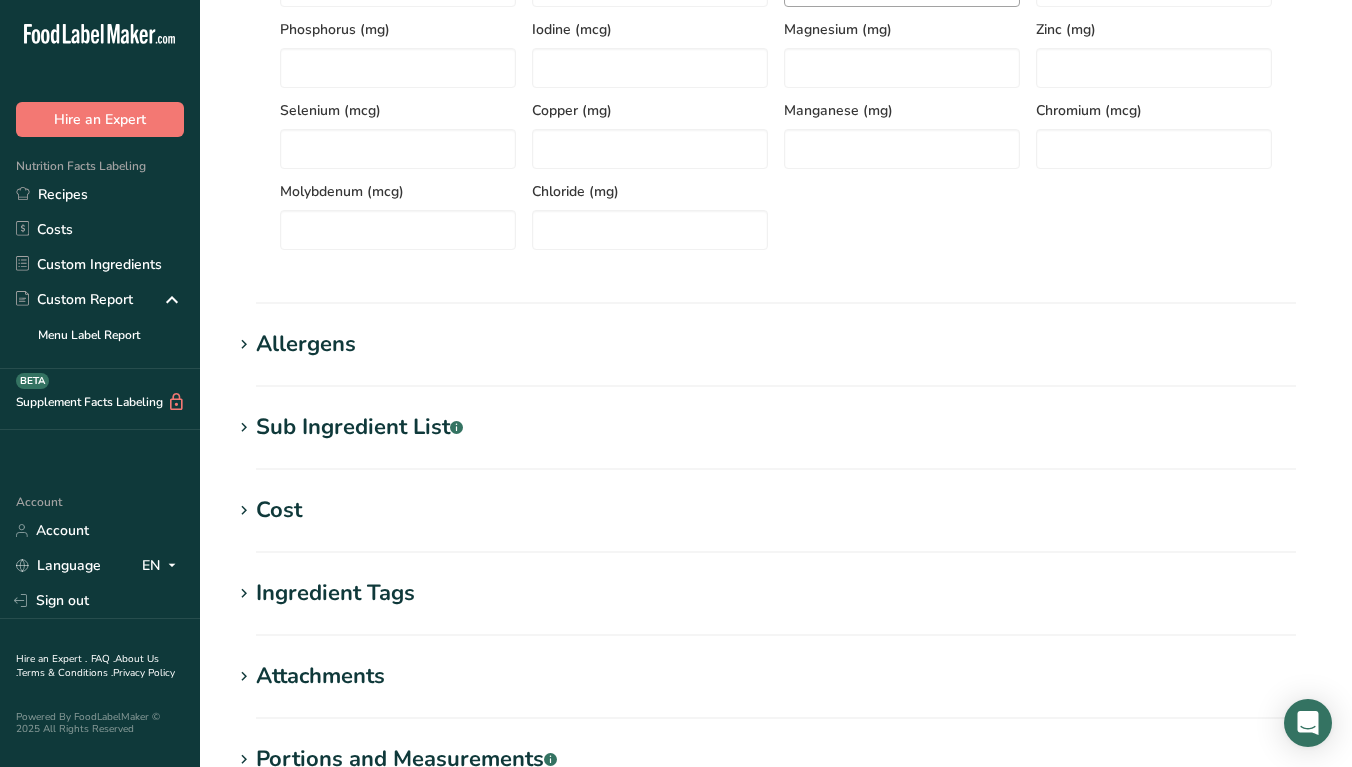 scroll, scrollTop: 1211, scrollLeft: 0, axis: vertical 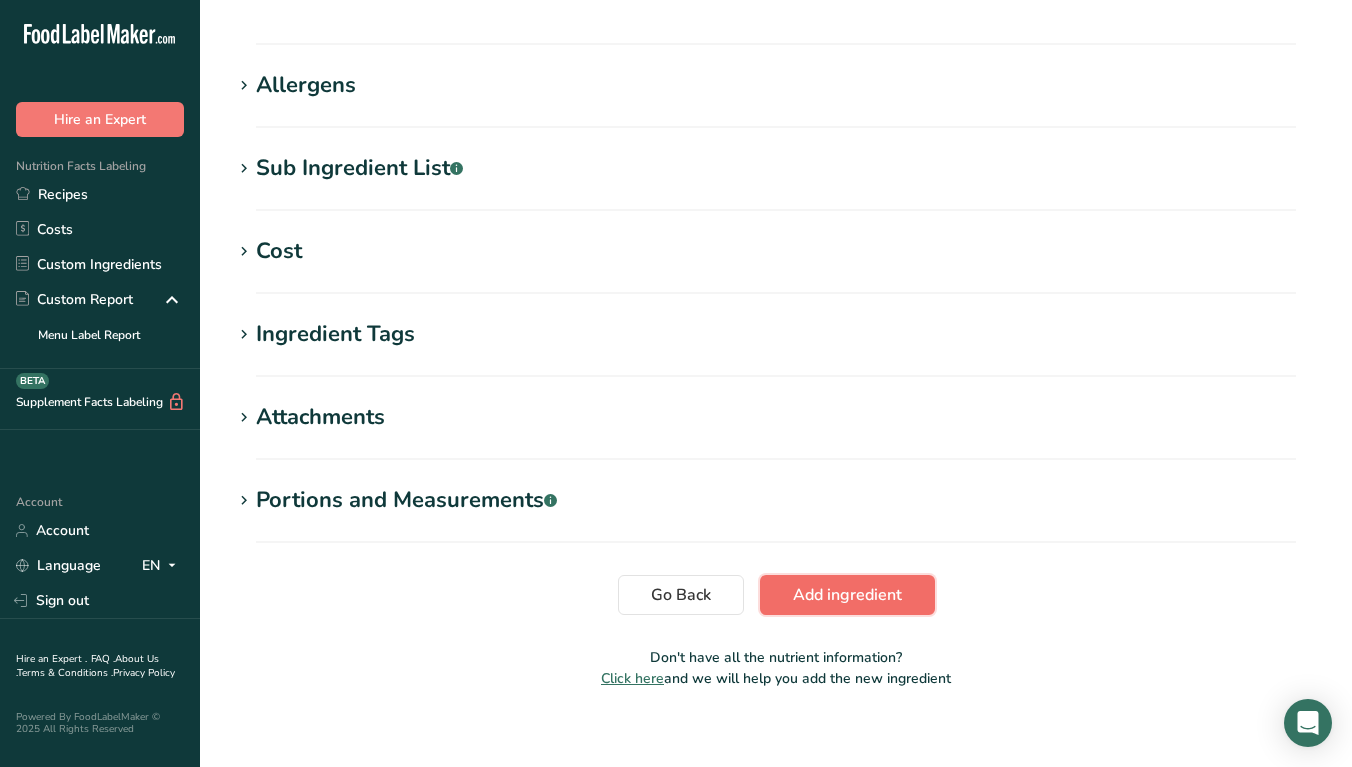 click on "Add ingredient" at bounding box center [847, 595] 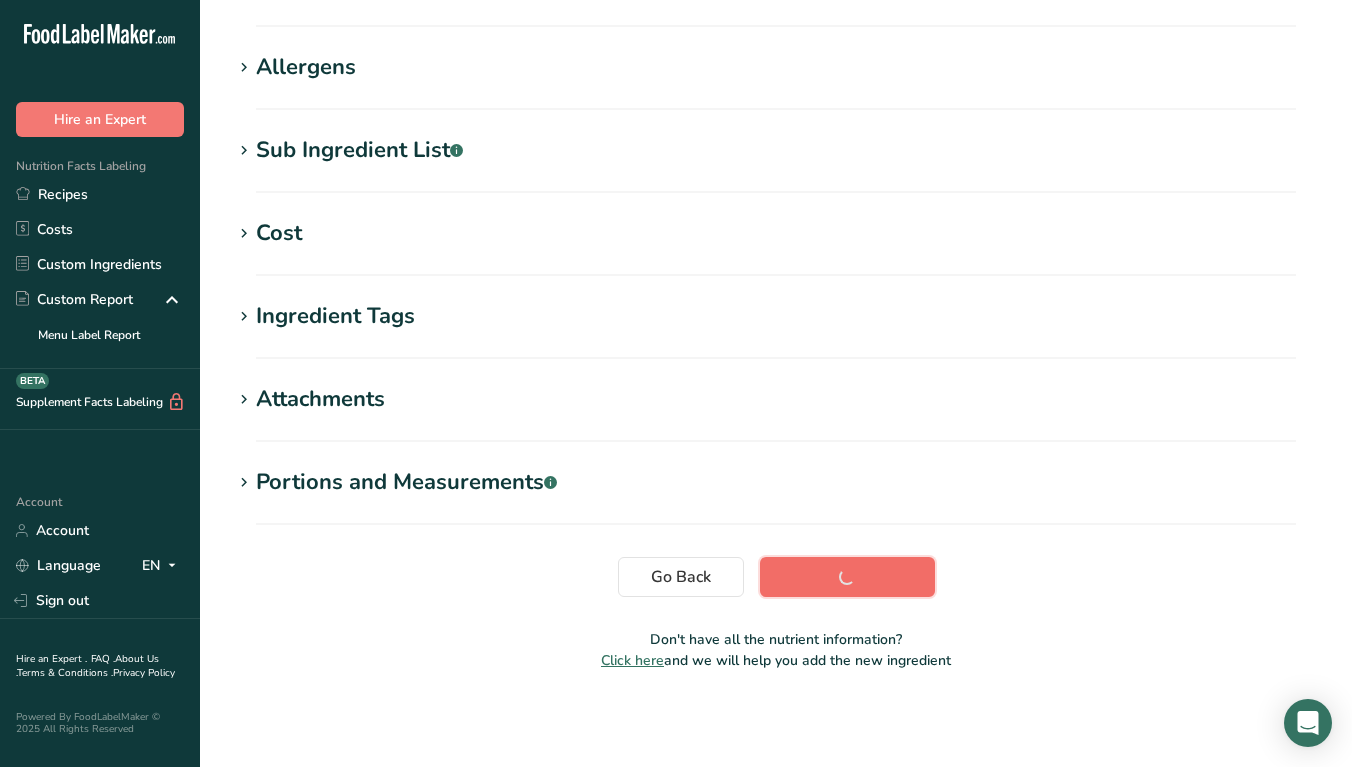 scroll, scrollTop: 307, scrollLeft: 0, axis: vertical 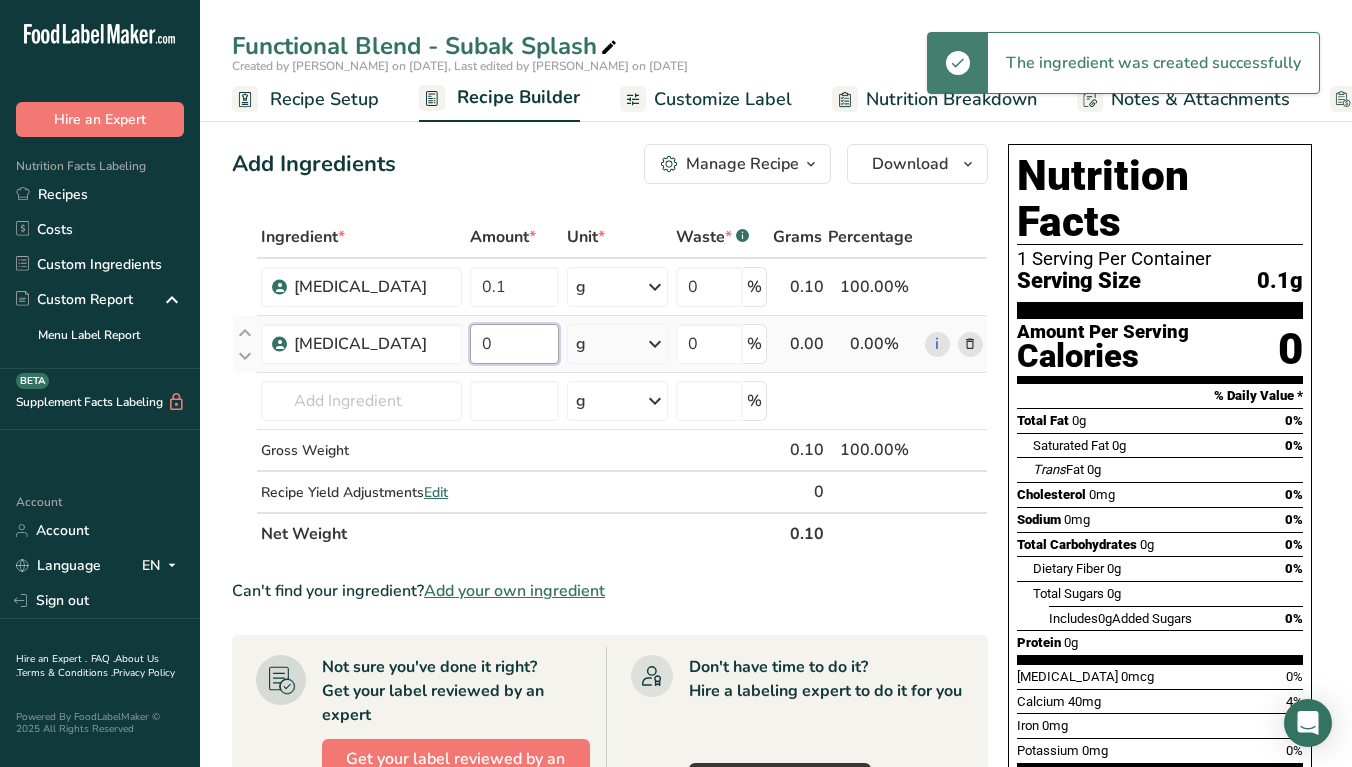 click on "0" at bounding box center (514, 344) 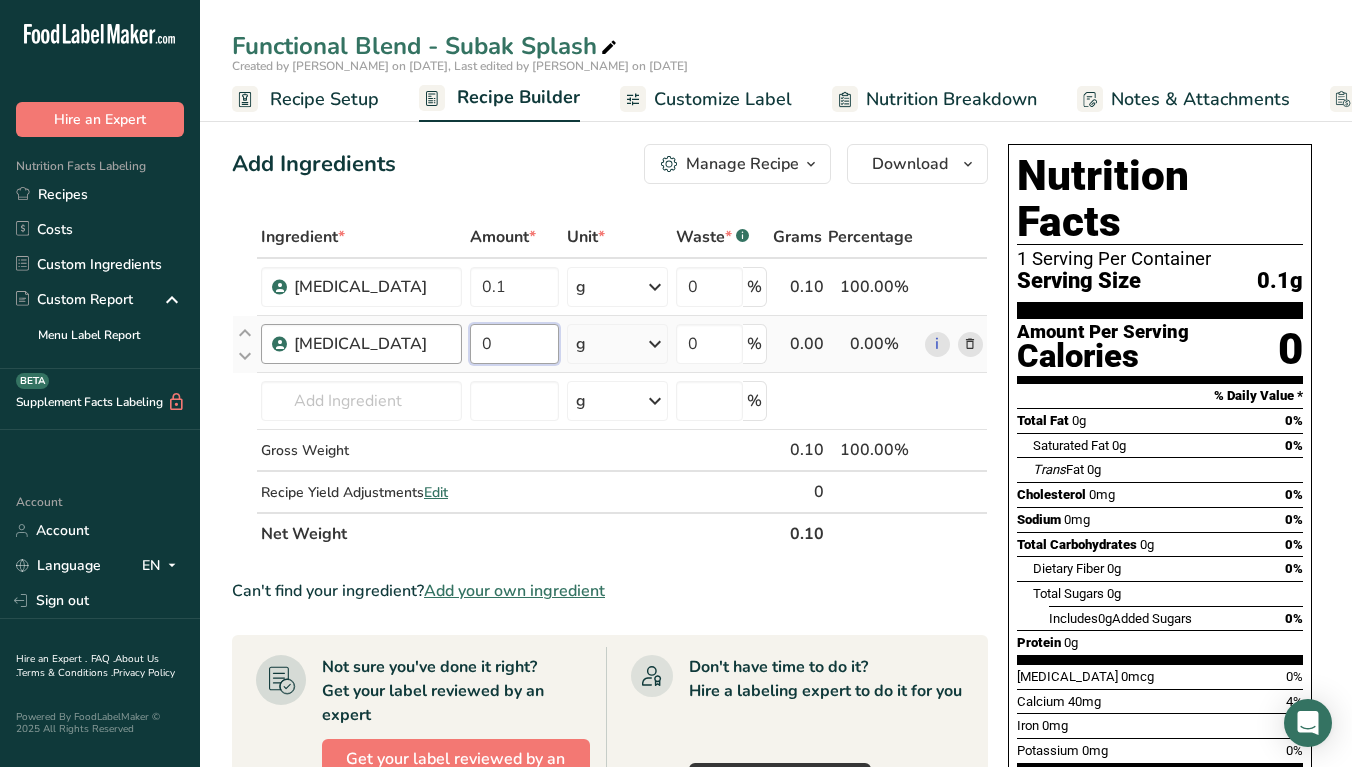 drag, startPoint x: 518, startPoint y: 353, endPoint x: 435, endPoint y: 353, distance: 83 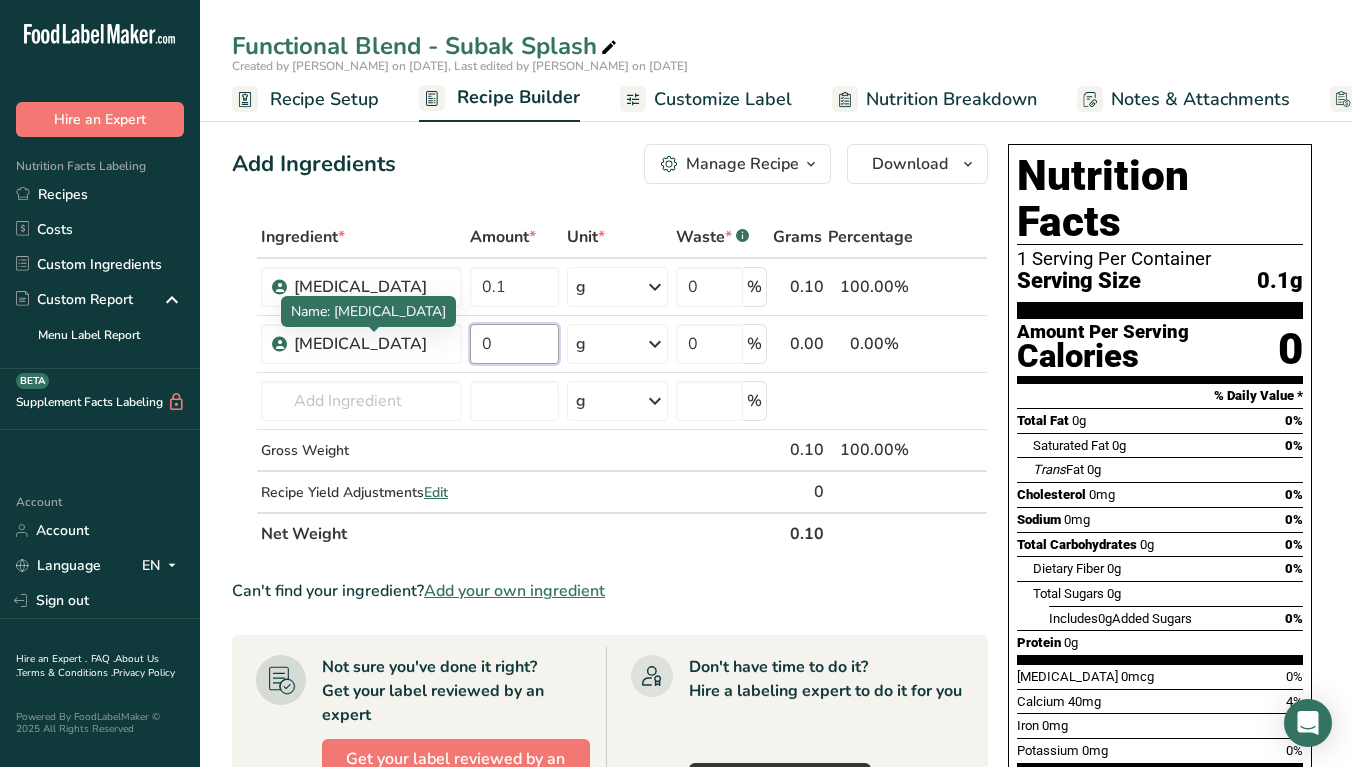 paste on ".2" 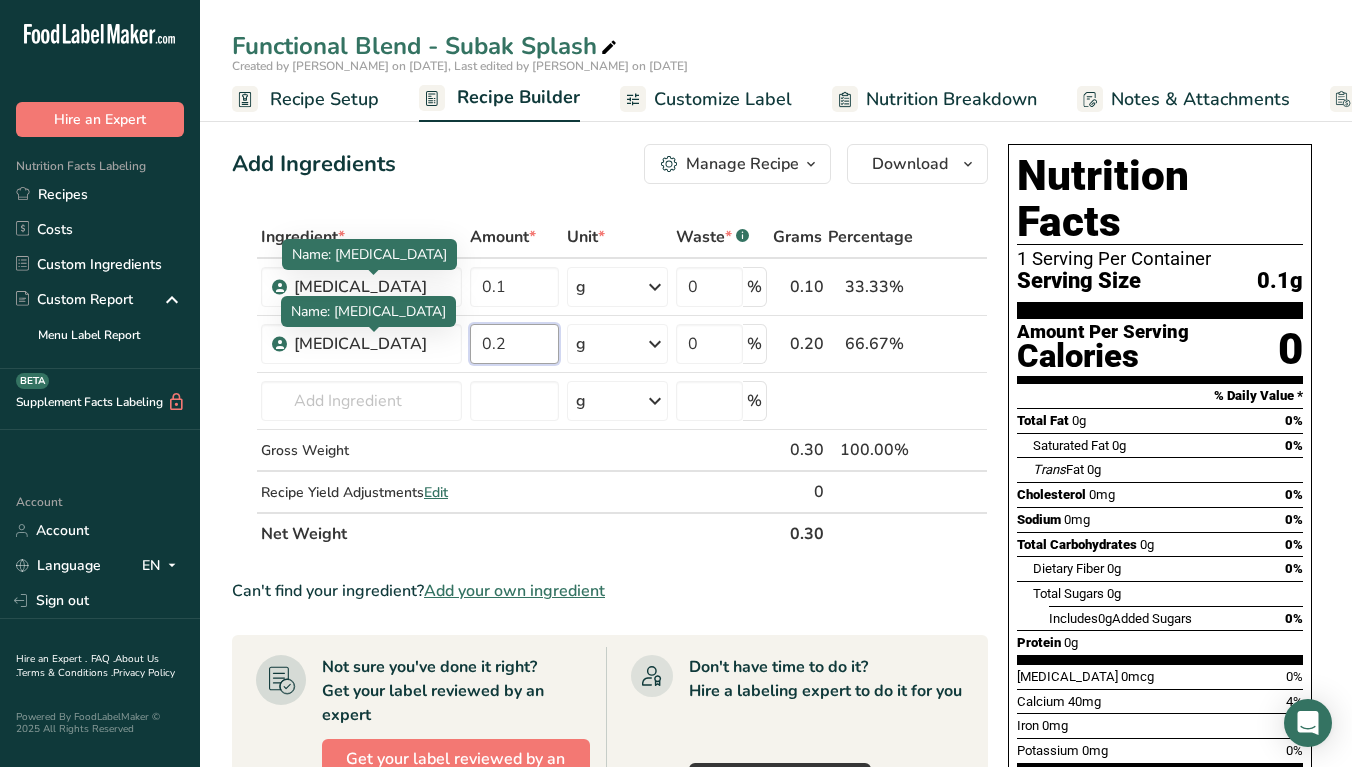 type on "0.2" 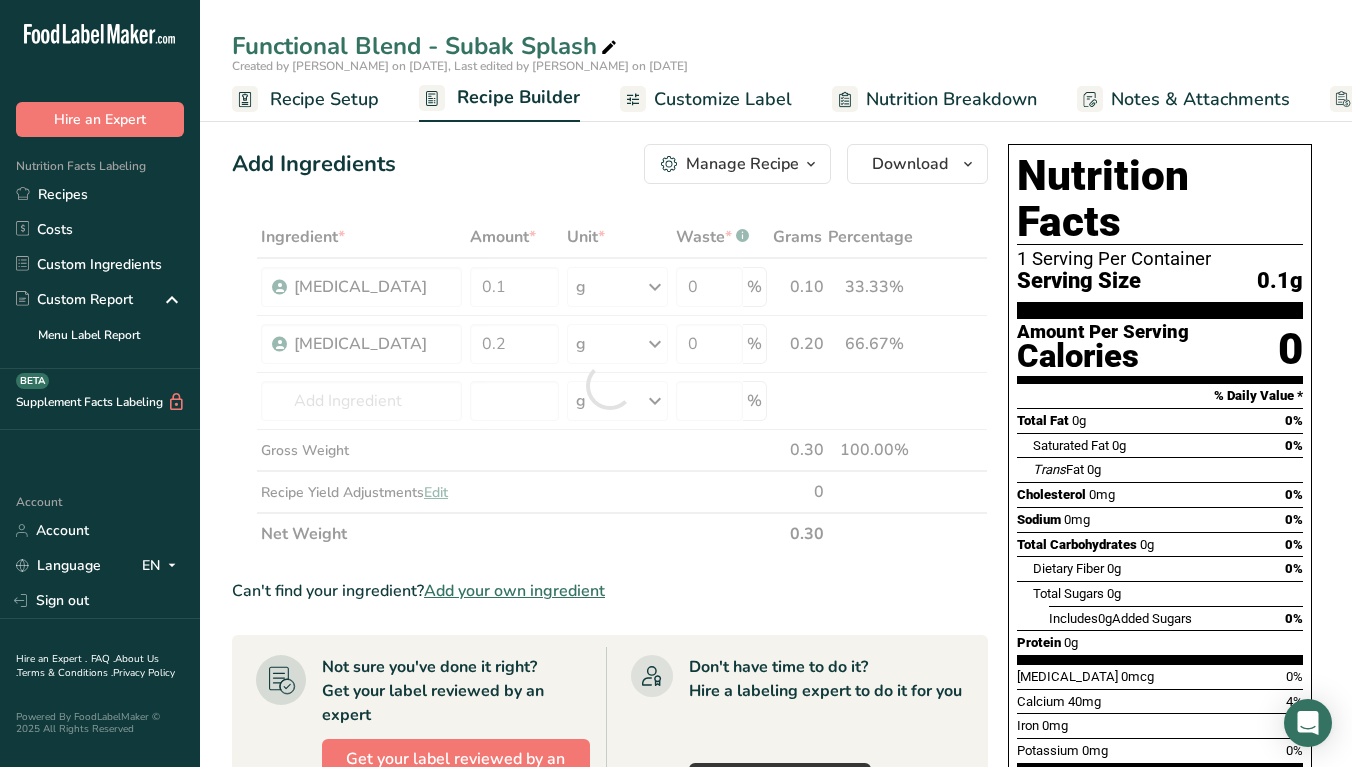 click on "Ingredient *
Amount *
Unit *
Waste *   .a-a{fill:#347362;}.b-a{fill:#fff;}          Grams
Percentage
[MEDICAL_DATA]
0.1
g
Weight Units
g
kg
mg
See more
Volume Units
l
mL
fl oz
See more
0
%
0.10
33.33%
i
[MEDICAL_DATA]
0.2
g
Weight Units
g
kg
mg
See more
Volume Units
l
mL
fl oz
See more
0
%
0.20
66.67%
i" at bounding box center [610, 385] 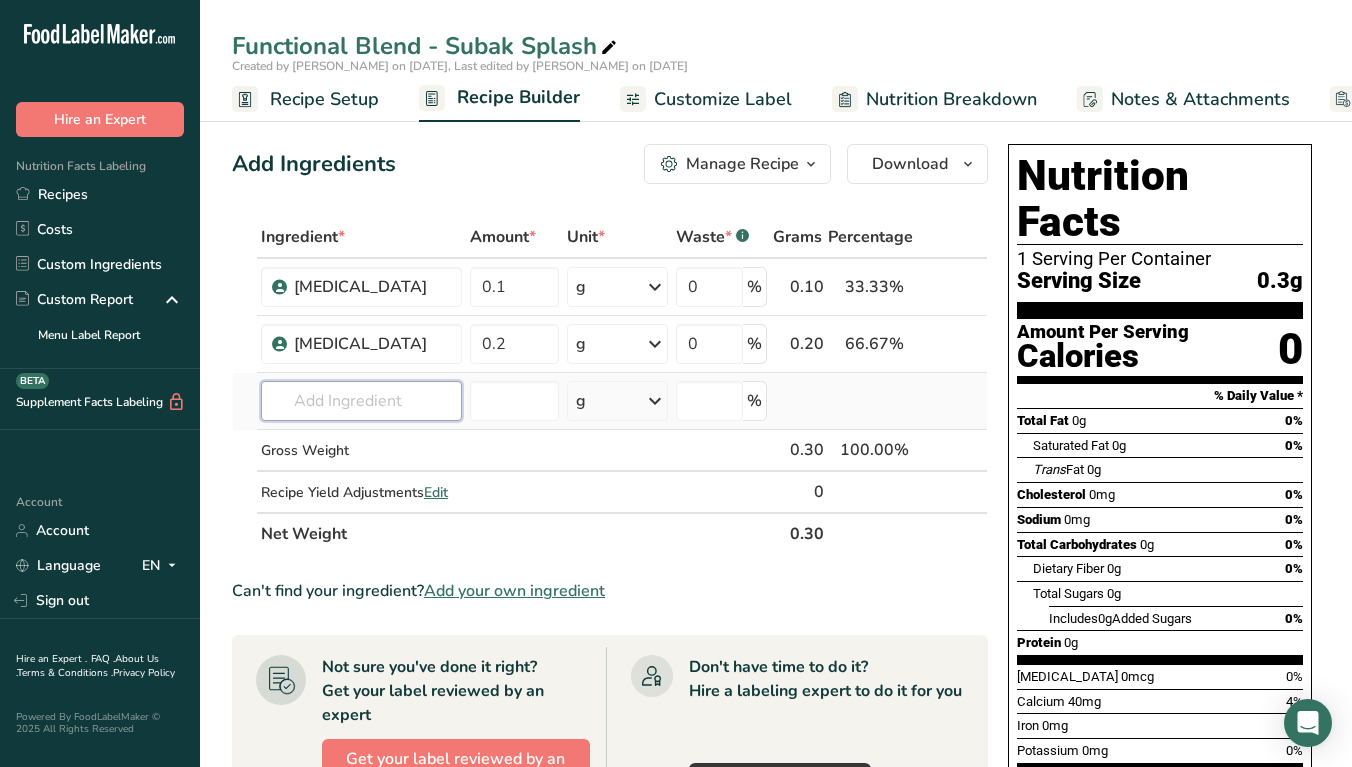 click at bounding box center [361, 401] 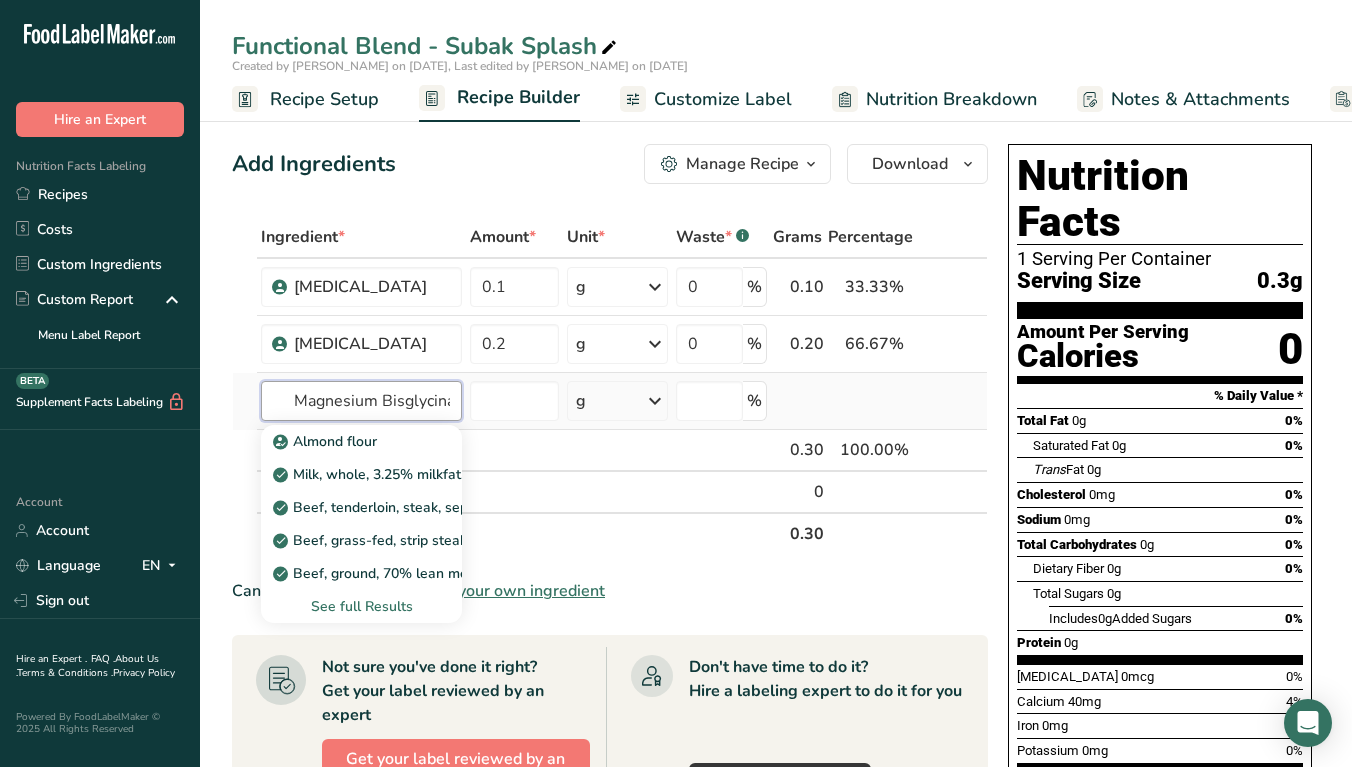 scroll, scrollTop: 0, scrollLeft: 14, axis: horizontal 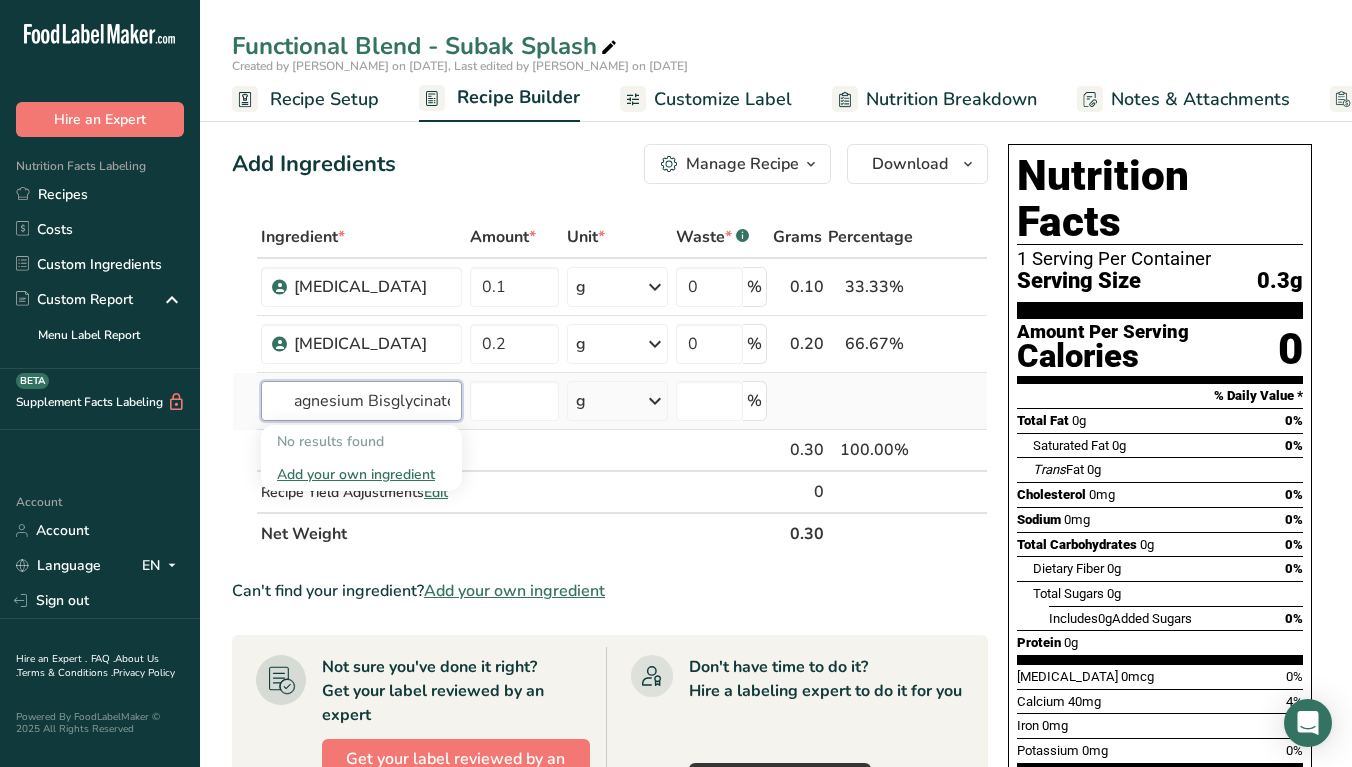 type on "Magnesium Bisglycinate" 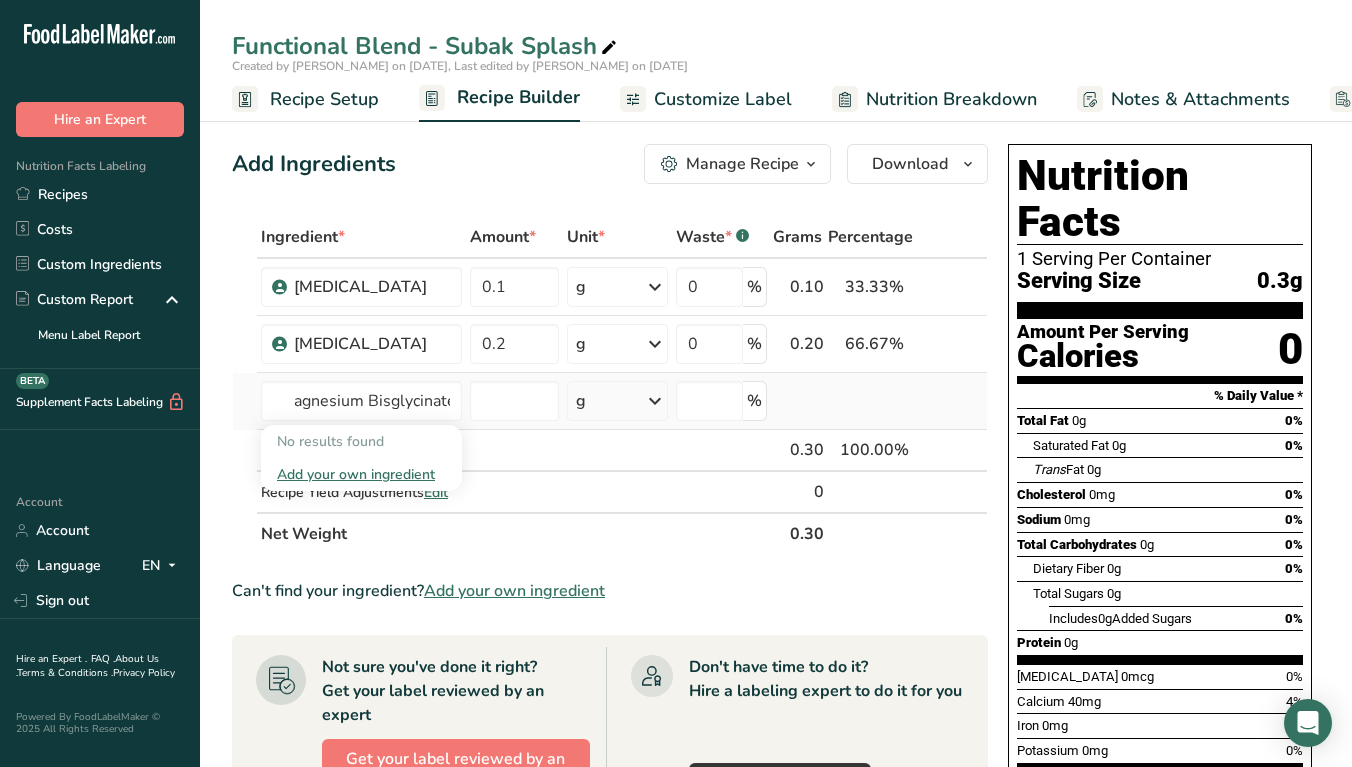 type 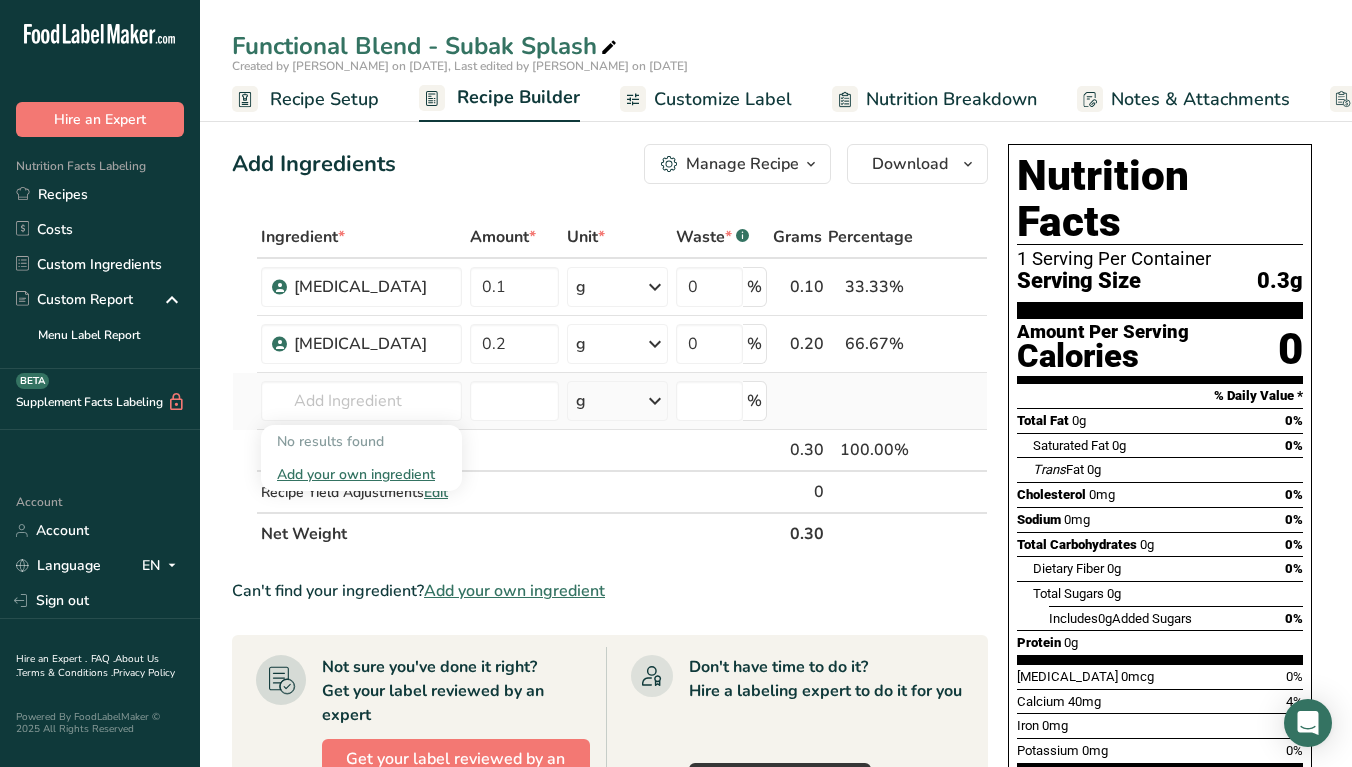 scroll, scrollTop: 0, scrollLeft: 0, axis: both 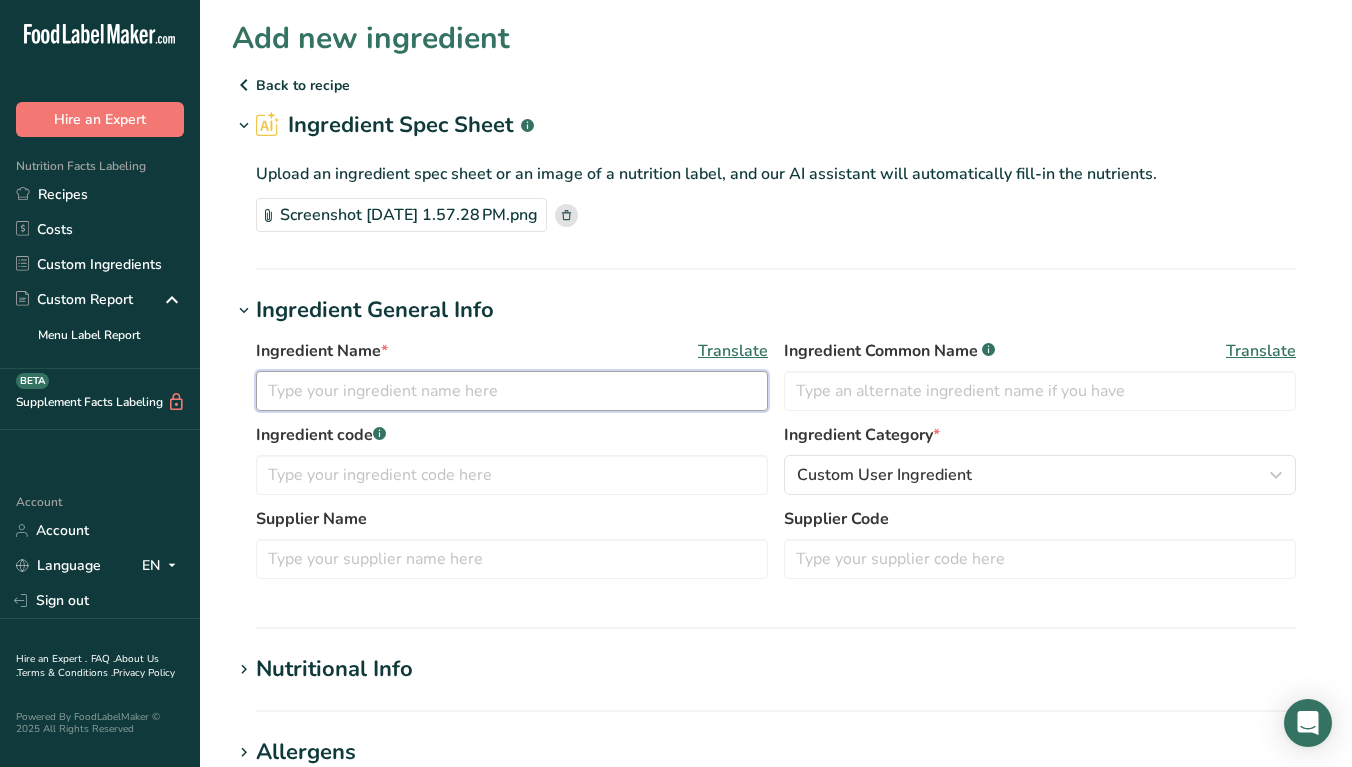 click at bounding box center (512, 391) 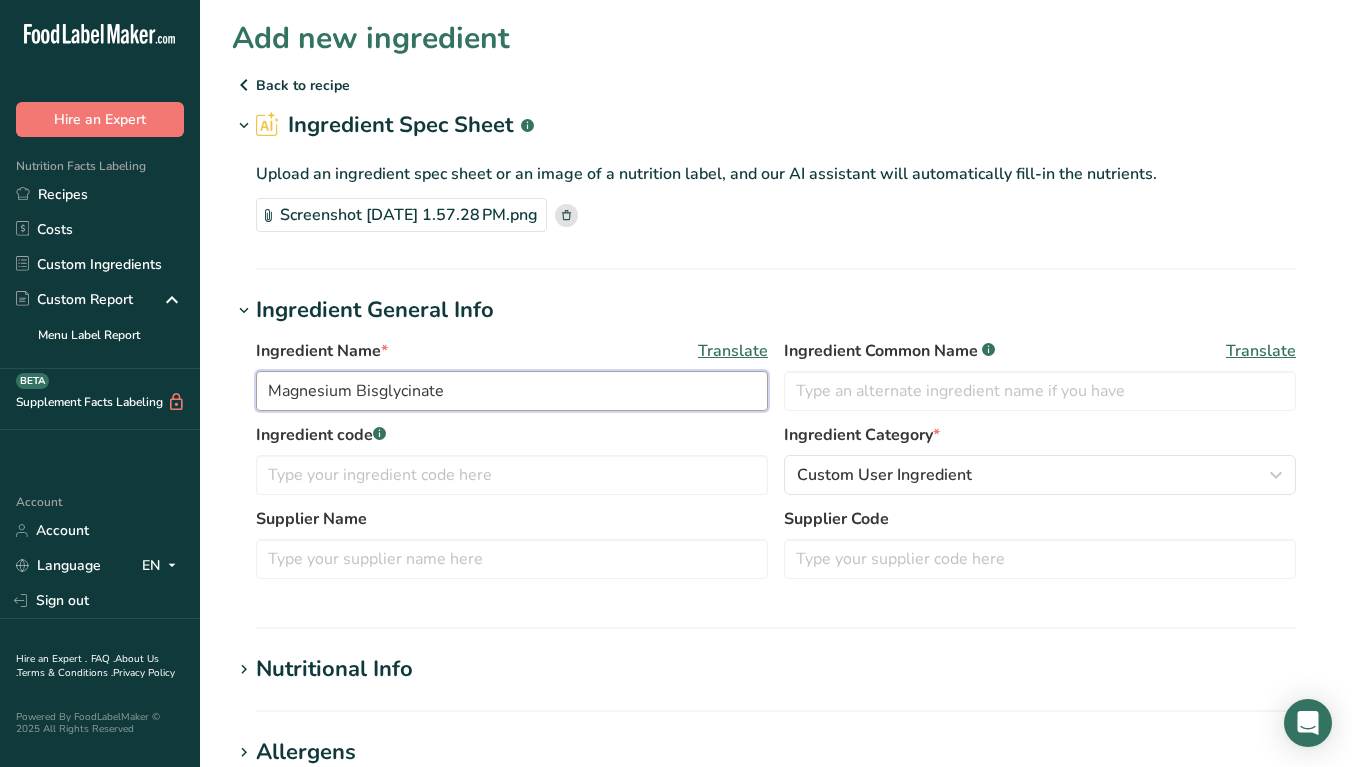 type on "Magnesium Bisglycinate" 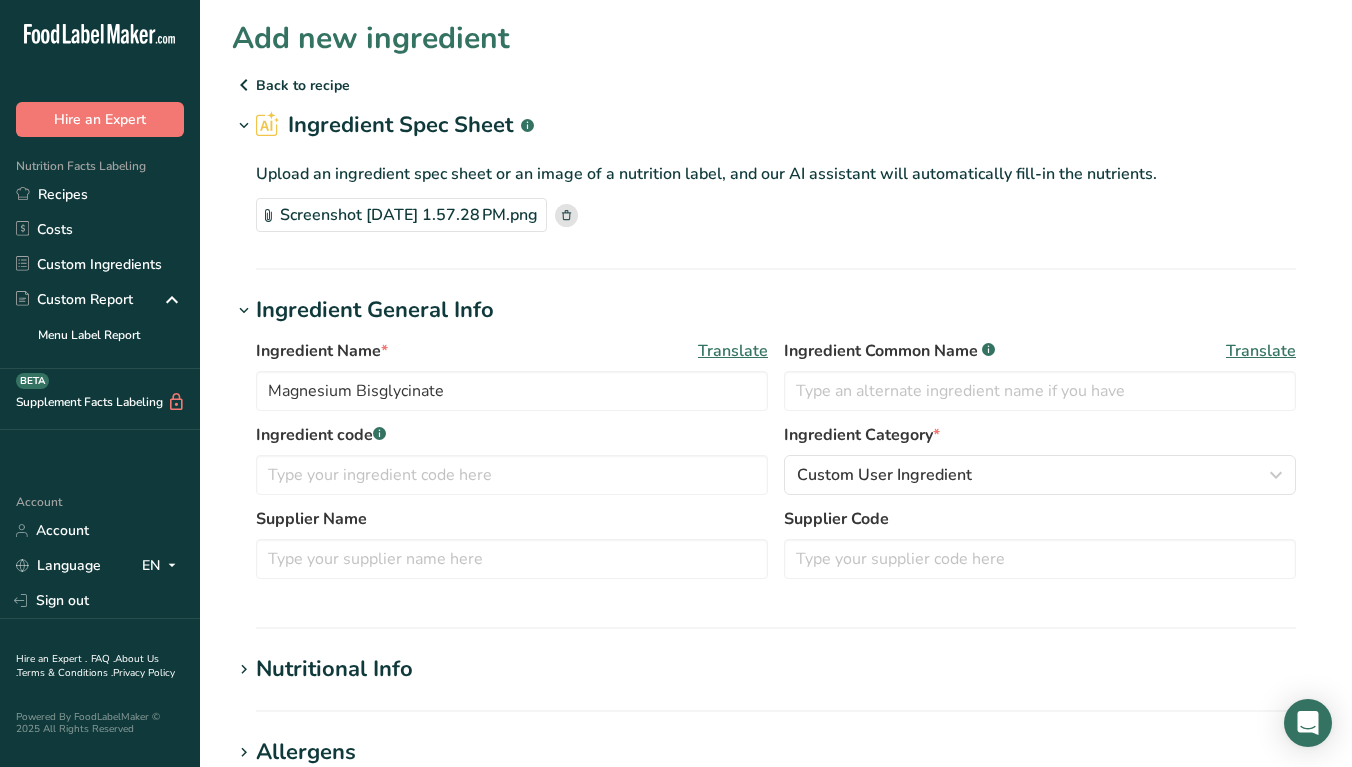 click on "Ingredient code
.a-a{fill:#347362;}.b-a{fill:#fff;}" at bounding box center (512, 459) 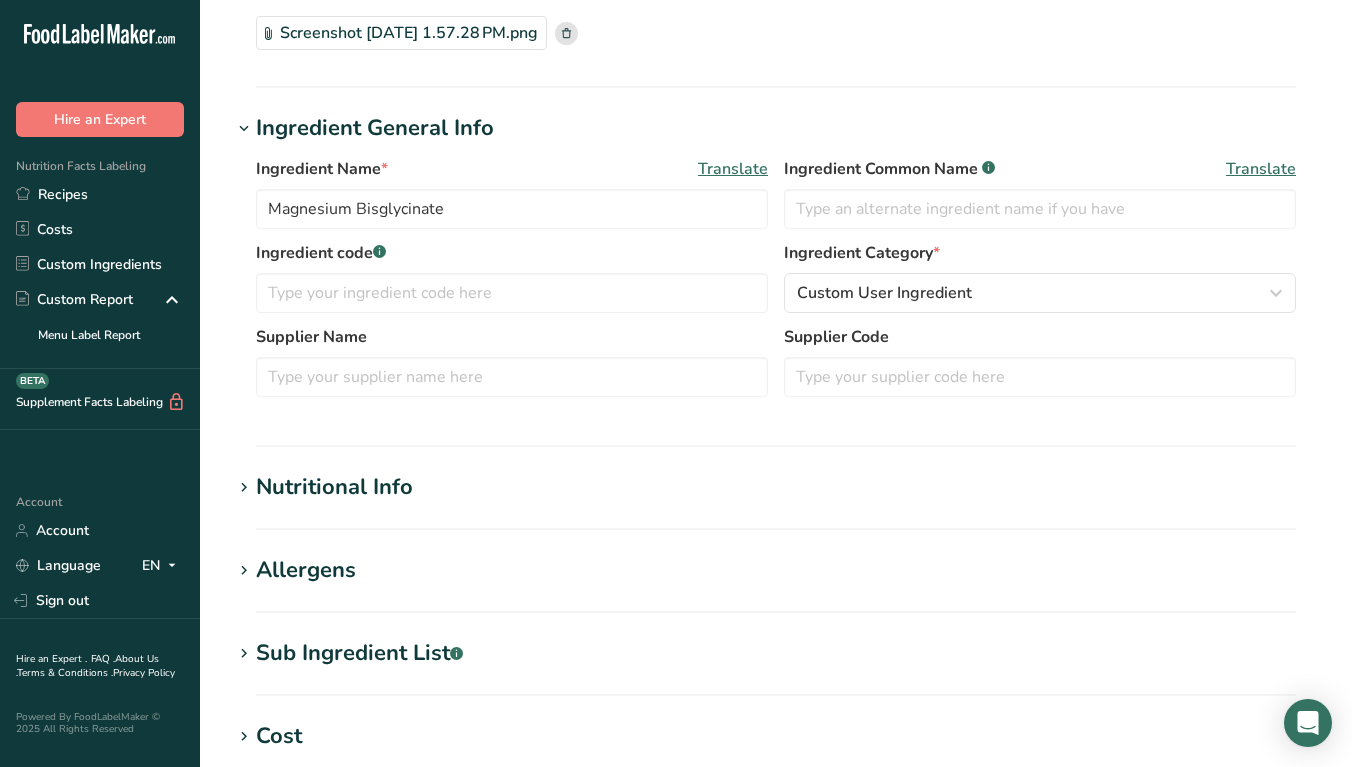 click on "Nutritional Info" at bounding box center [776, 487] 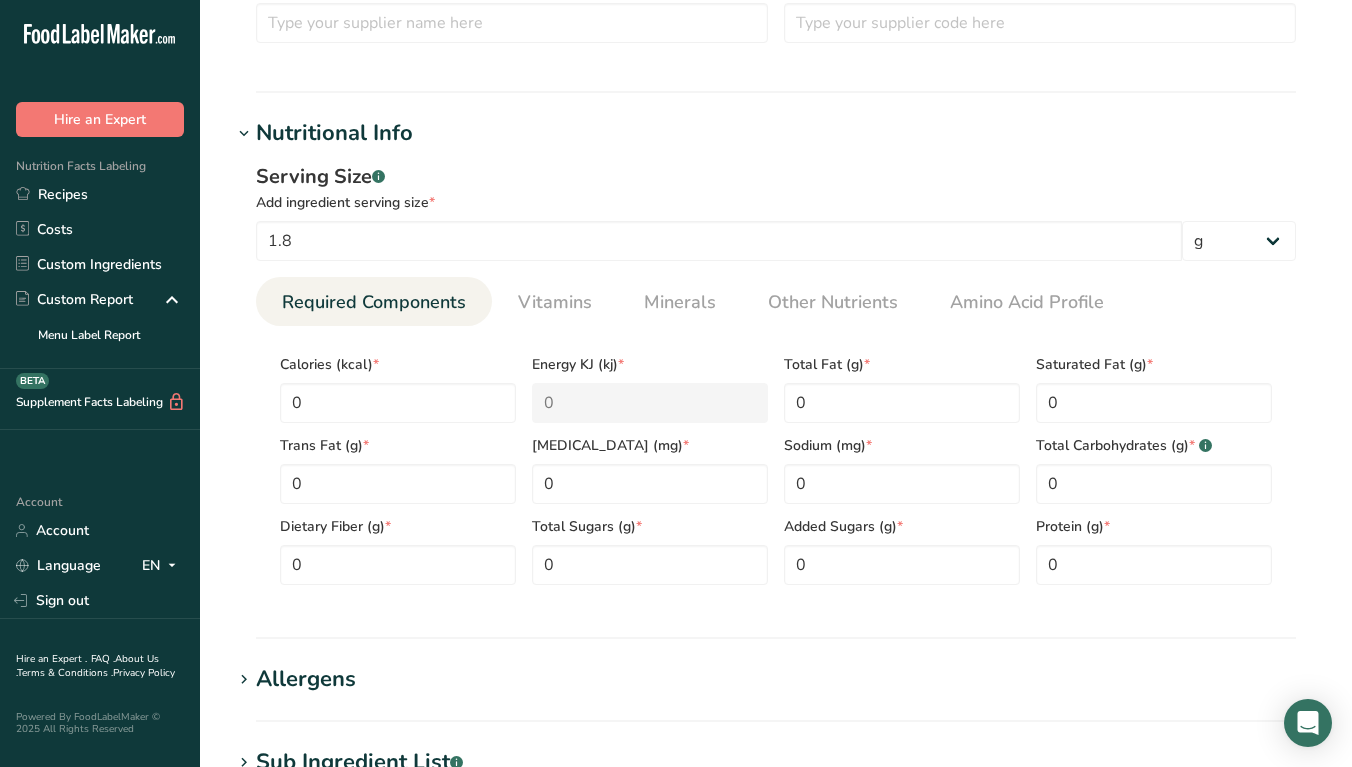 scroll, scrollTop: 565, scrollLeft: 0, axis: vertical 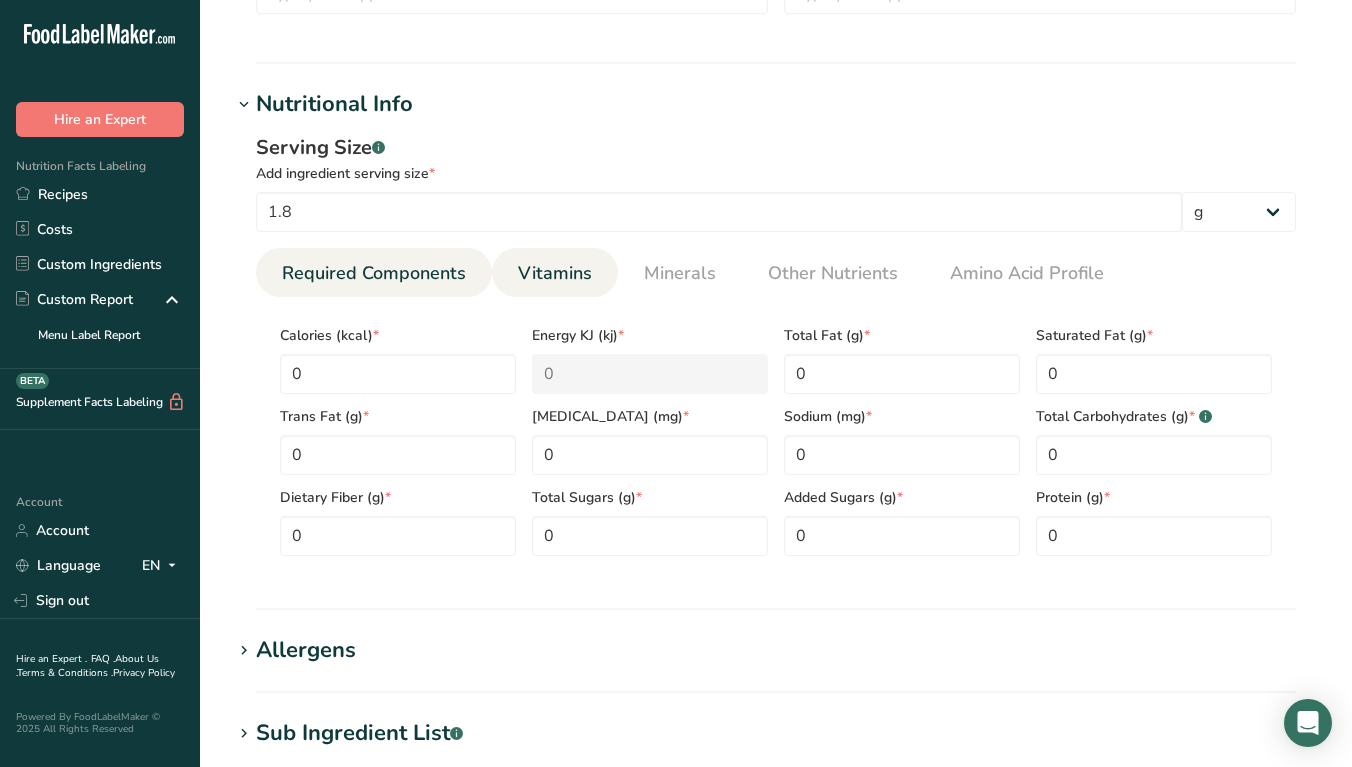 click on "Vitamins" at bounding box center (555, 273) 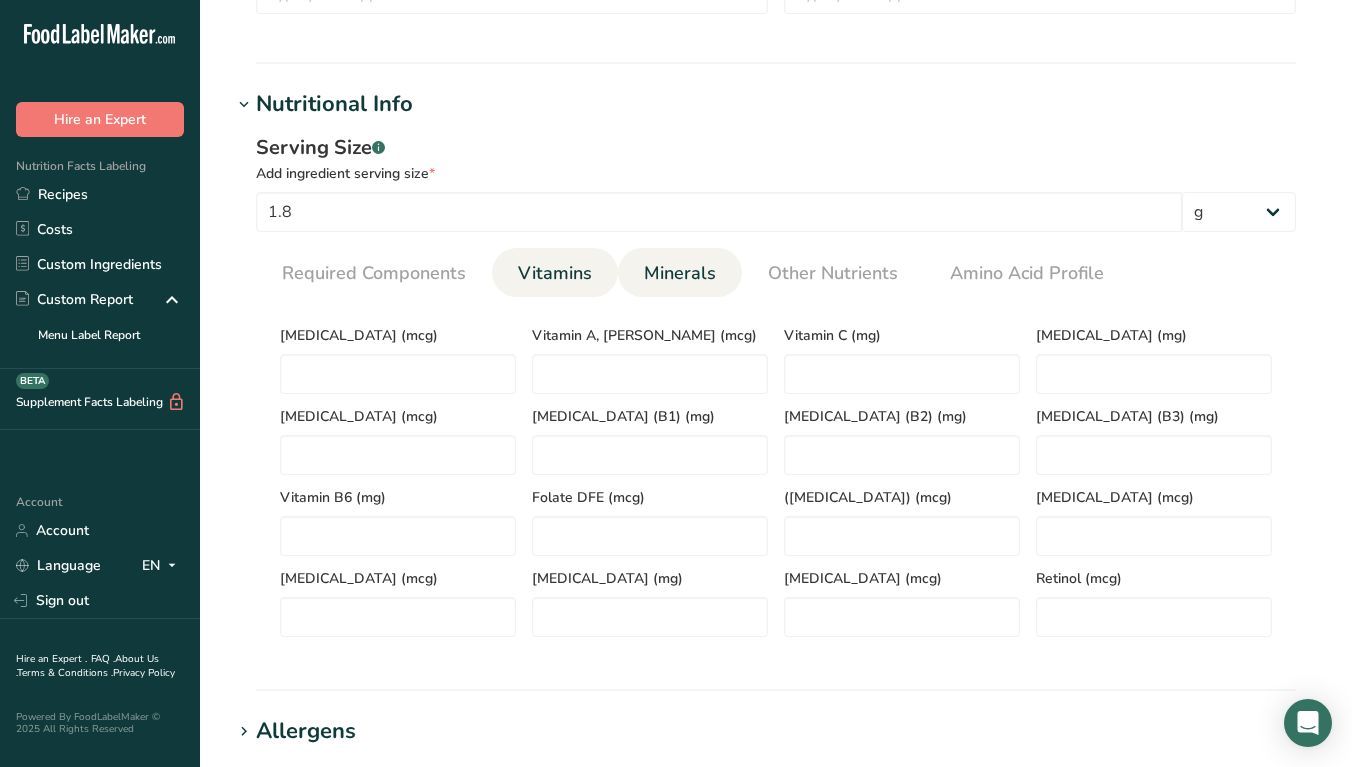 click on "Minerals" at bounding box center [680, 273] 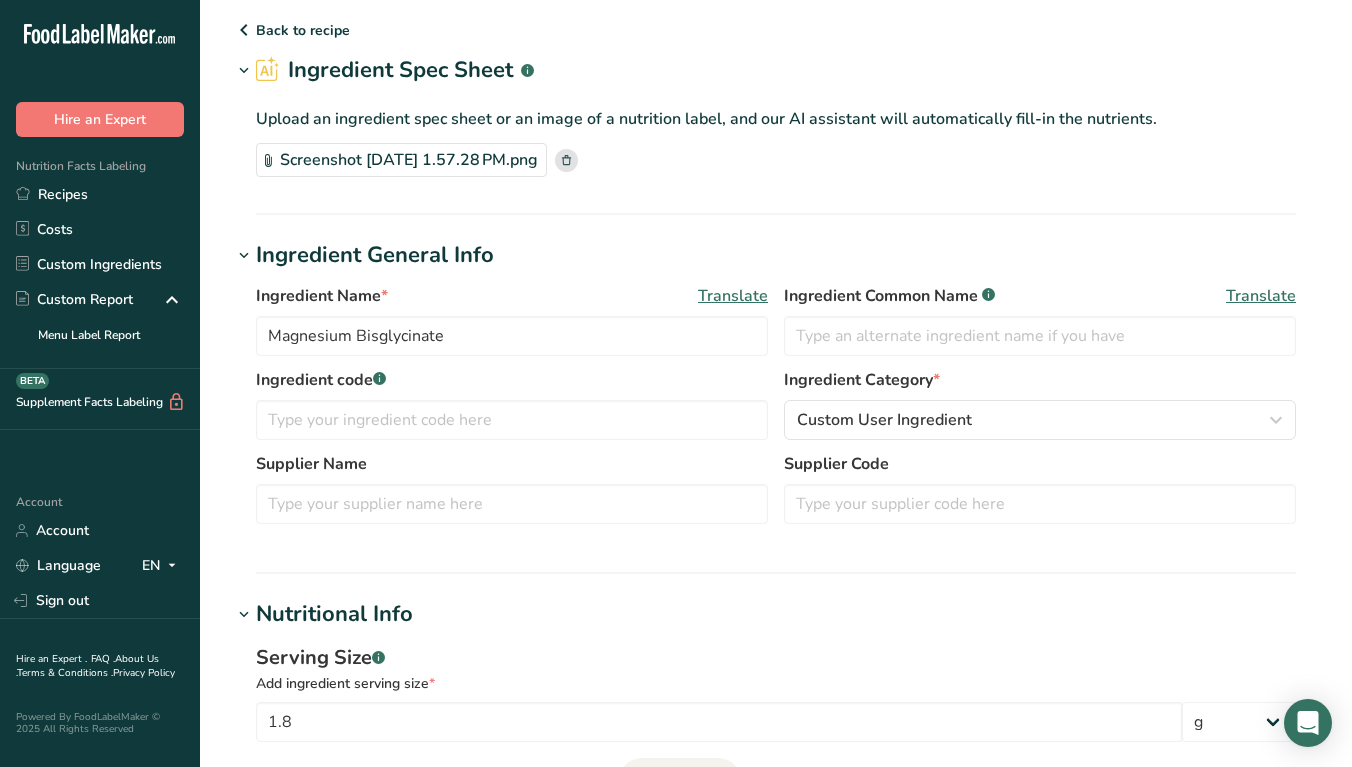 scroll, scrollTop: 0, scrollLeft: 0, axis: both 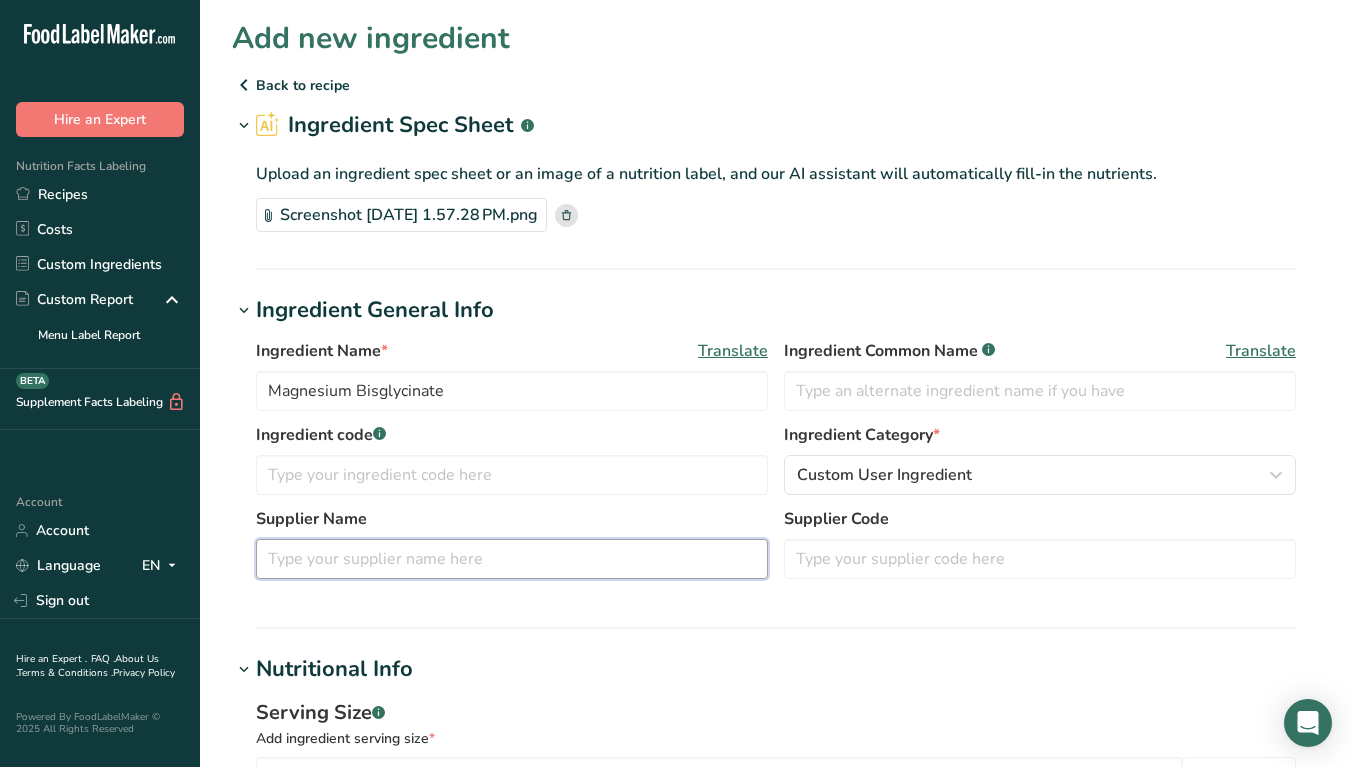 click at bounding box center [512, 559] 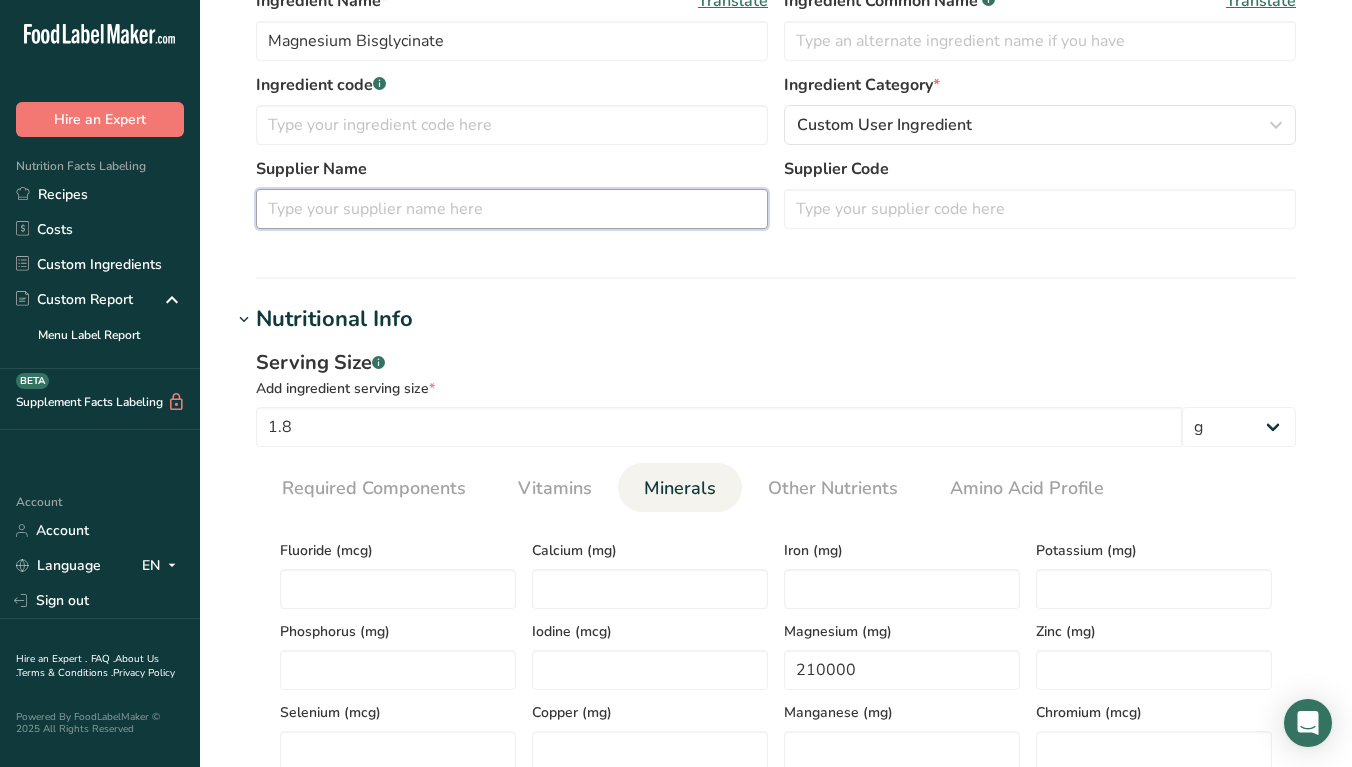 paste on "Nutricost" 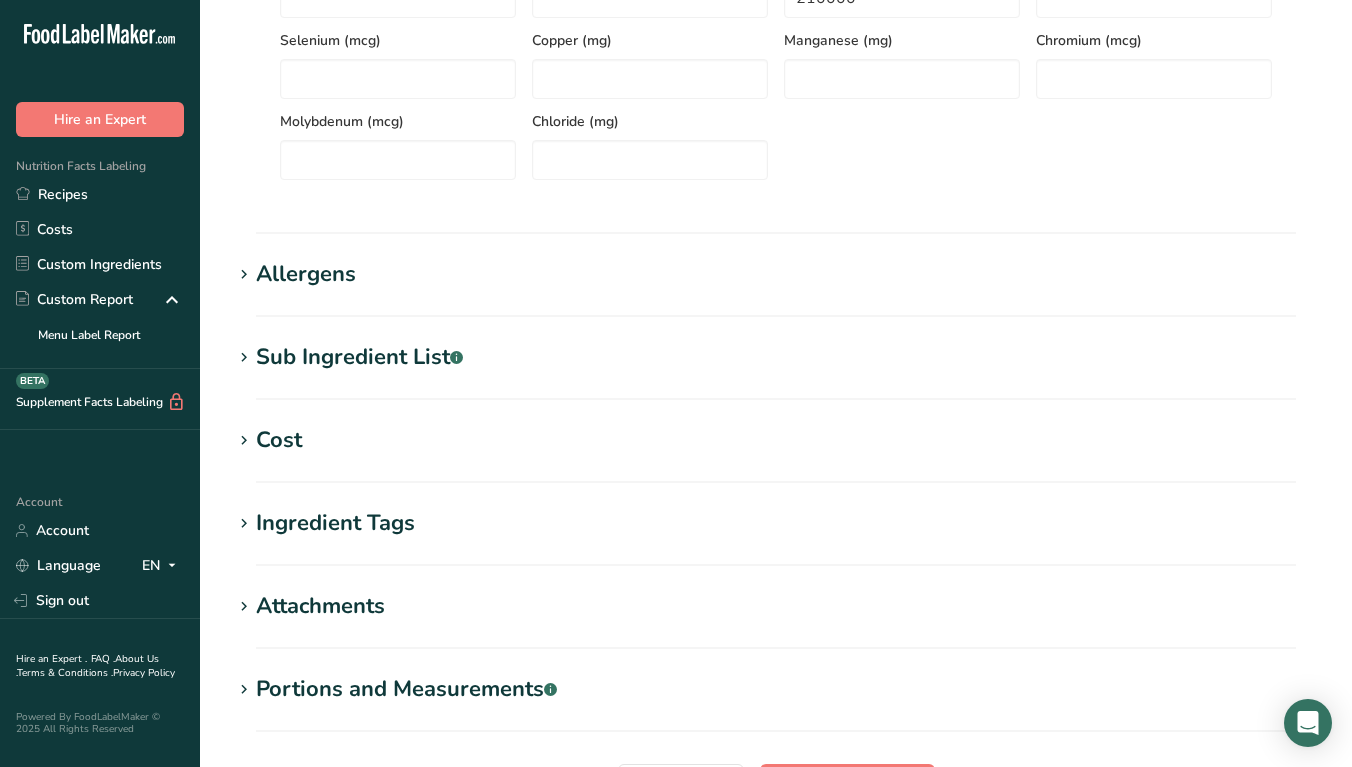 scroll, scrollTop: 1141, scrollLeft: 0, axis: vertical 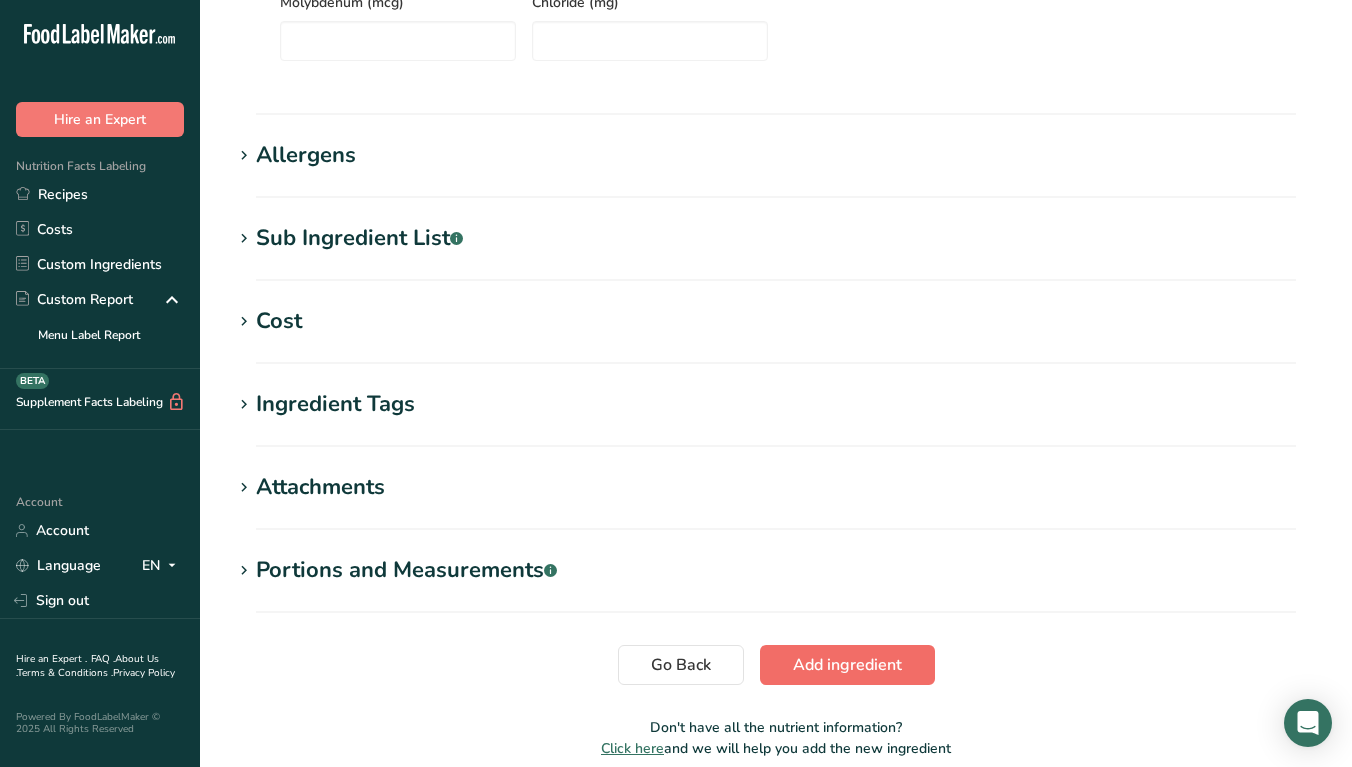 type on "Nutricost" 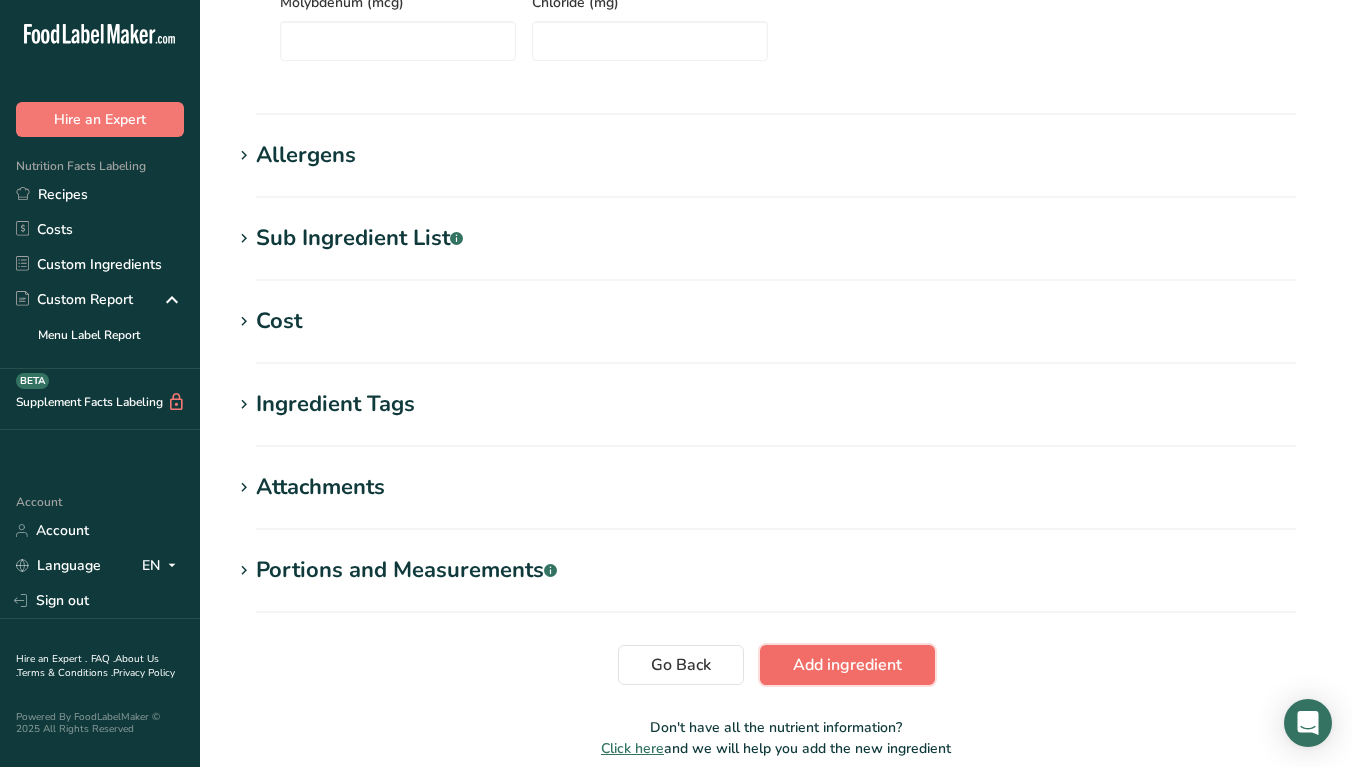 click on "Add ingredient" at bounding box center (847, 665) 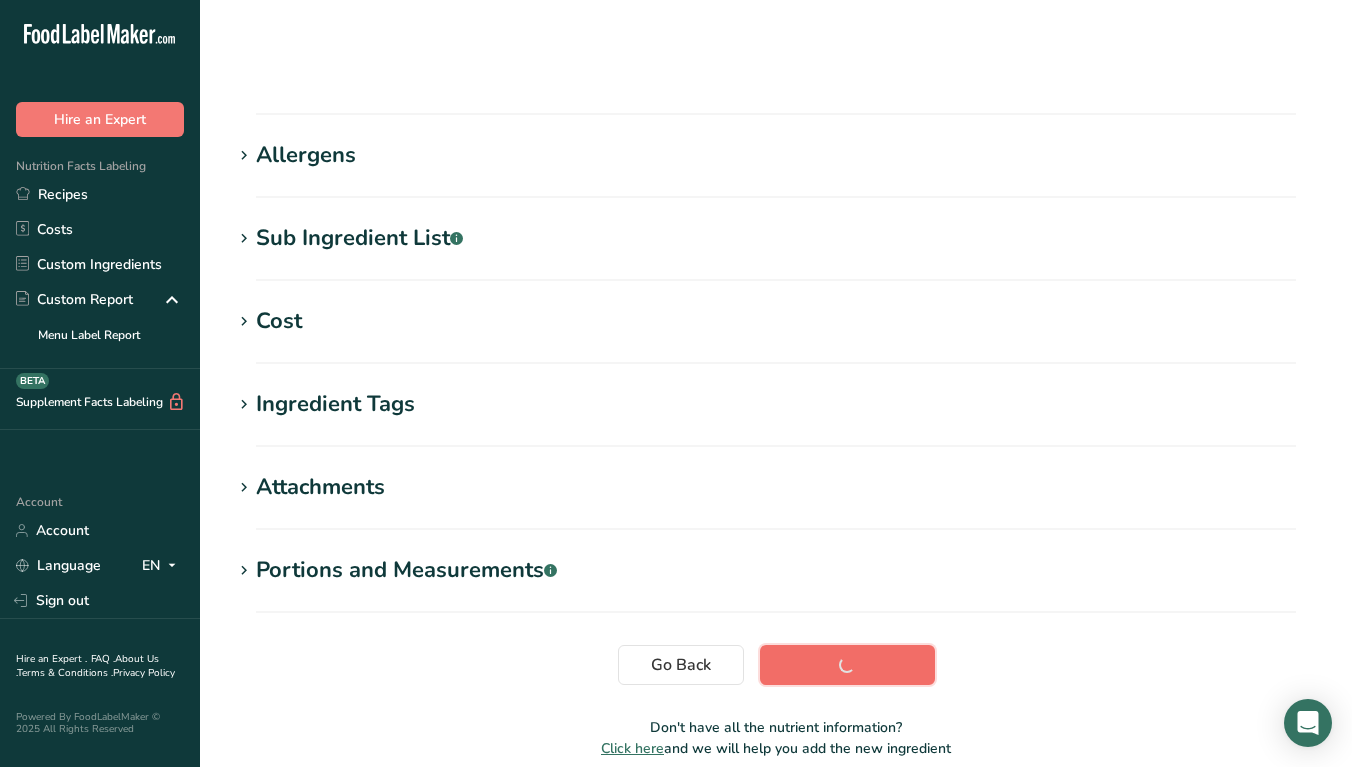 scroll, scrollTop: 307, scrollLeft: 0, axis: vertical 